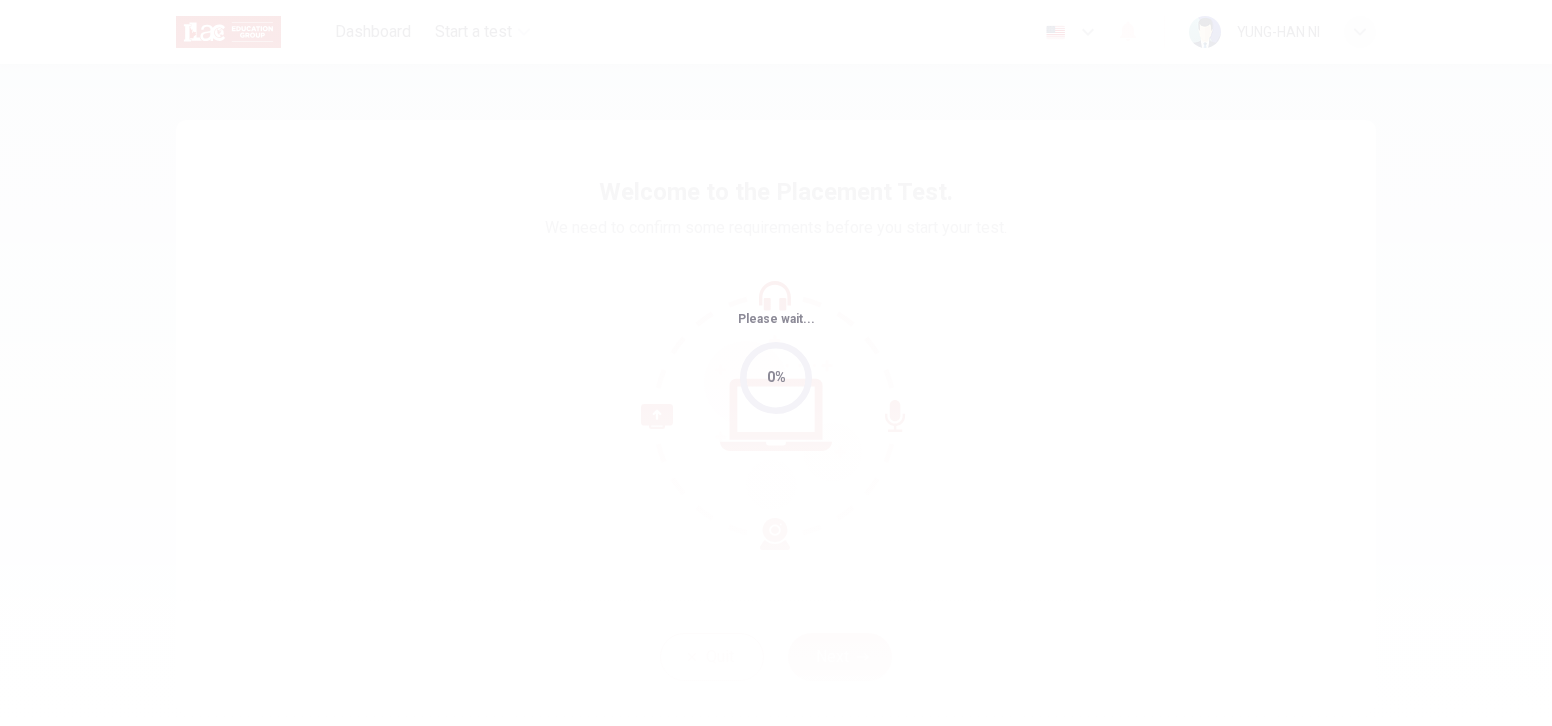 scroll, scrollTop: 0, scrollLeft: 0, axis: both 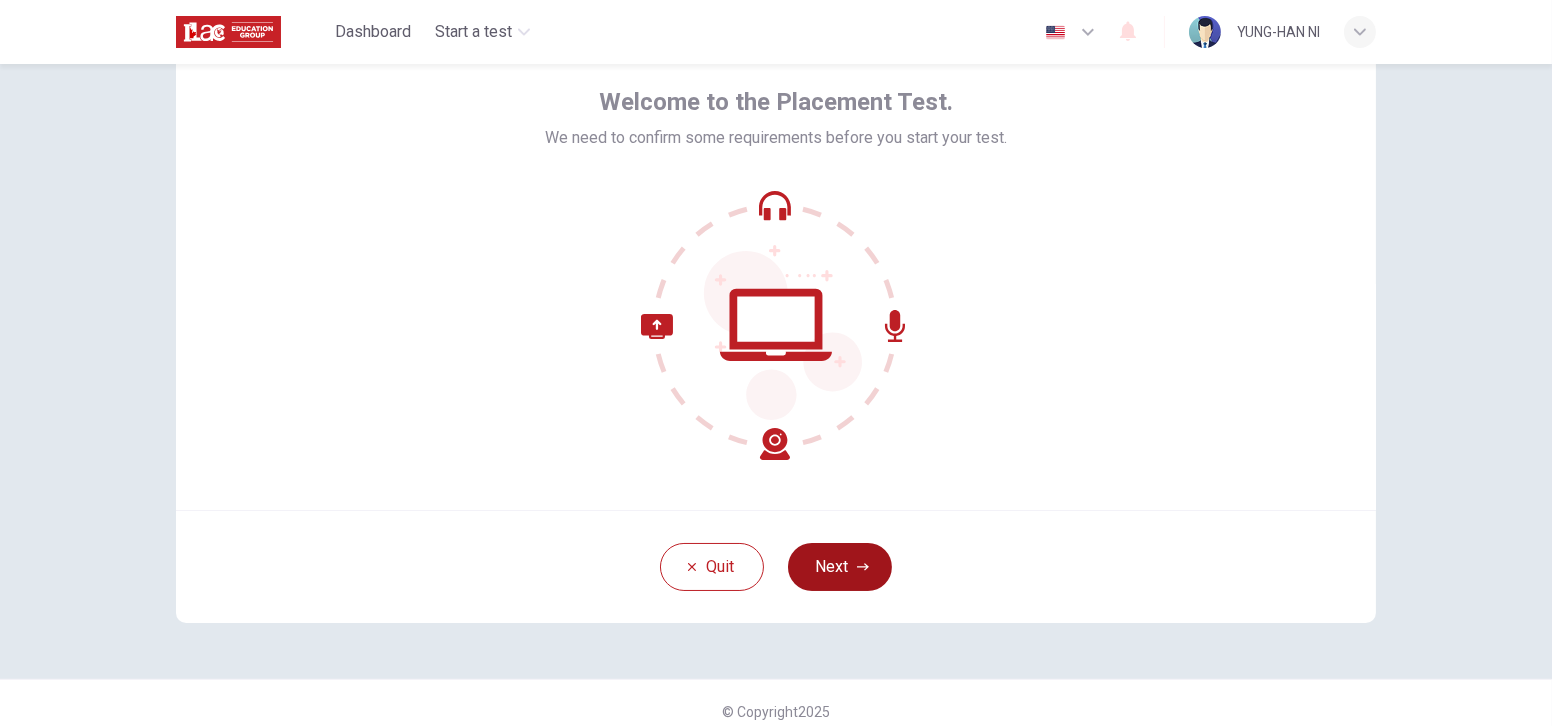 click on "Next" at bounding box center [840, 567] 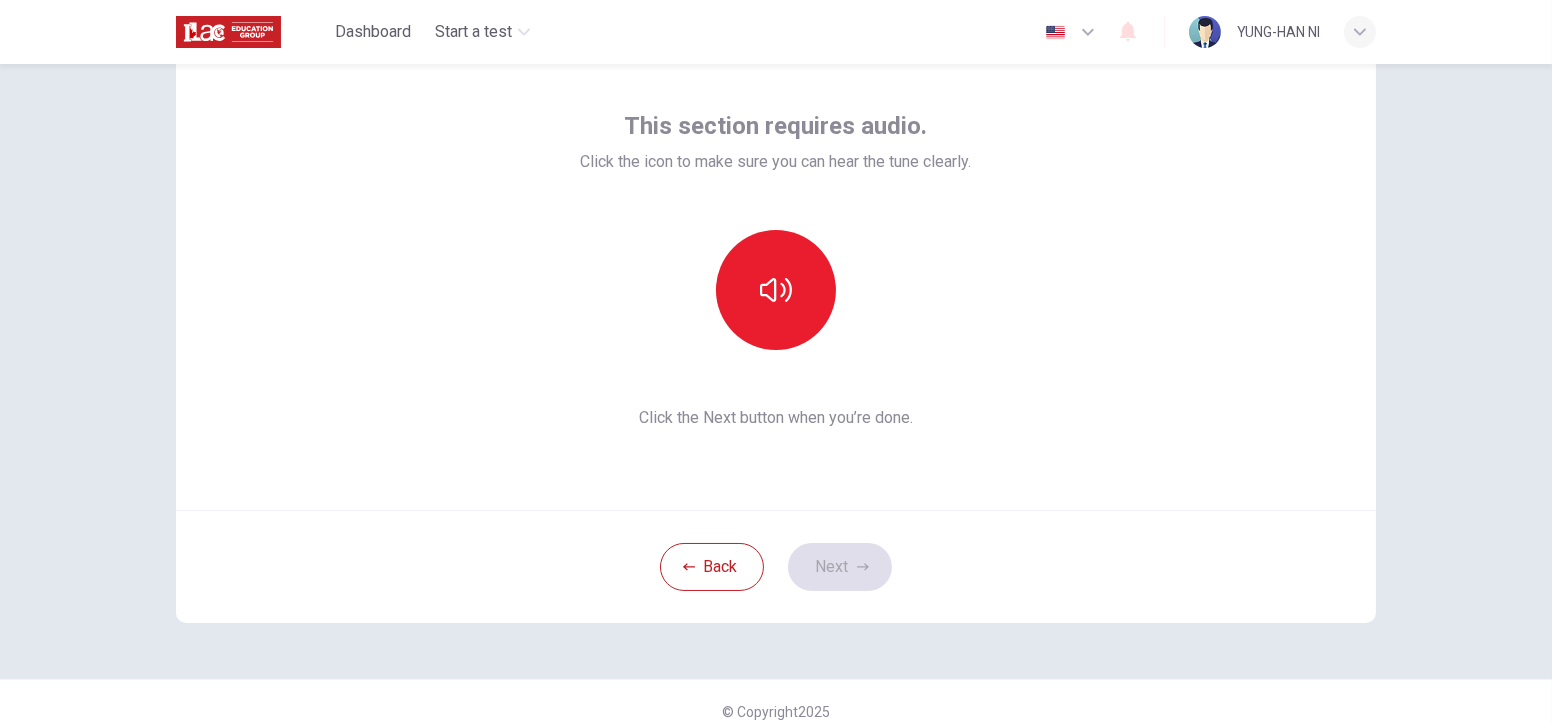 click on "This section requires audio. Click the icon to make sure you can hear the tune clearly. Click the Next button when you’re done." at bounding box center [776, 270] 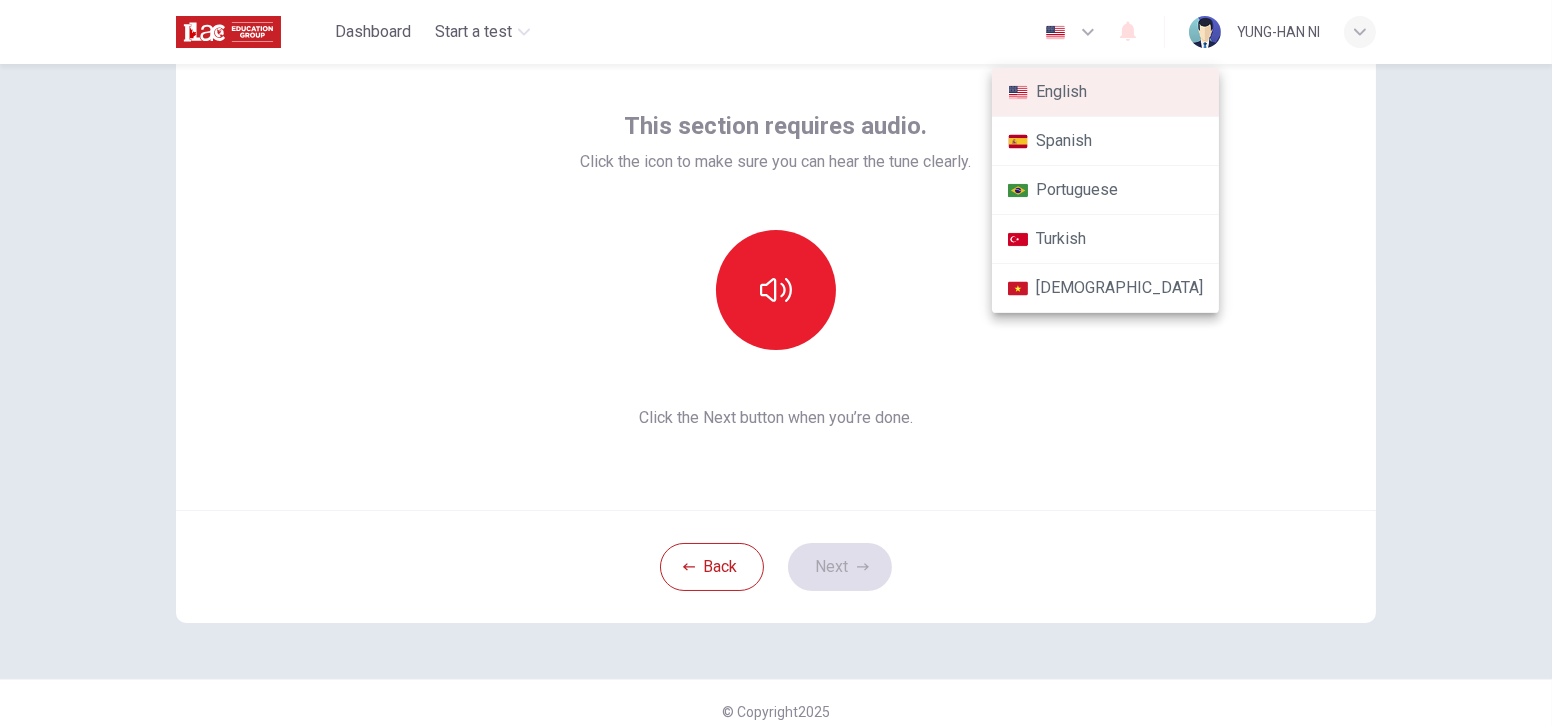 click at bounding box center (776, 363) 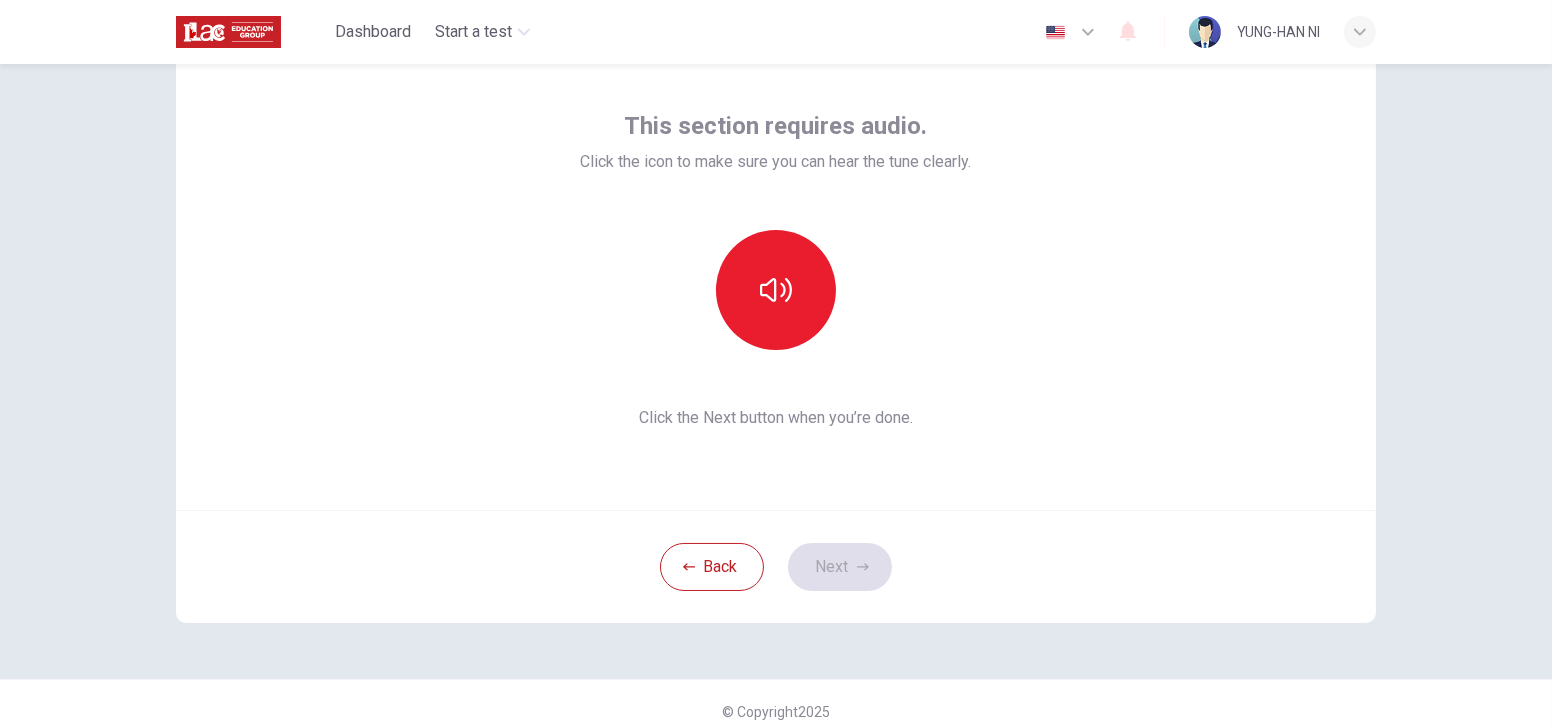click on "This section requires audio. Click the icon to make sure you can hear the tune clearly. Click the Next button when you’re done. Back Next" at bounding box center (776, 326) 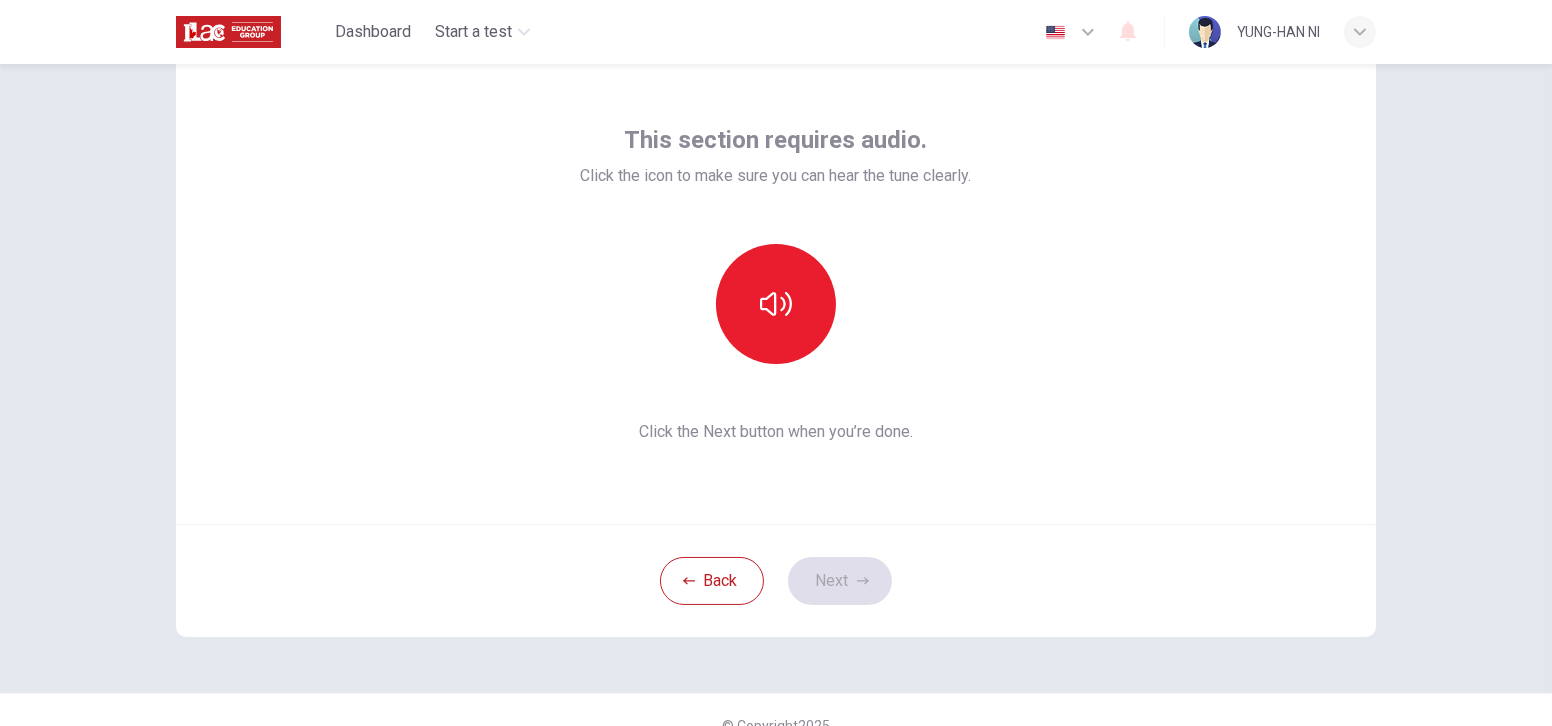 scroll, scrollTop: 106, scrollLeft: 0, axis: vertical 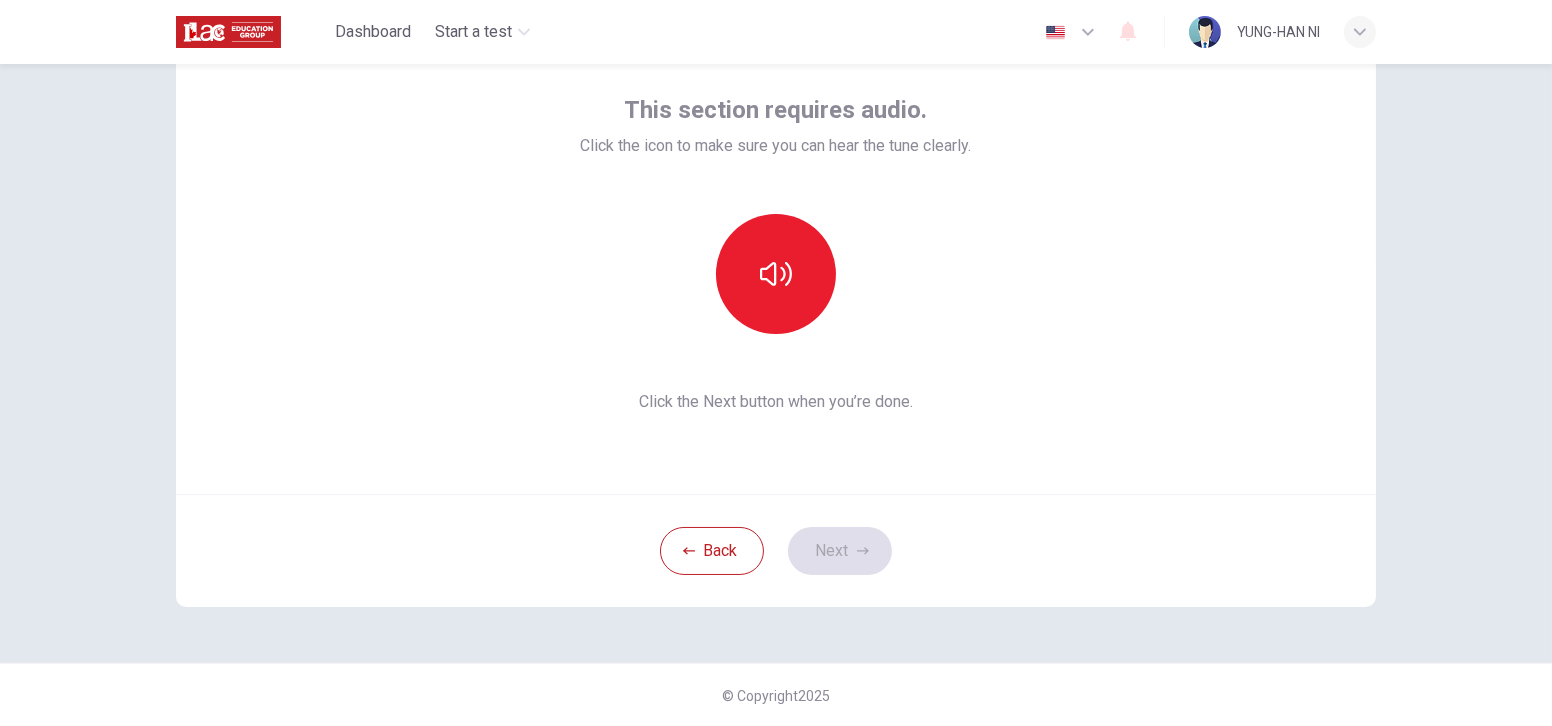 click on "Back Next" at bounding box center (776, 550) 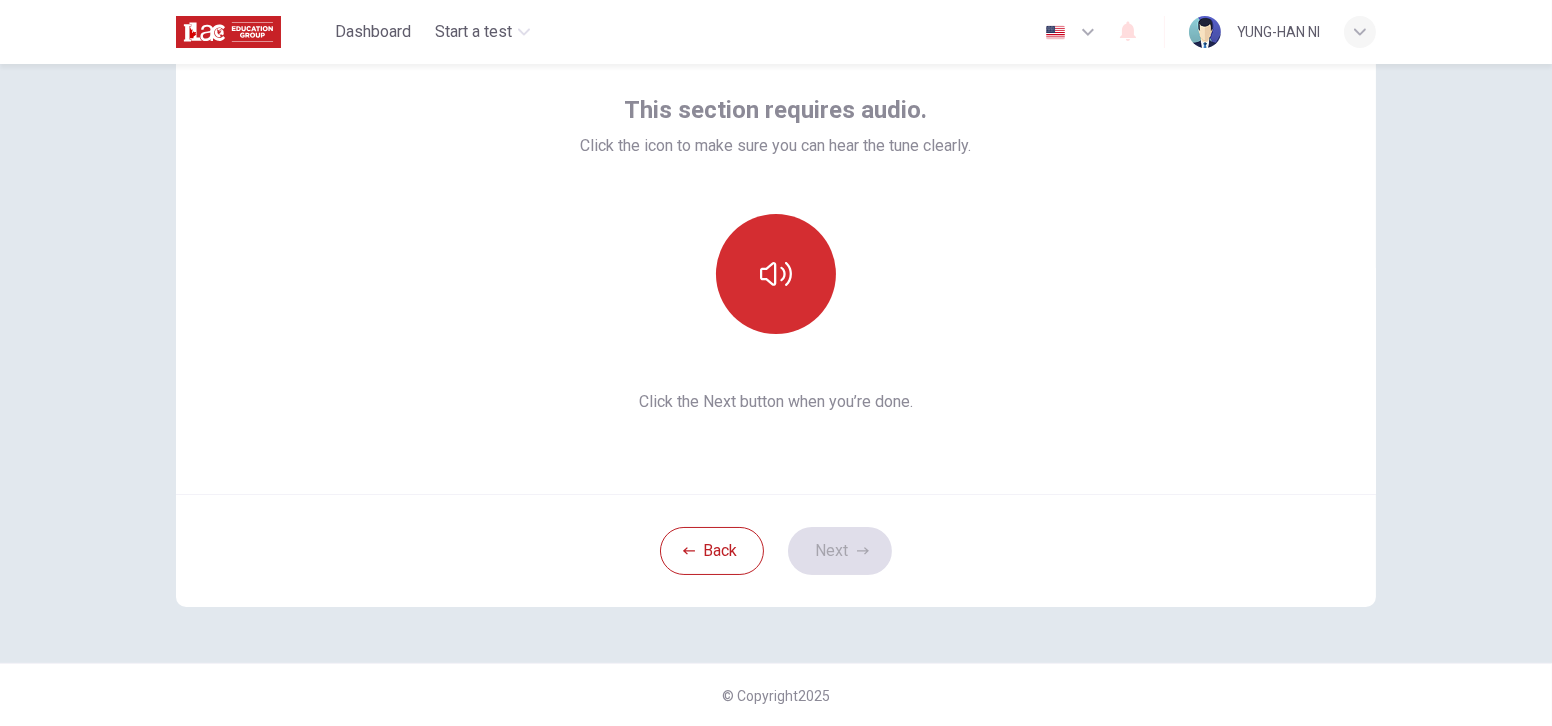 click at bounding box center [776, 274] 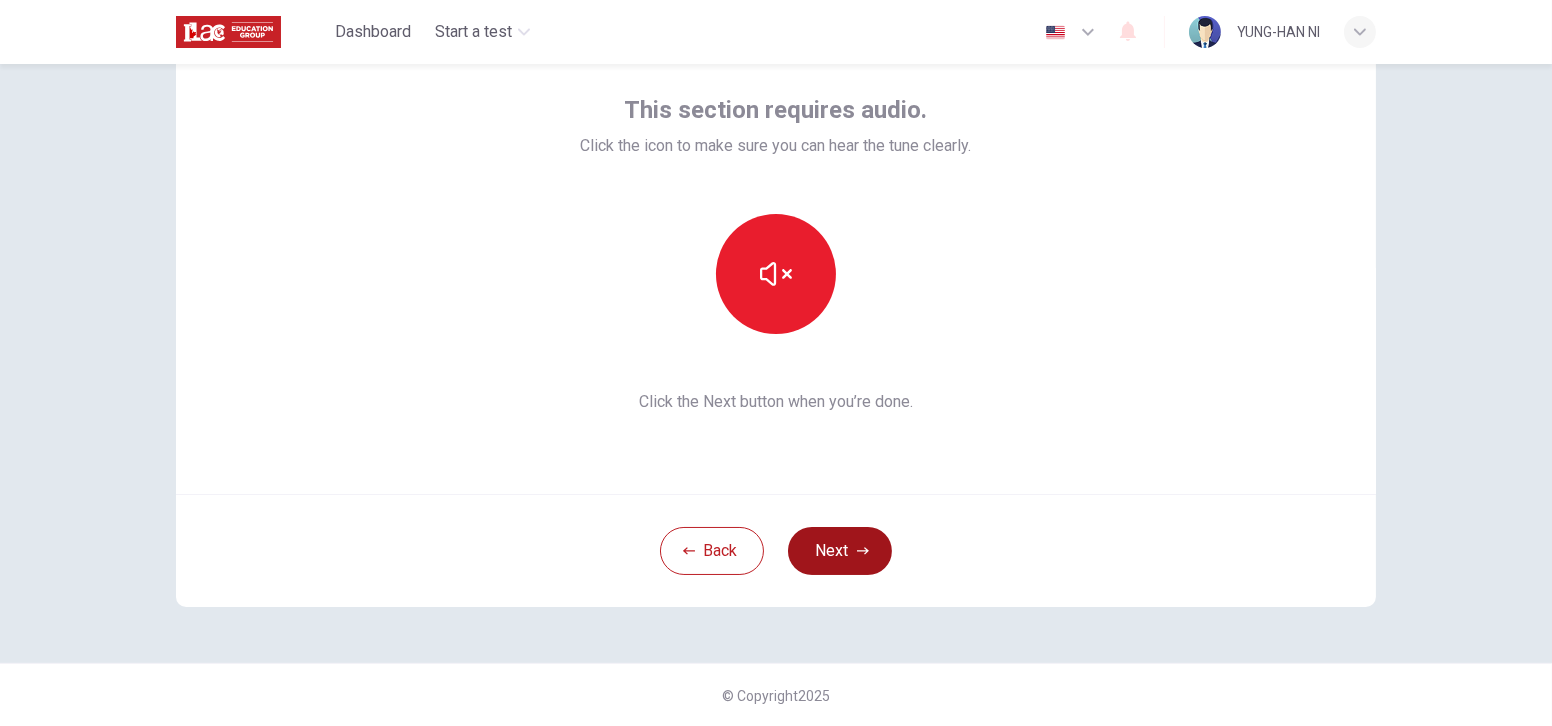 click 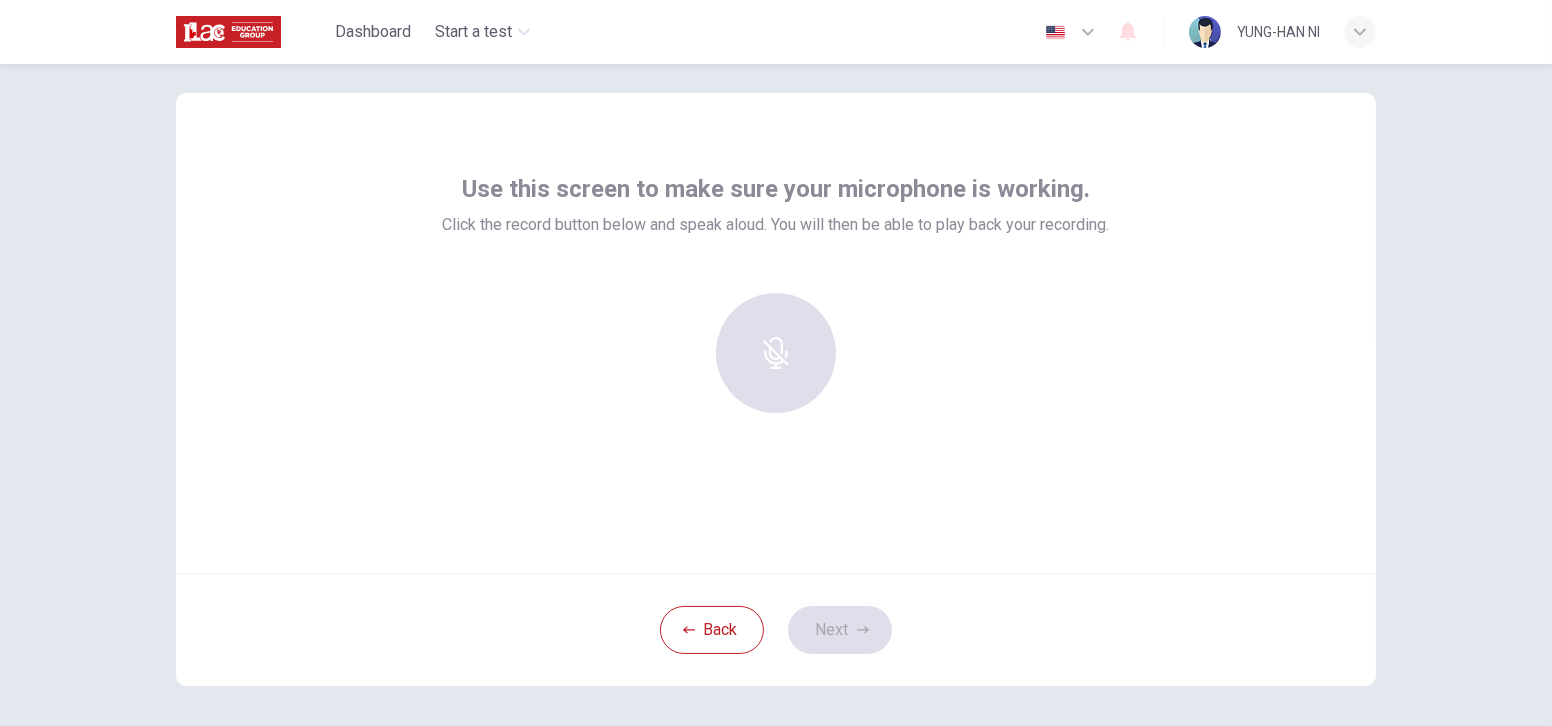 scroll, scrollTop: 15, scrollLeft: 0, axis: vertical 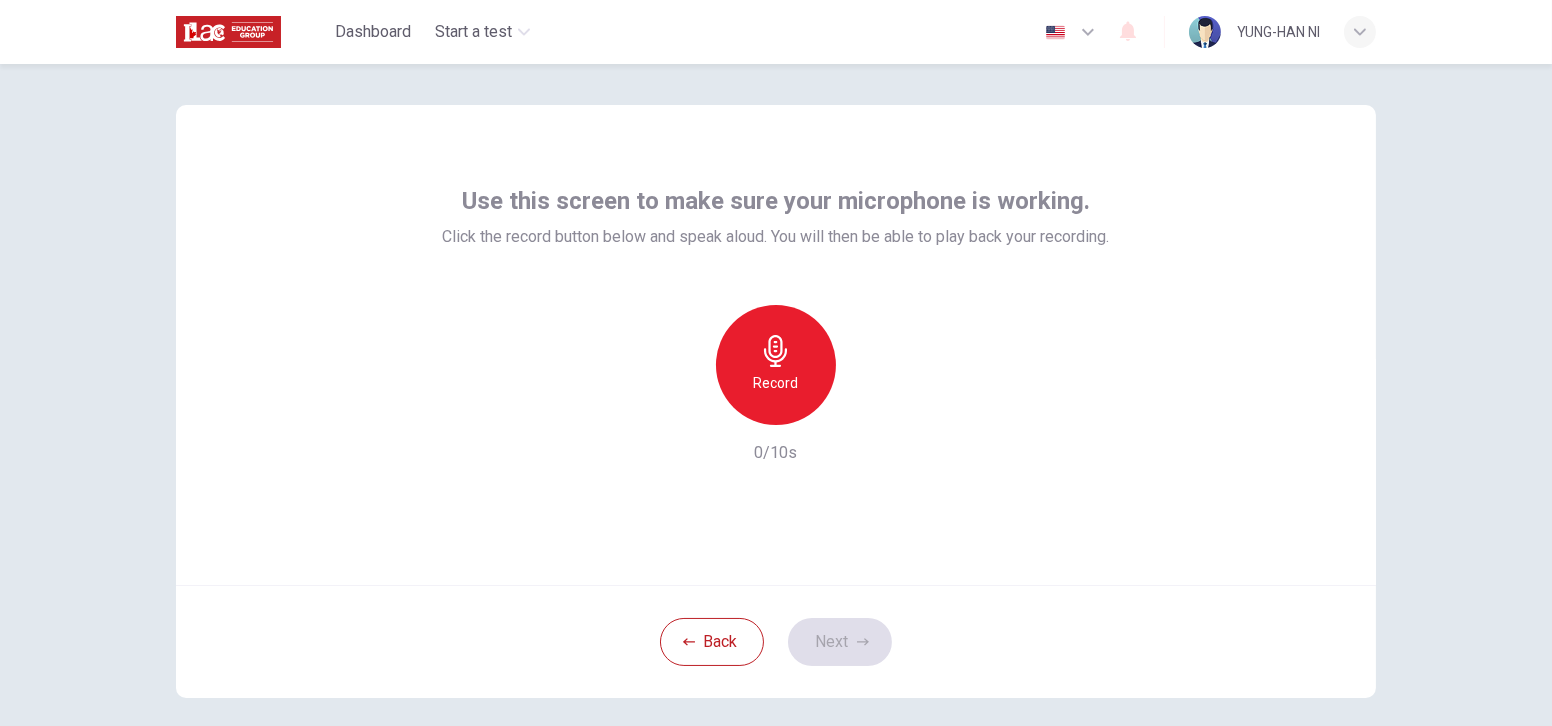 click 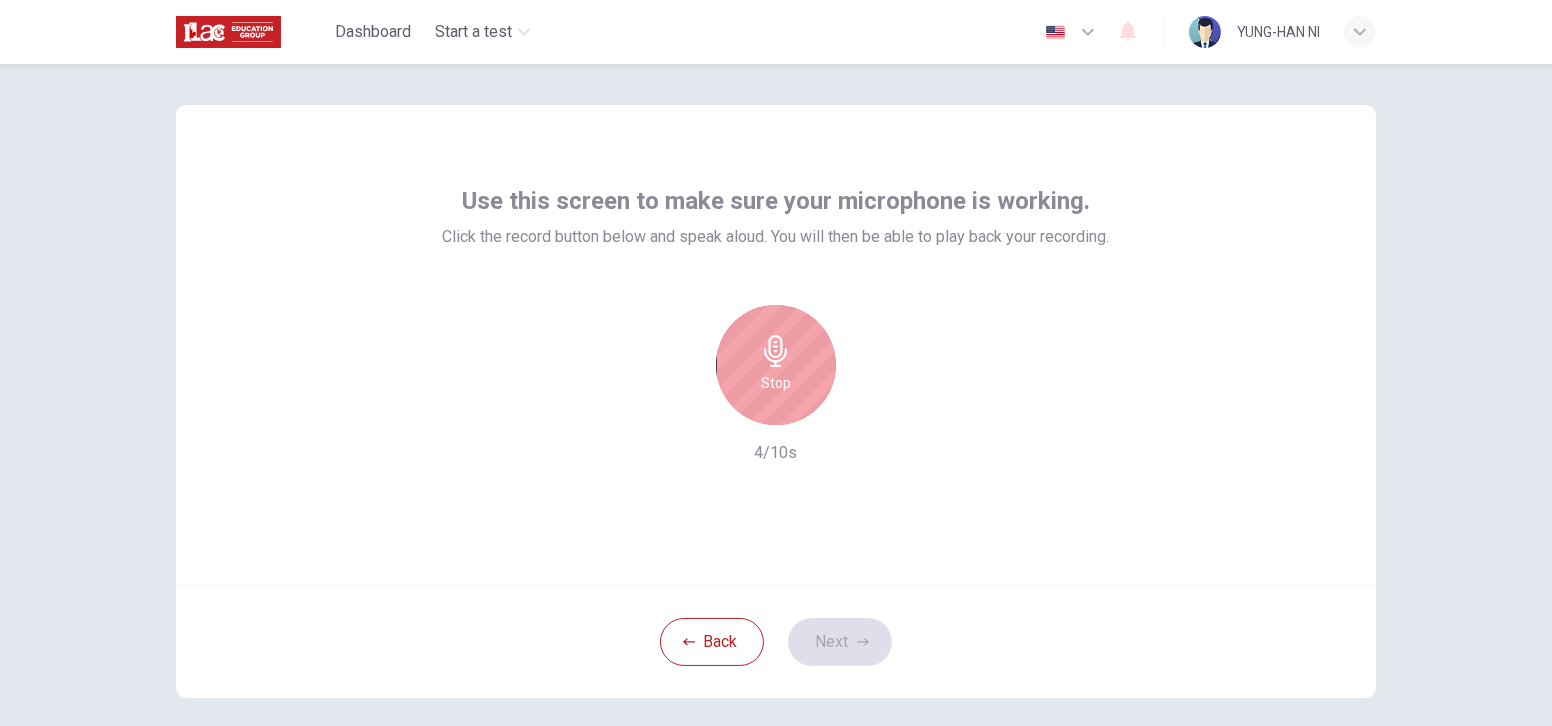 click 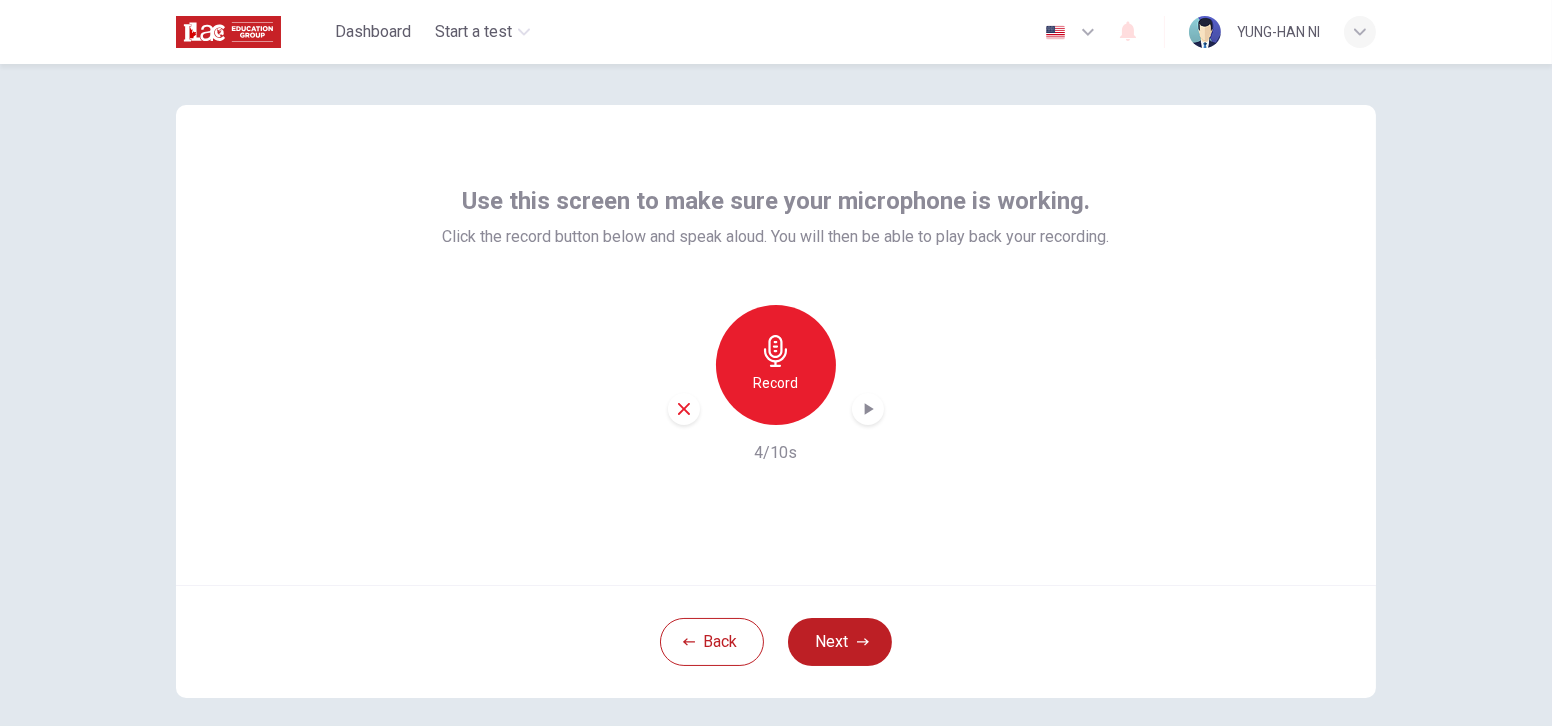 click 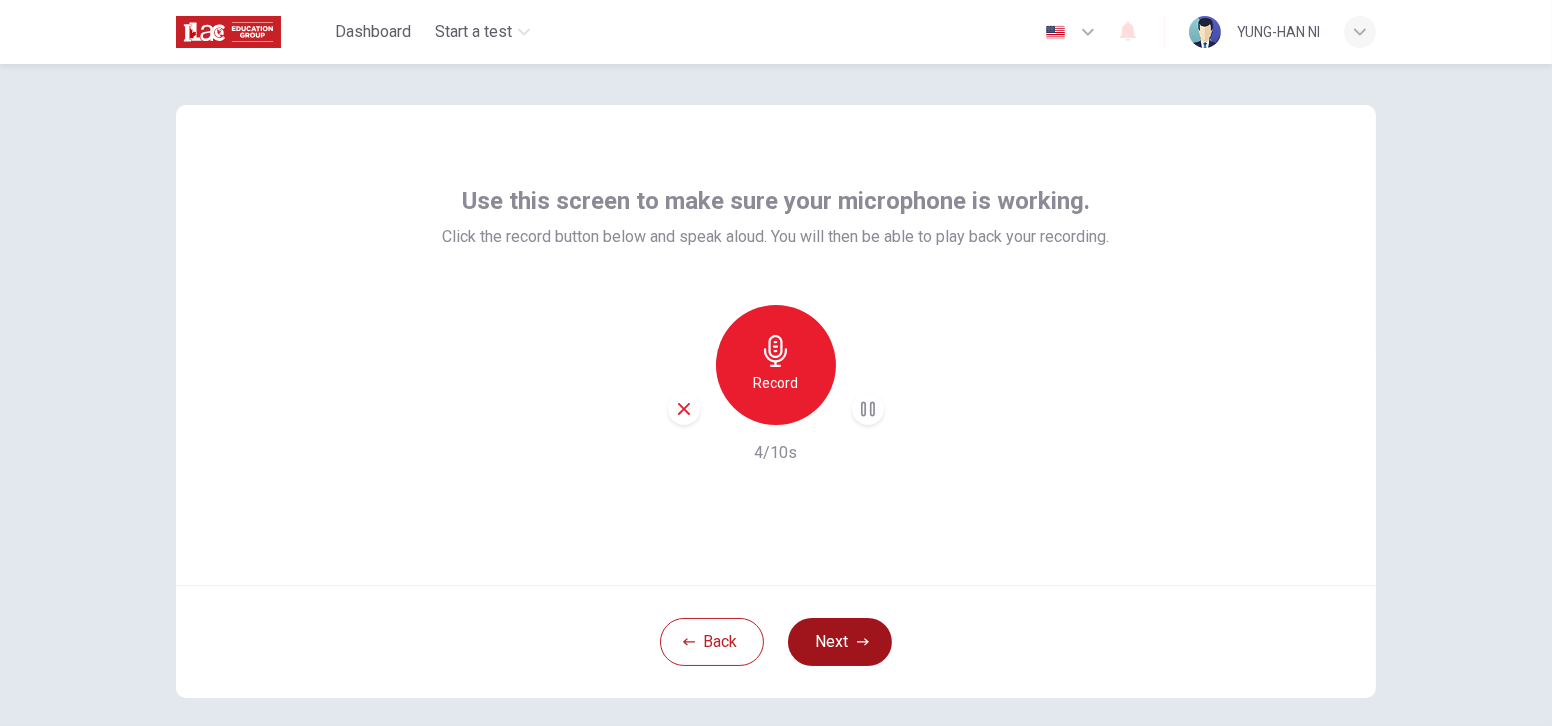 click on "Next" at bounding box center [840, 642] 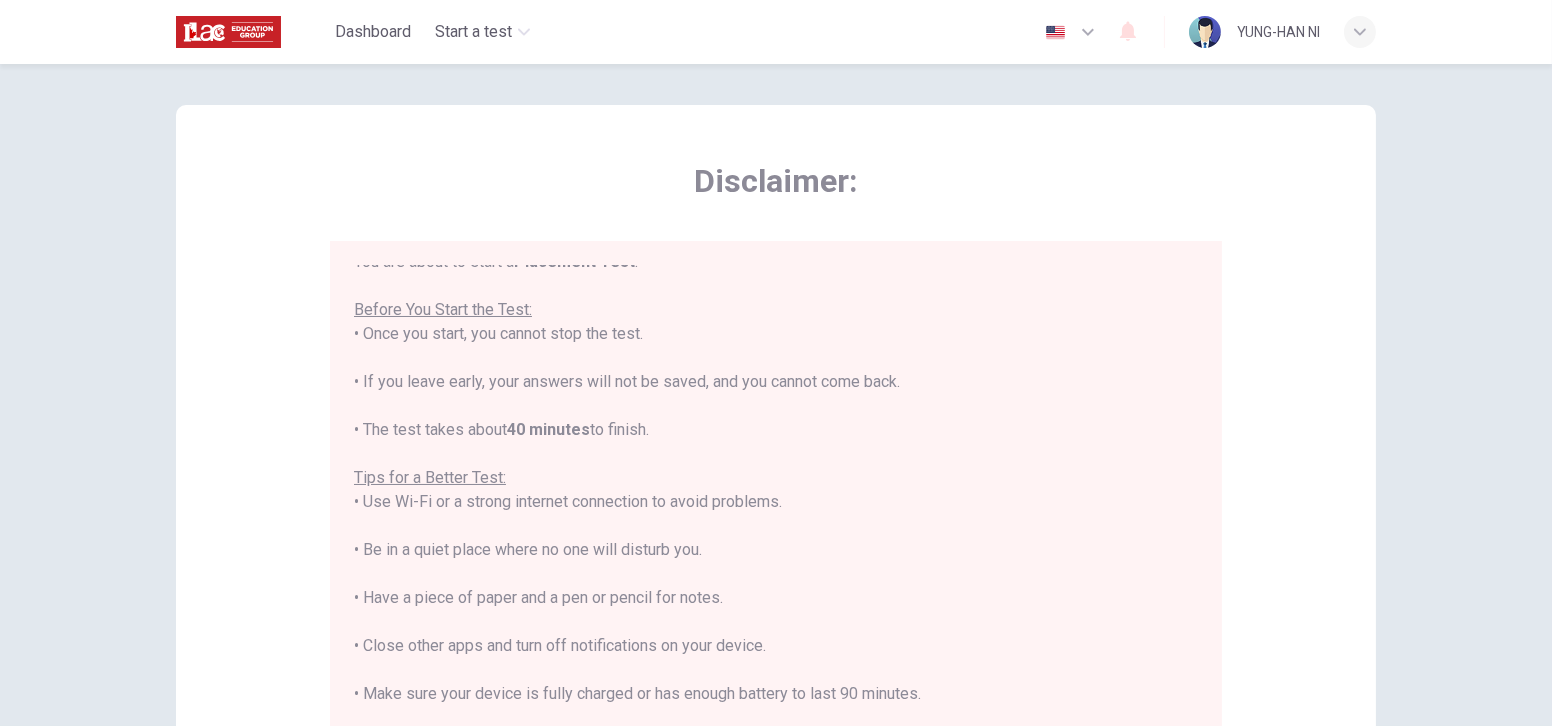 scroll, scrollTop: 0, scrollLeft: 0, axis: both 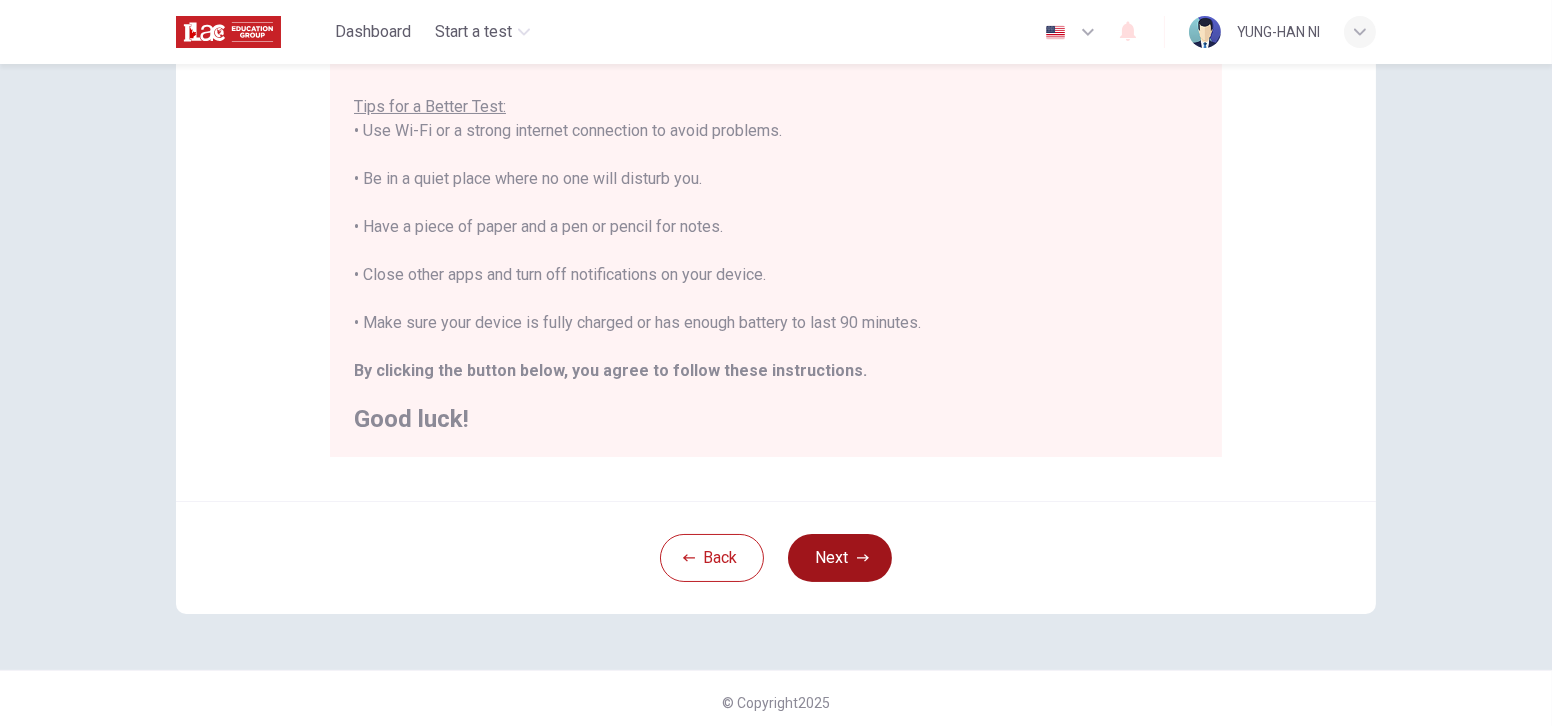 click 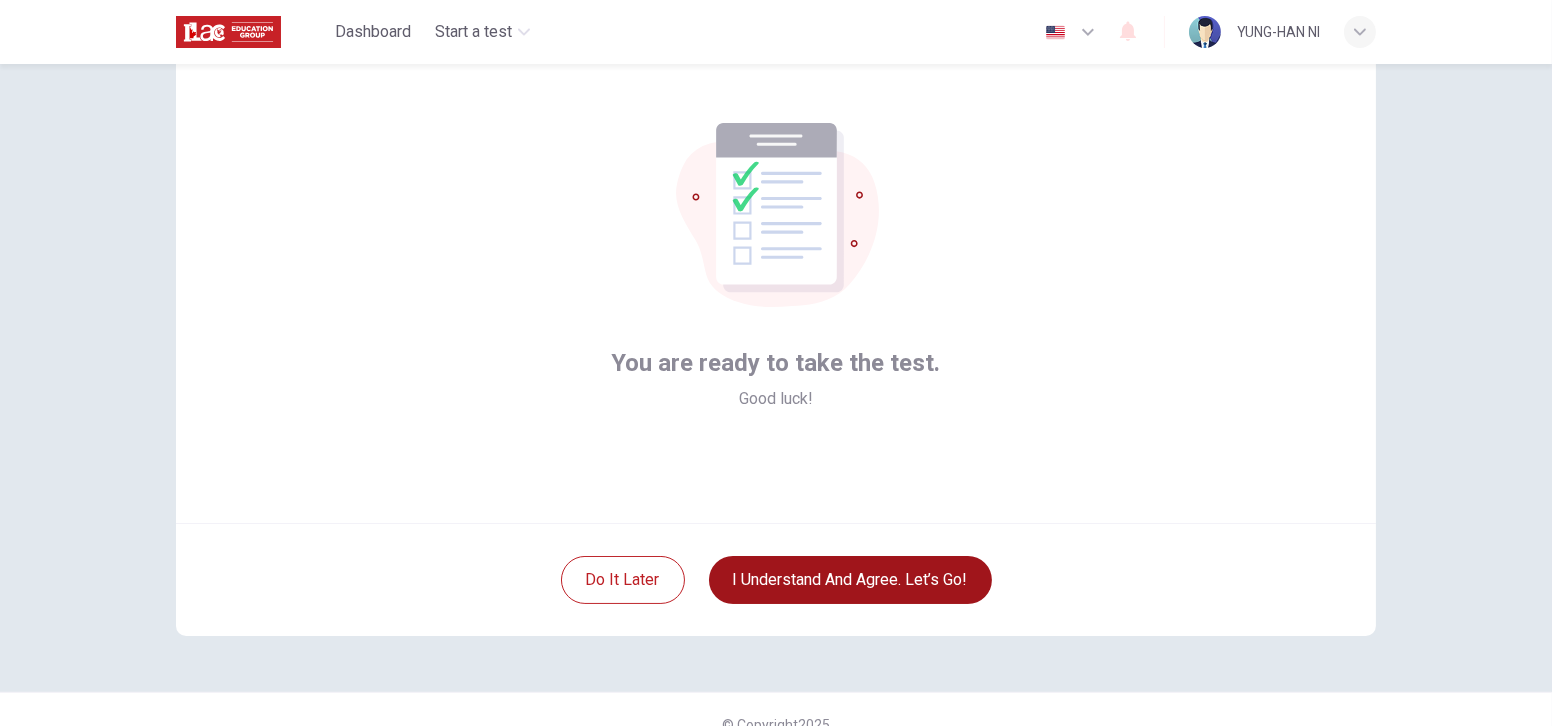 scroll, scrollTop: 90, scrollLeft: 0, axis: vertical 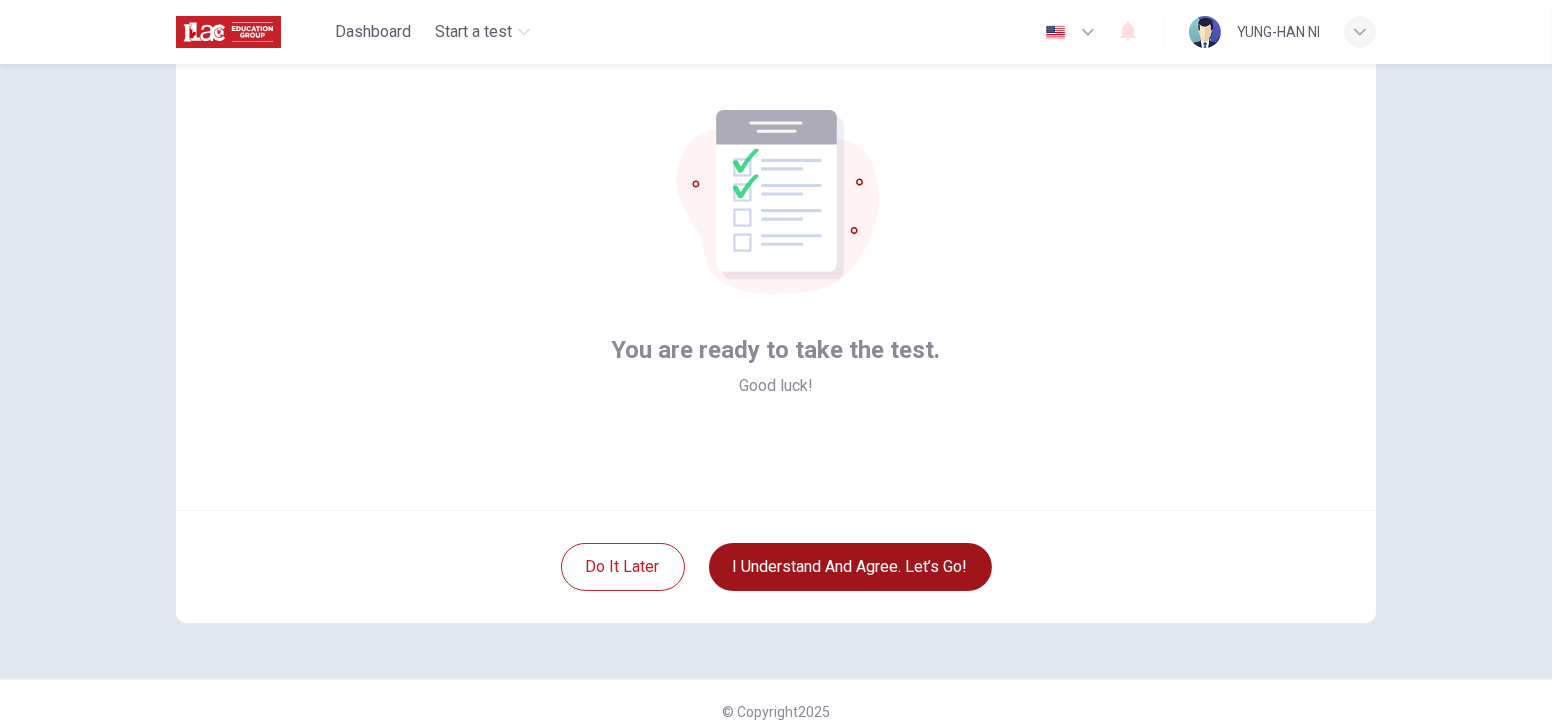 click on "I understand and agree. Let’s go!" at bounding box center [850, 567] 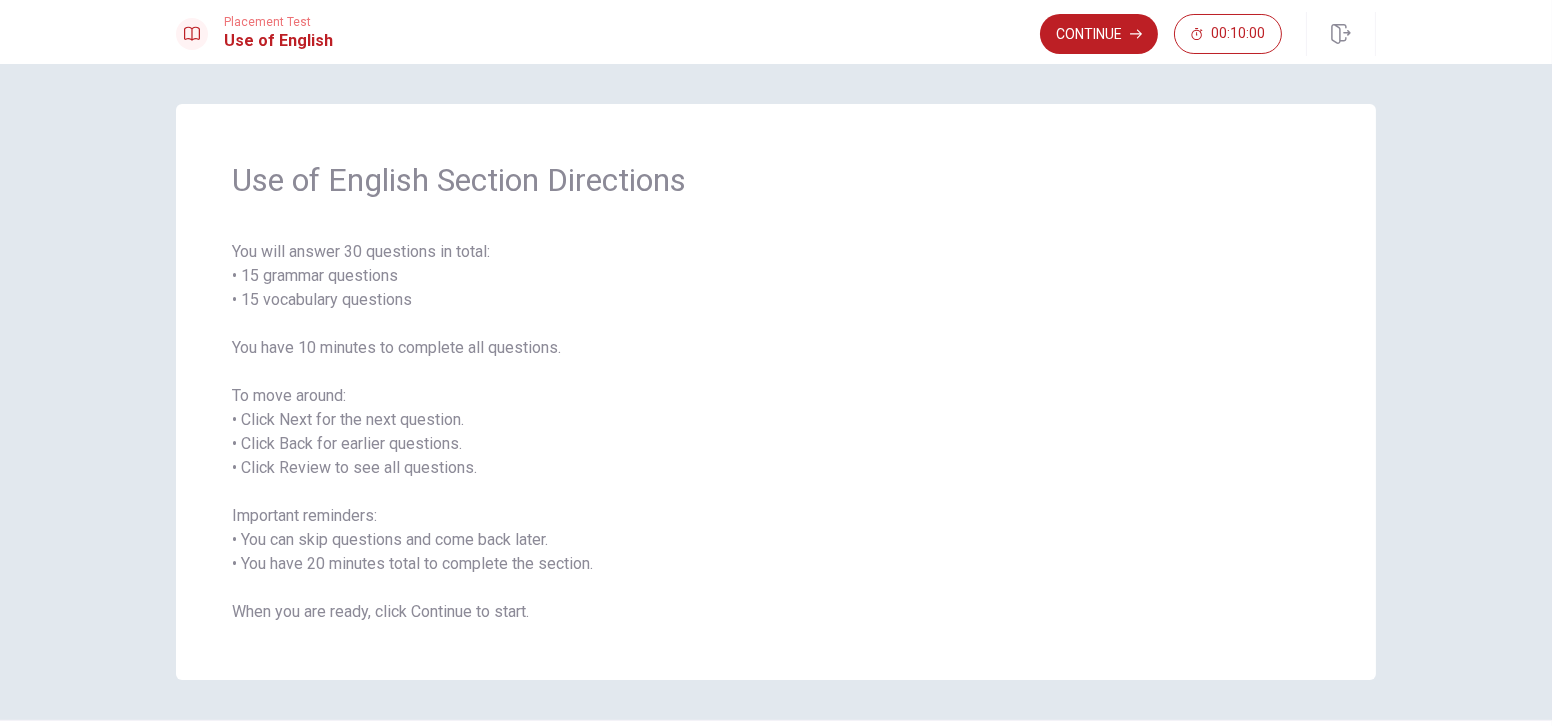 scroll, scrollTop: 56, scrollLeft: 0, axis: vertical 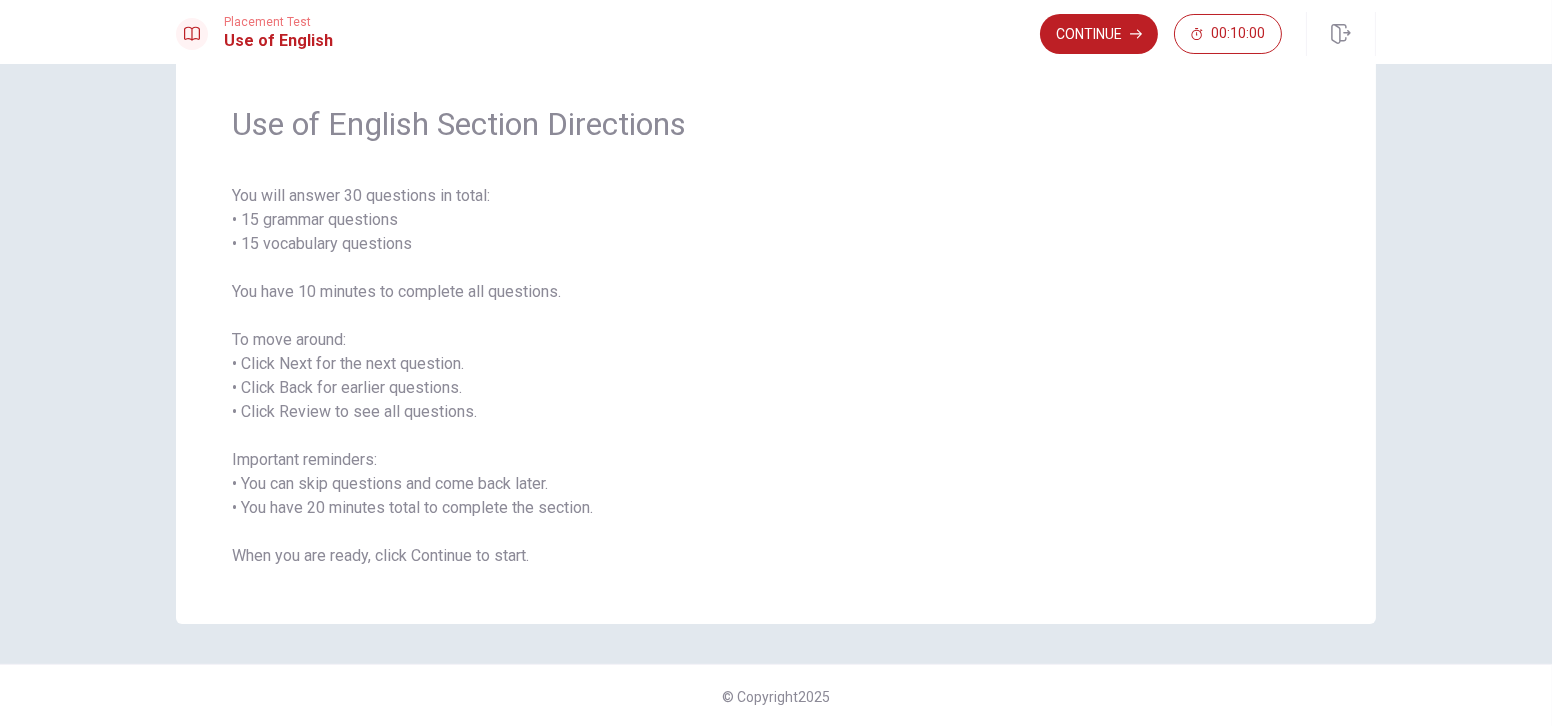 drag, startPoint x: 243, startPoint y: 189, endPoint x: 475, endPoint y: 212, distance: 233.1373 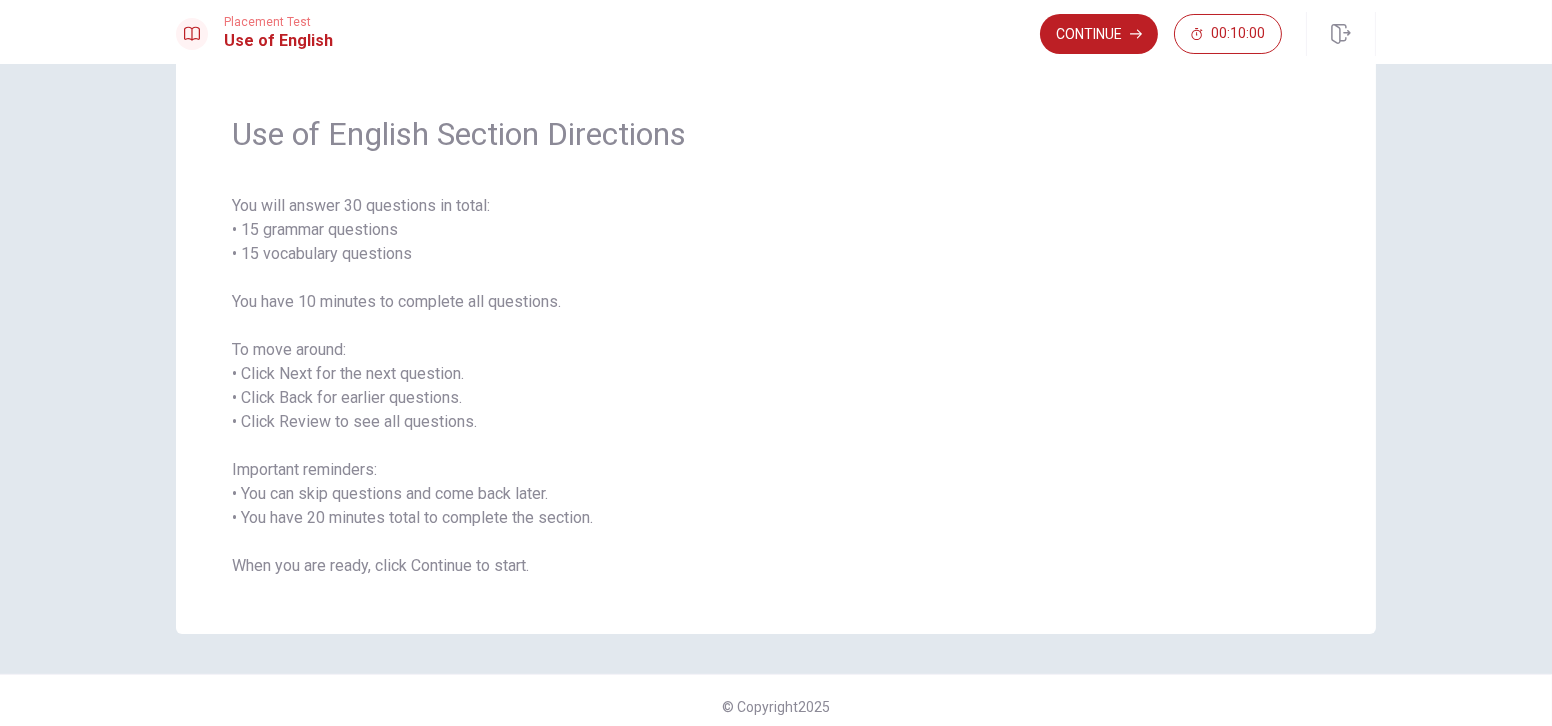 scroll, scrollTop: 56, scrollLeft: 0, axis: vertical 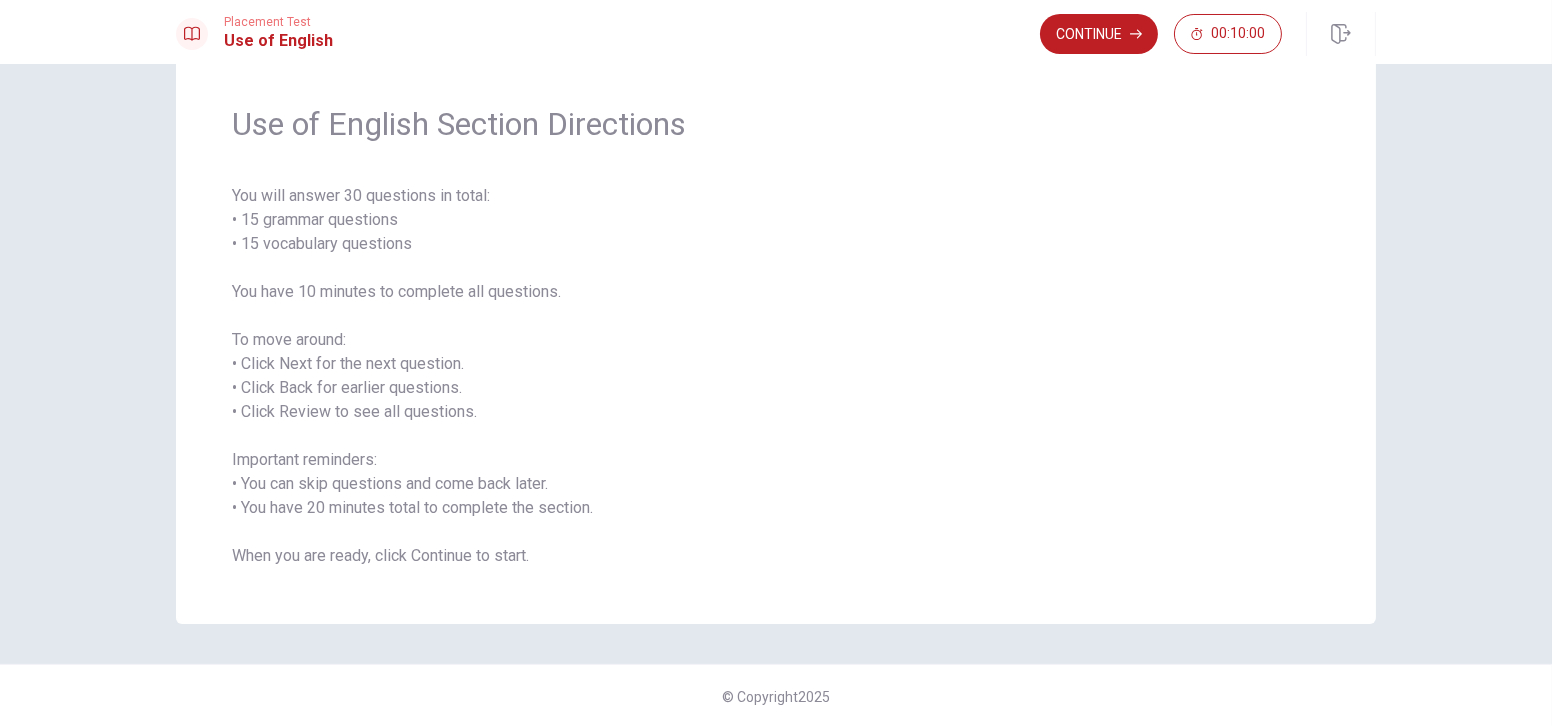 click on "You will answer 30 questions in total:
• 15 grammar questions
• 15 vocabulary questions
You have 10 minutes to complete all questions.
To move around:
• Click Next for the next question.
• Click Back for earlier questions.
• Click Review to see all questions.
Important reminders:
• You can skip questions and come back later.
• You have 20 minutes total to complete the section.
When you are ready, click Continue to start." at bounding box center [776, 376] 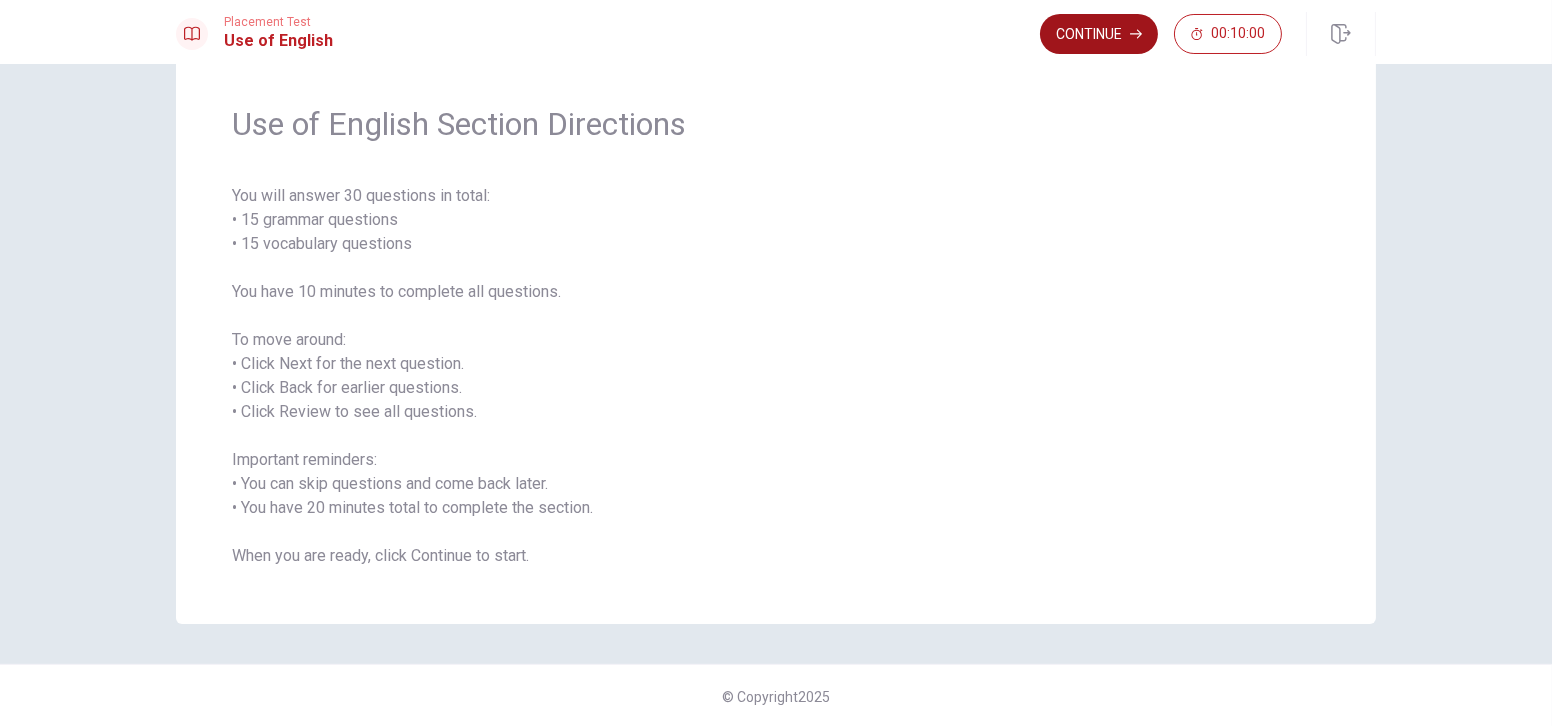 click on "Continue" at bounding box center (1099, 34) 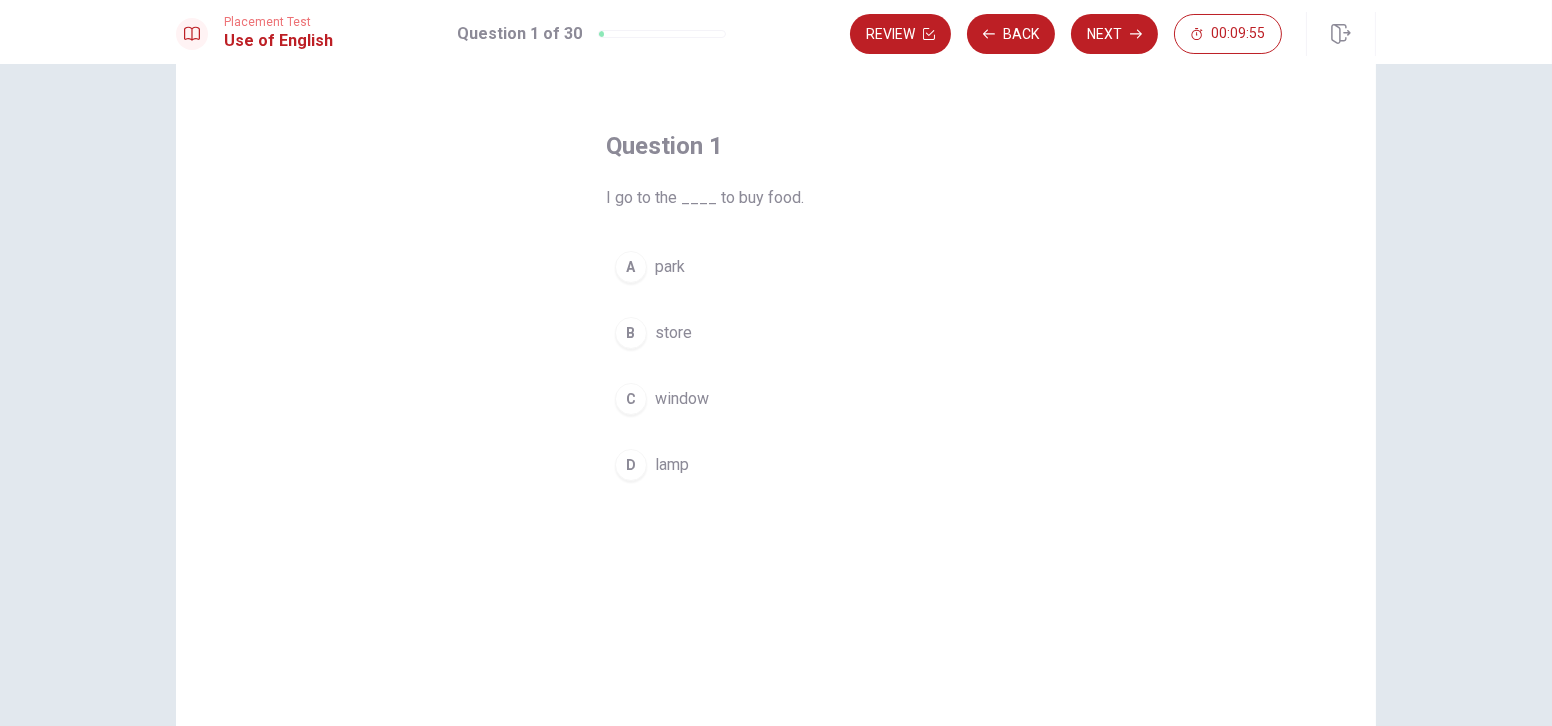 click on "store" at bounding box center (673, 333) 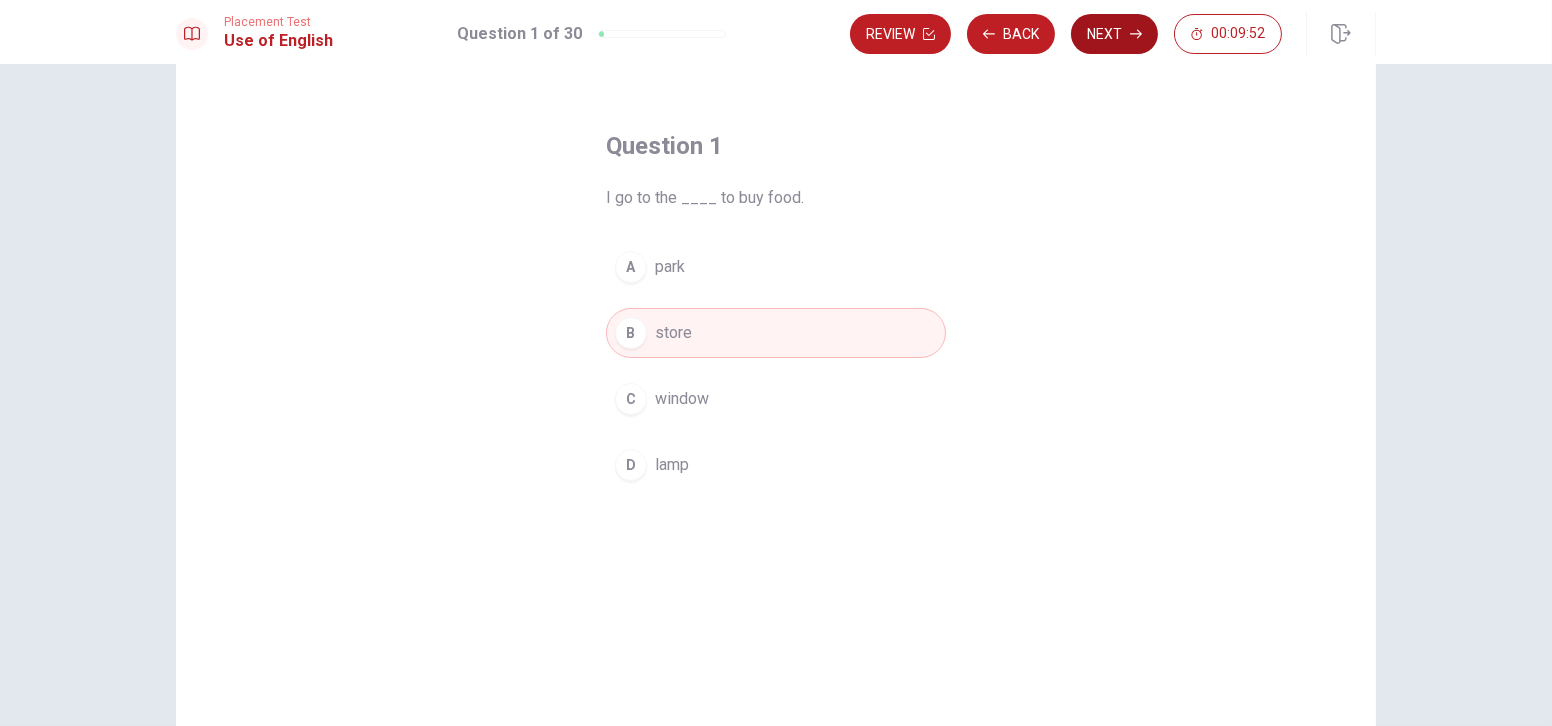 click on "Next" at bounding box center [1114, 34] 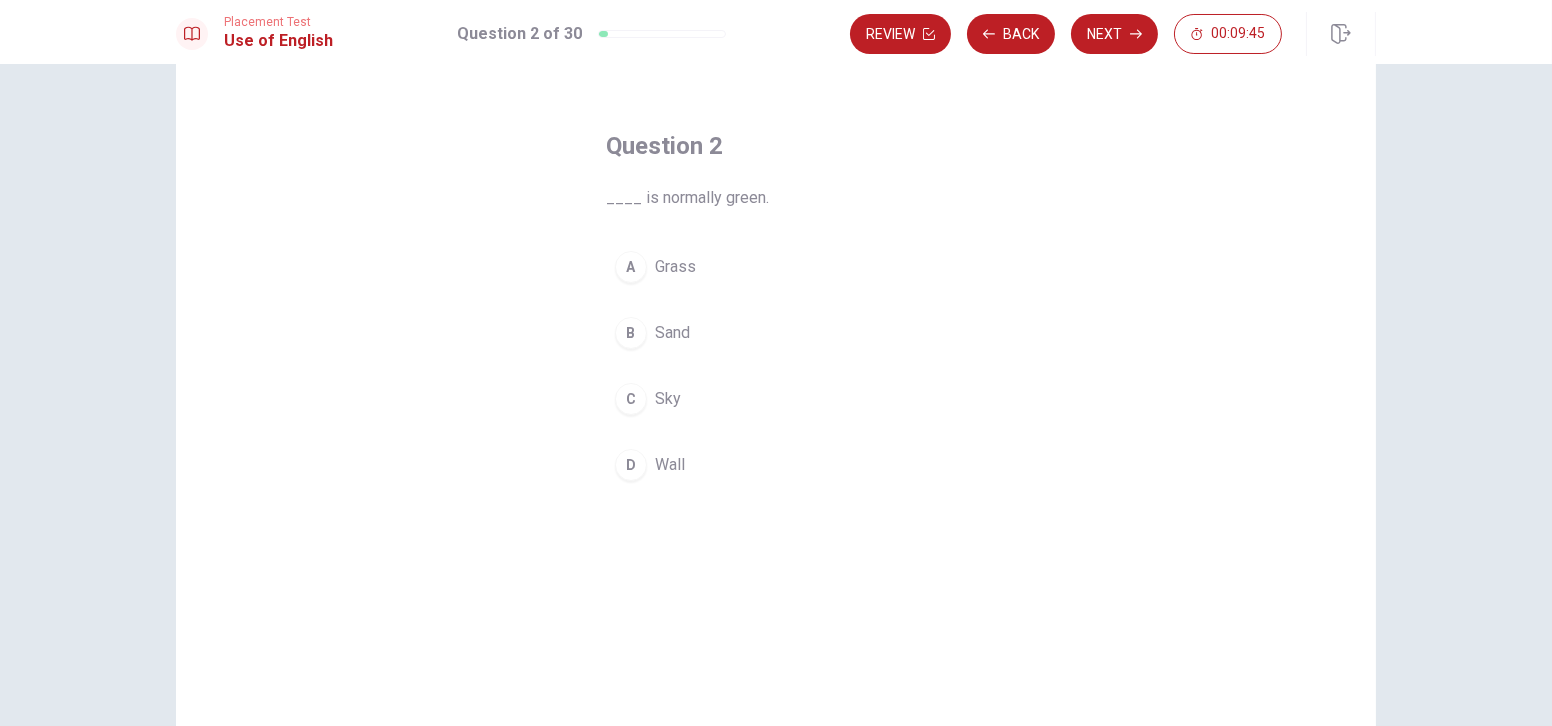 drag, startPoint x: 649, startPoint y: 194, endPoint x: 714, endPoint y: 194, distance: 65 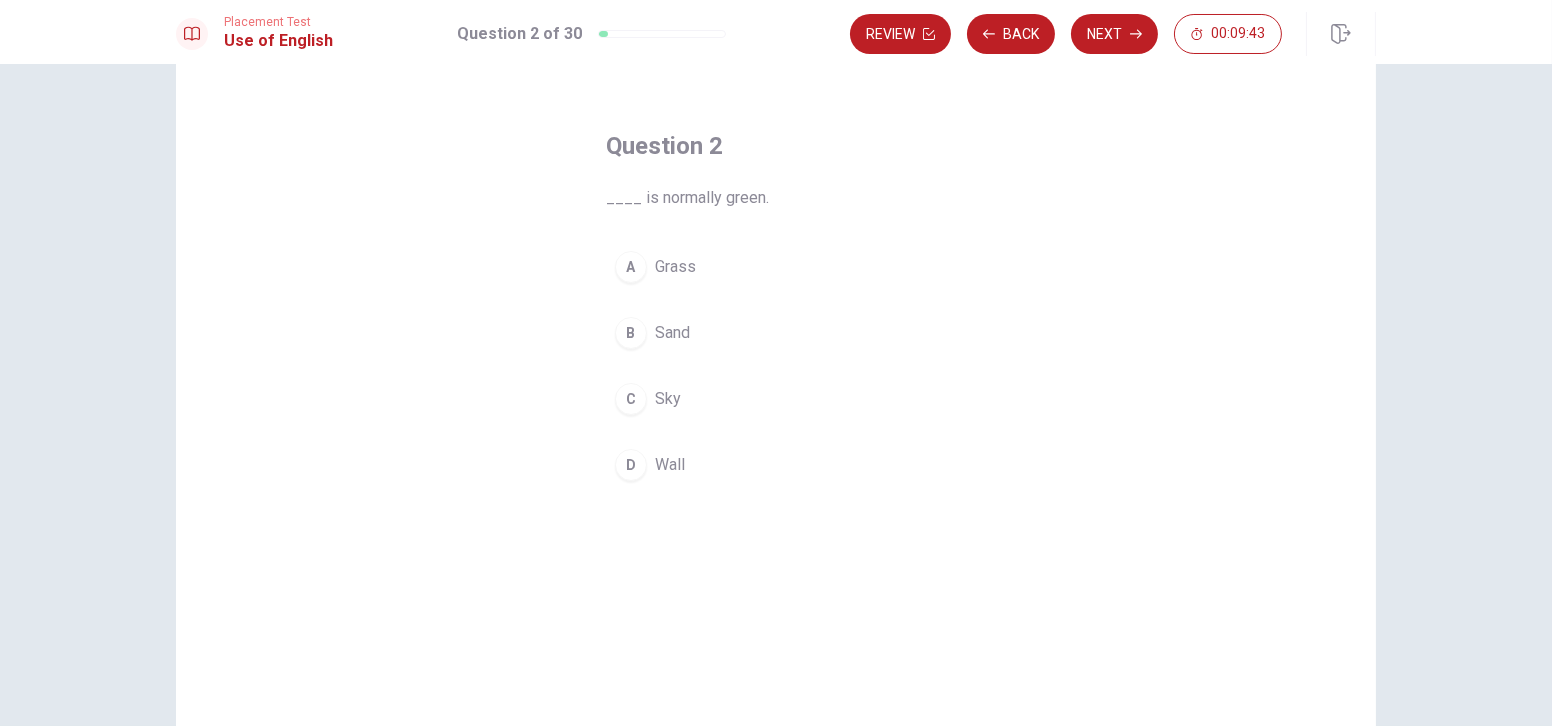 click on "Grass" at bounding box center [675, 267] 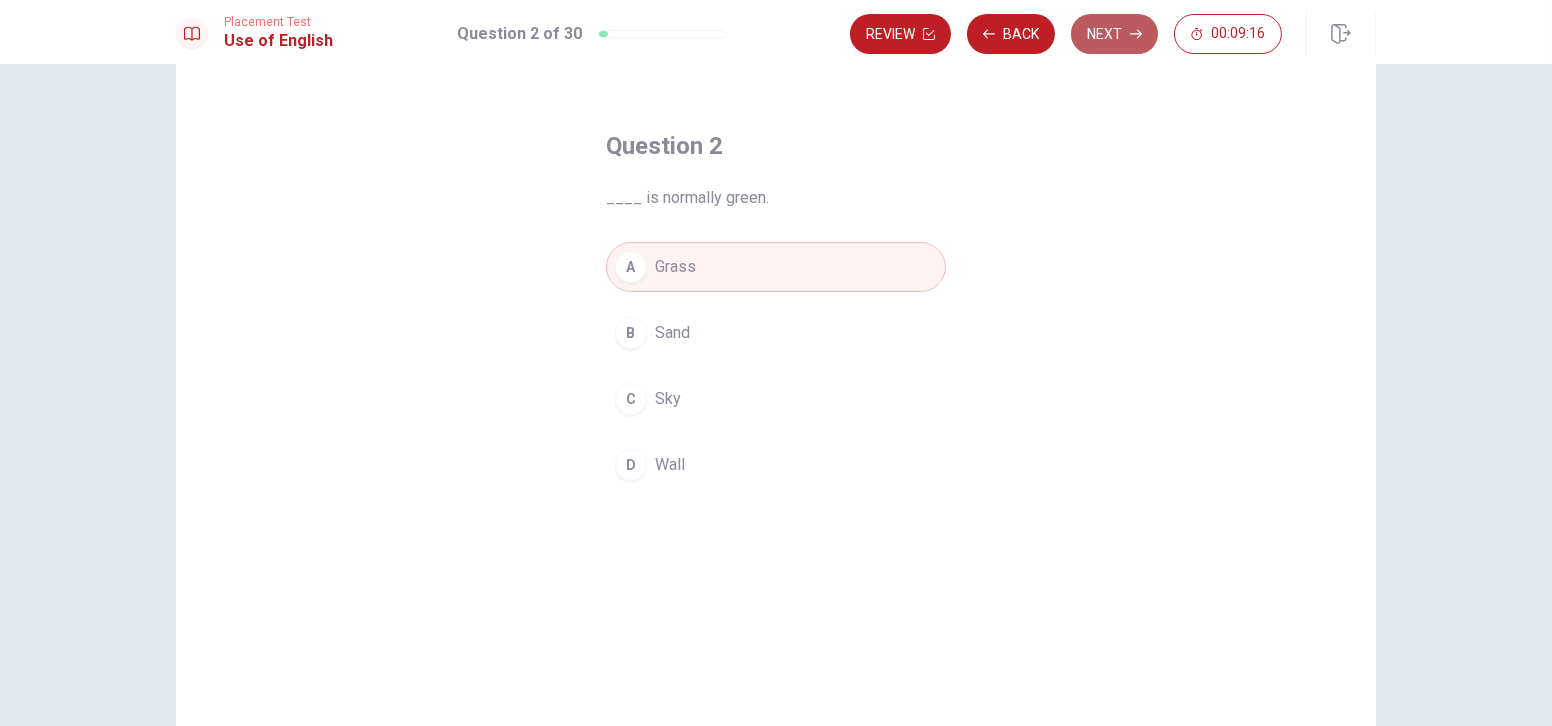 click on "Next" at bounding box center (1114, 34) 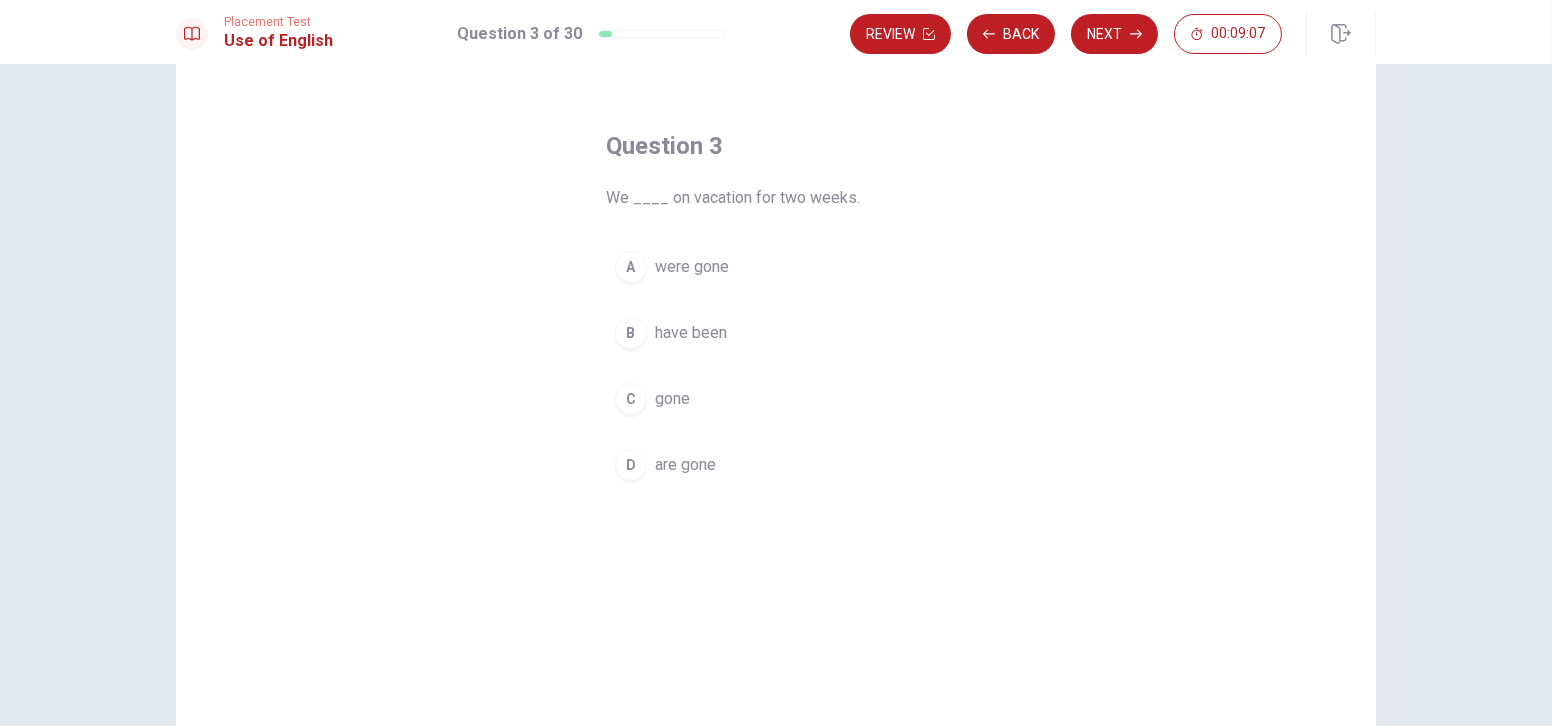 click on "have been" at bounding box center (691, 333) 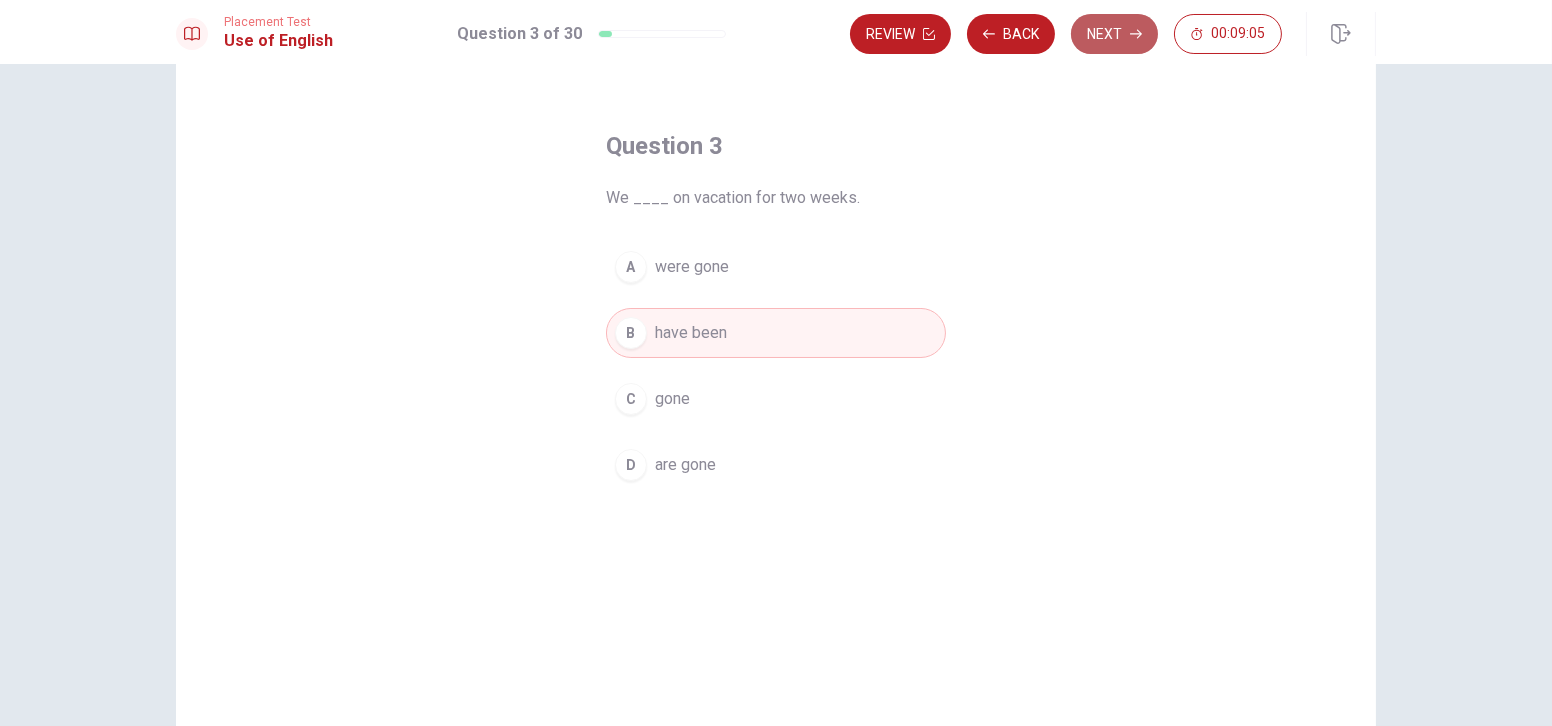 click on "Next" at bounding box center [1114, 34] 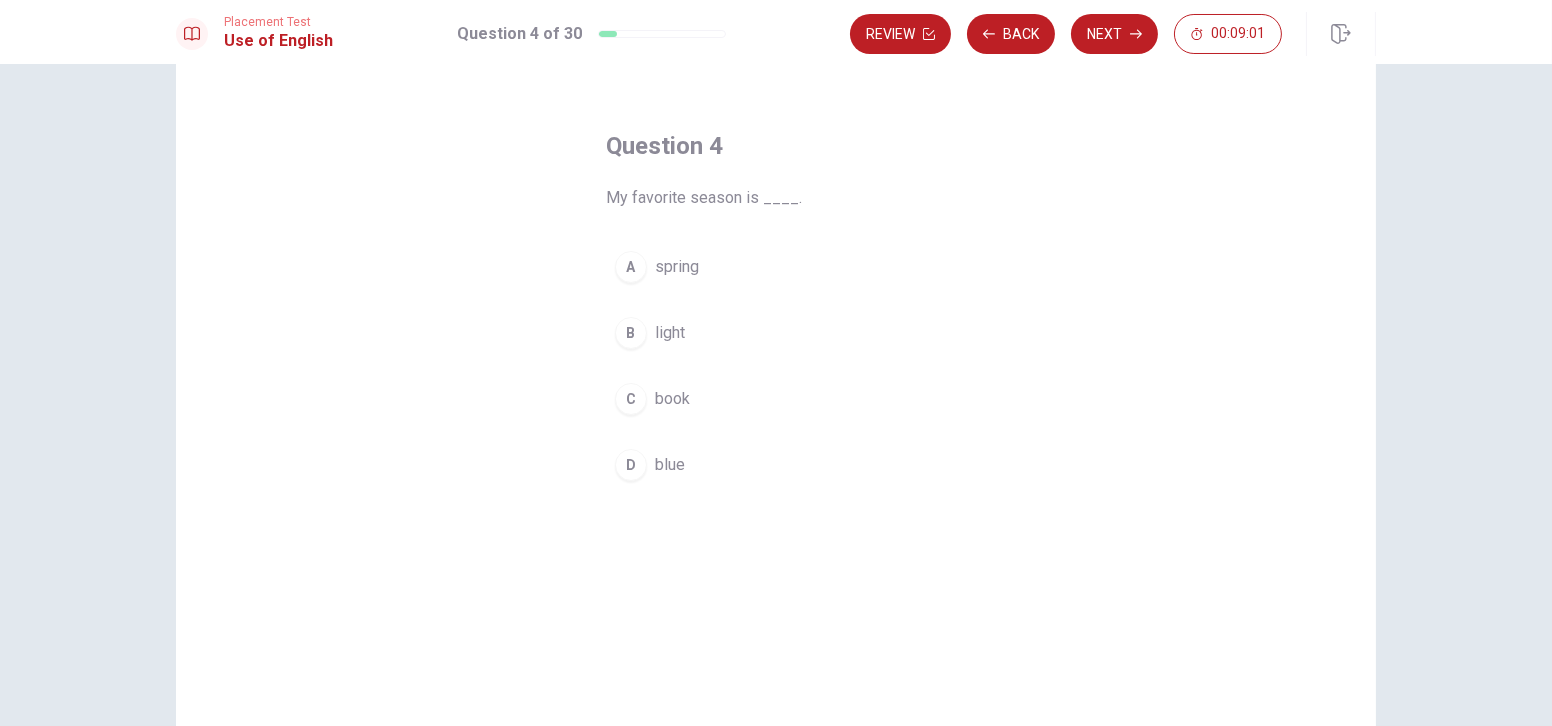 click on "spring" at bounding box center (677, 267) 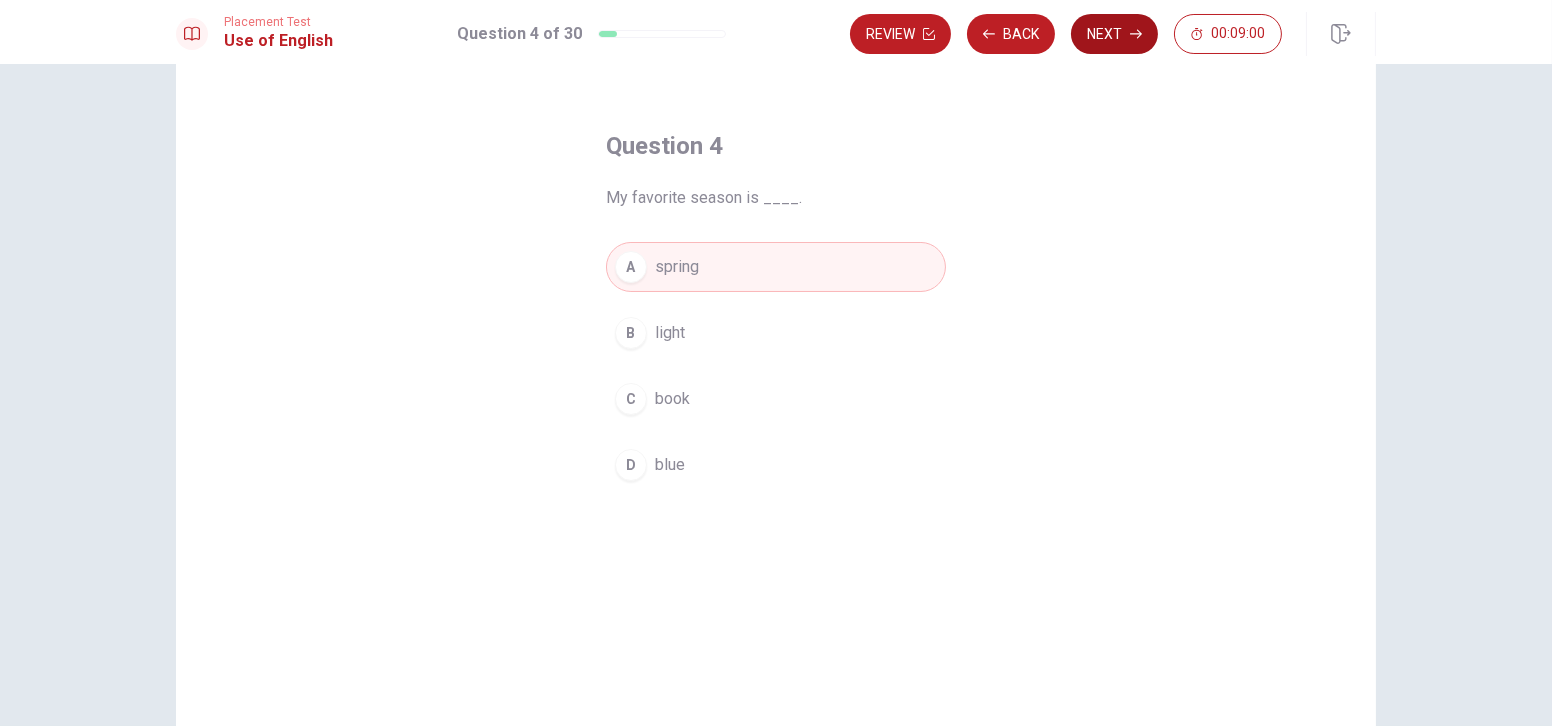 click on "Next" at bounding box center [1114, 34] 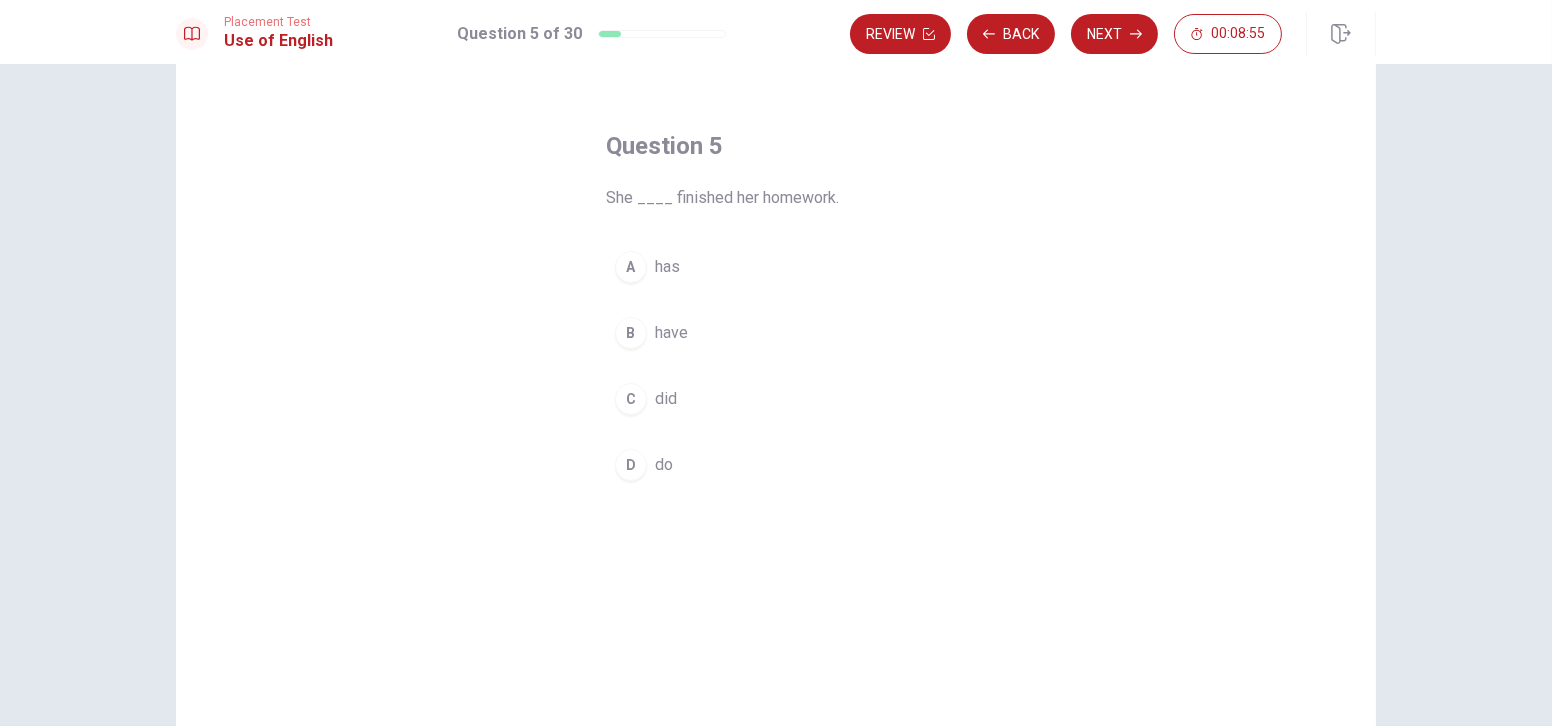 click on "has" at bounding box center (667, 267) 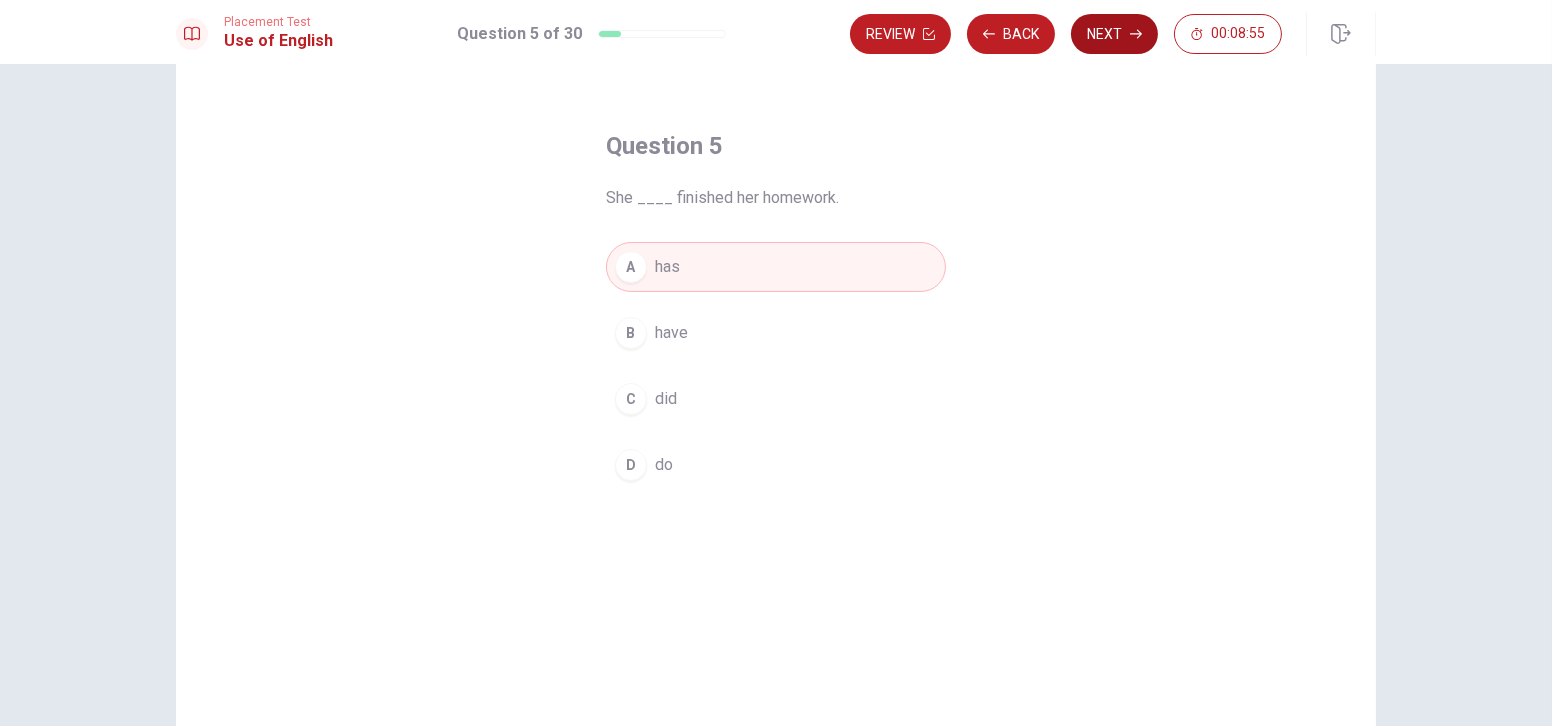 click on "Next" at bounding box center (1114, 34) 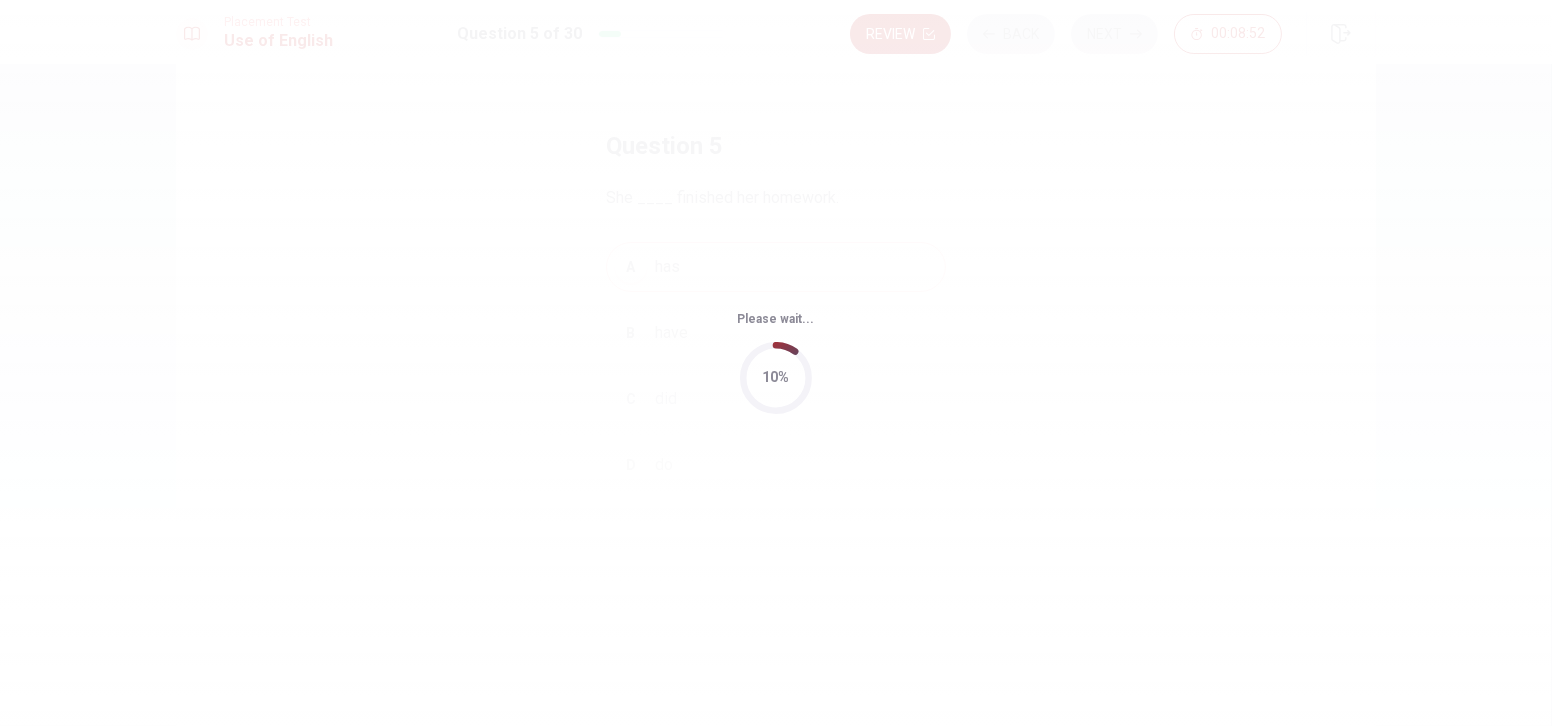 scroll, scrollTop: 0, scrollLeft: 0, axis: both 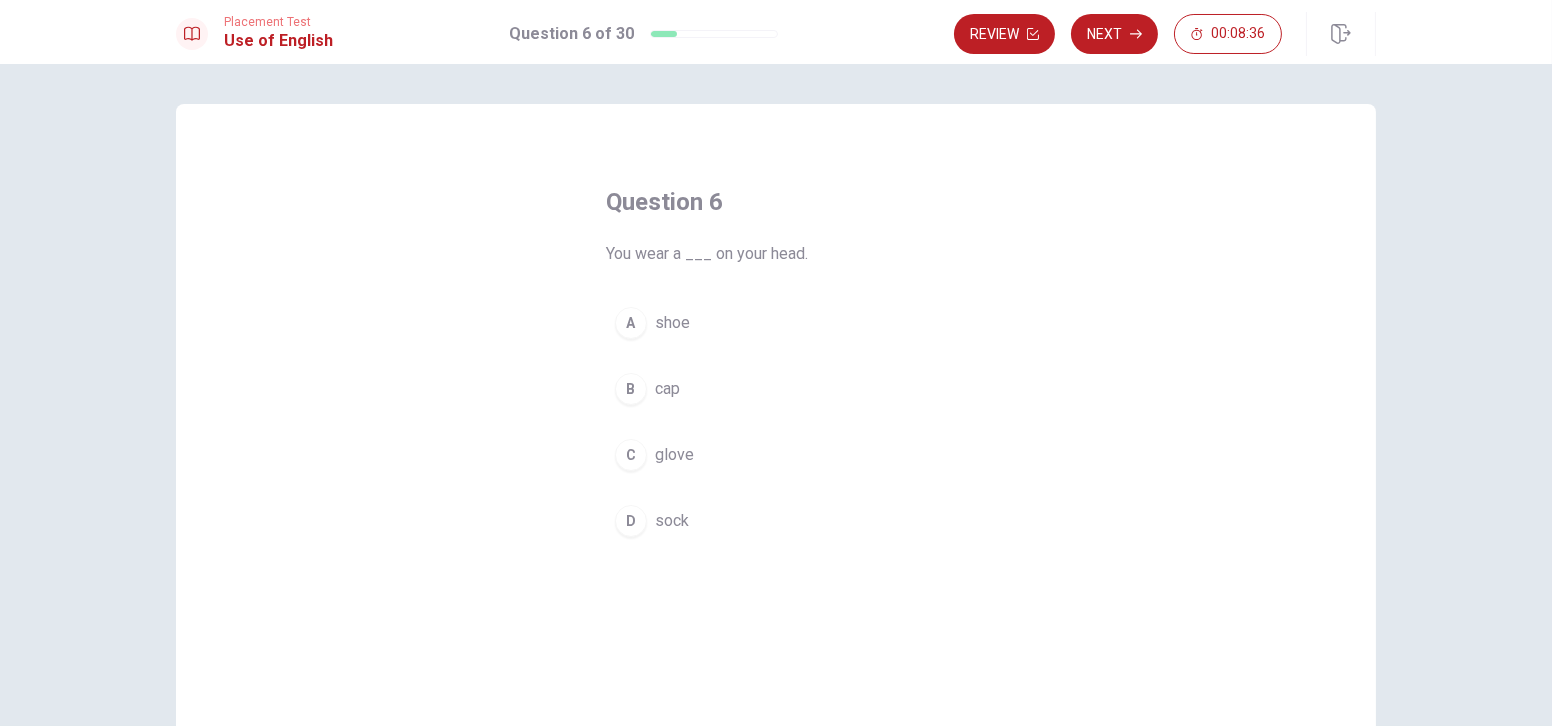 click on "cap" at bounding box center (667, 389) 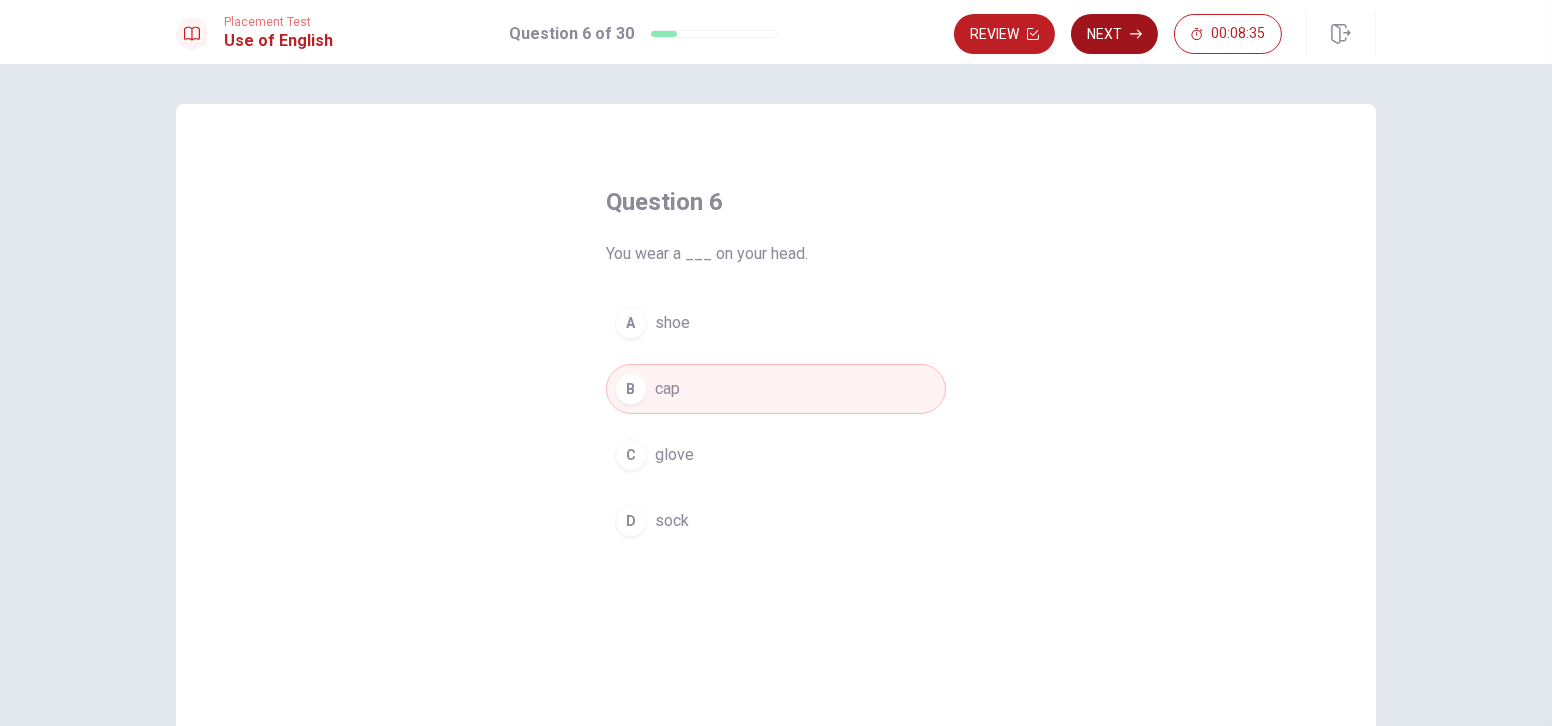 click on "Next" at bounding box center [1114, 34] 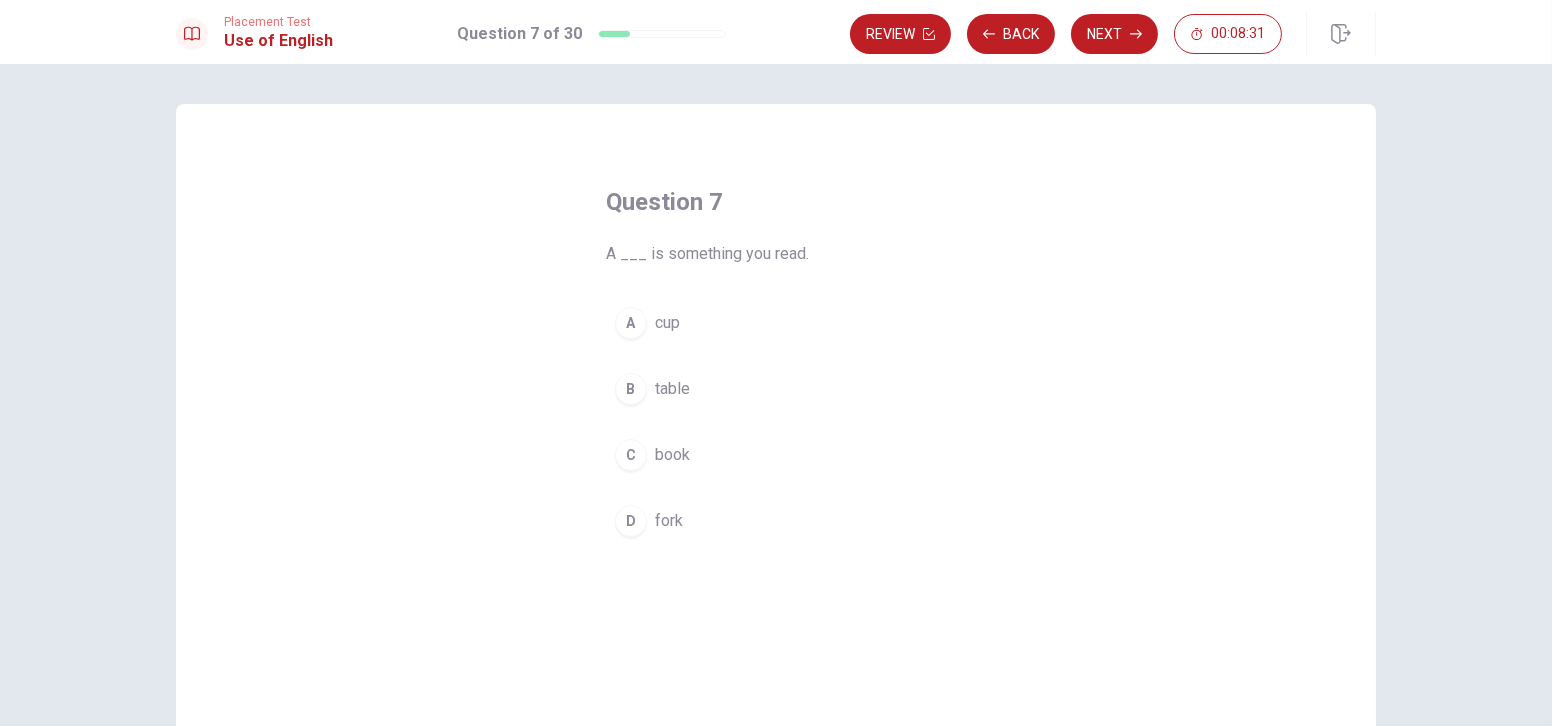 click on "C book" at bounding box center (776, 455) 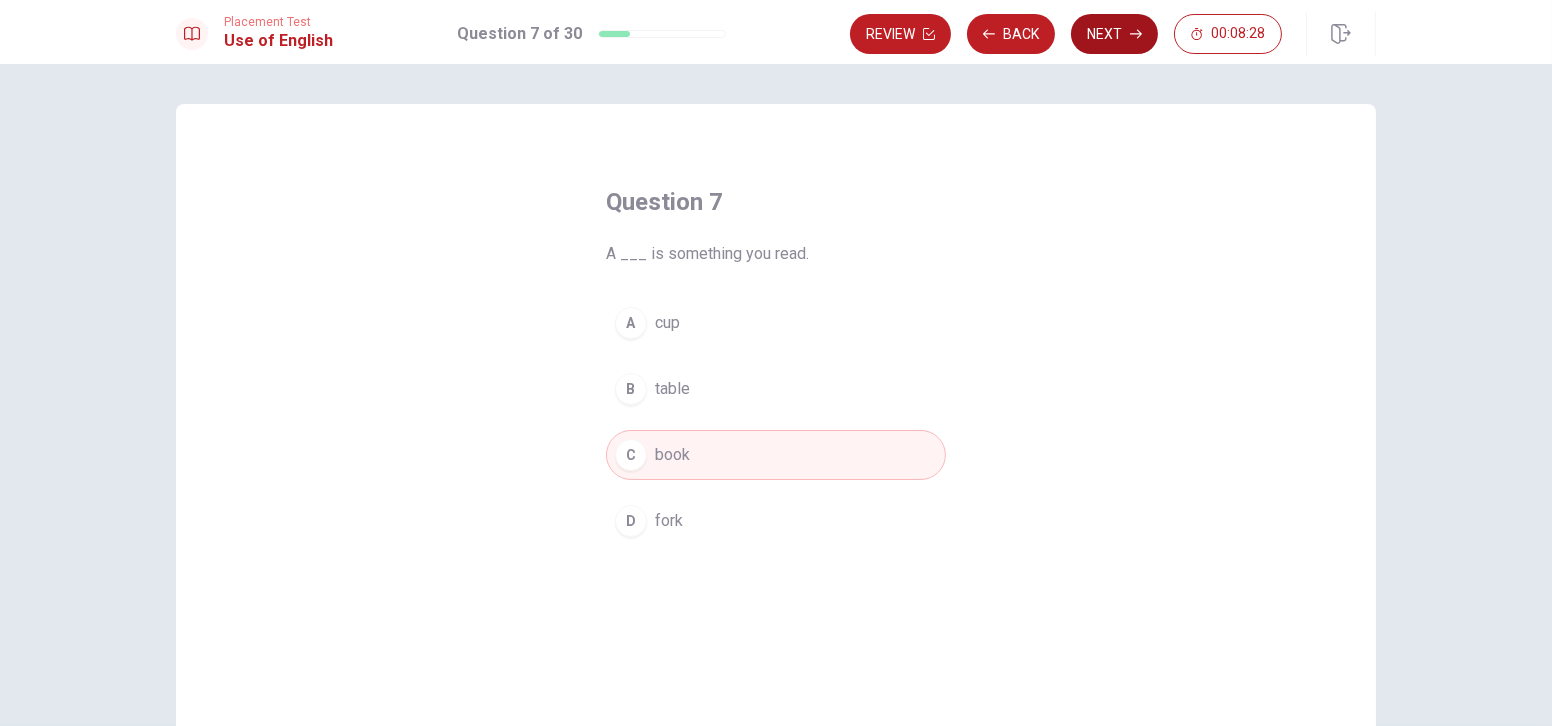 click on "Next" at bounding box center [1114, 34] 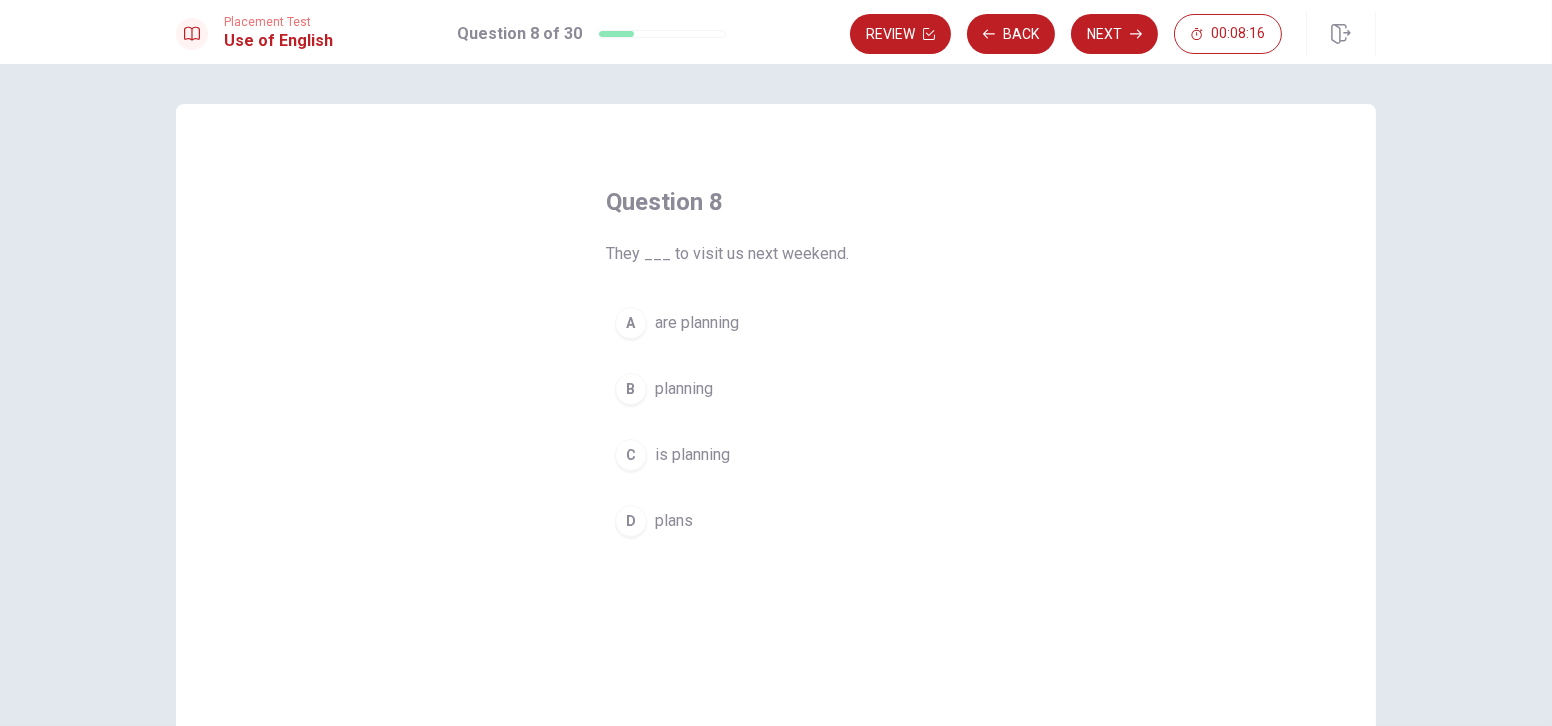 click on "are planning" at bounding box center (697, 323) 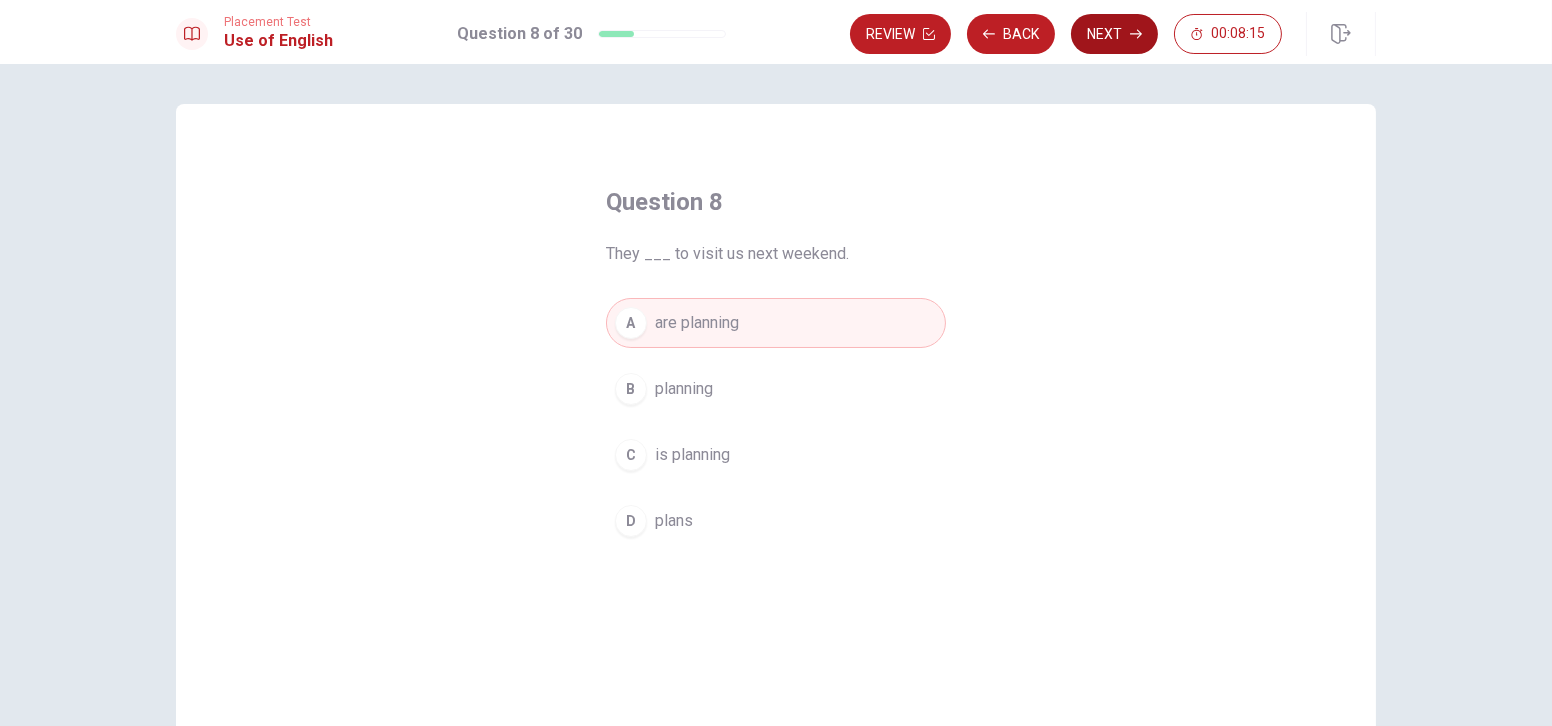 click on "Next" at bounding box center [1114, 34] 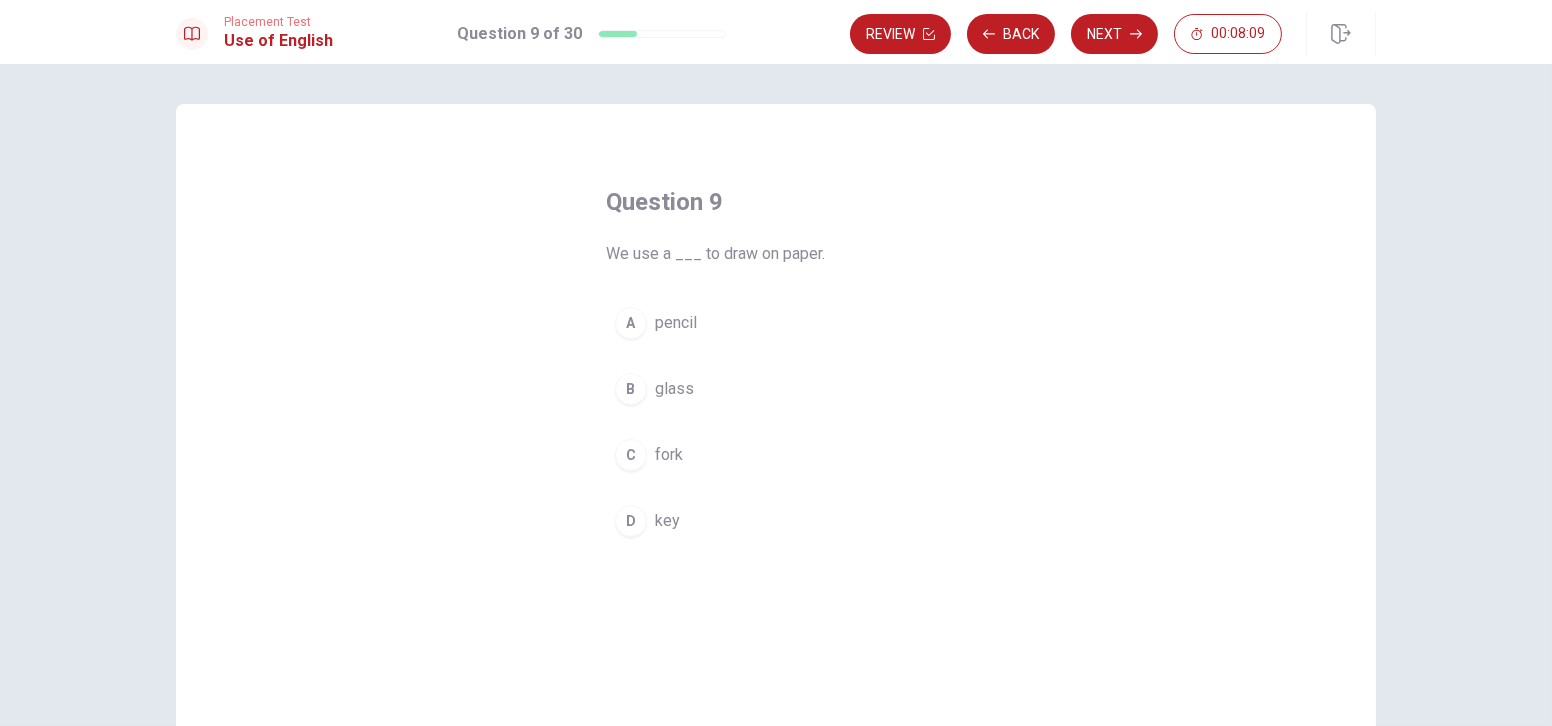 click on "pencil" at bounding box center [676, 323] 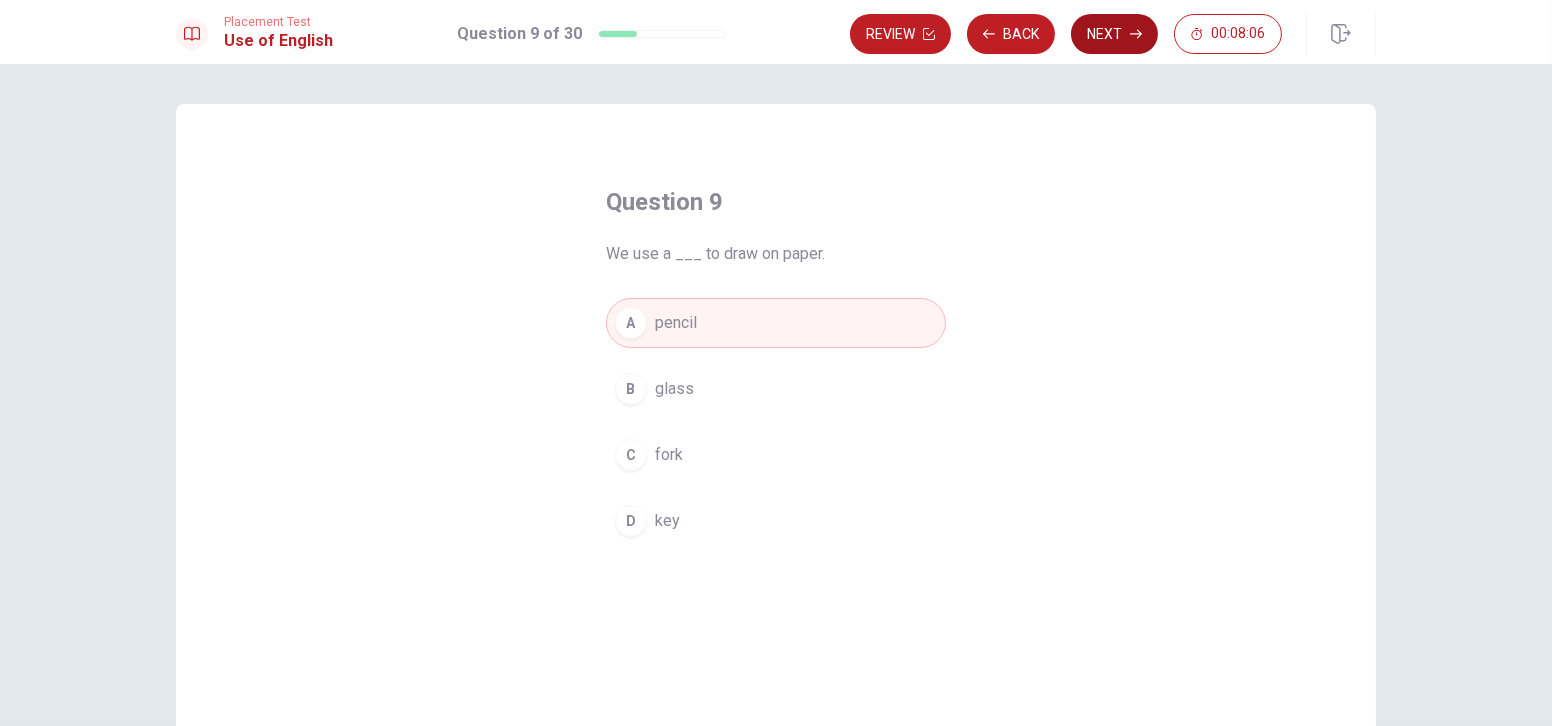 click on "Next" at bounding box center [1114, 34] 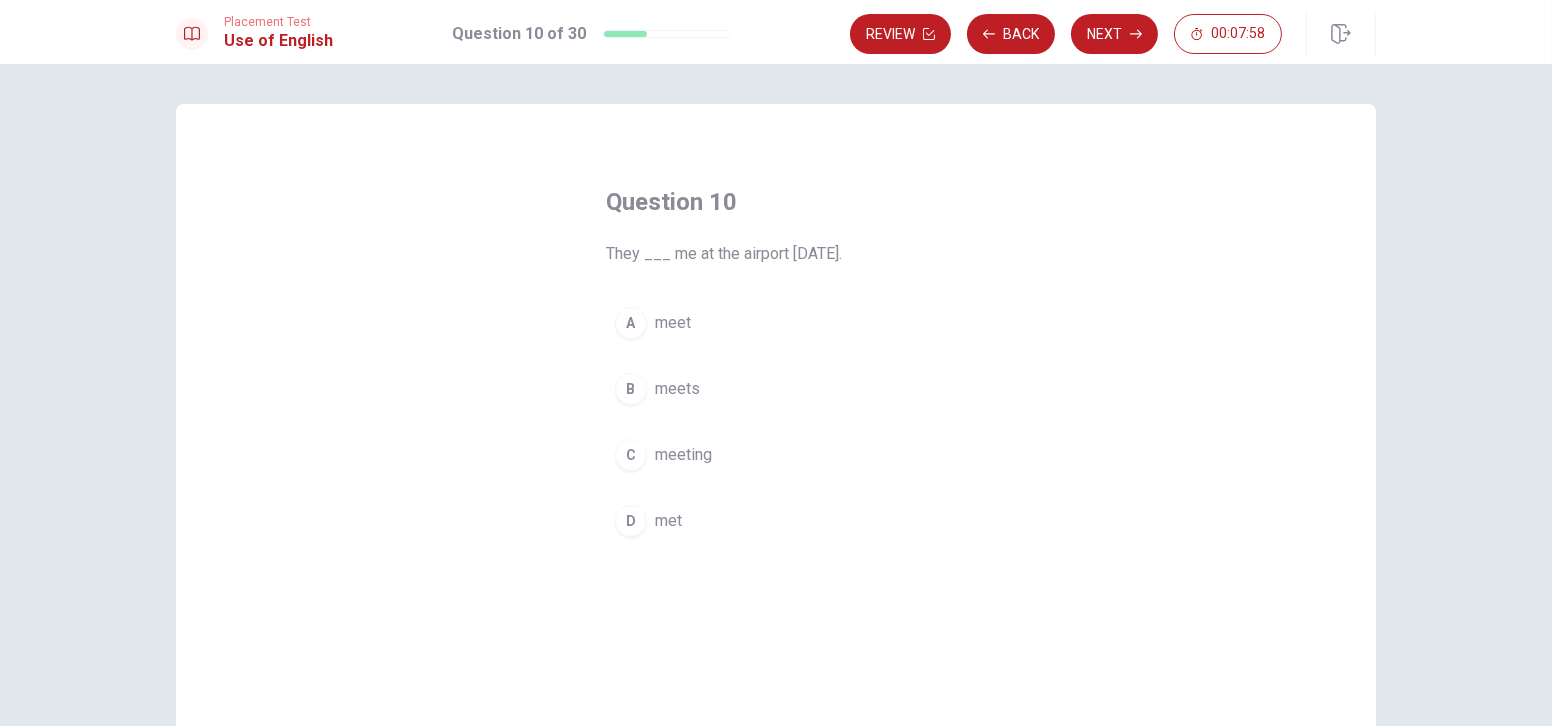 click on "meeting" at bounding box center [683, 455] 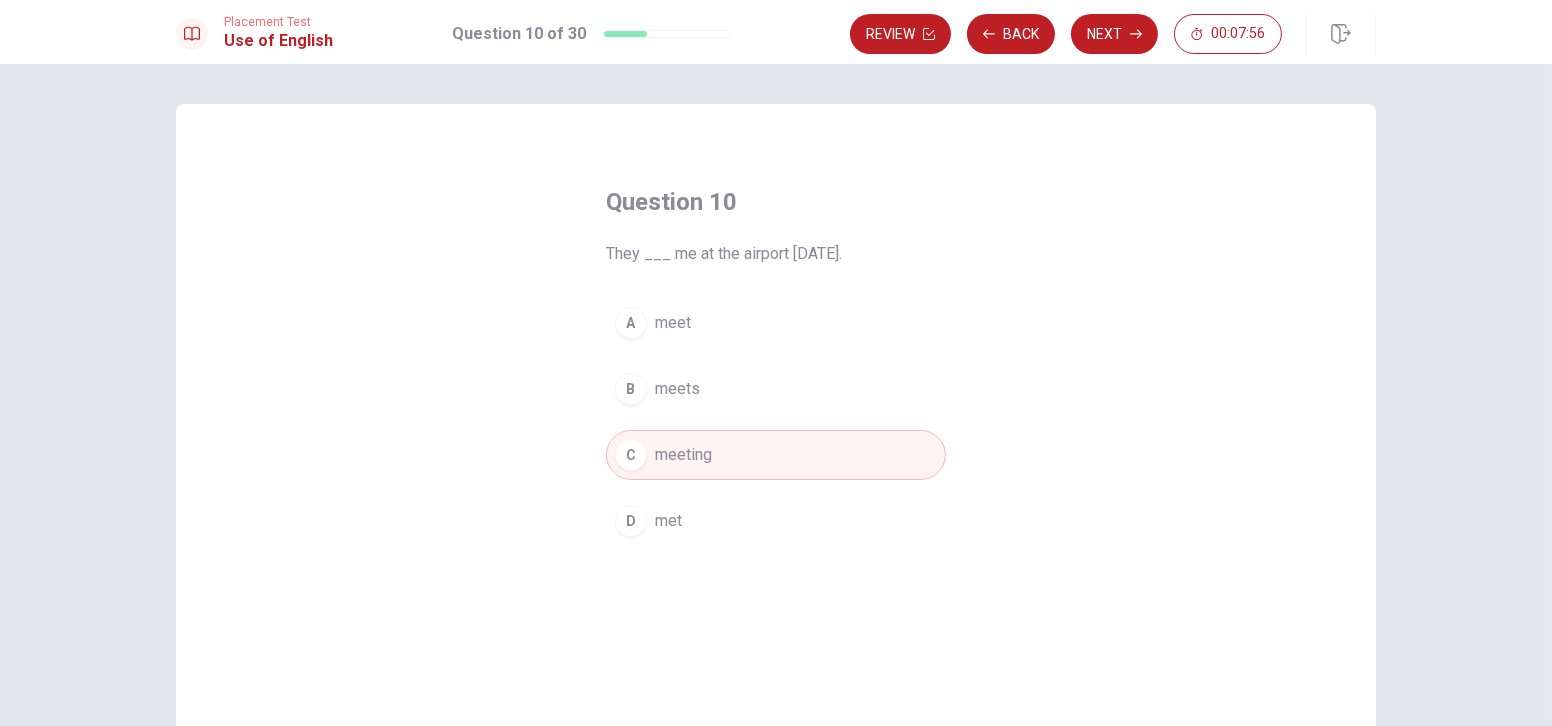 click on "meets" at bounding box center (677, 389) 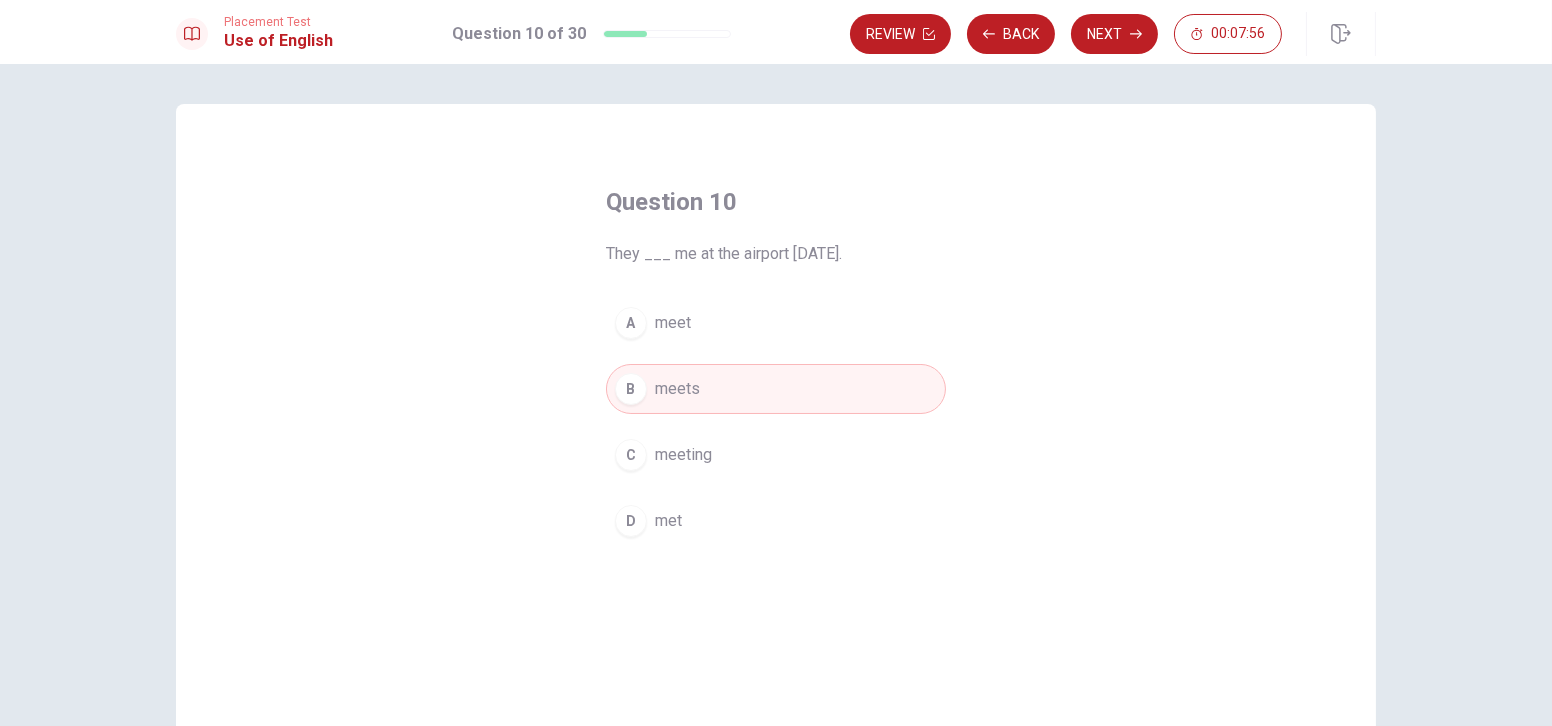 click on "meet" at bounding box center [673, 323] 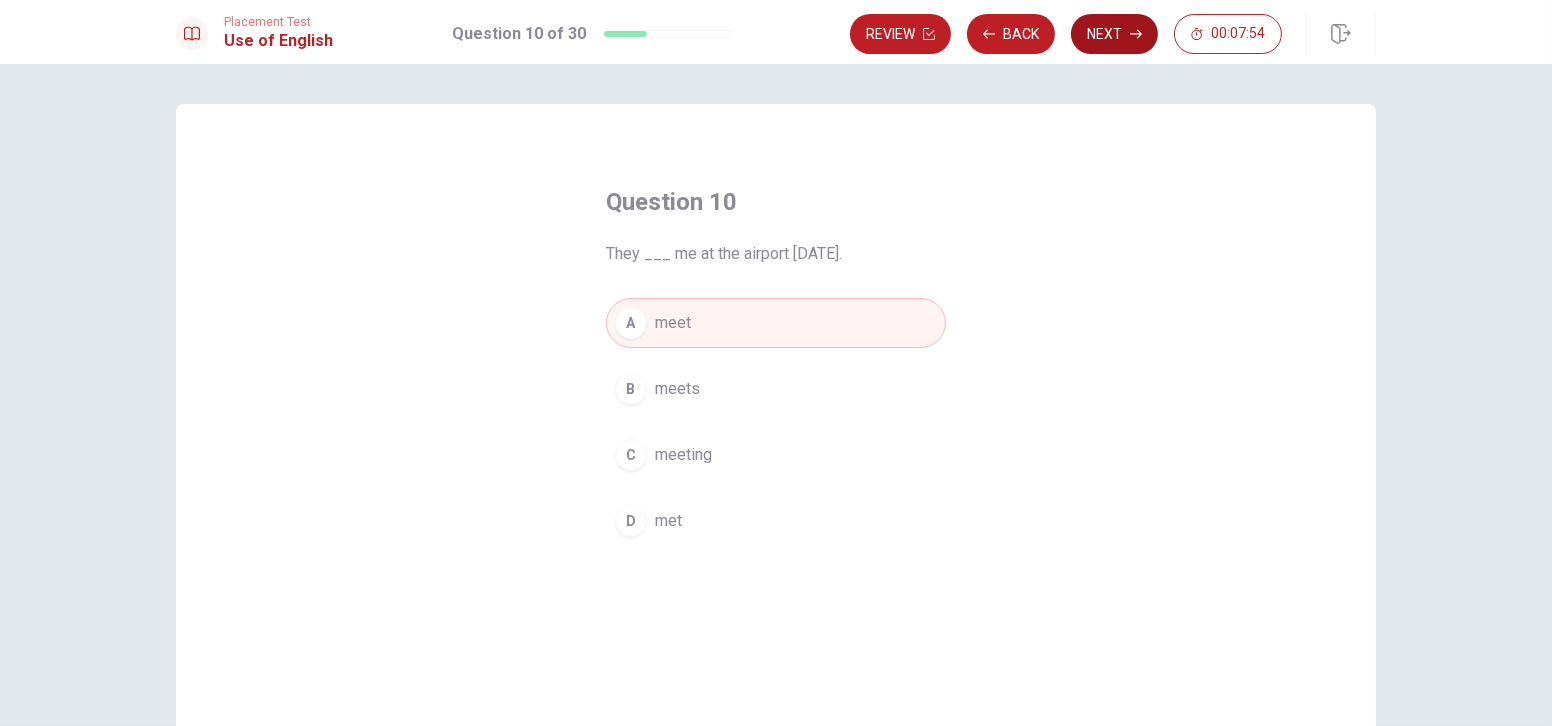 click on "Next" at bounding box center (1114, 34) 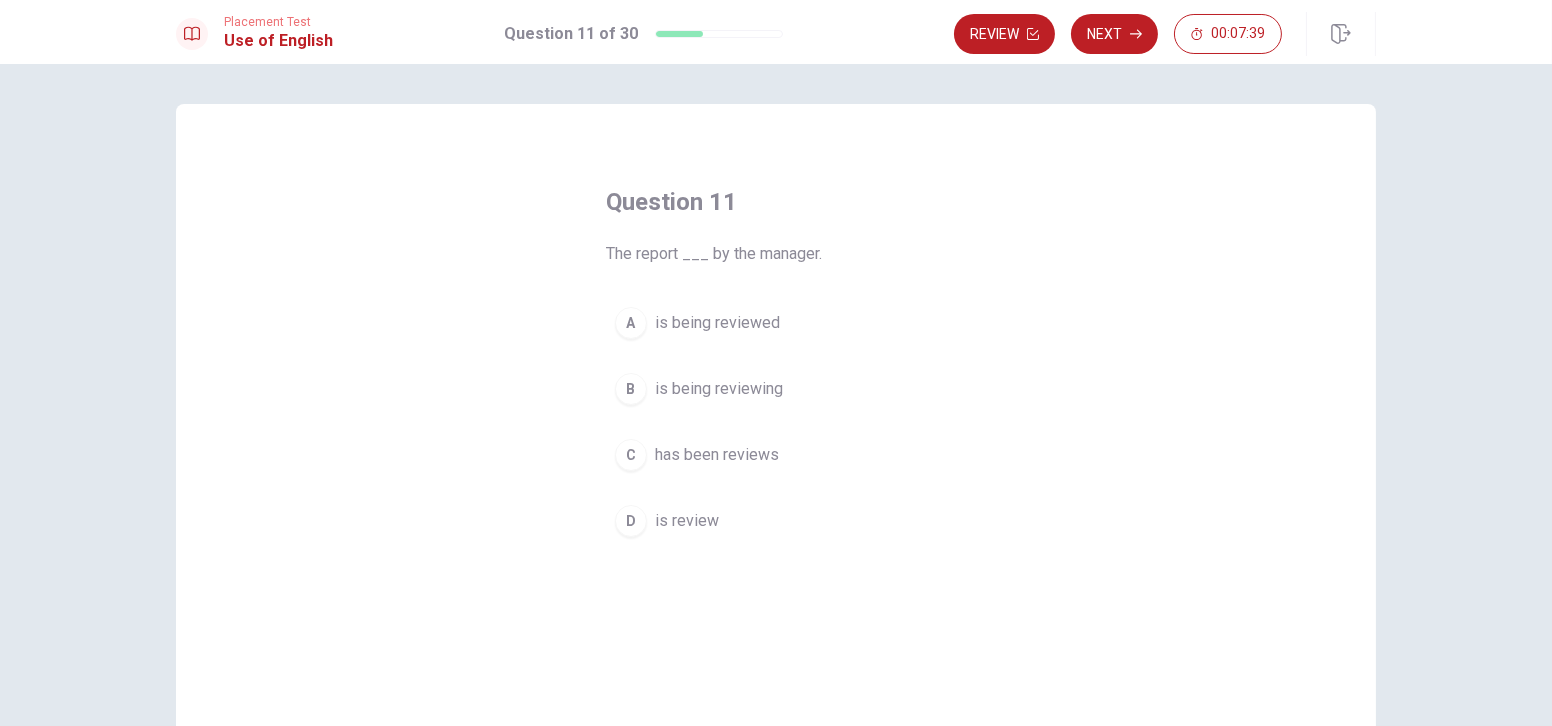 click on "has been reviews" at bounding box center [717, 455] 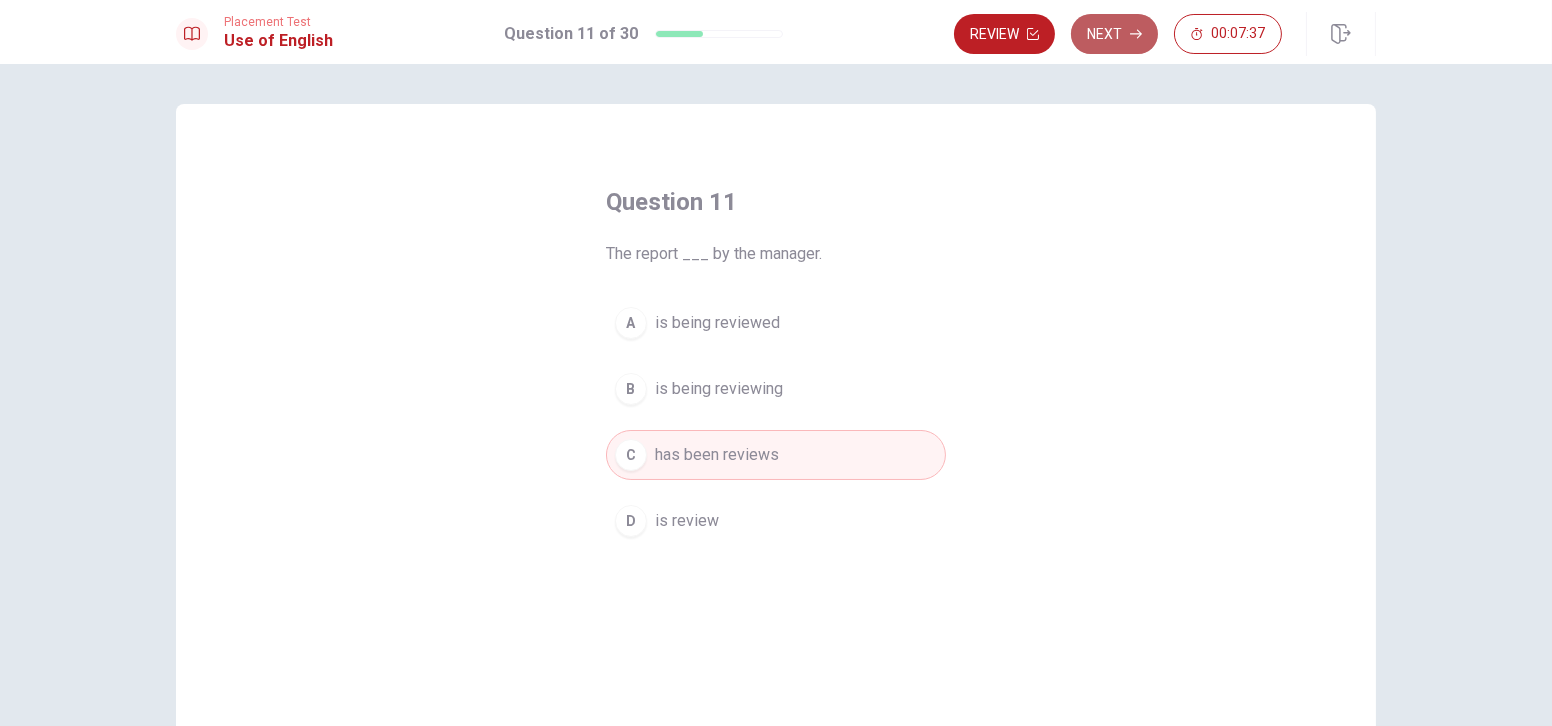 click on "Next" at bounding box center [1114, 34] 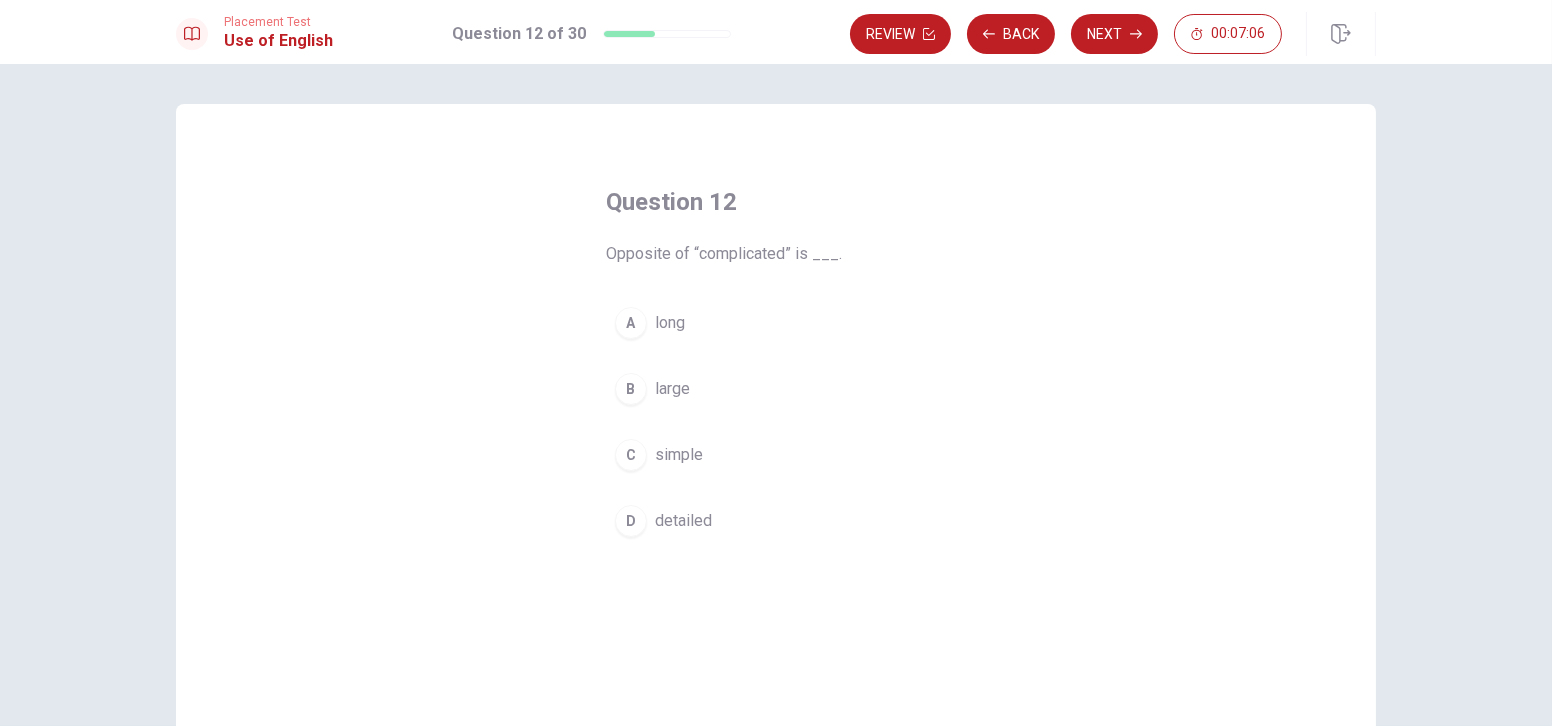 click on "simple" at bounding box center (679, 455) 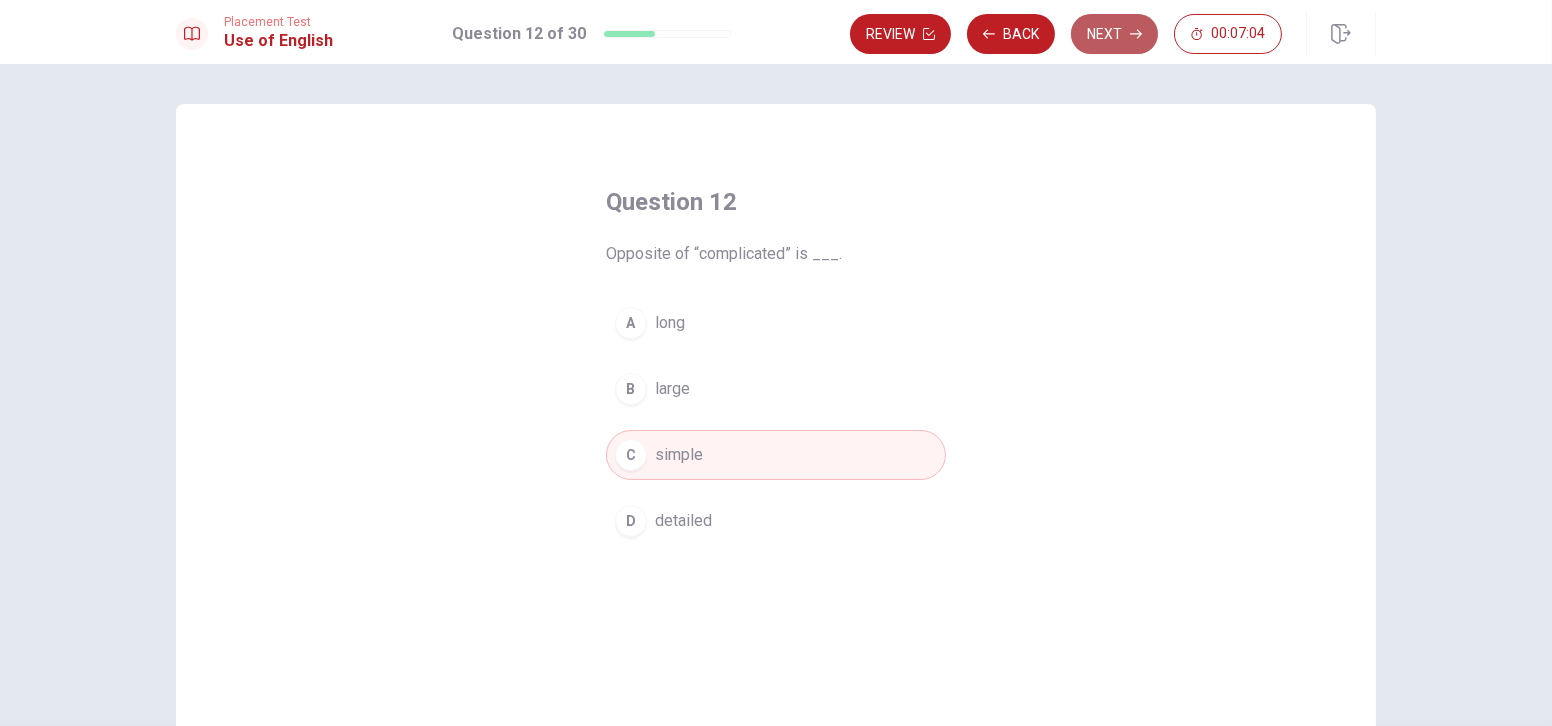 click on "Next" at bounding box center [1114, 34] 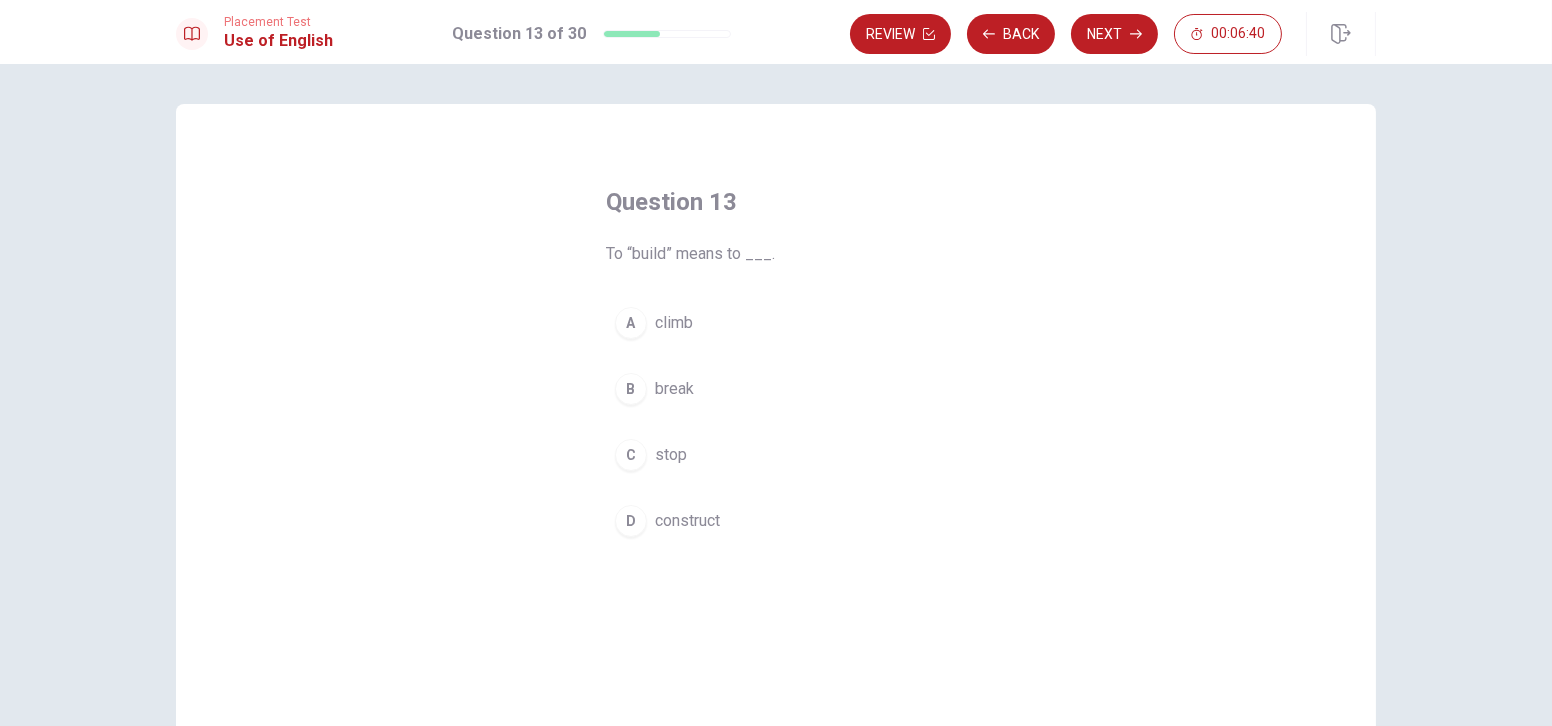 click on "D construct" at bounding box center [776, 521] 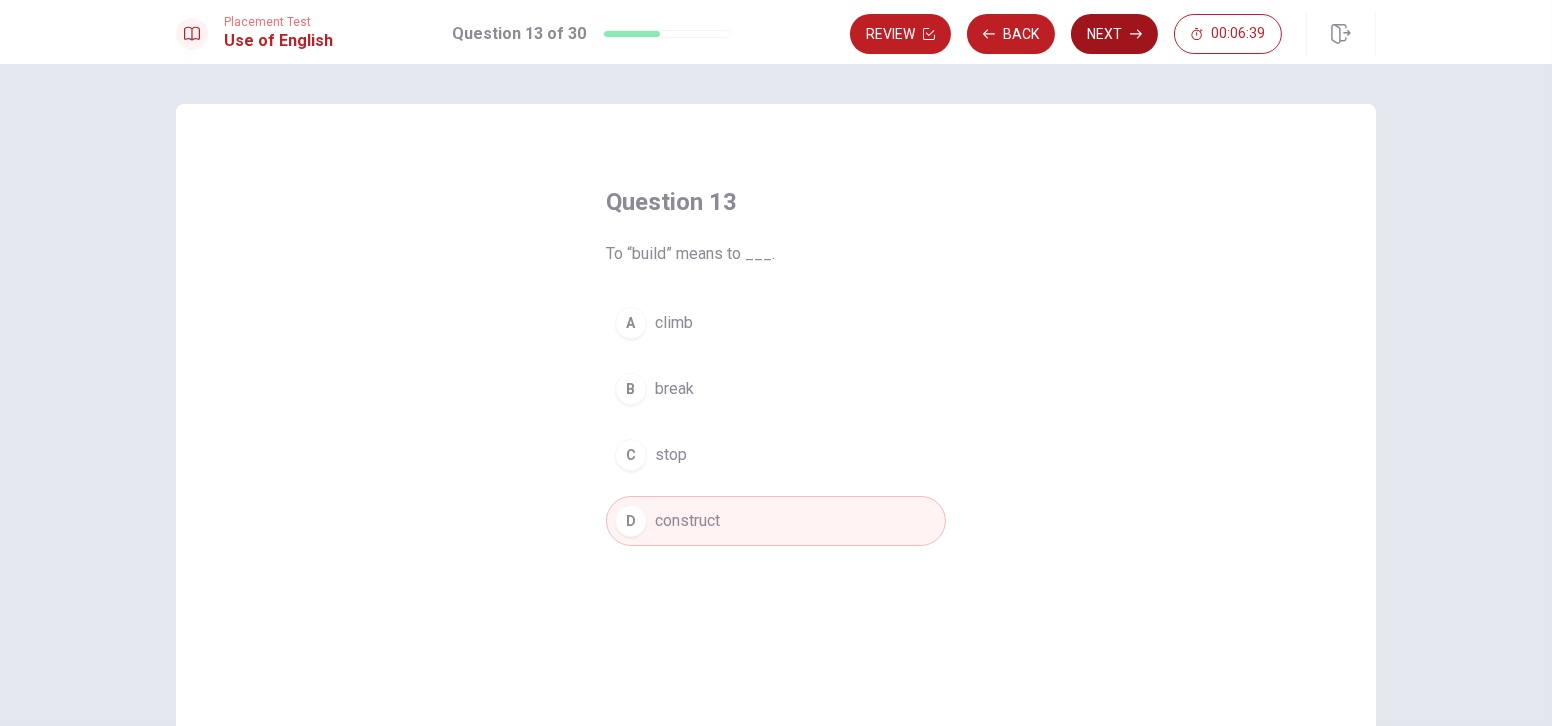 click on "Next" at bounding box center [1114, 34] 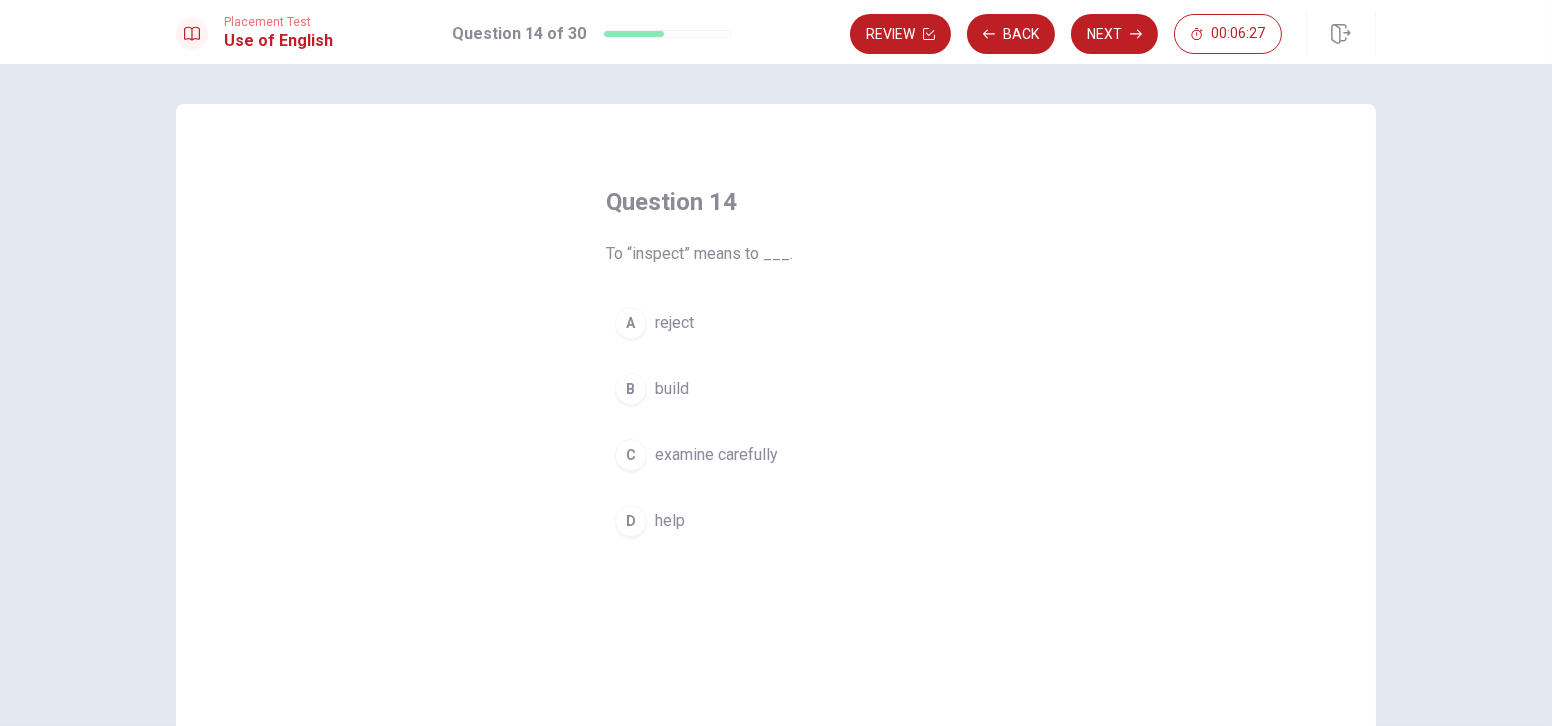 click on "examine carefully" at bounding box center (716, 455) 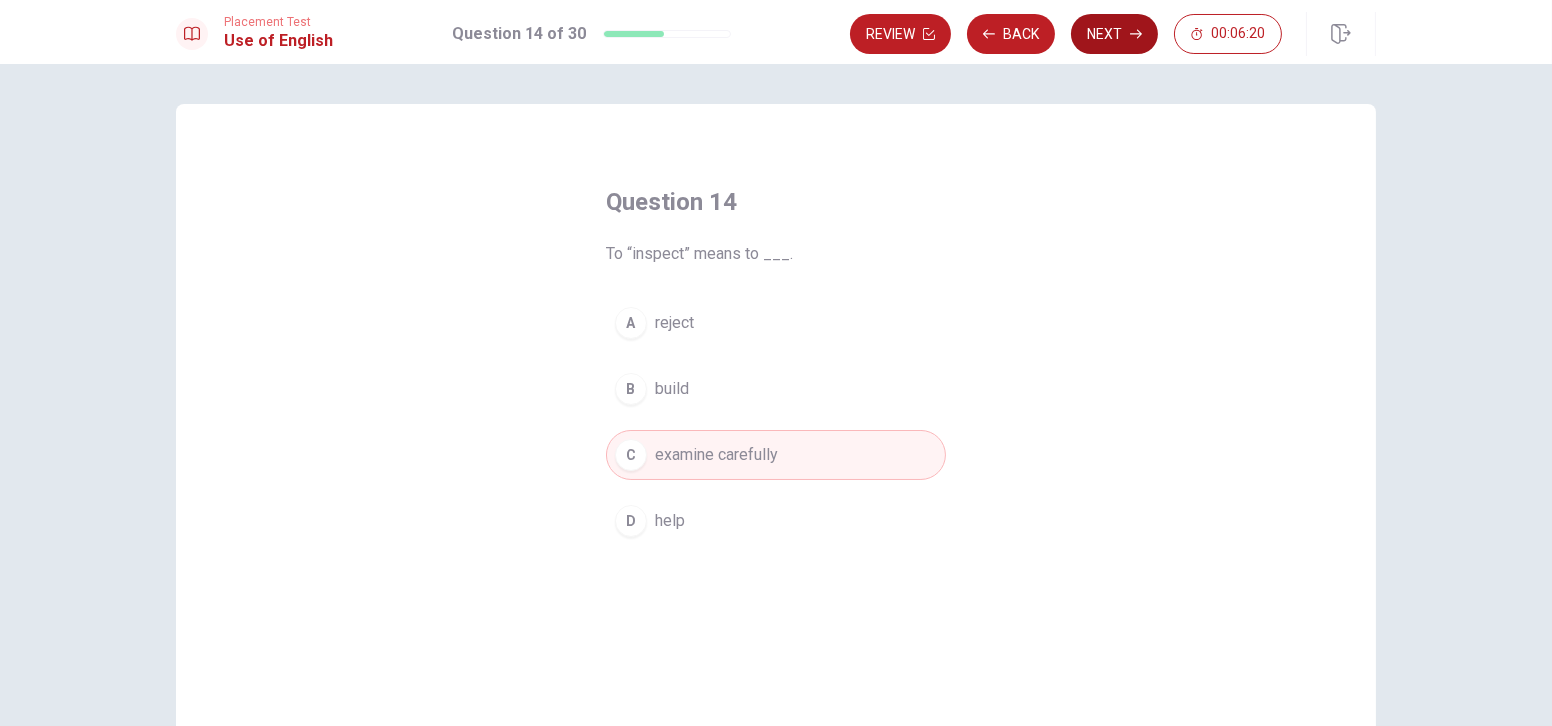 click on "Next" at bounding box center (1114, 34) 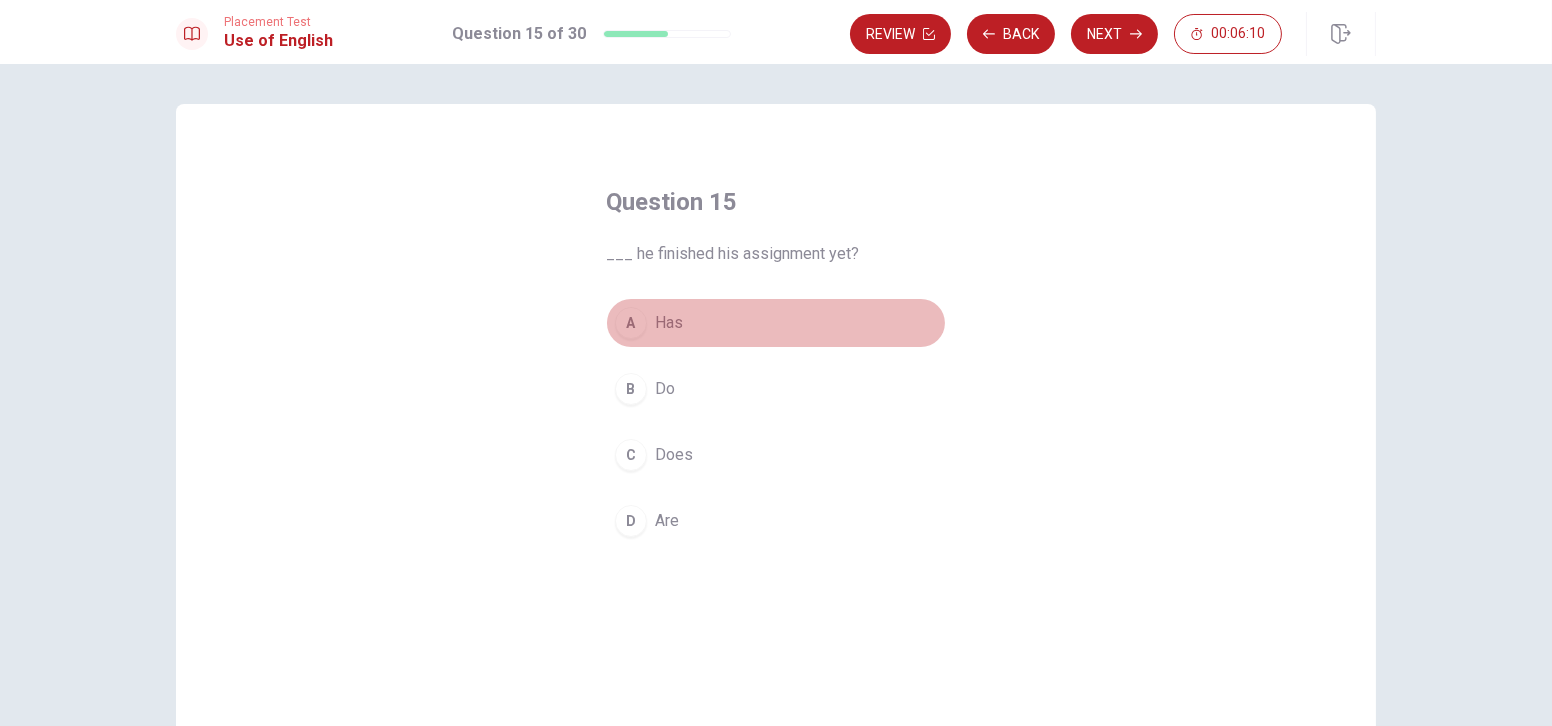 click on "A Has" at bounding box center [776, 323] 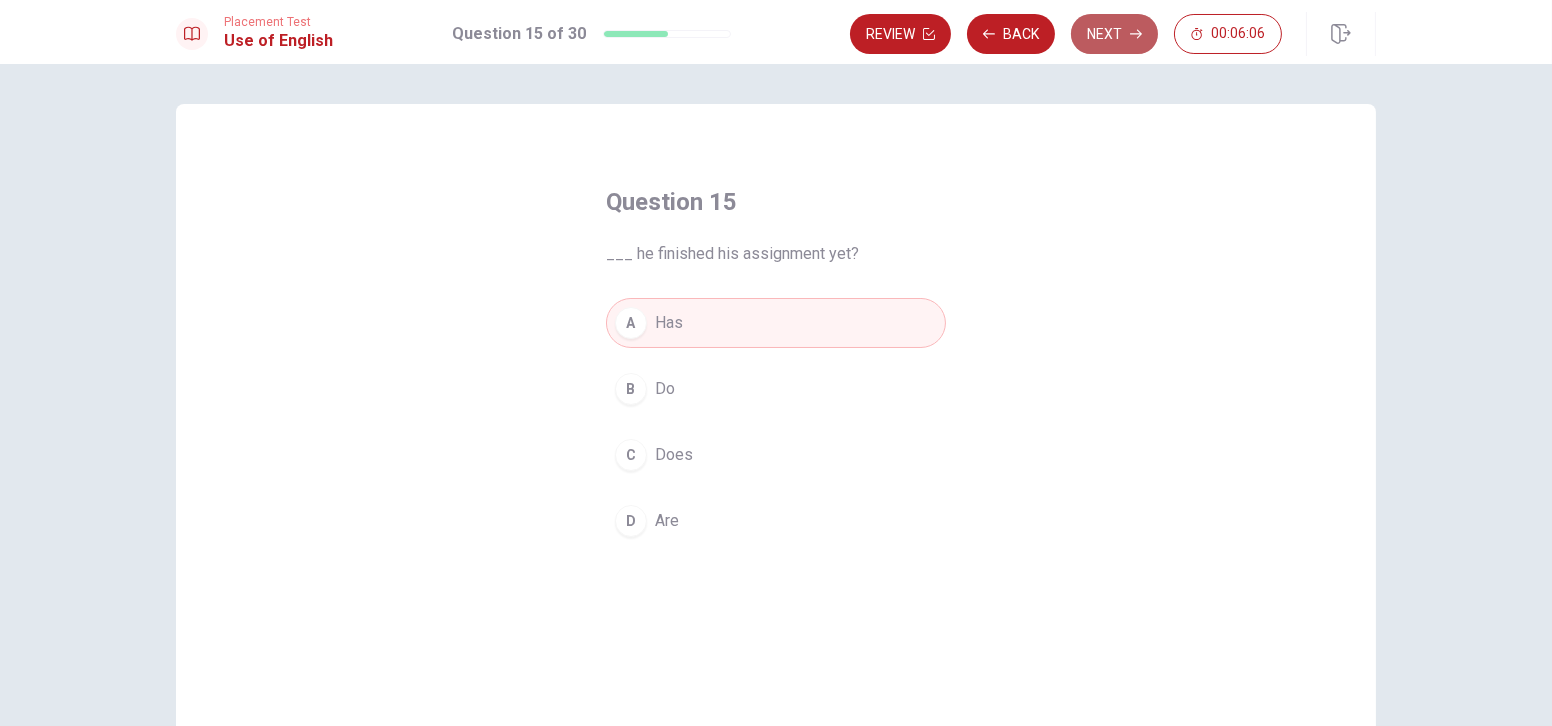 click on "Next" at bounding box center (1114, 34) 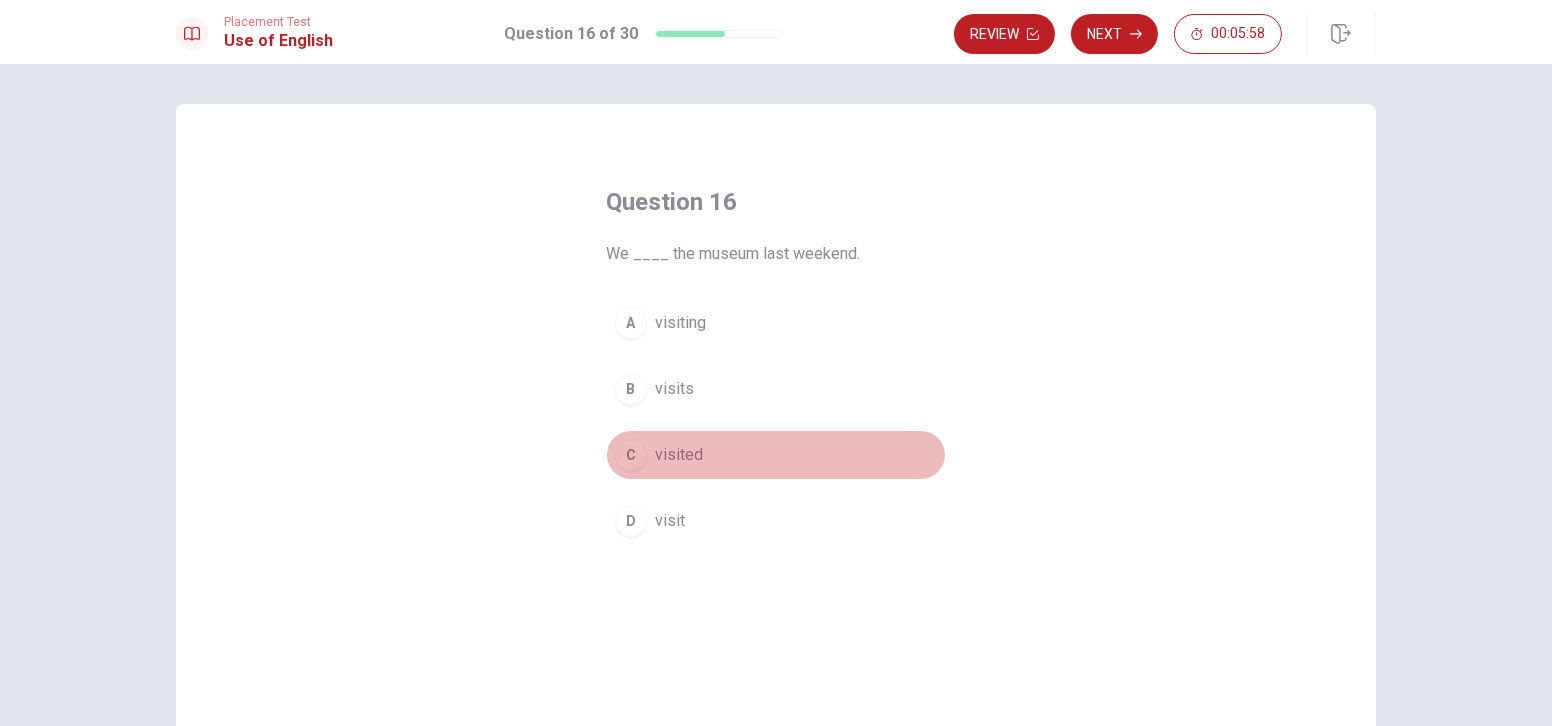 click on "C visited" at bounding box center (776, 455) 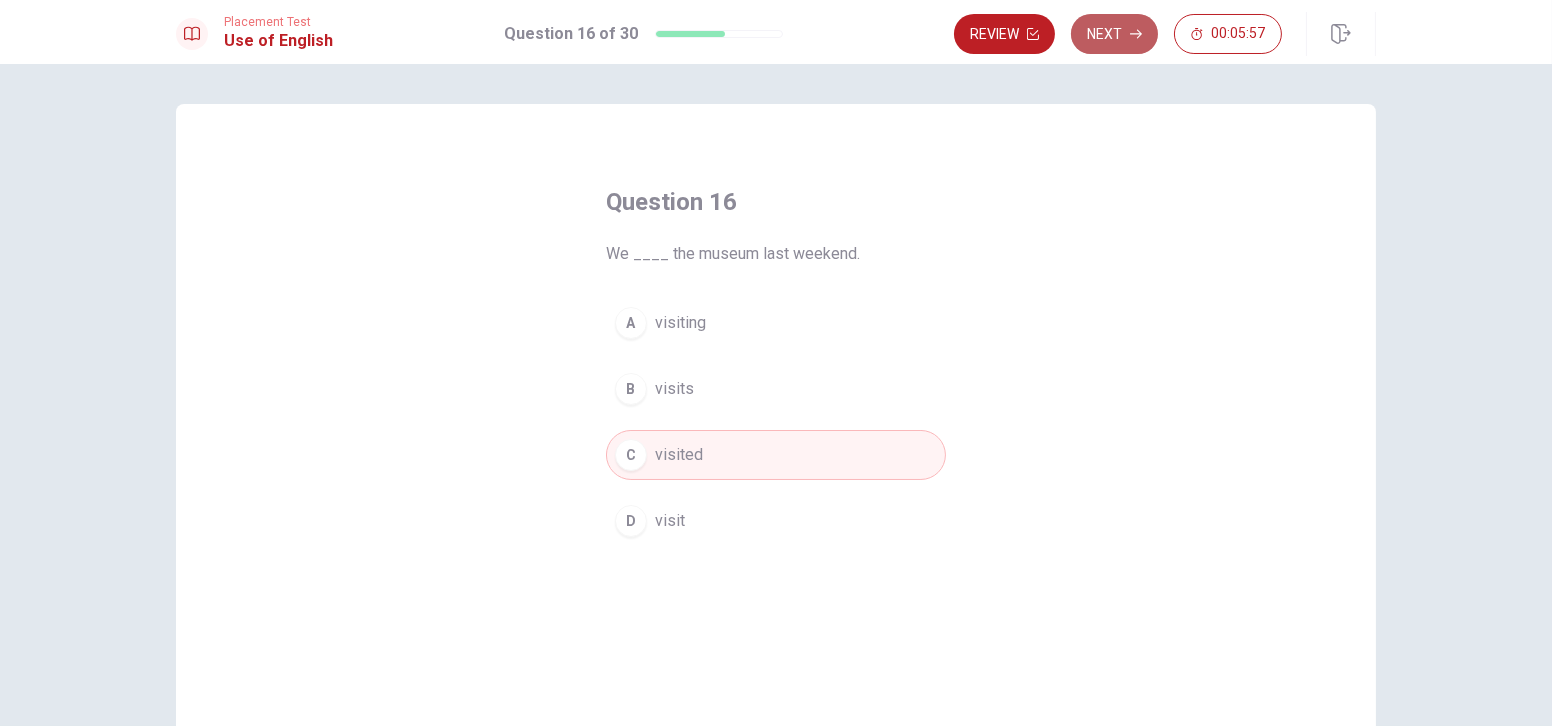 click on "Next" at bounding box center (1114, 34) 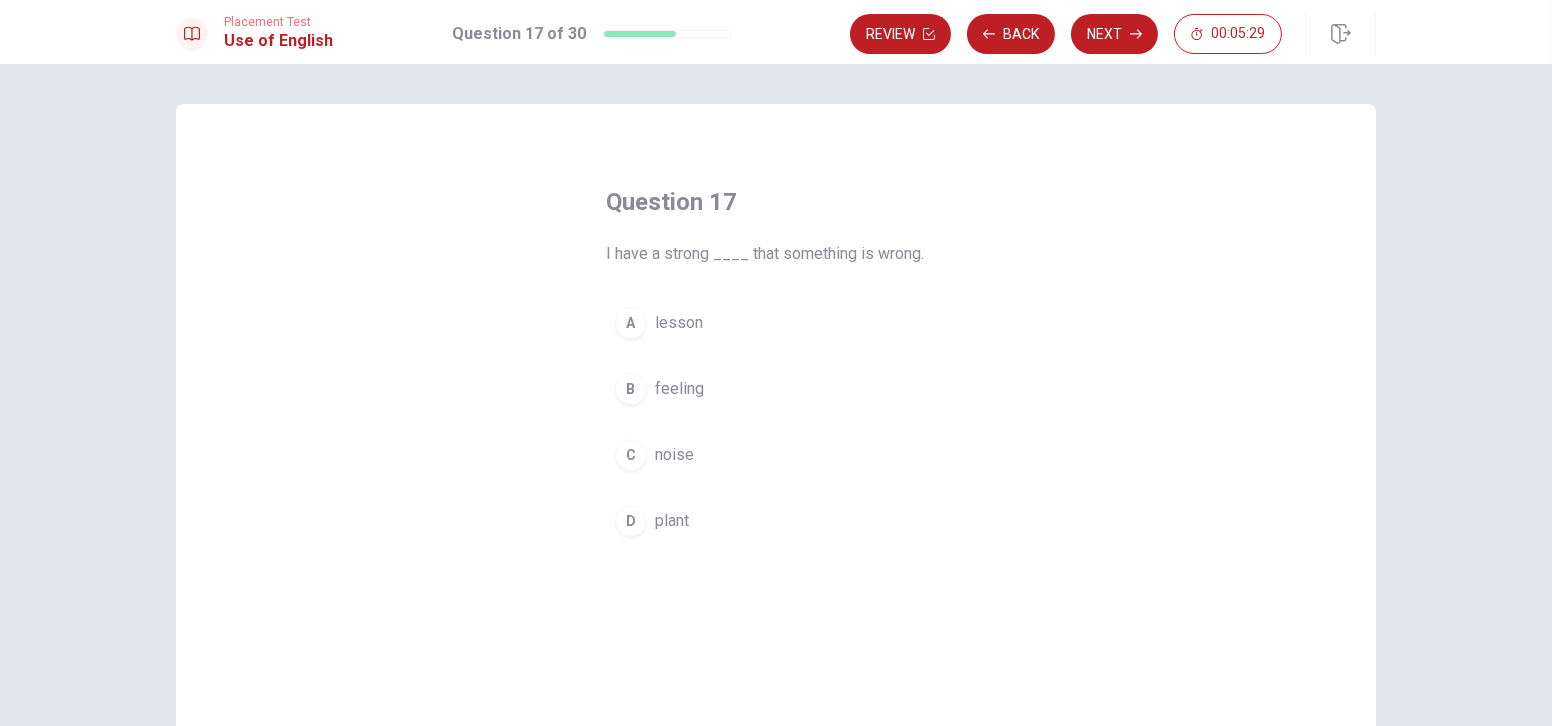 click on "feeling" at bounding box center [679, 389] 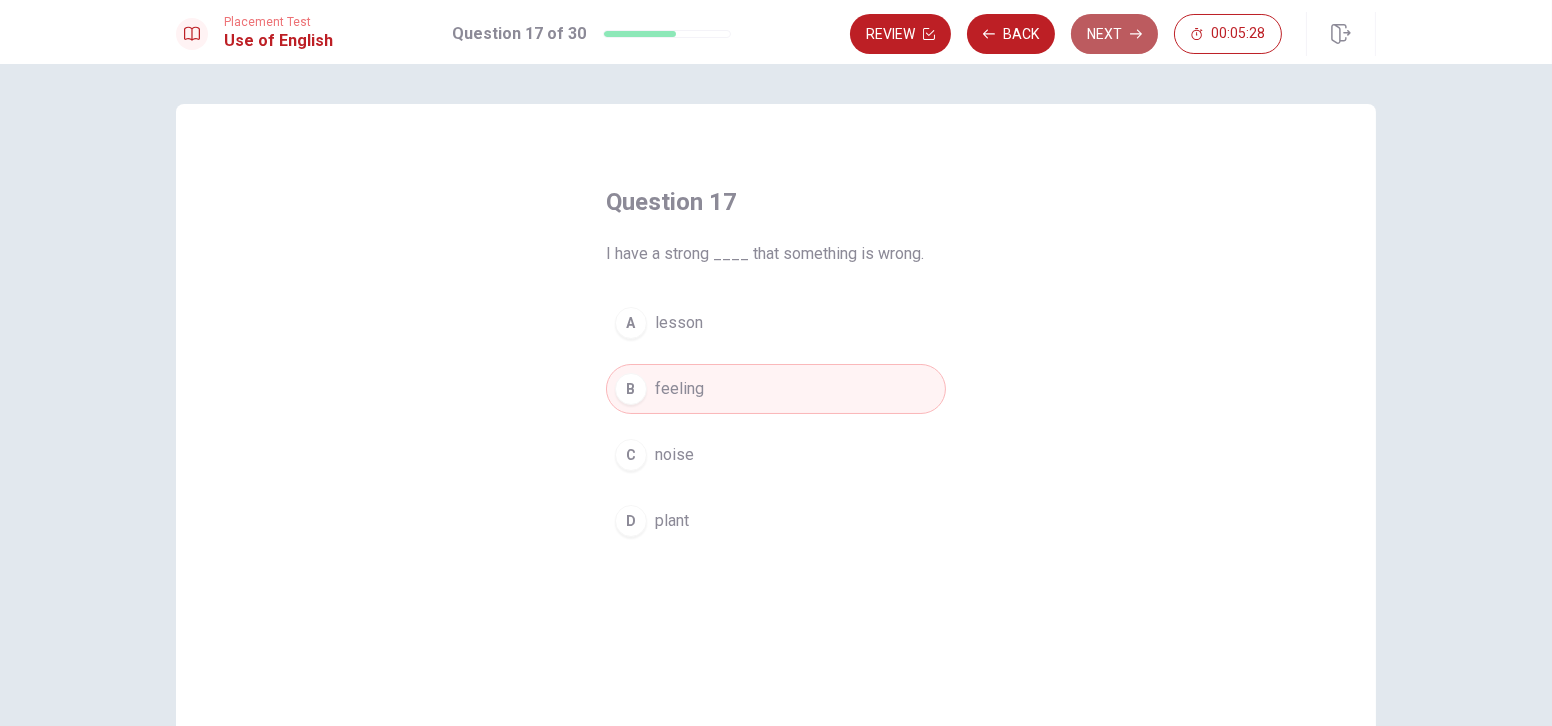 click on "Next" at bounding box center [1114, 34] 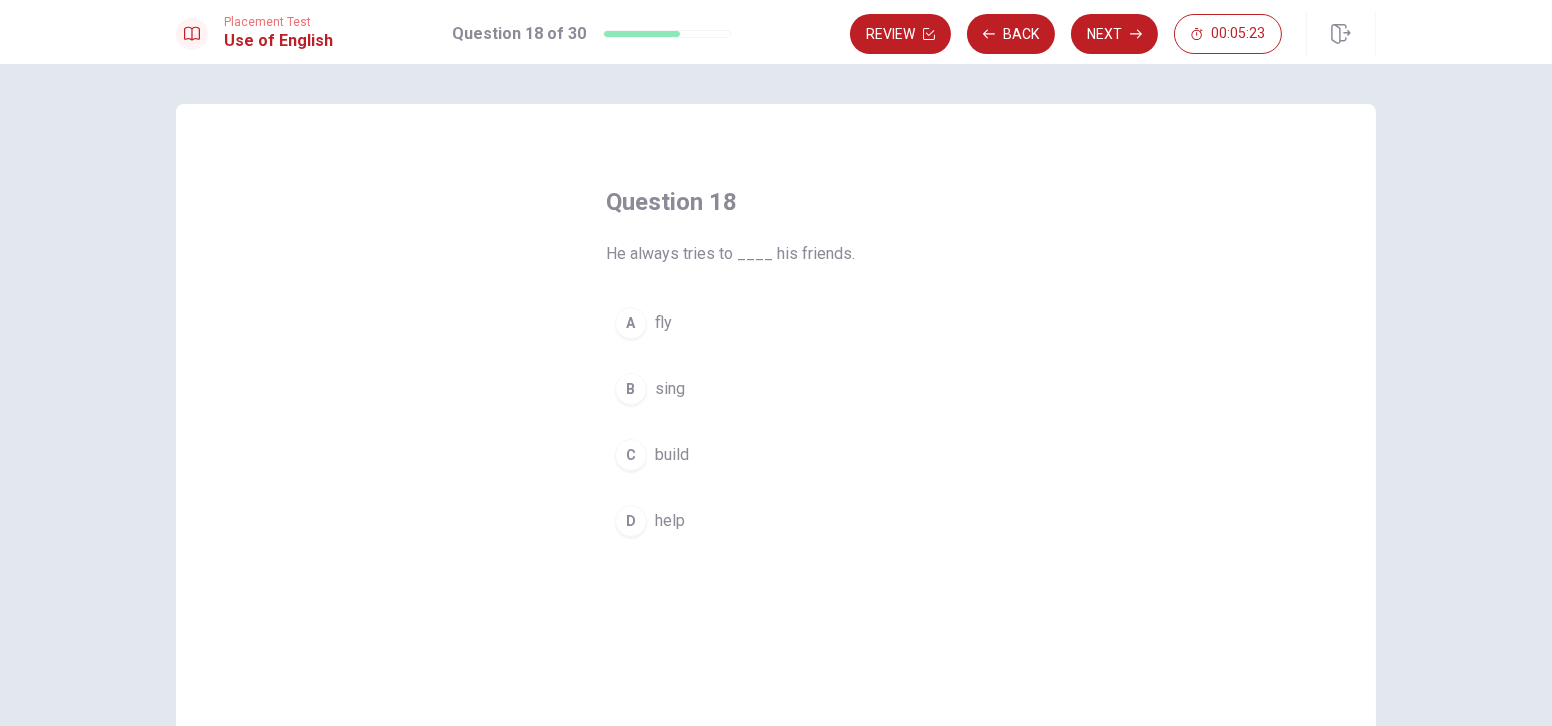 click on "D help" at bounding box center [776, 521] 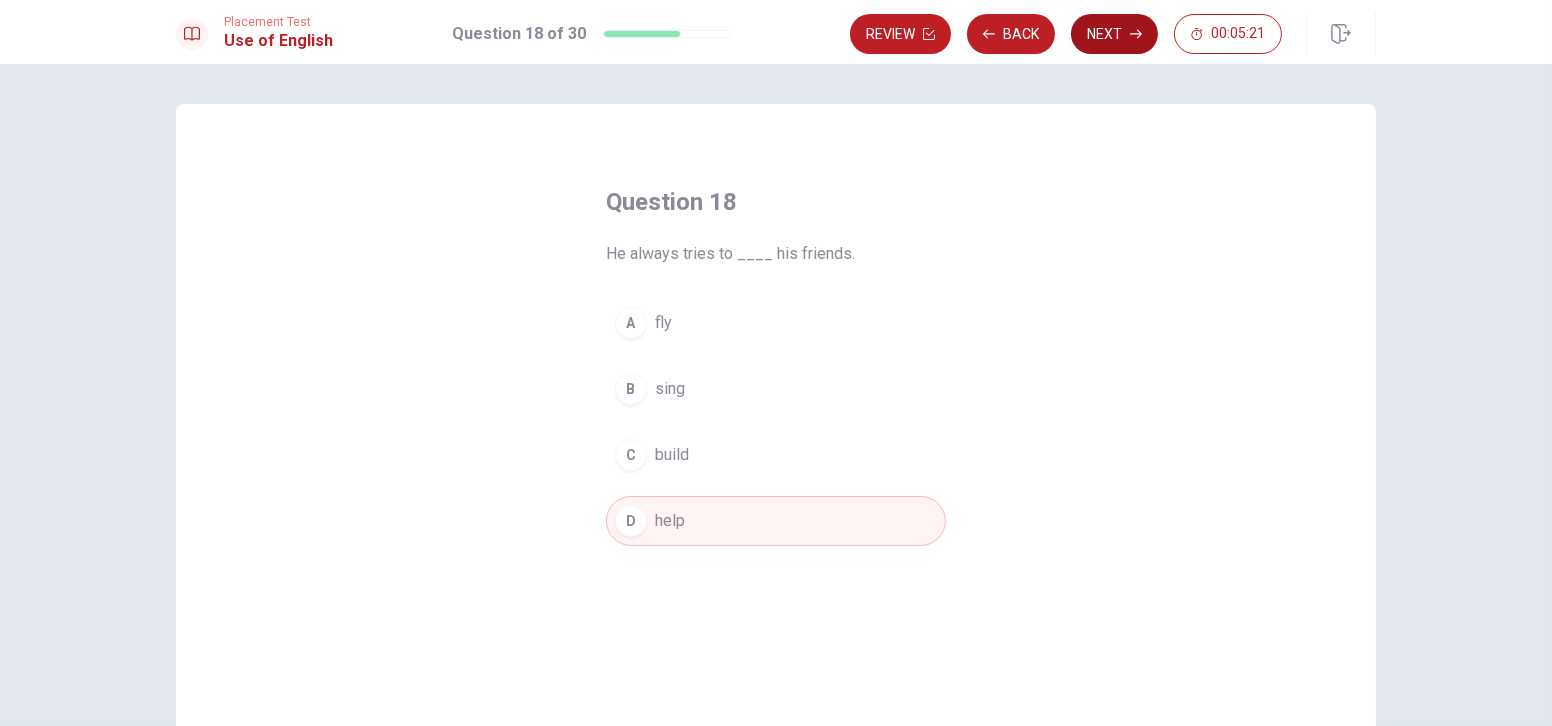 click on "Next" at bounding box center (1114, 34) 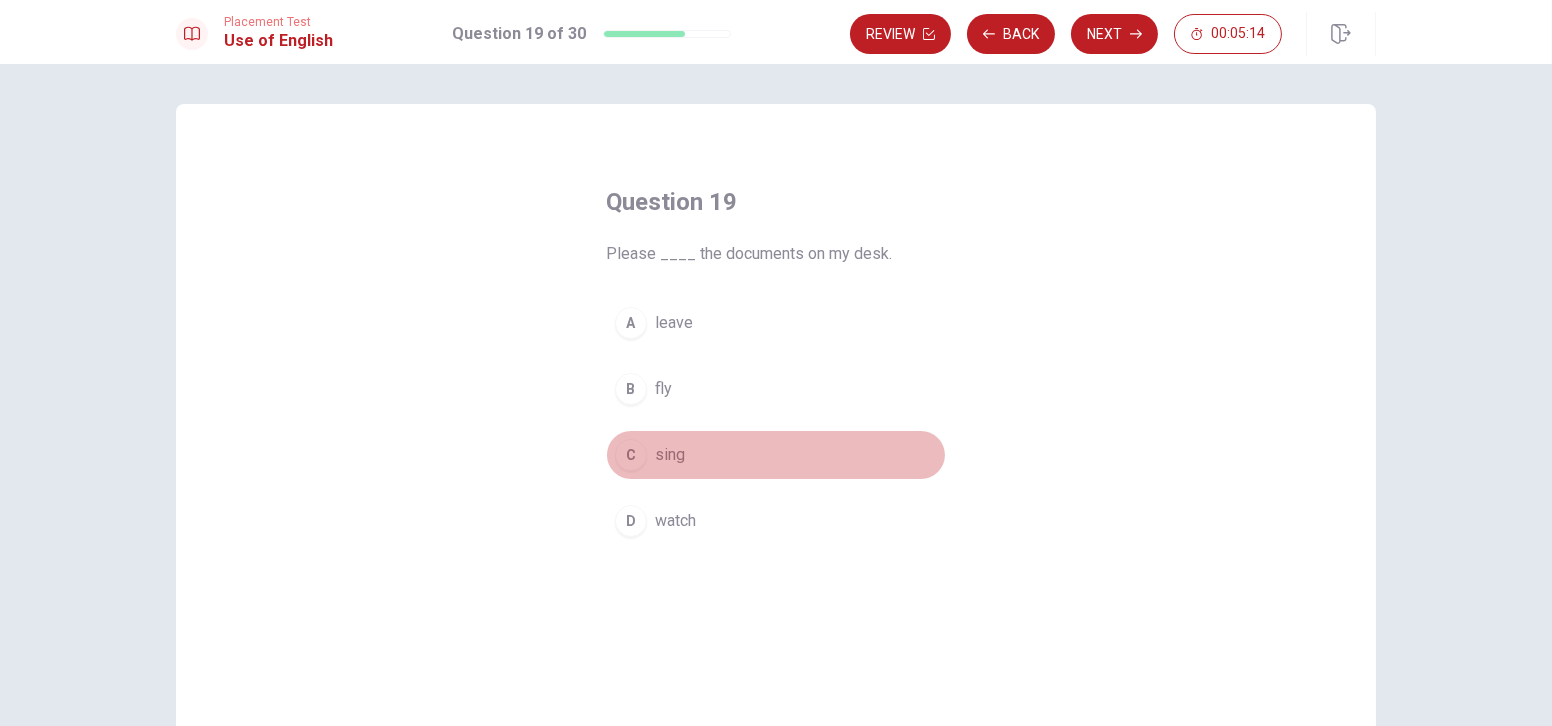 click on "C sing" at bounding box center [776, 455] 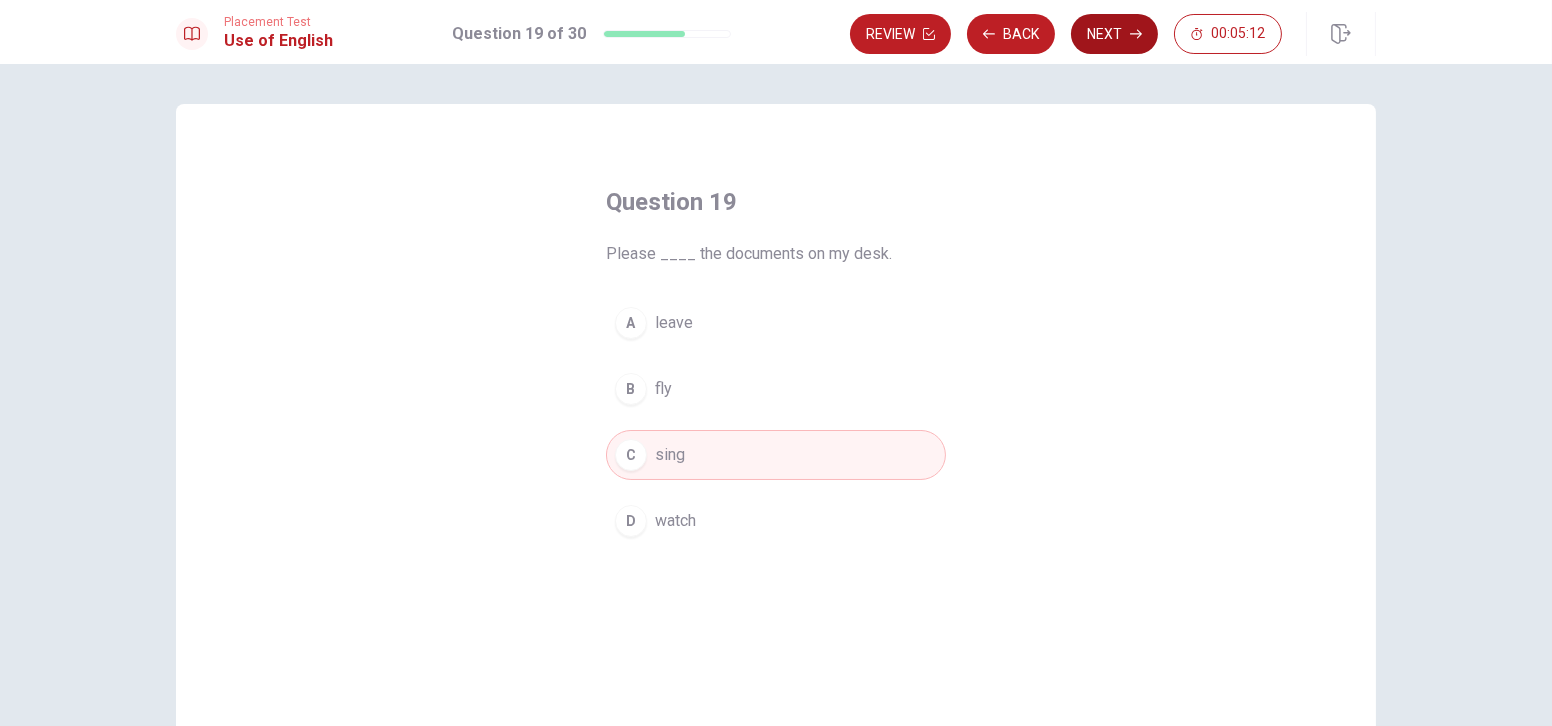 click on "Next" at bounding box center [1114, 34] 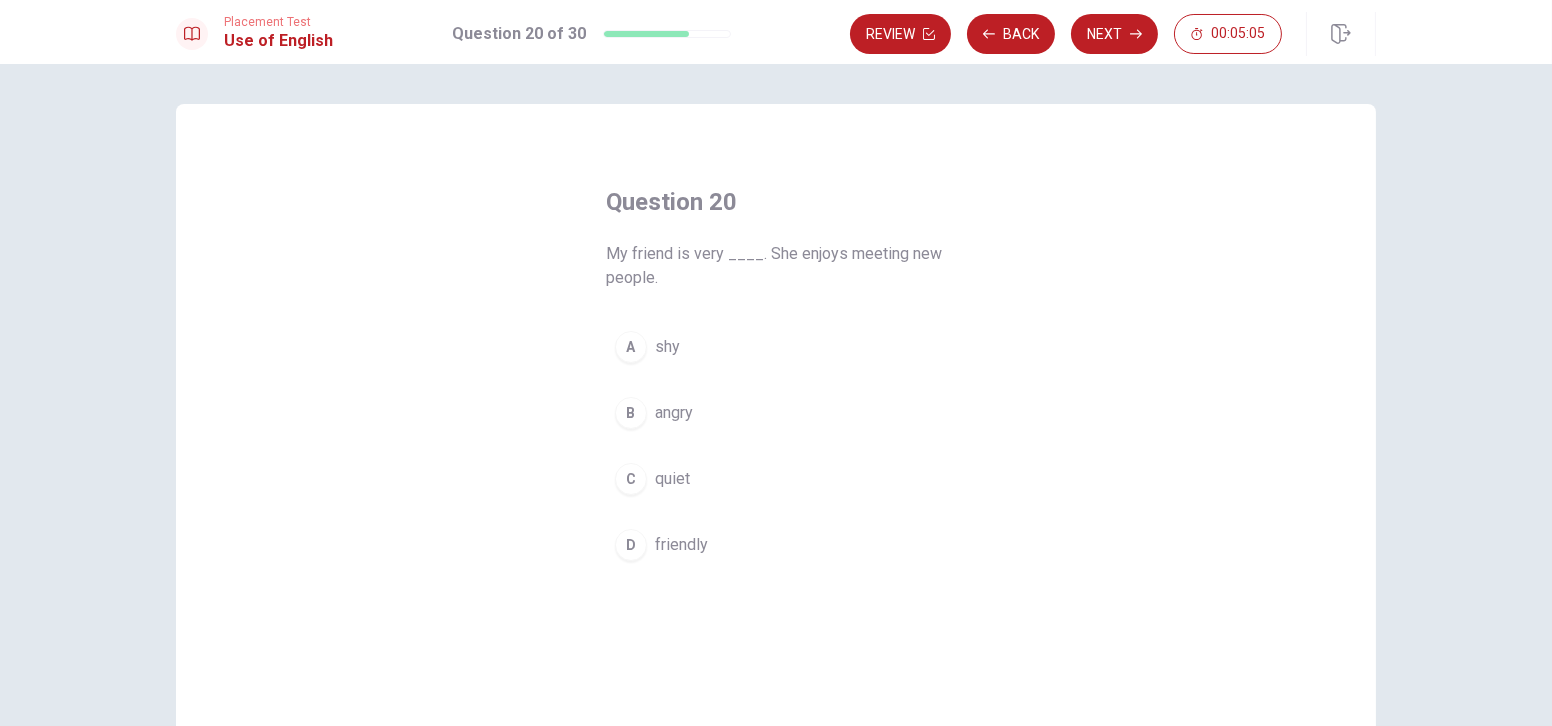 click on "friendly" at bounding box center [681, 545] 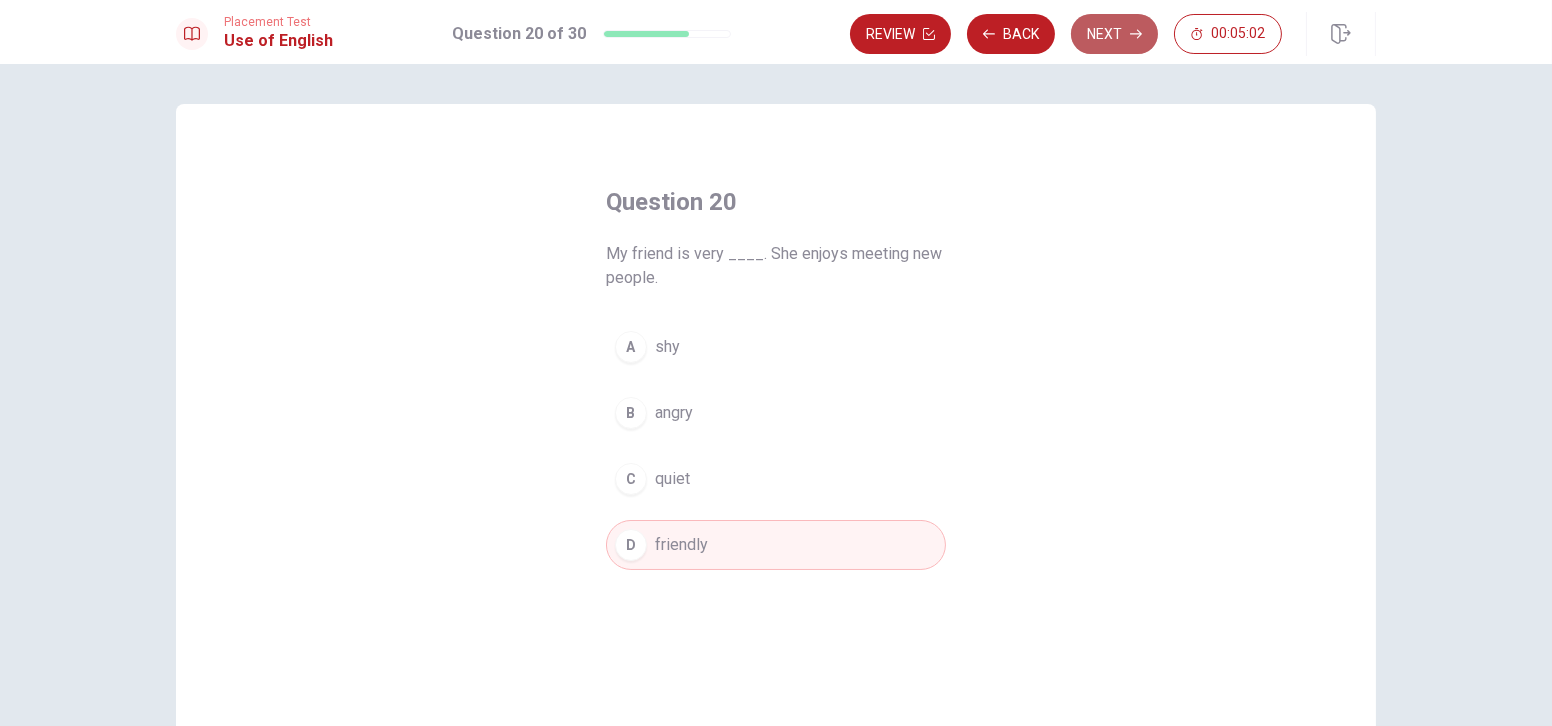 click on "Next" at bounding box center (1114, 34) 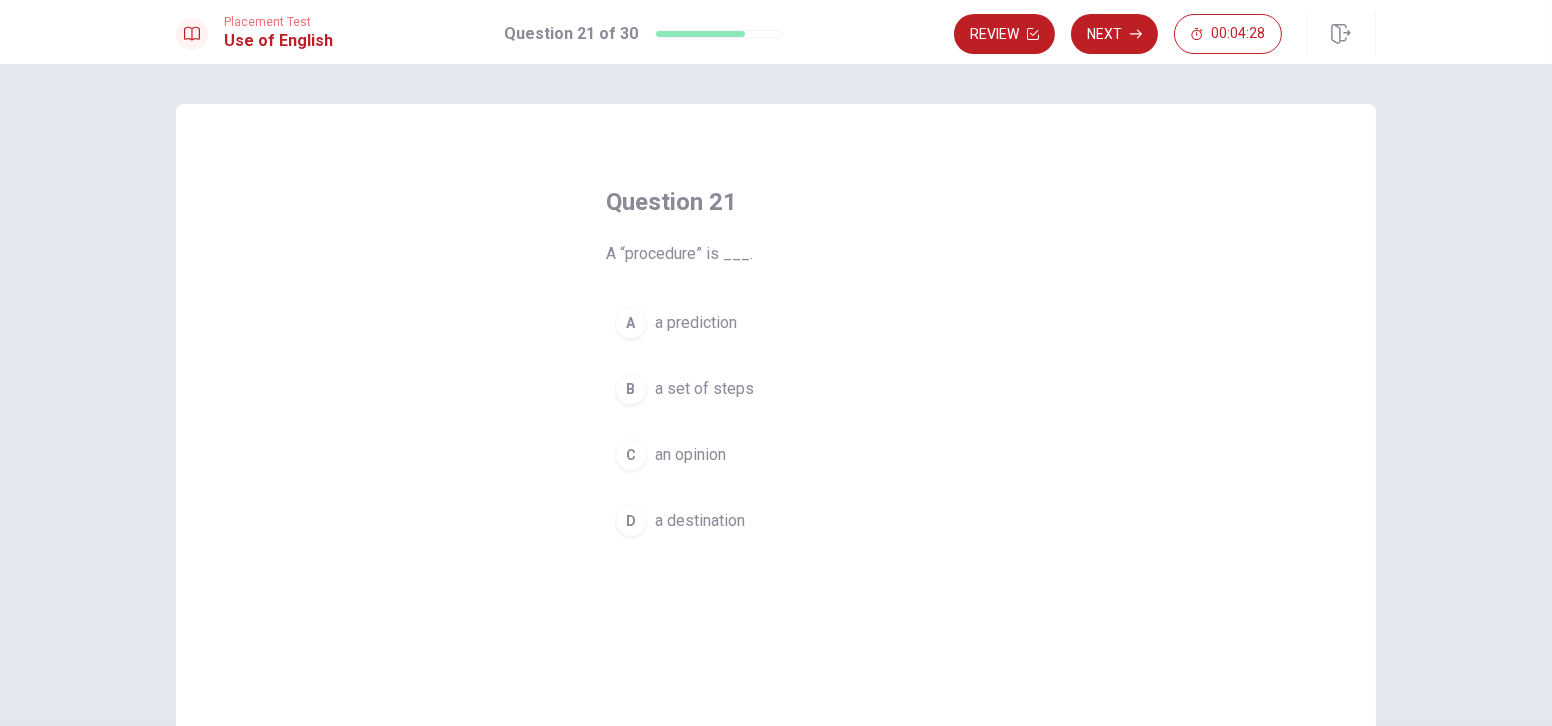 click on "a set of steps" at bounding box center [704, 389] 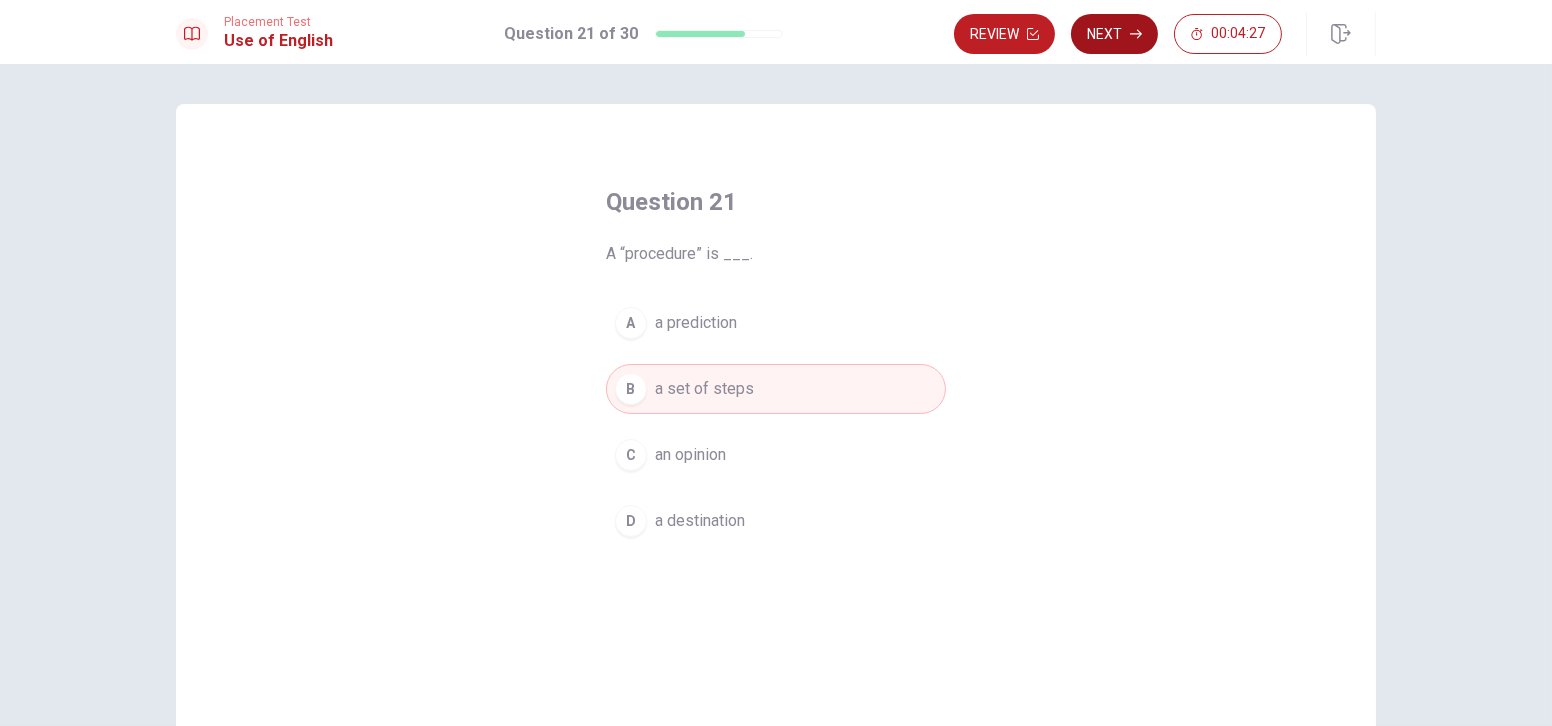 click on "Next" at bounding box center (1114, 34) 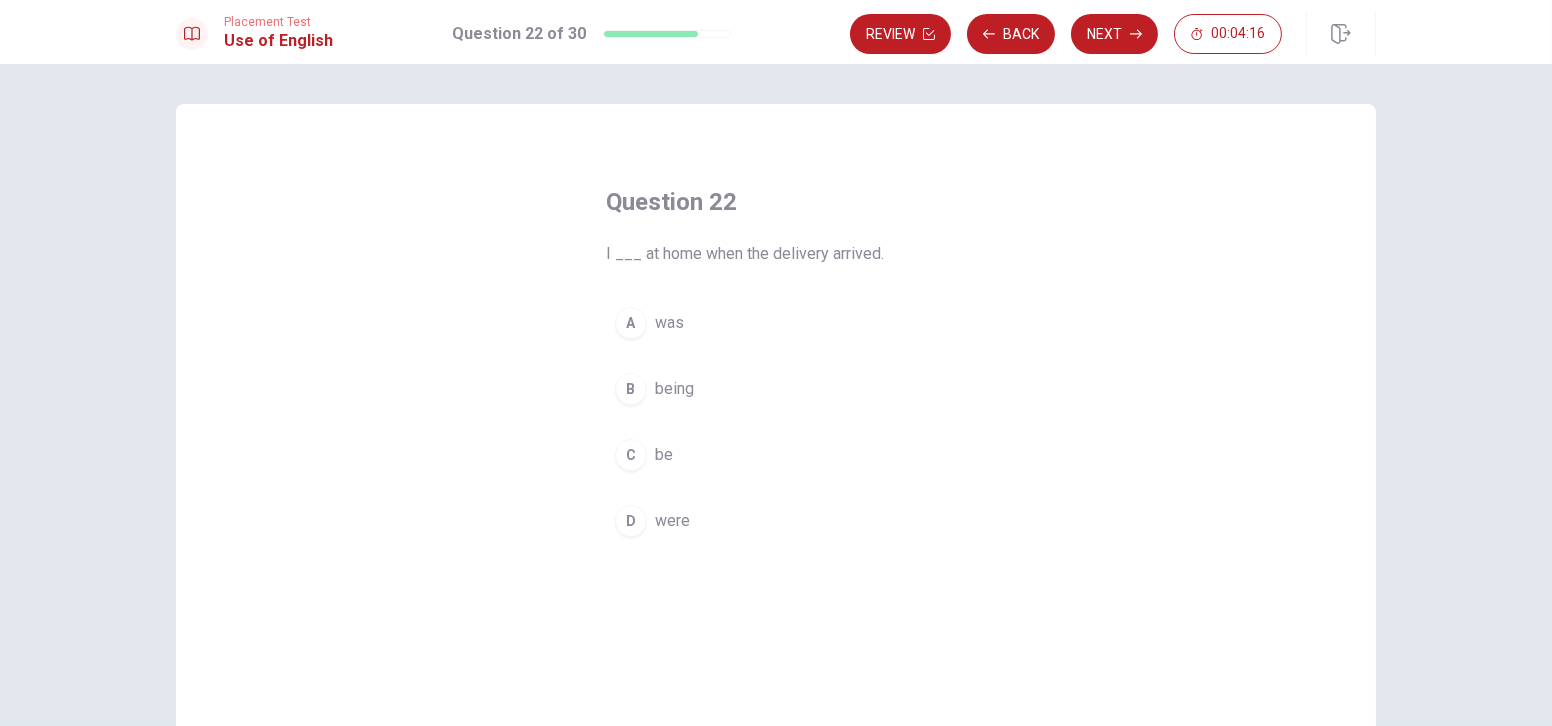 click on "A was" at bounding box center (776, 323) 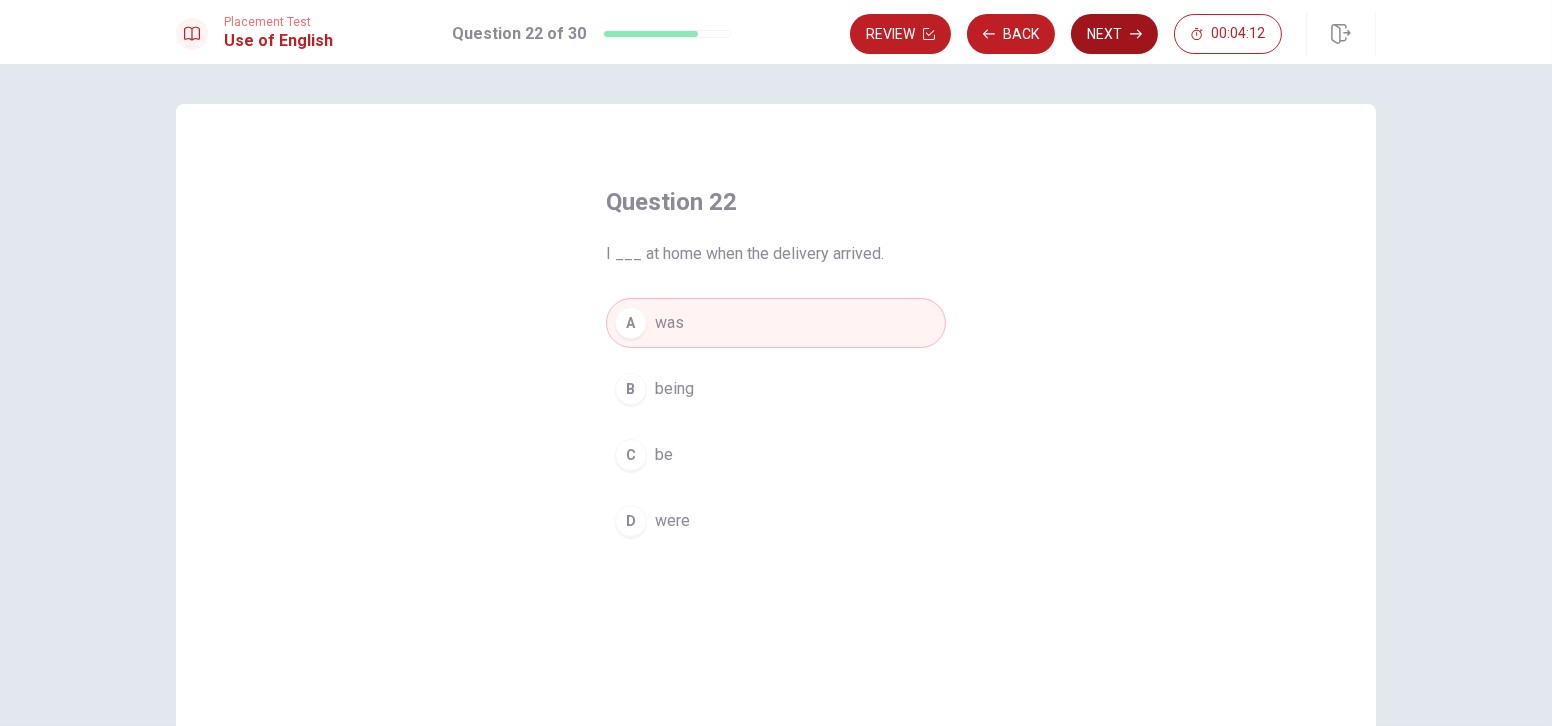 click on "Next" at bounding box center [1114, 34] 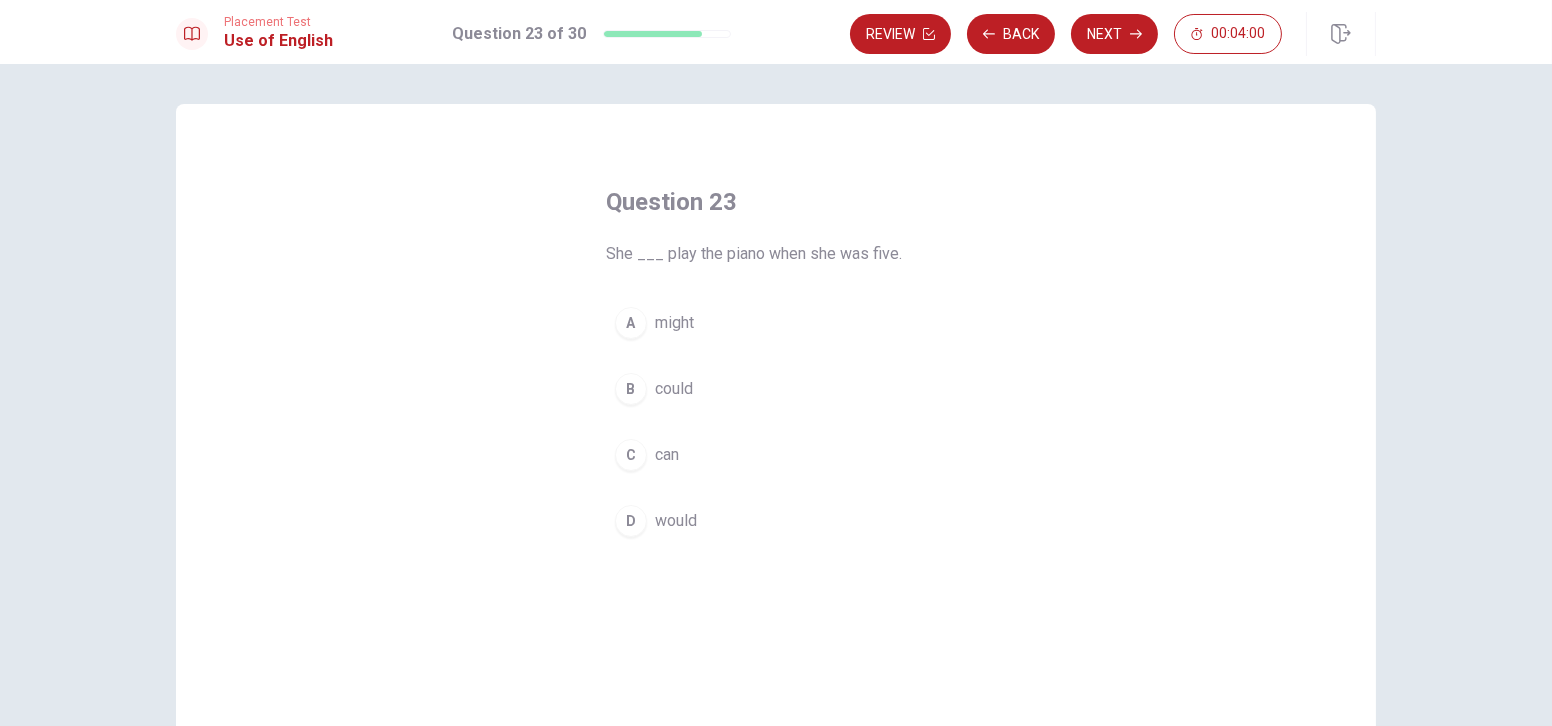 click on "A might" at bounding box center (776, 323) 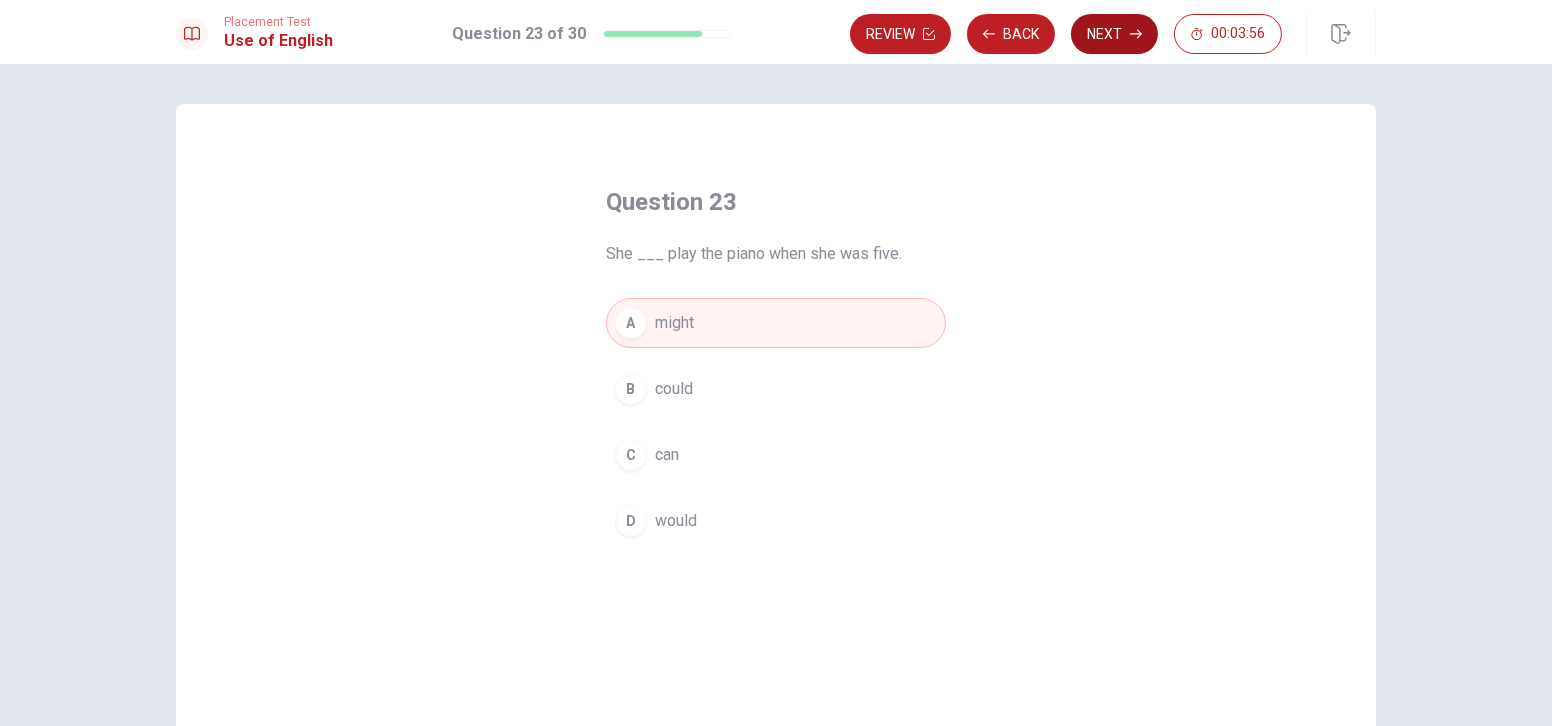 click on "Next" at bounding box center (1114, 34) 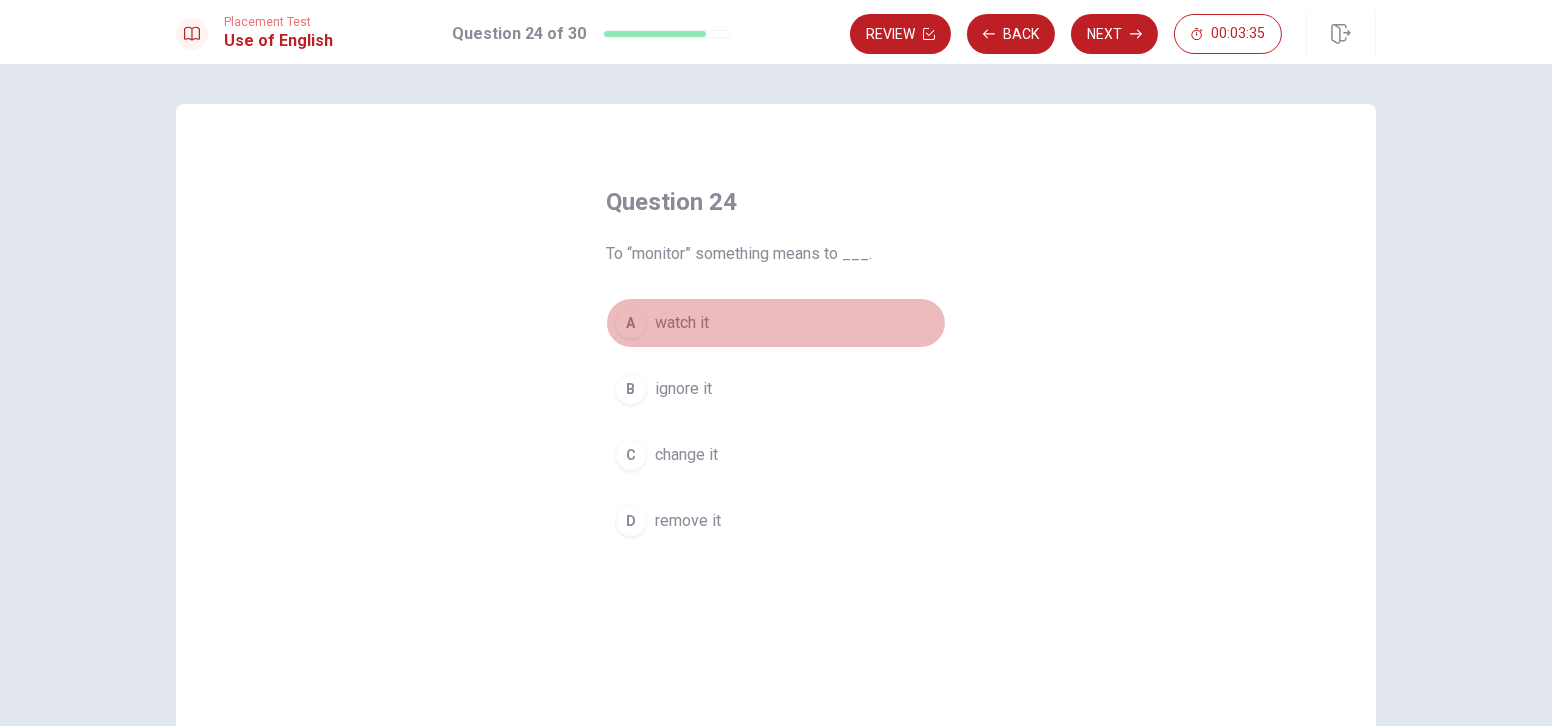 click on "A watch it" at bounding box center [776, 323] 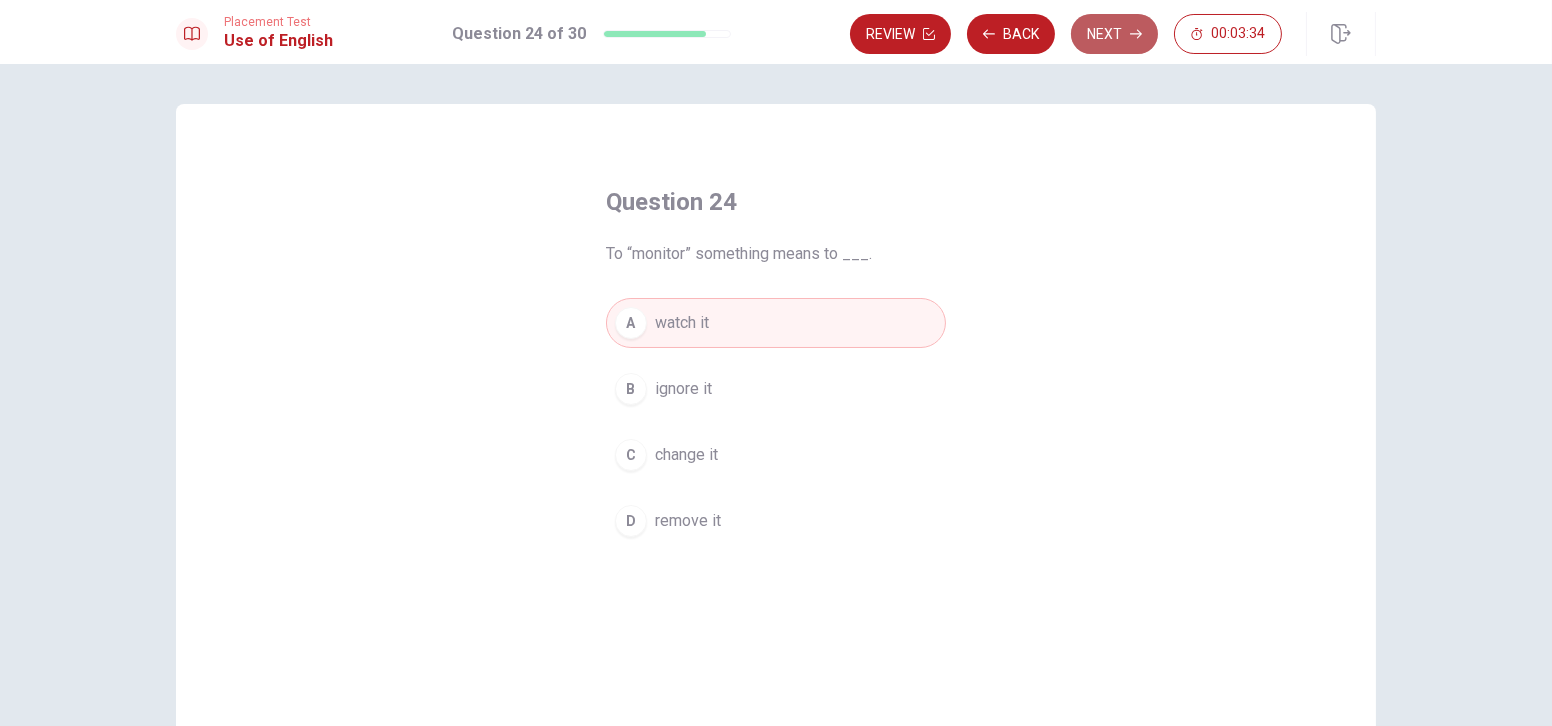 click on "Next" at bounding box center (1114, 34) 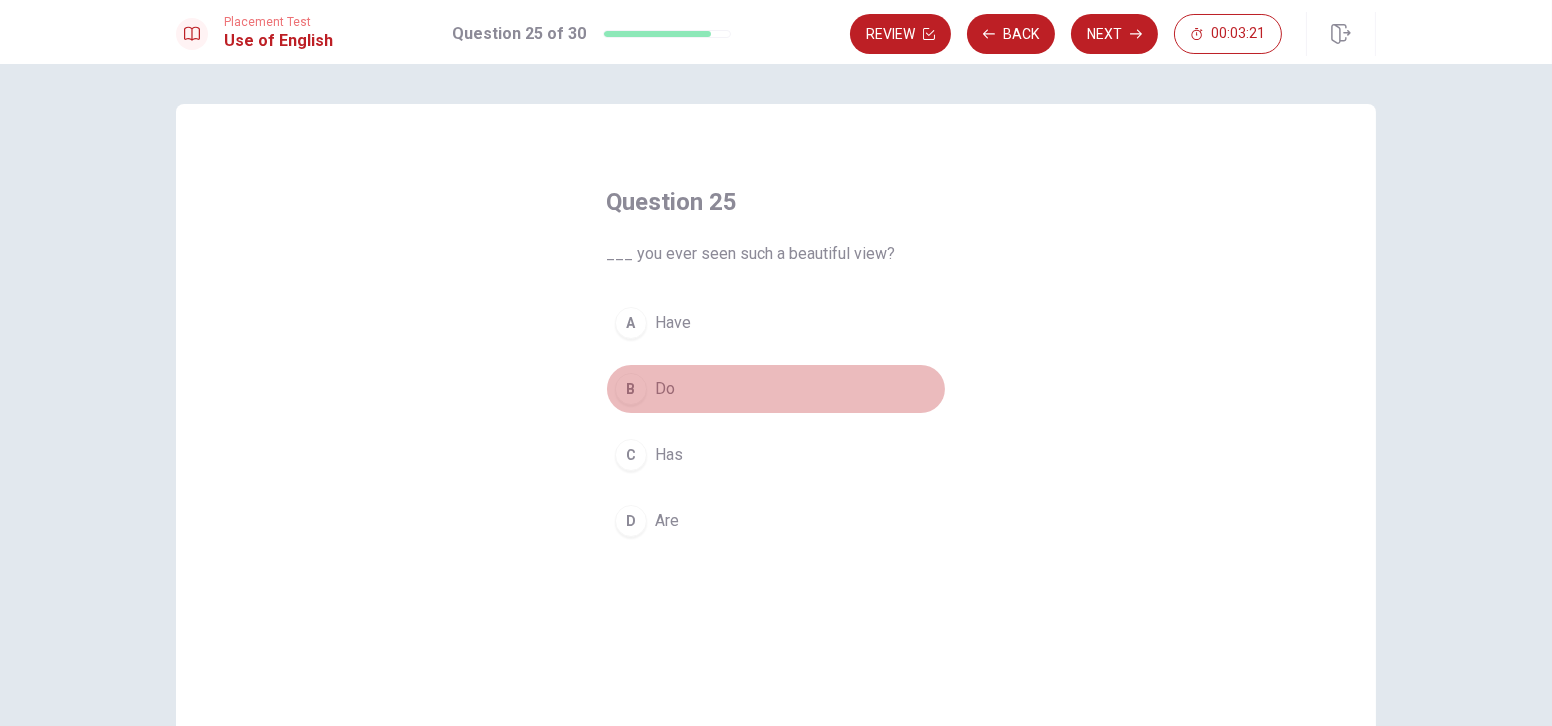 click on "Do" at bounding box center [665, 389] 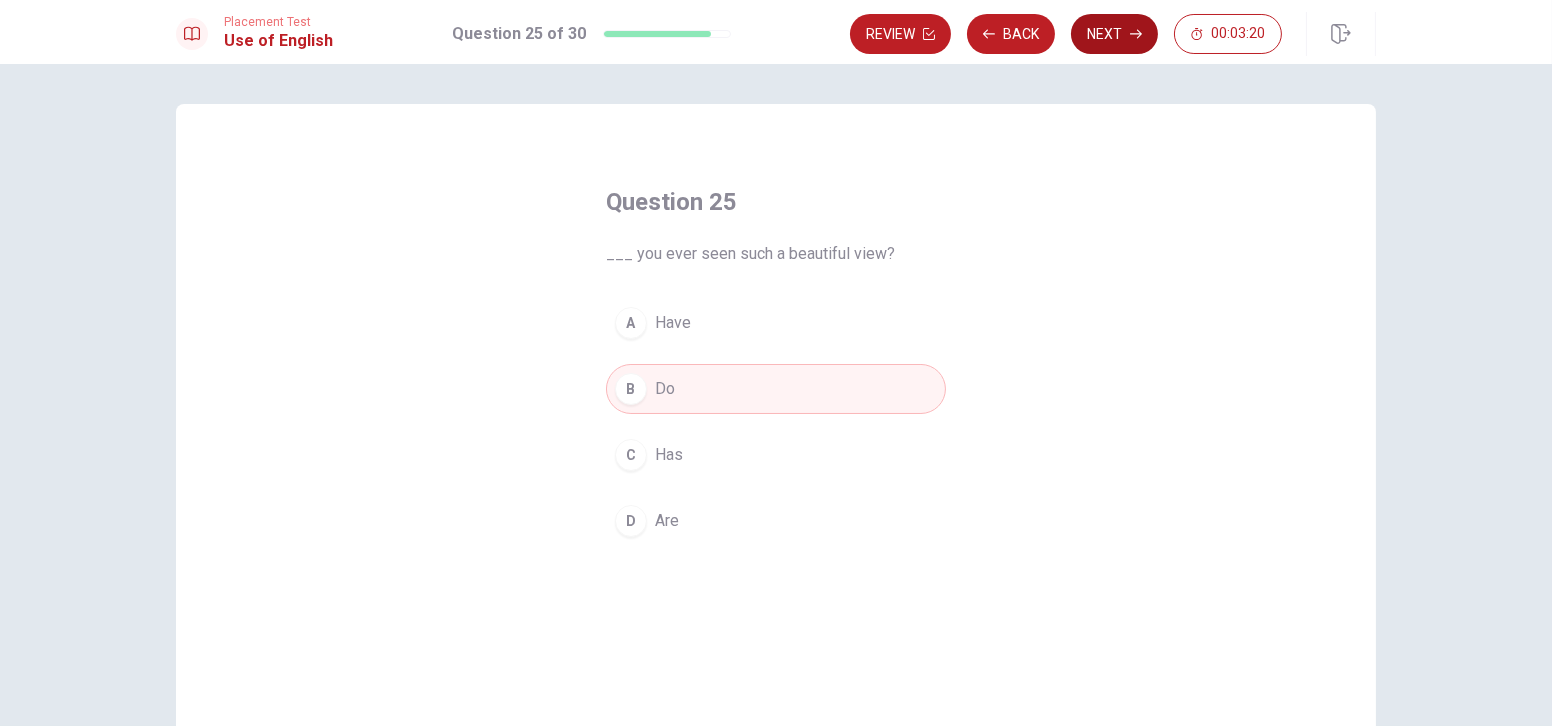 click on "Next" at bounding box center [1114, 34] 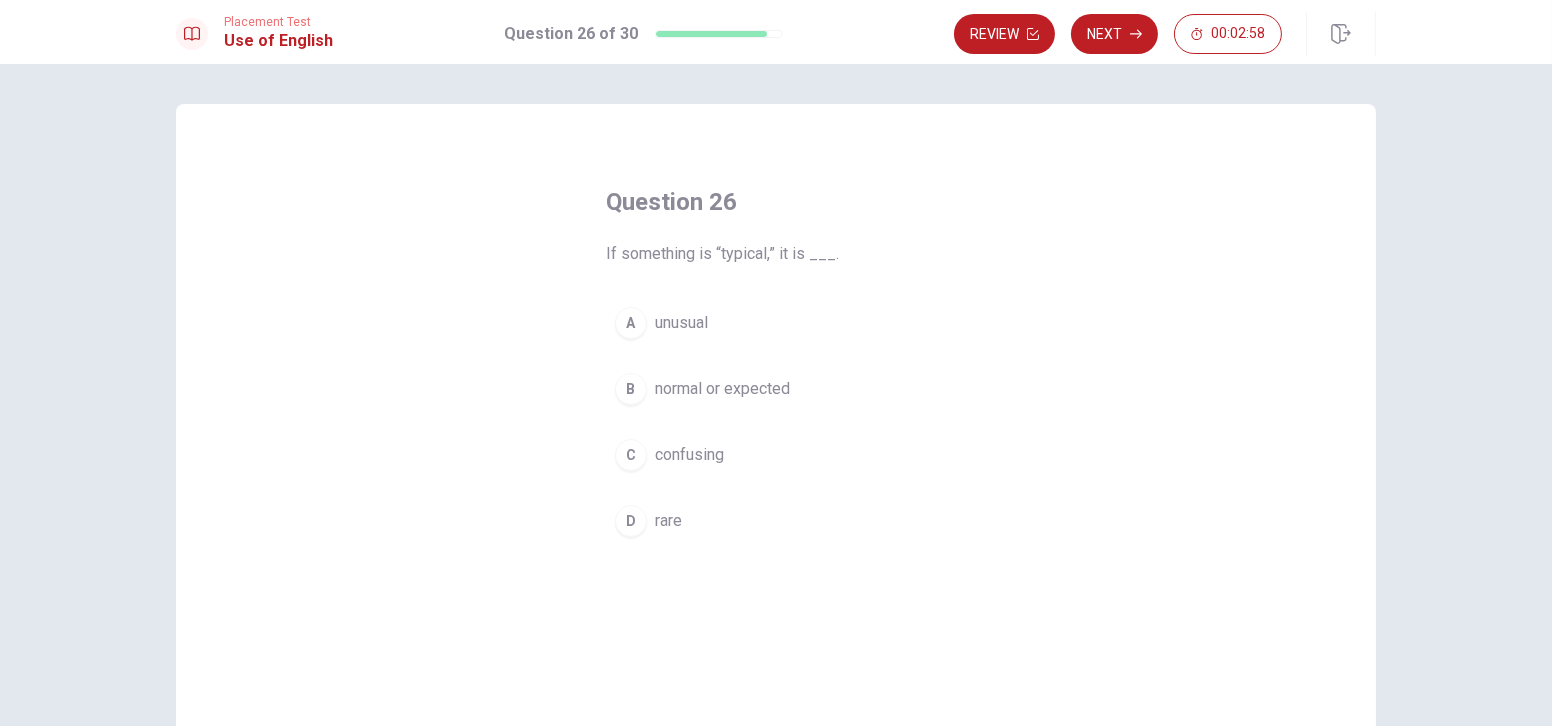 click on "normal or expected" at bounding box center [722, 389] 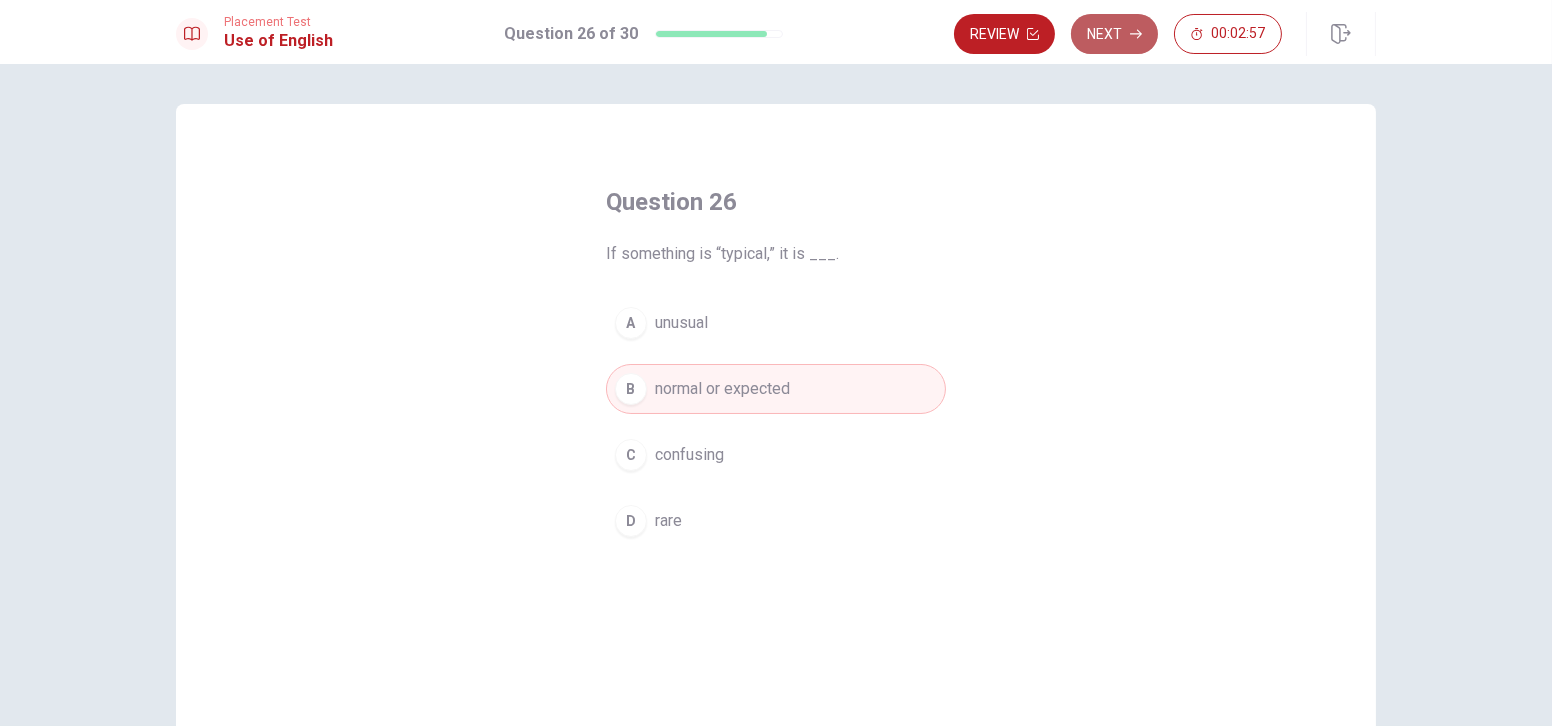 click on "Next" at bounding box center (1114, 34) 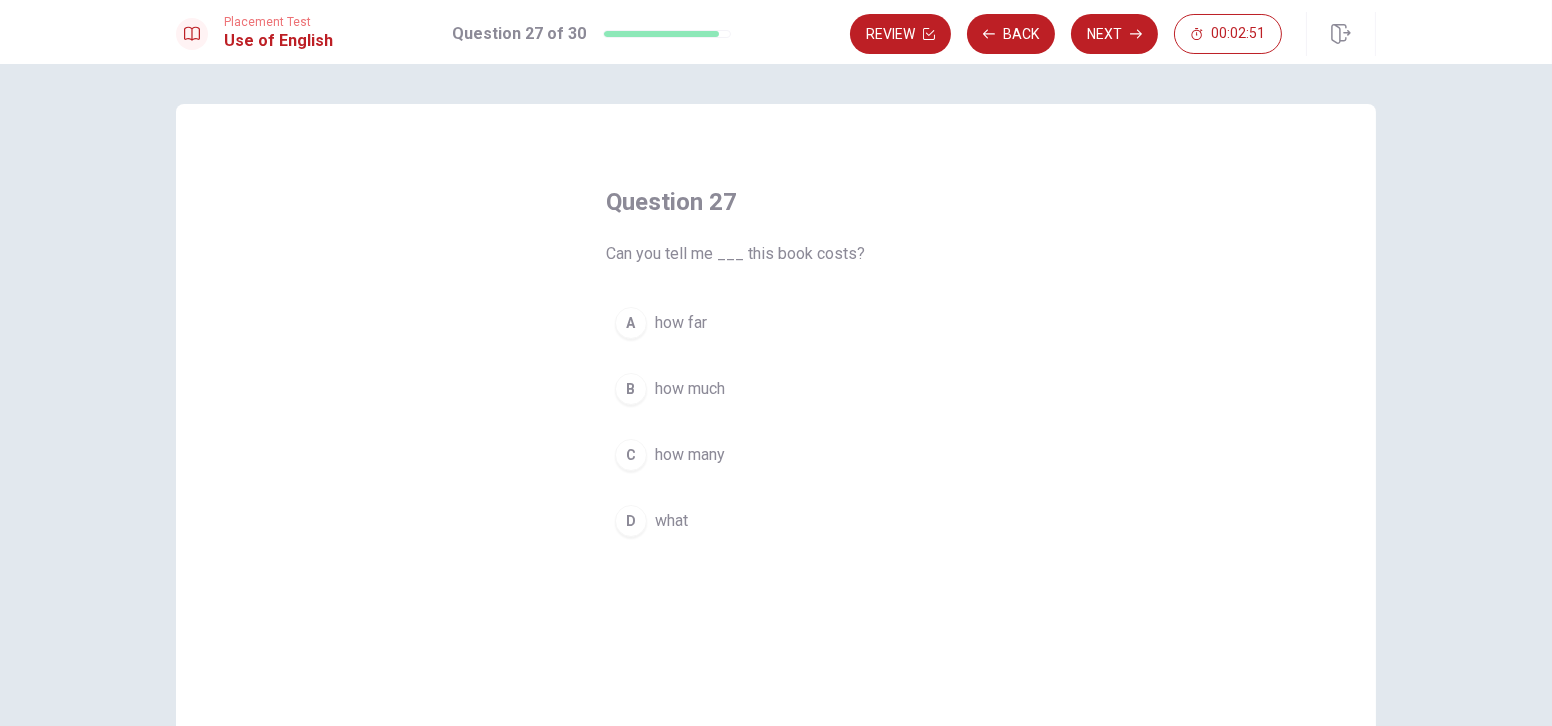 click on "how much" at bounding box center [690, 389] 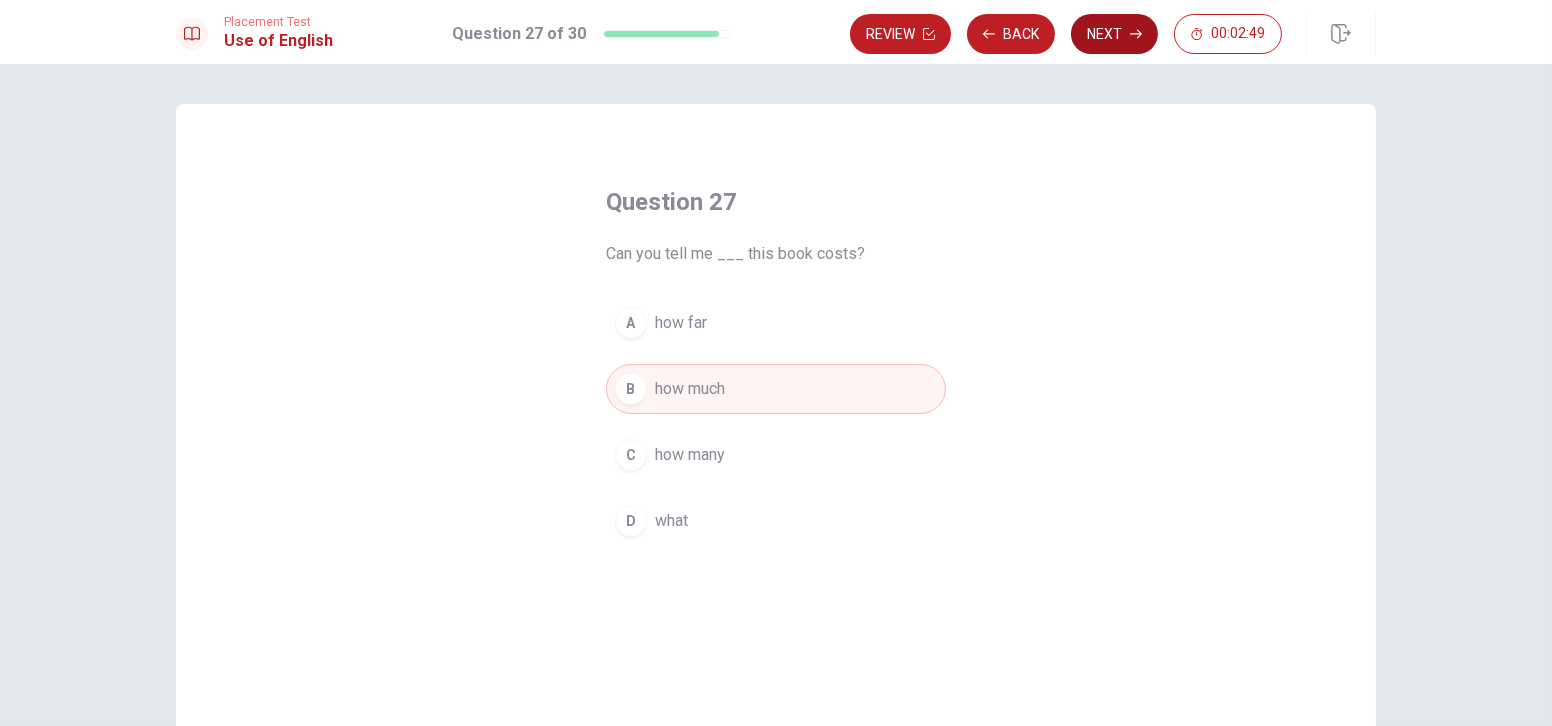 click on "Next" at bounding box center (1114, 34) 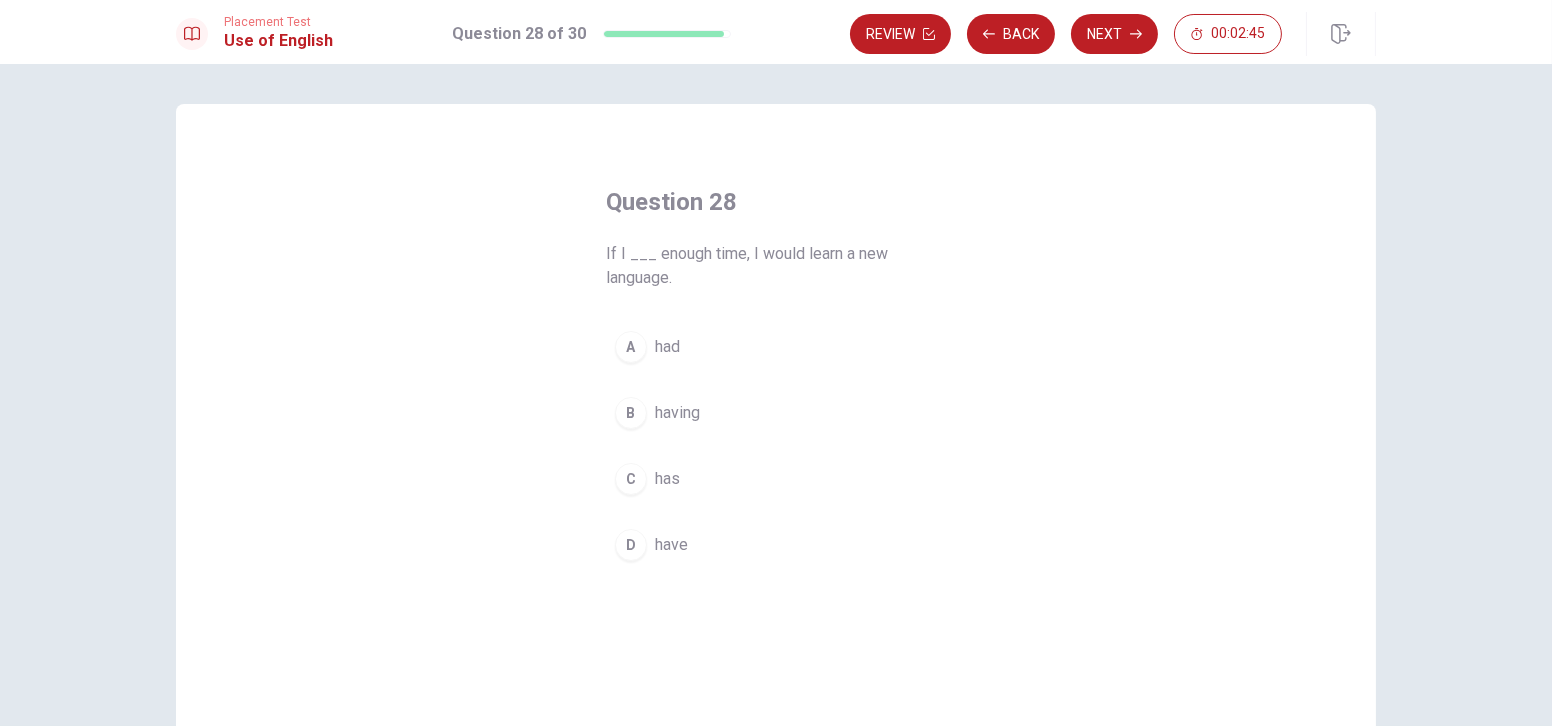 click on "D" at bounding box center [631, 545] 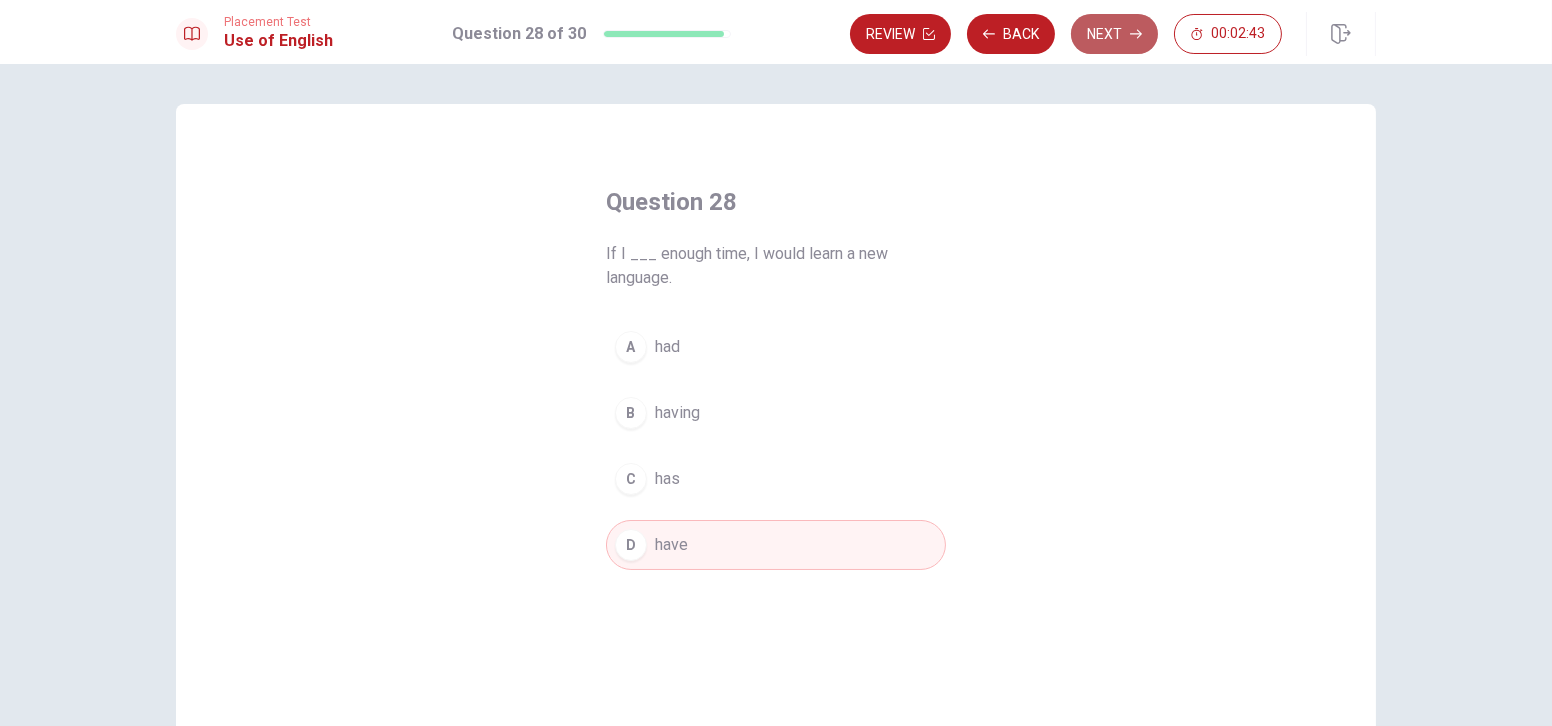 click on "Next" at bounding box center [1114, 34] 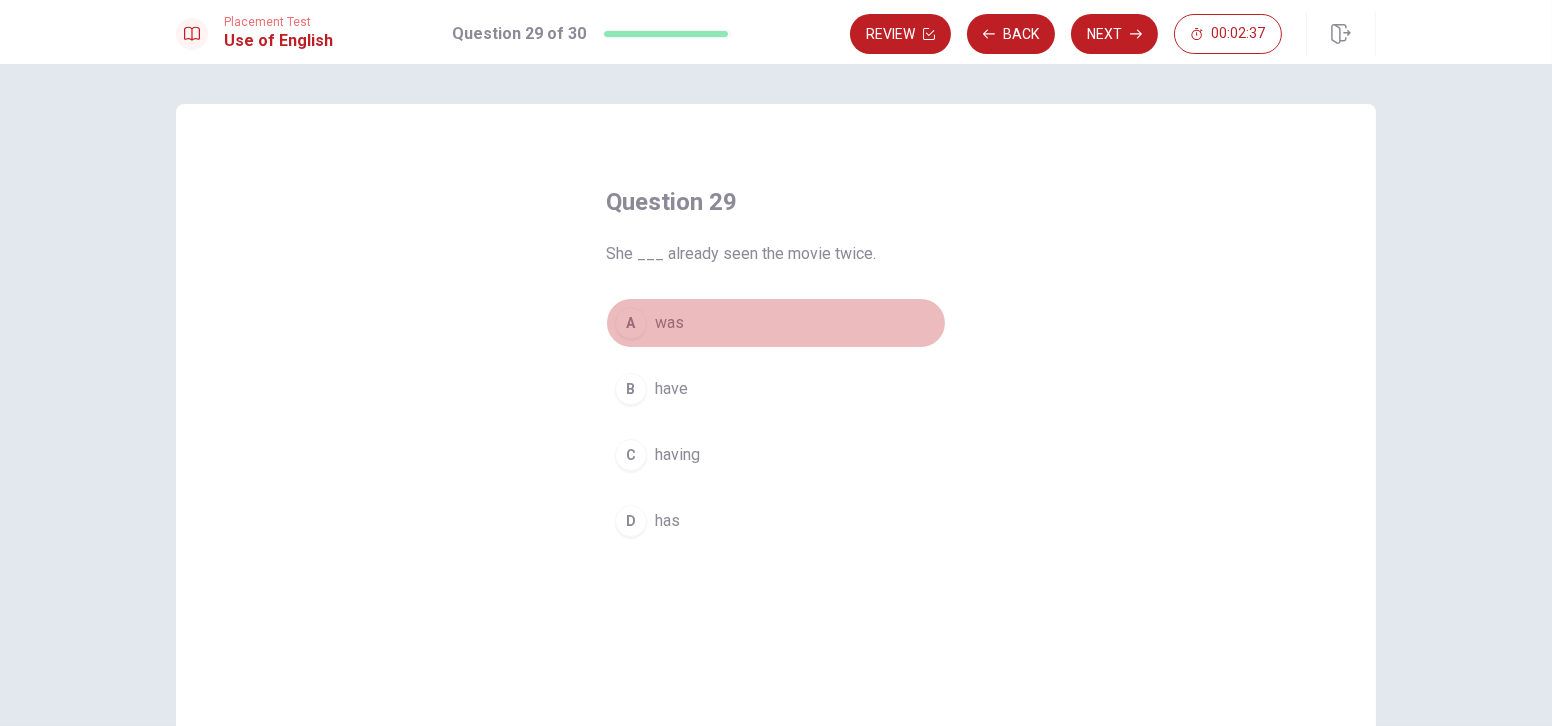 click on "A was" at bounding box center [776, 323] 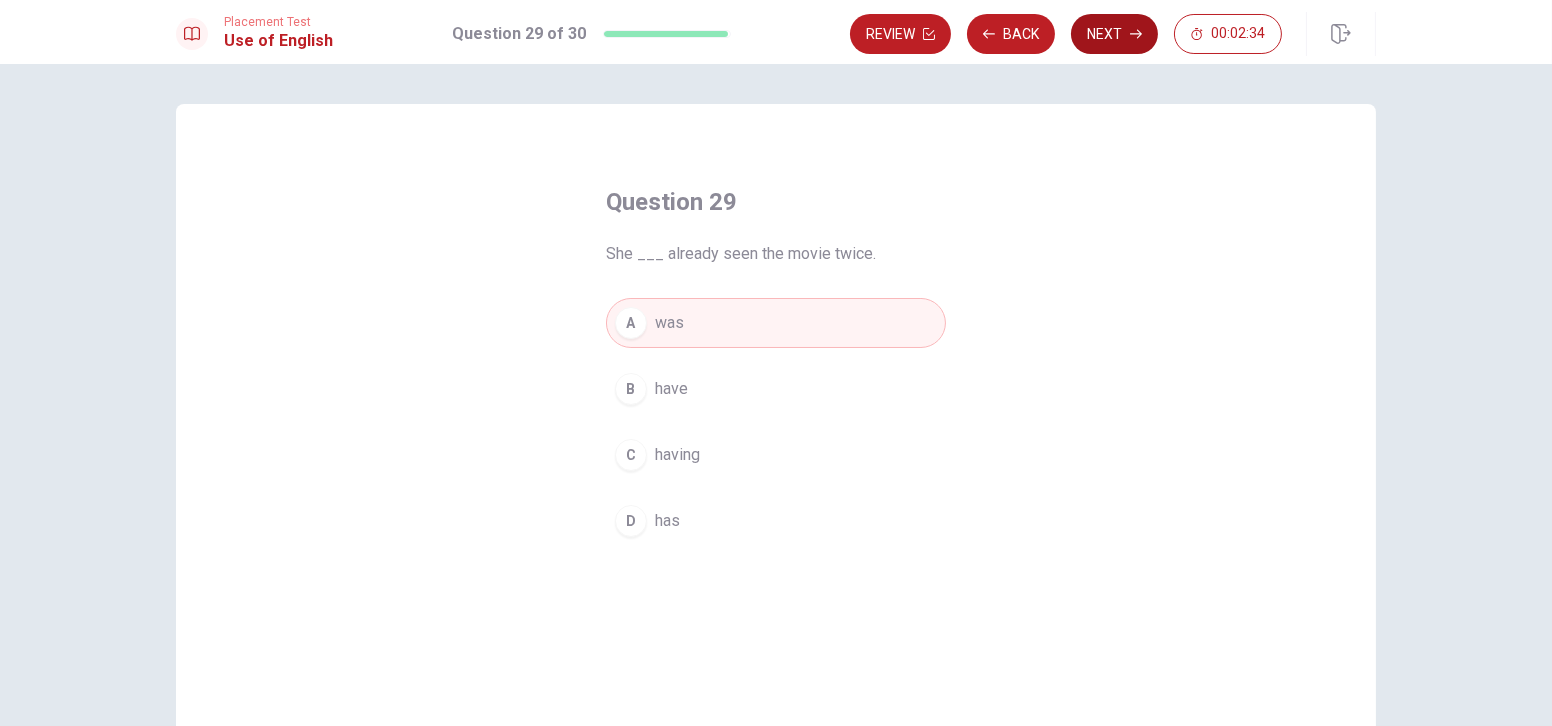 click on "Next" at bounding box center (1114, 34) 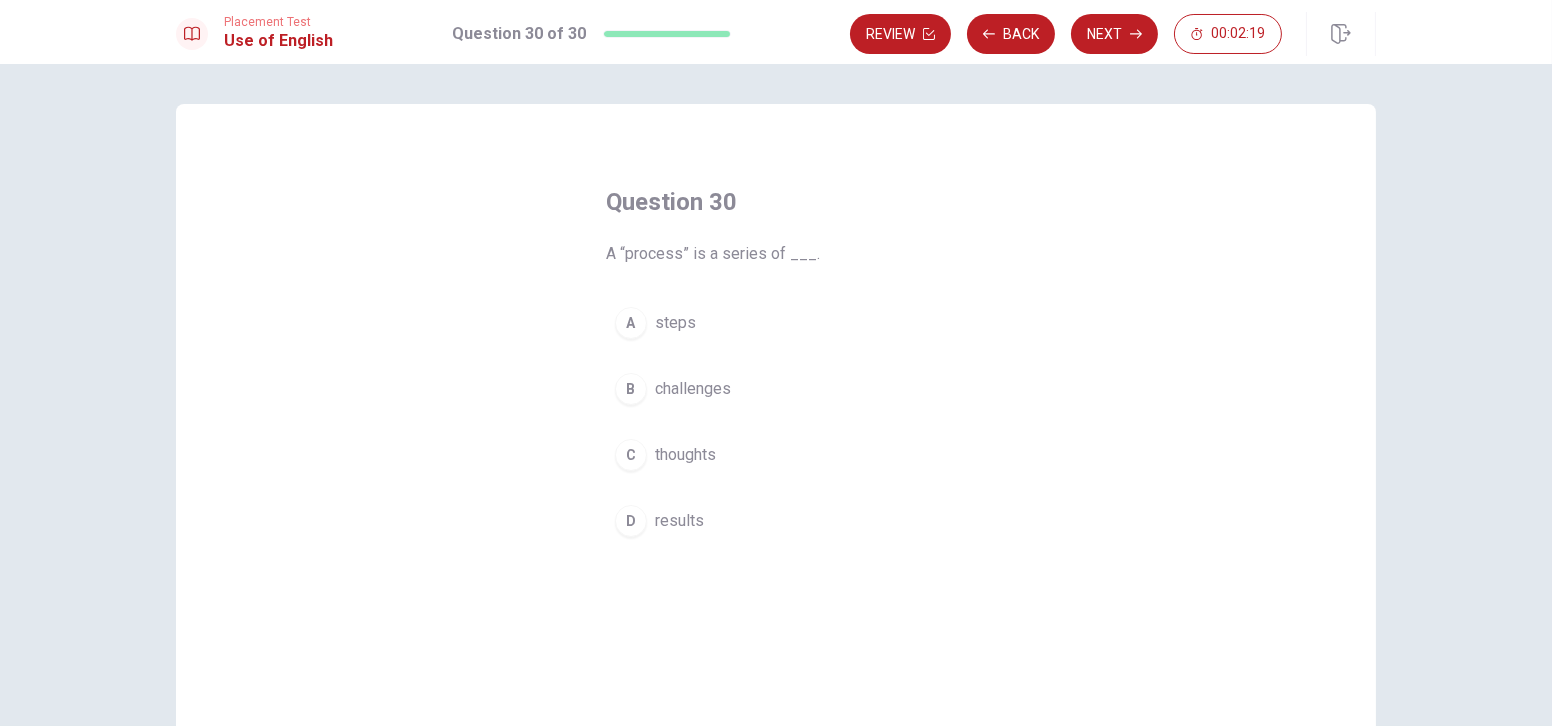 click on "D results" at bounding box center [776, 521] 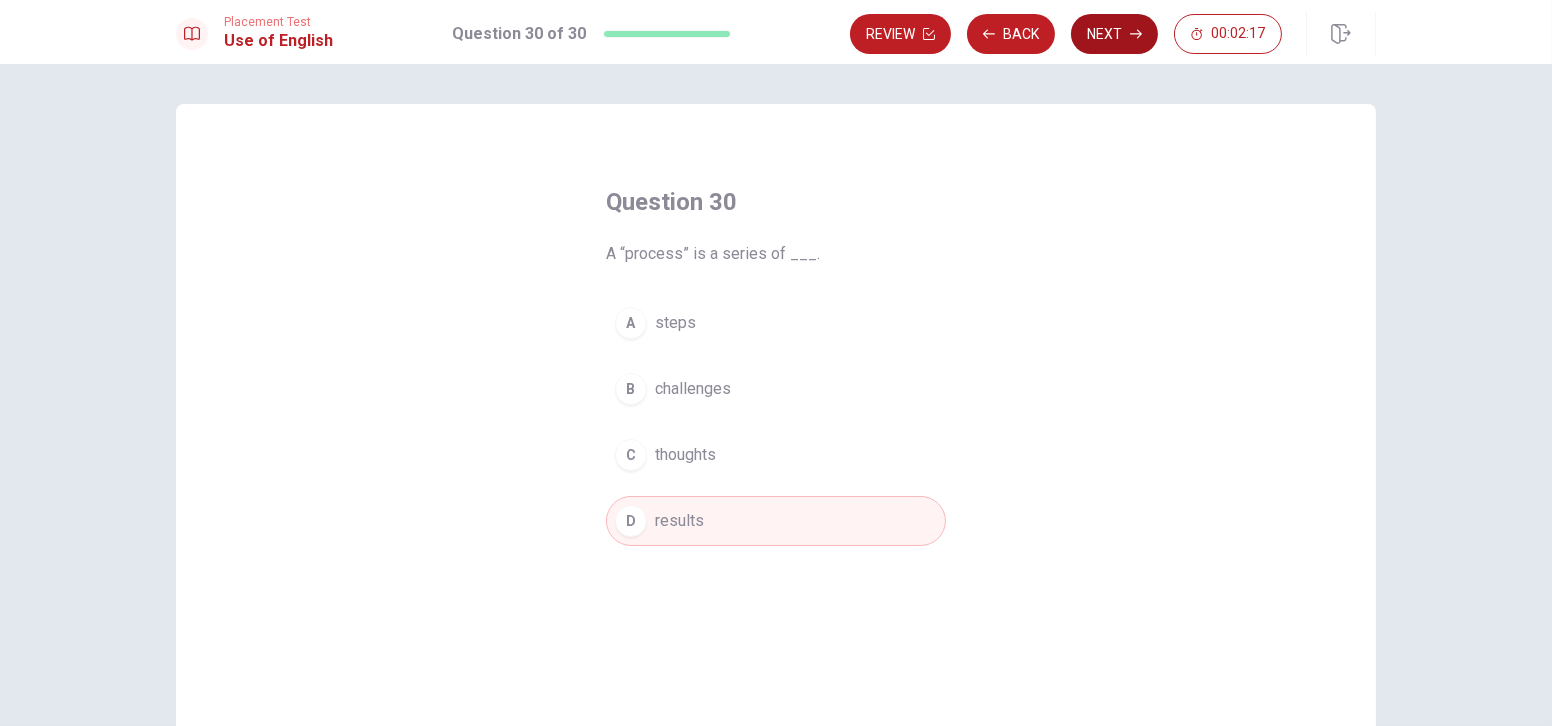 click on "Next" at bounding box center [1114, 34] 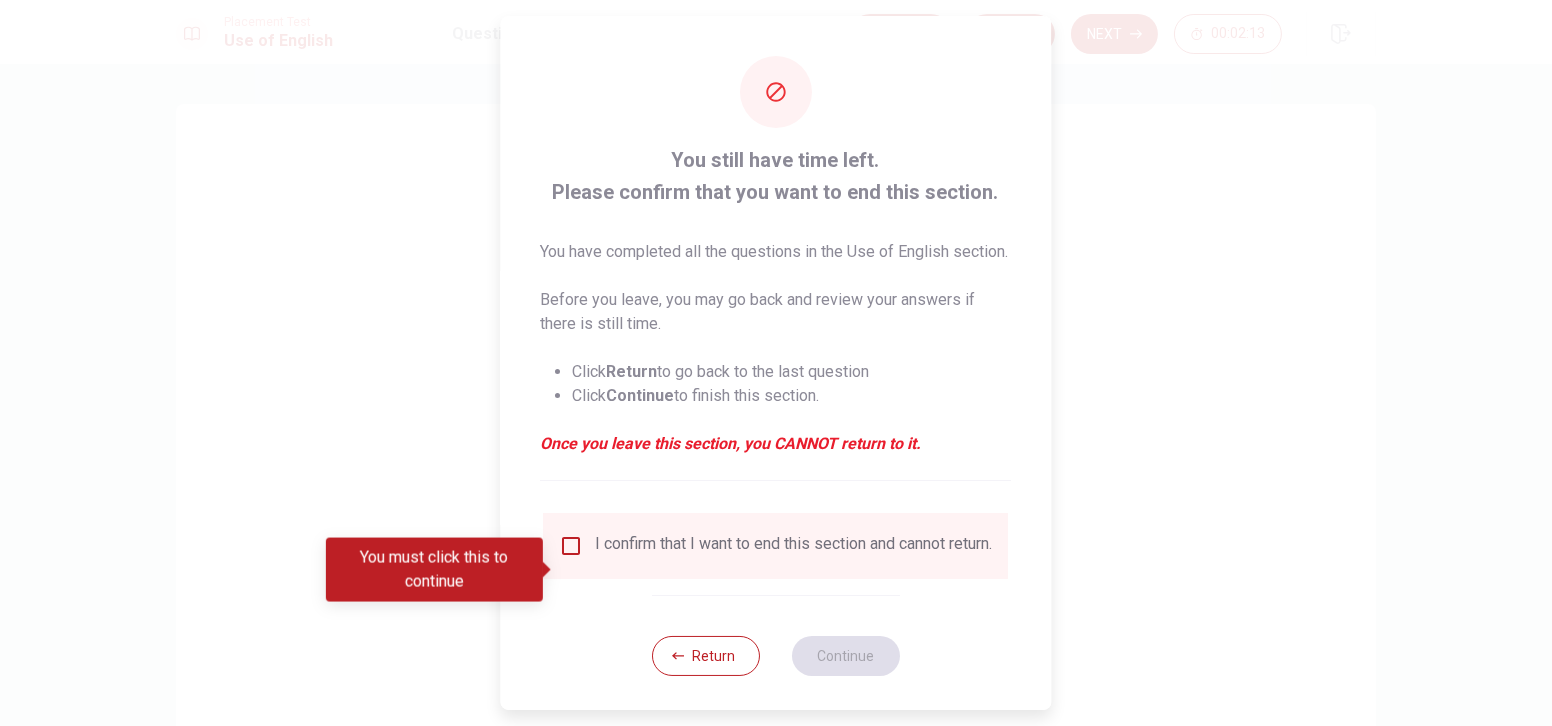 click at bounding box center (572, 546) 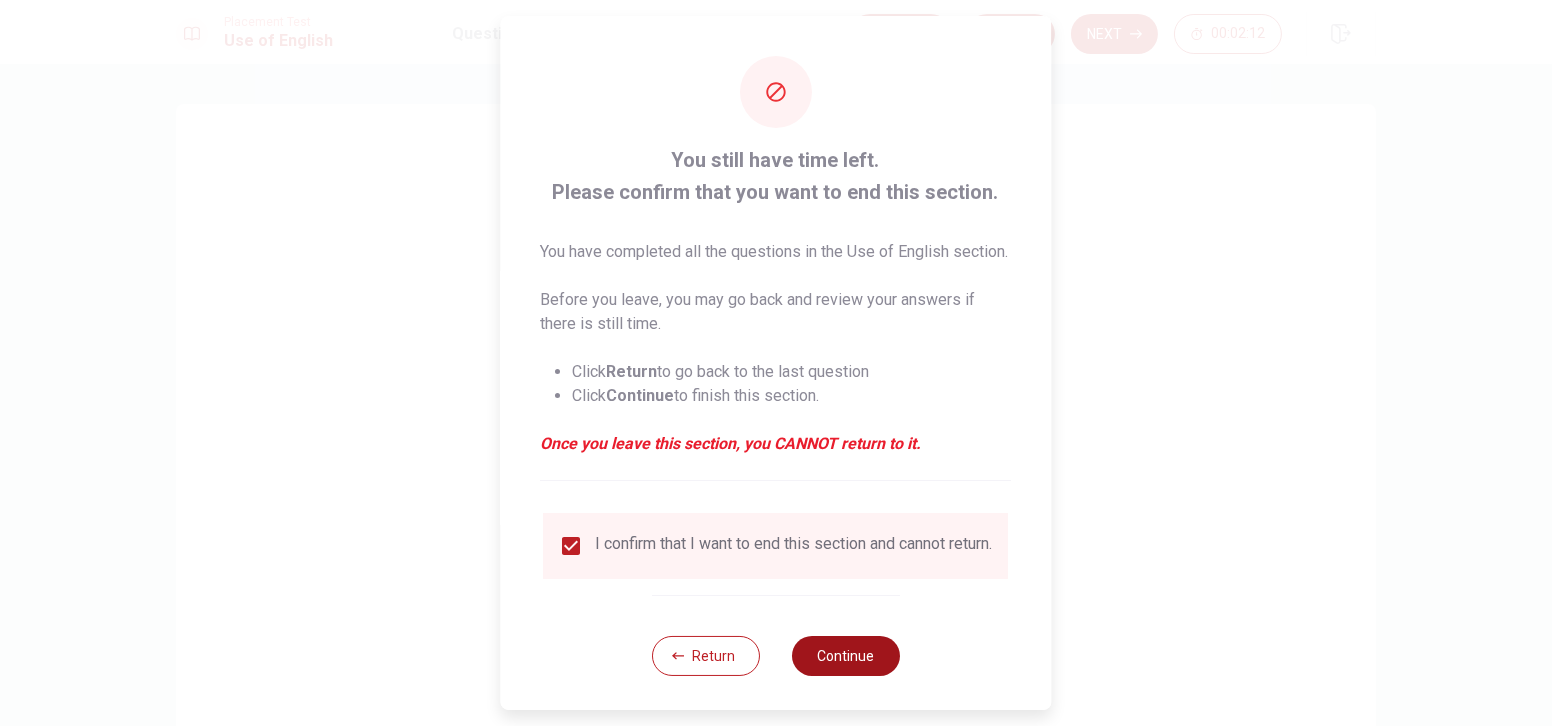 click on "Continue" at bounding box center [846, 656] 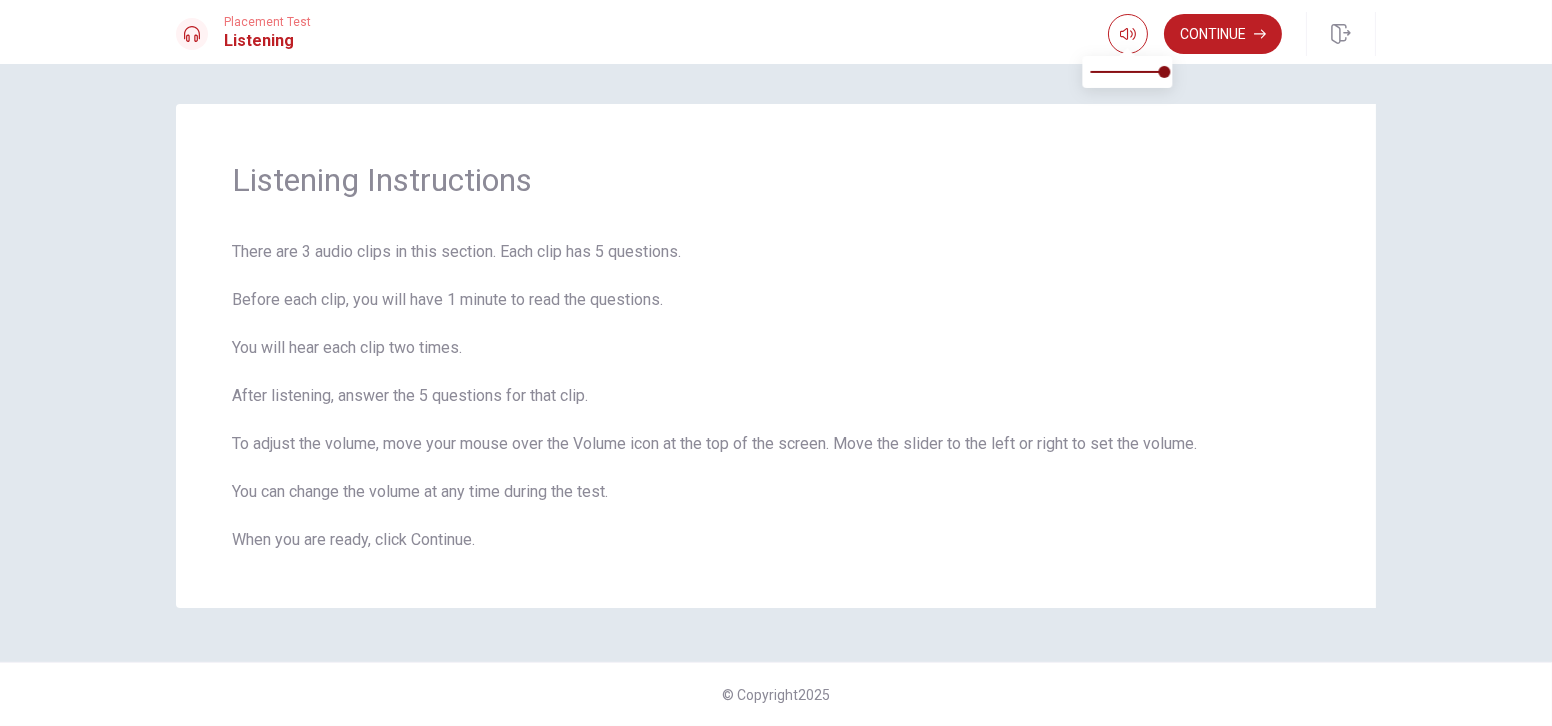 type on "0.5" 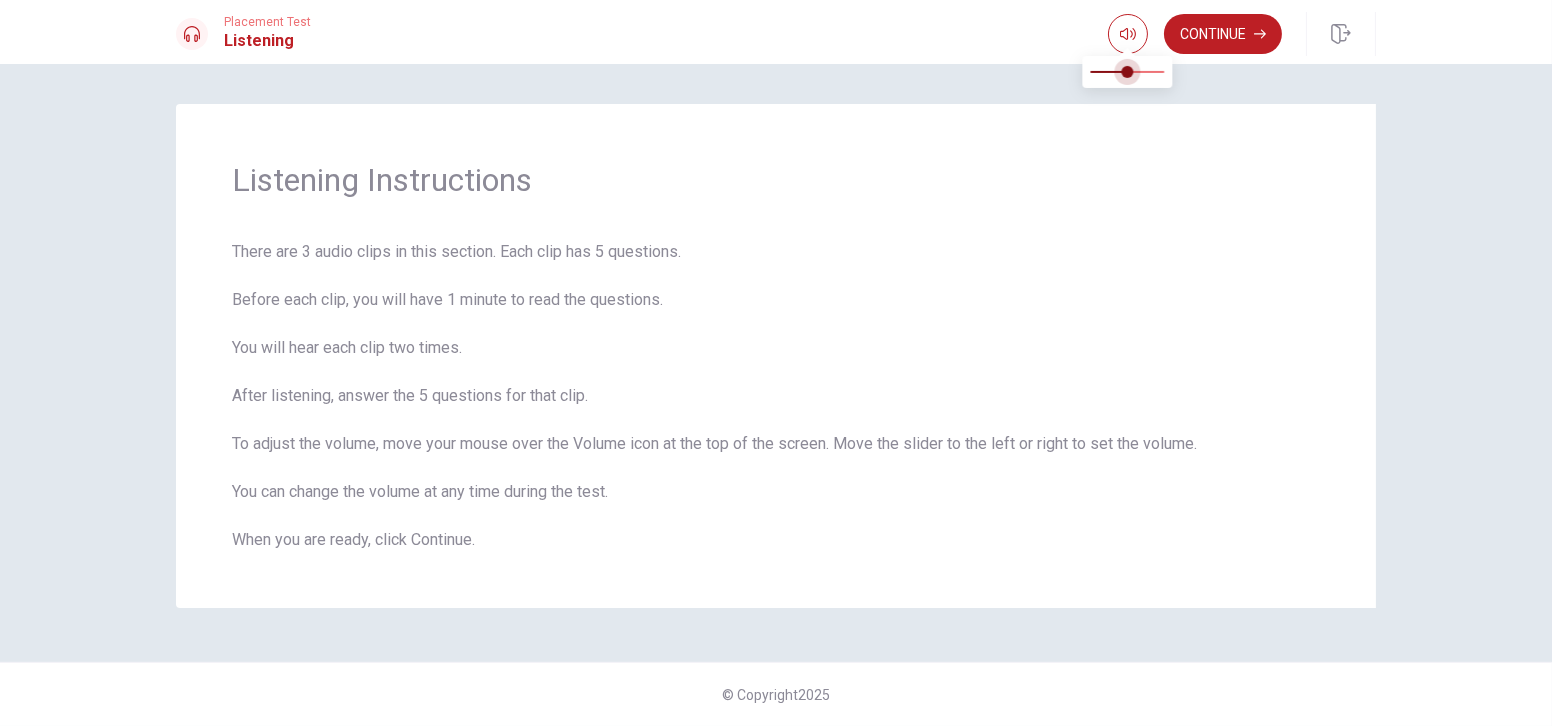 click at bounding box center [1127, 72] 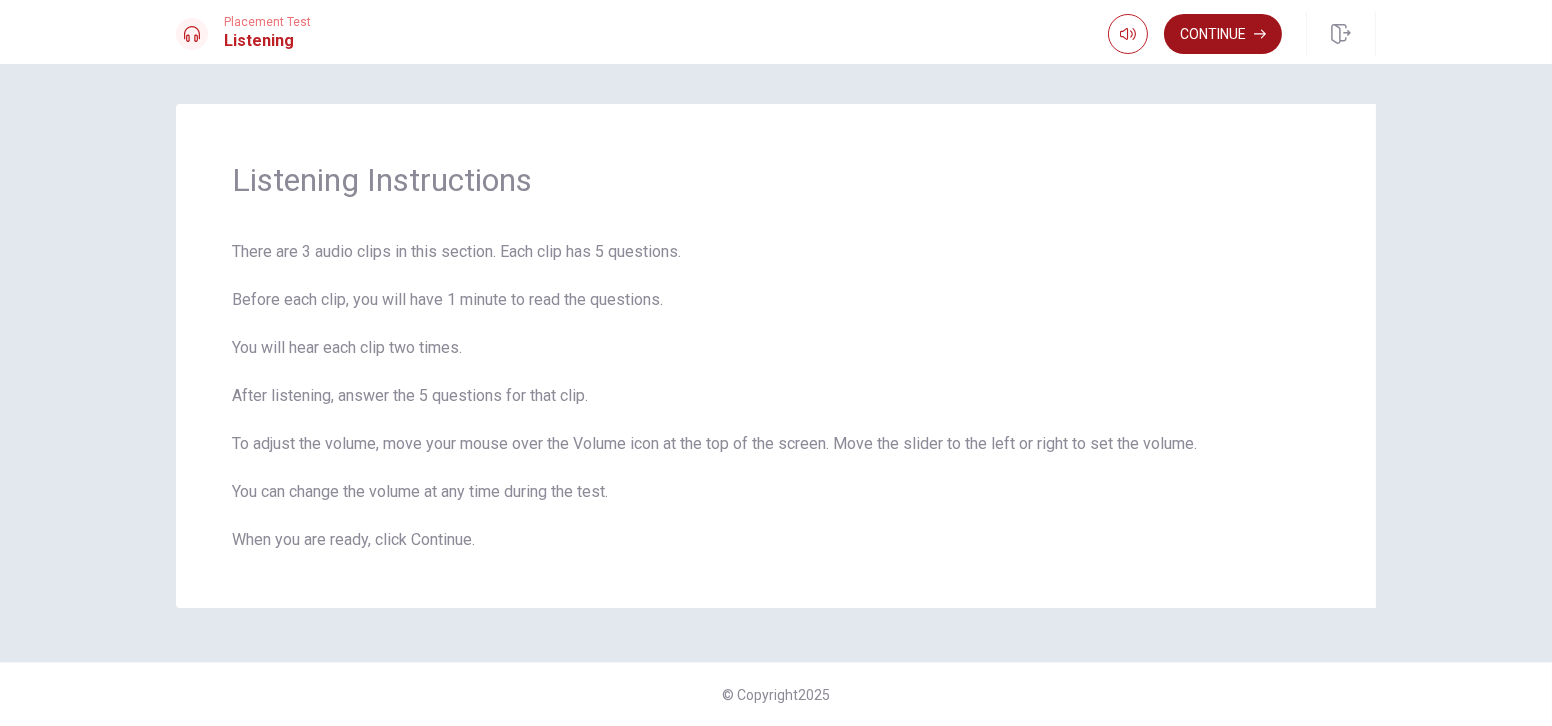 click 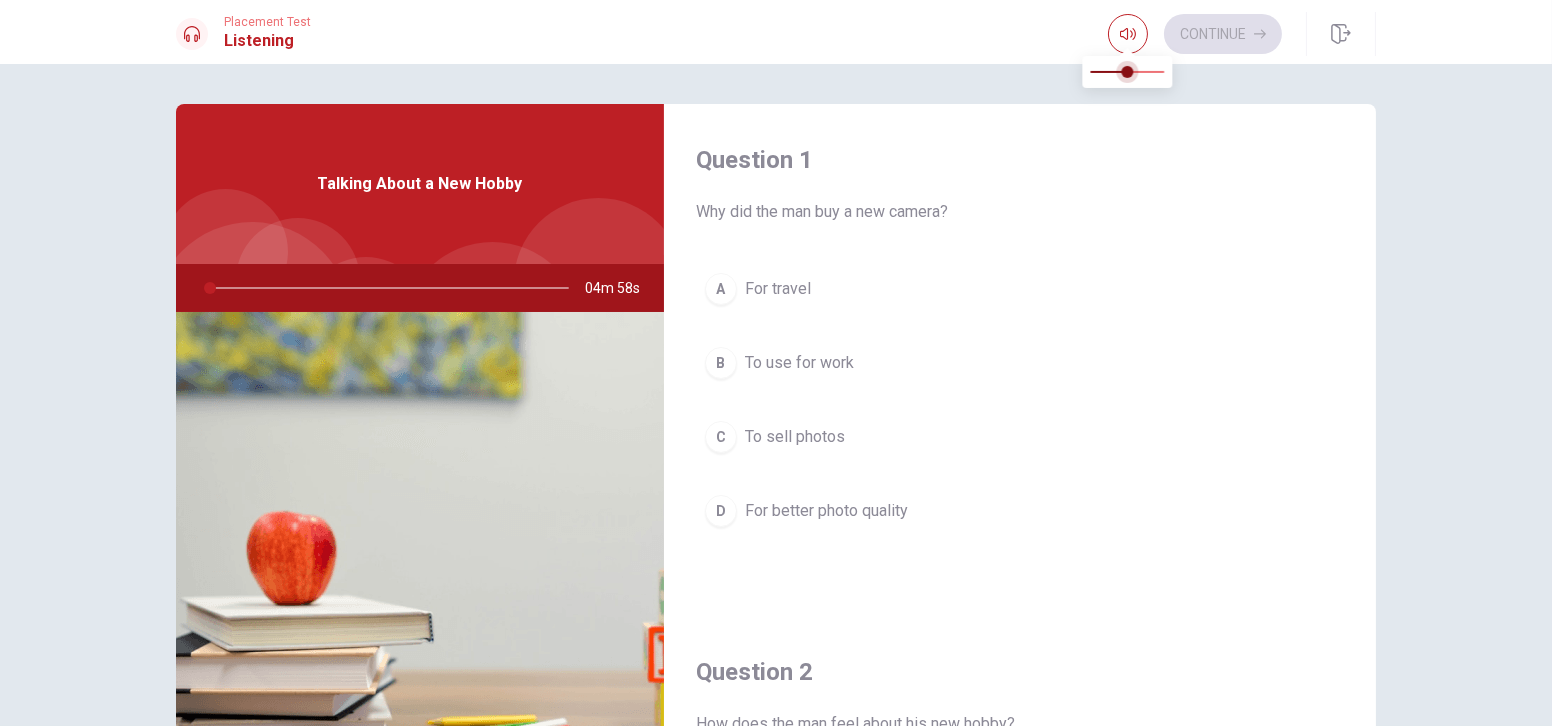 type on "1" 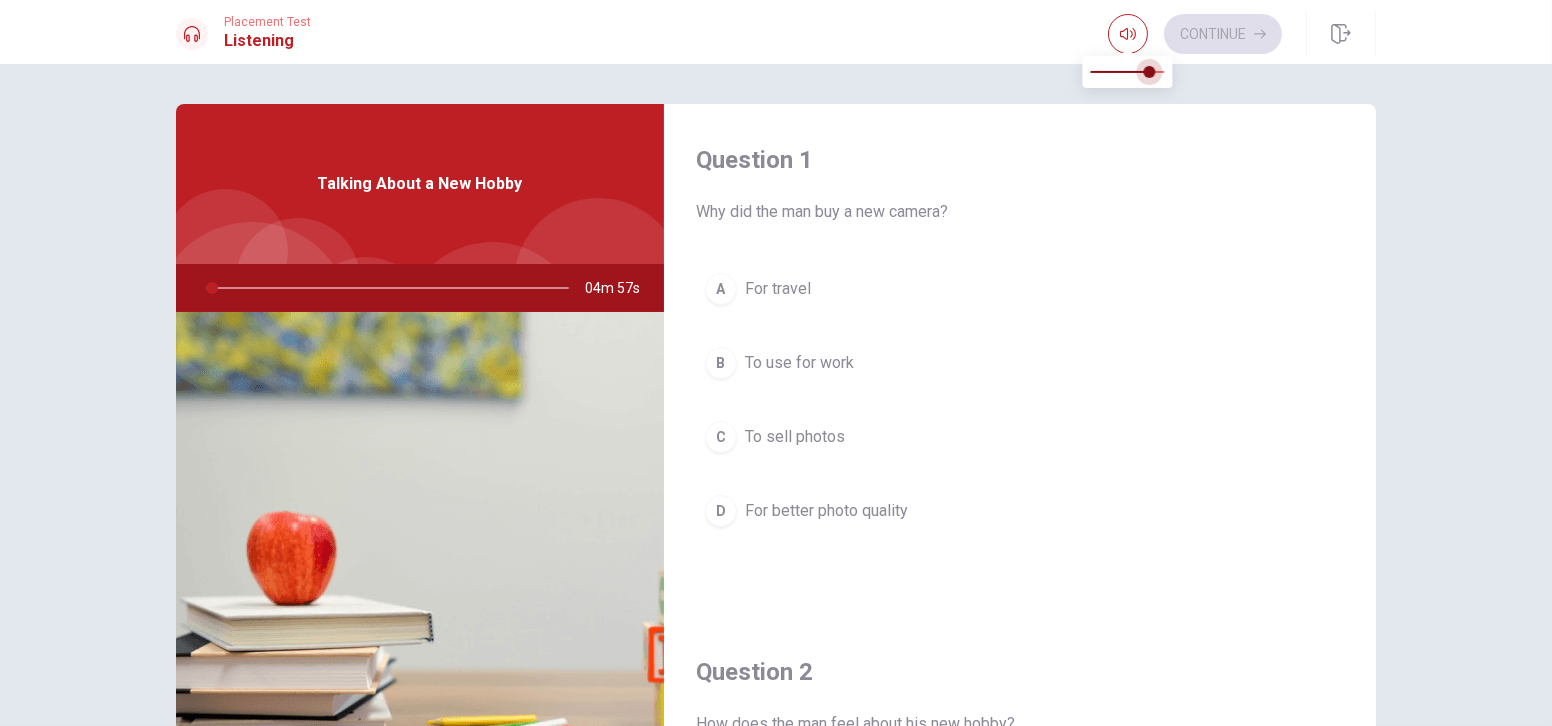 click at bounding box center [1150, 72] 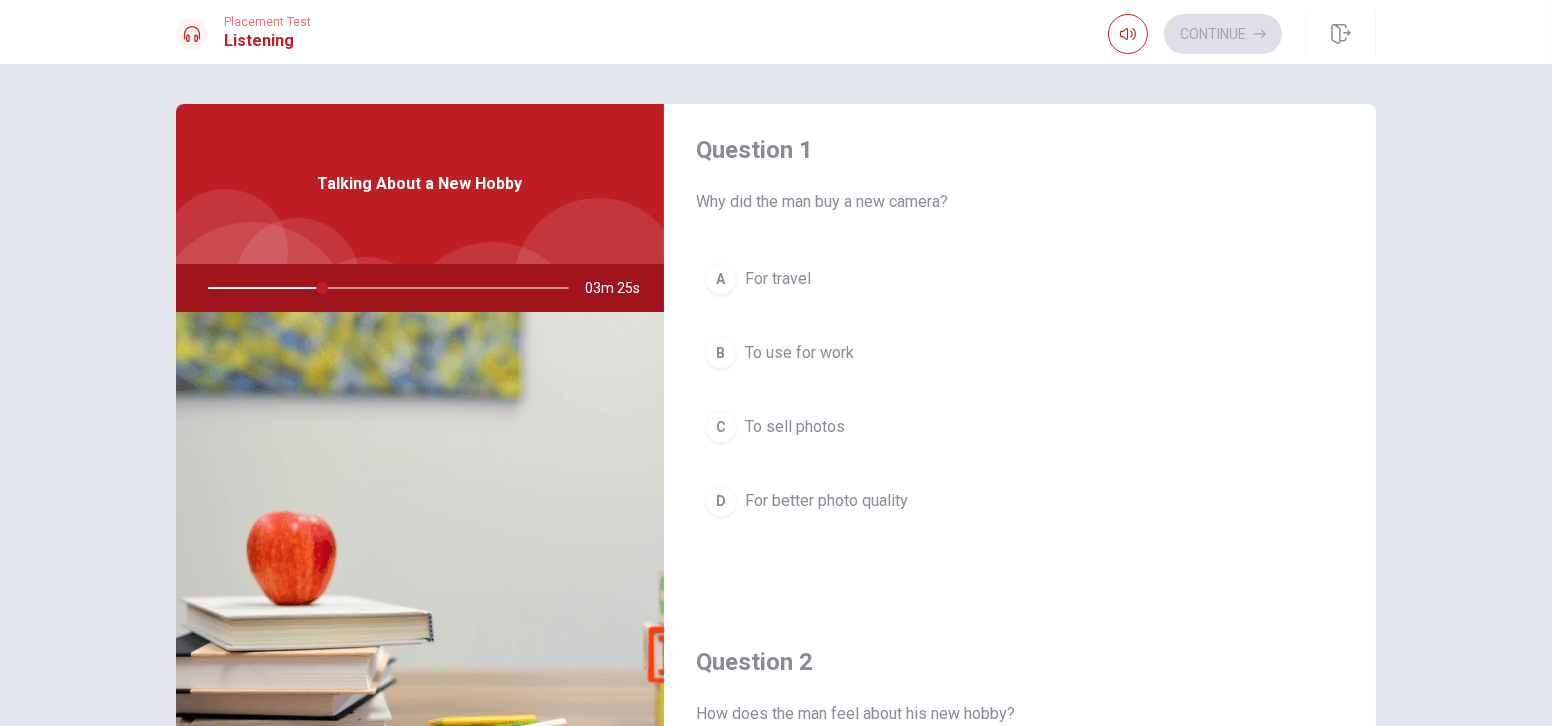 scroll, scrollTop: 0, scrollLeft: 0, axis: both 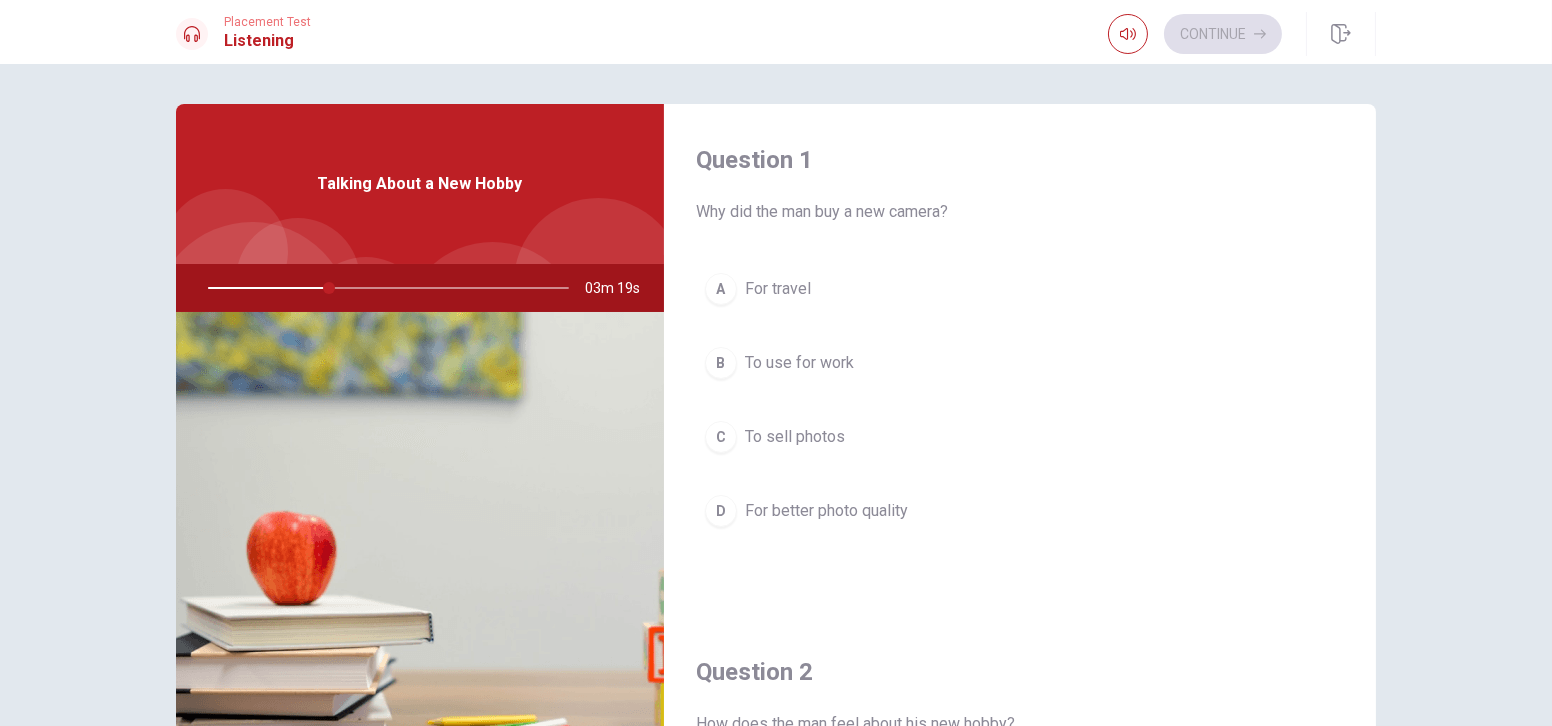 click on "D For better photo quality" at bounding box center (1020, 511) 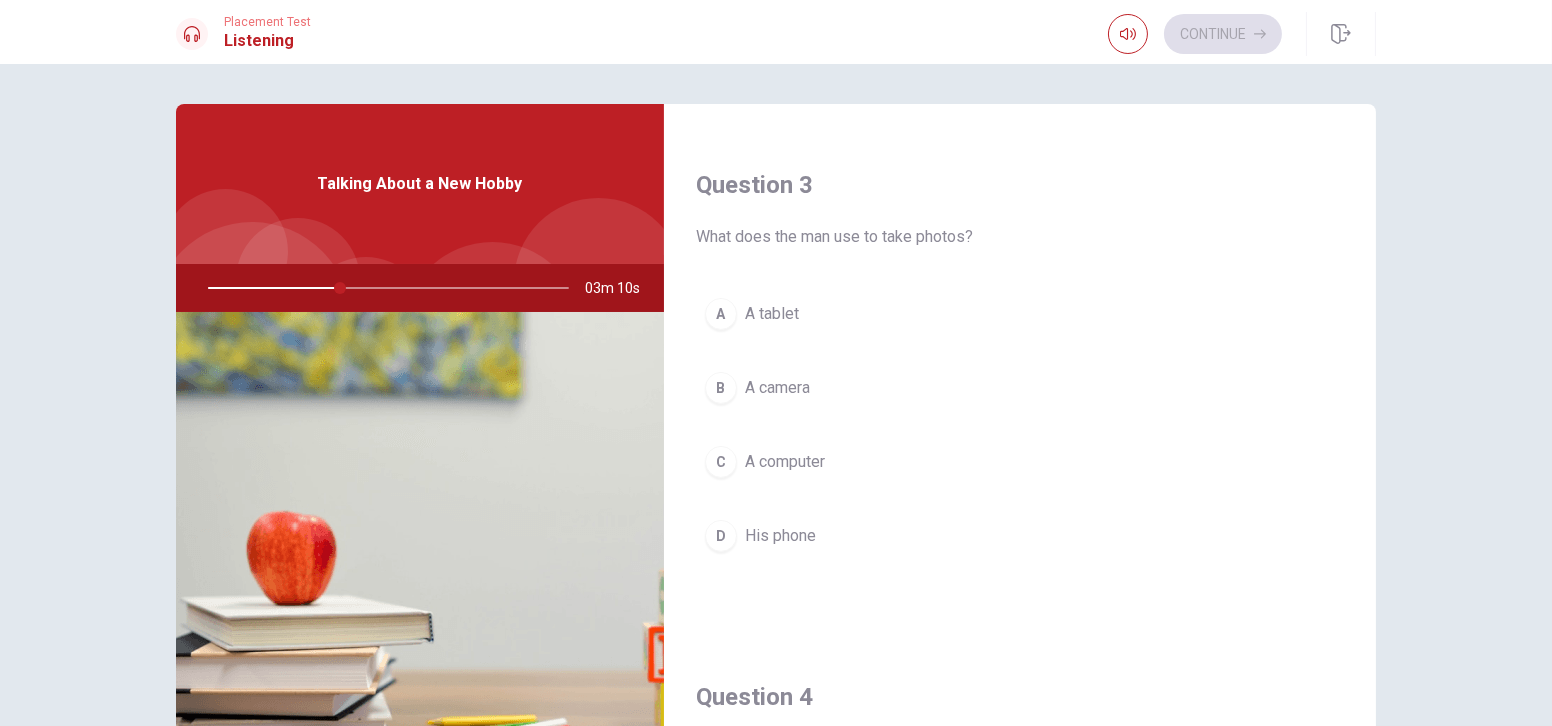 scroll, scrollTop: 999, scrollLeft: 0, axis: vertical 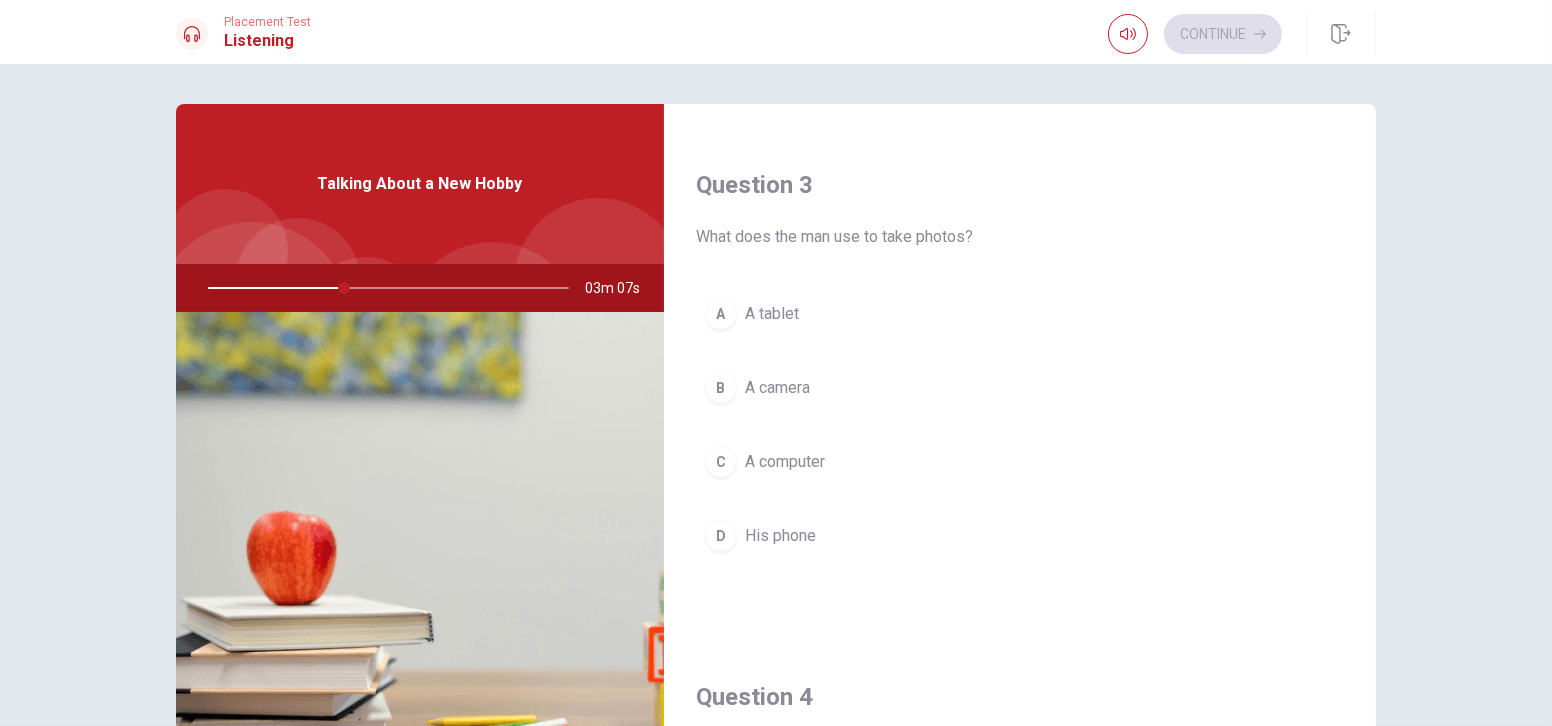 click on "A camera" at bounding box center (777, 388) 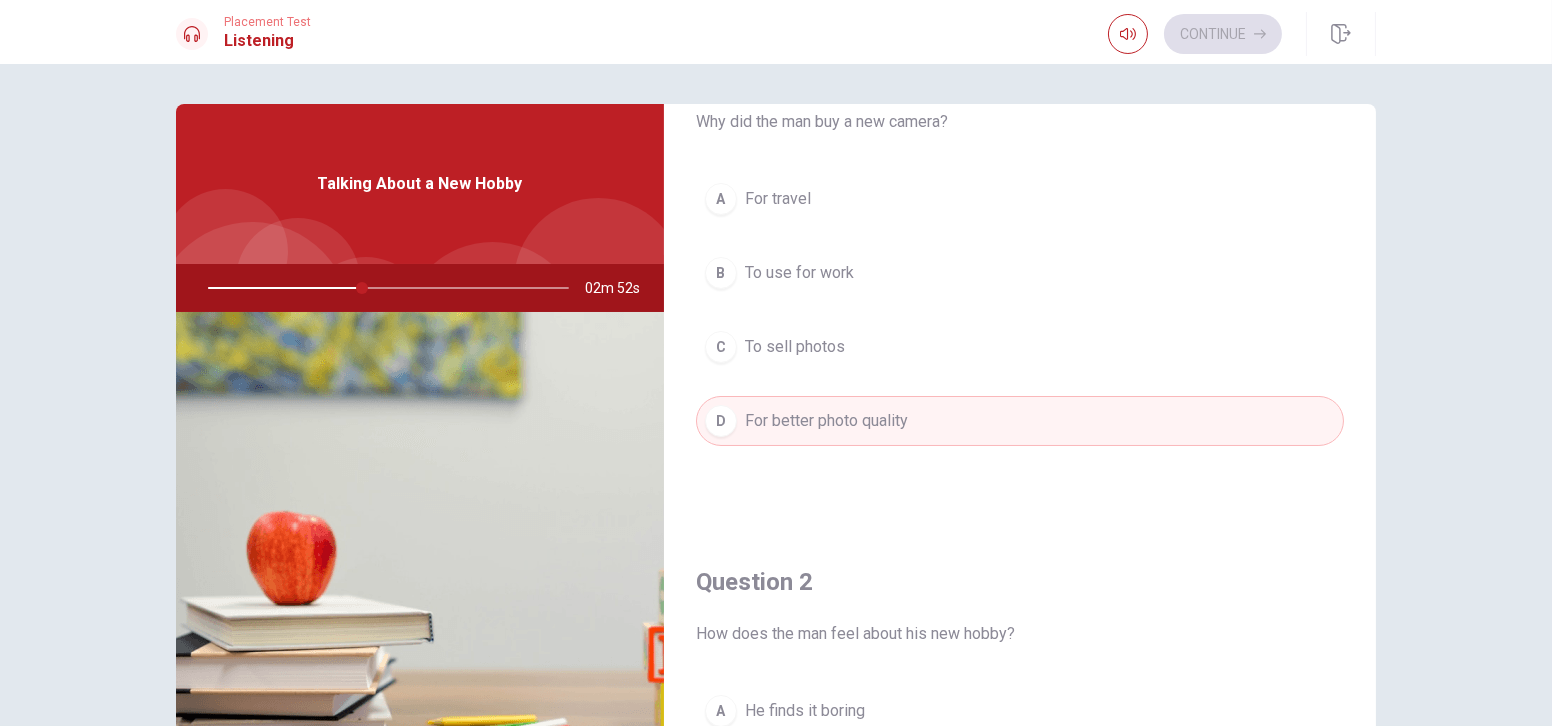 scroll, scrollTop: 0, scrollLeft: 0, axis: both 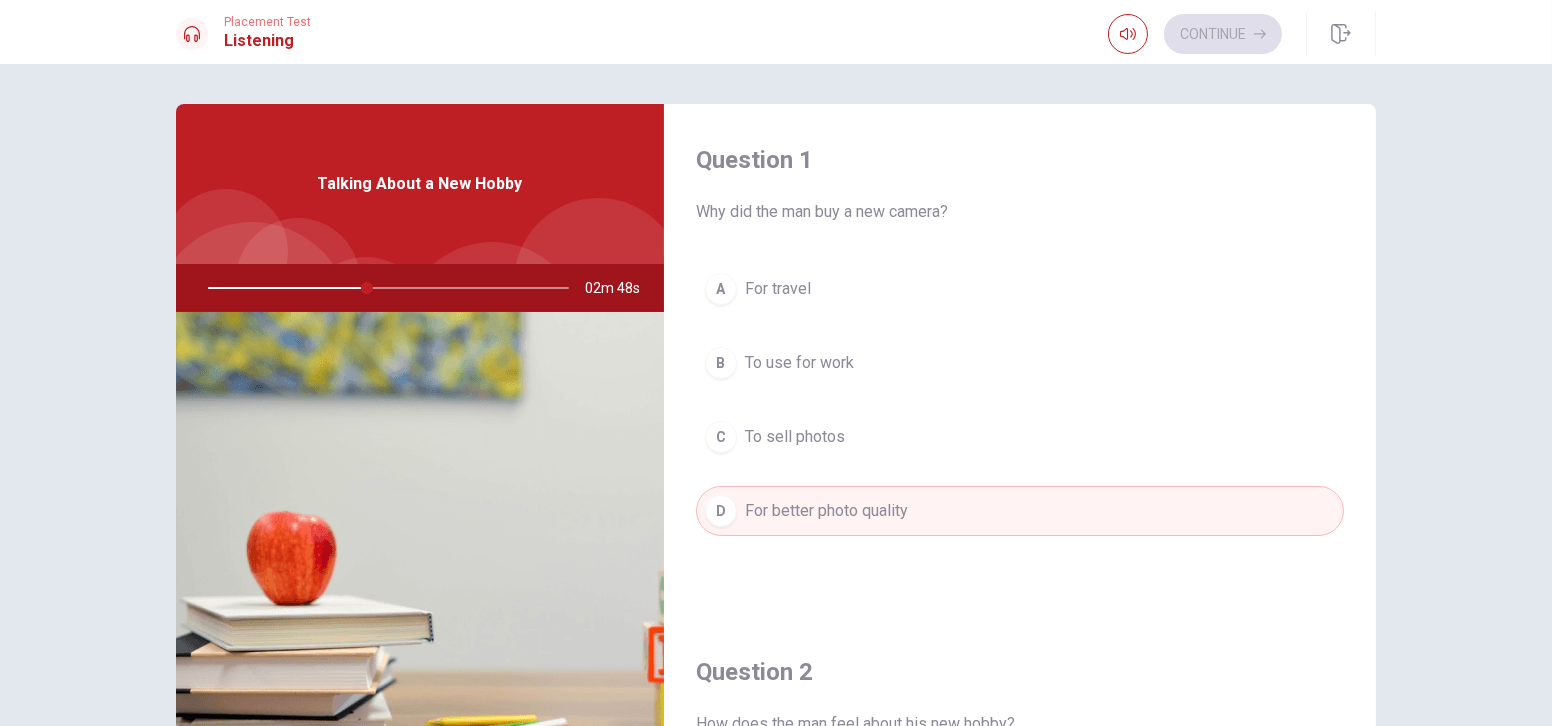 click on "B To use for work" at bounding box center (1020, 363) 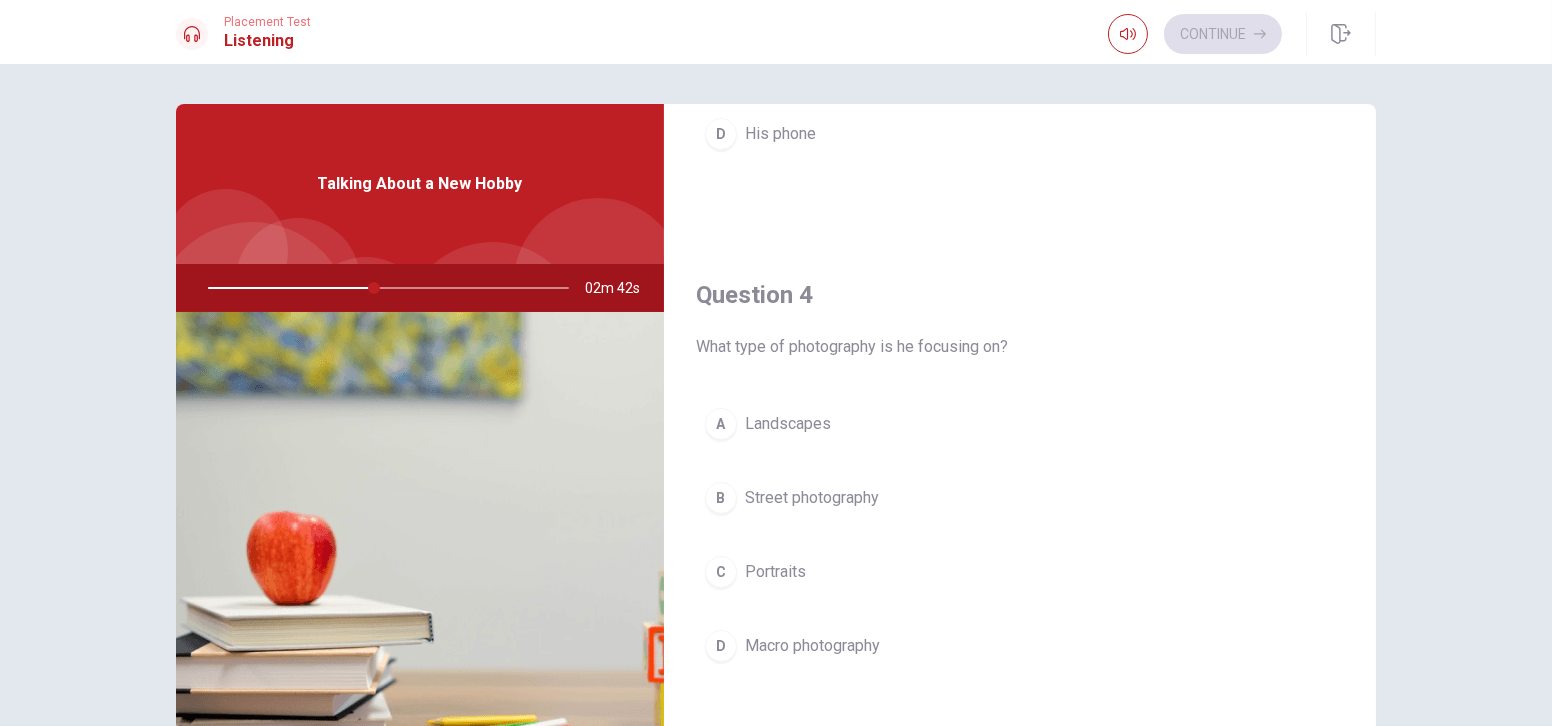 scroll, scrollTop: 1454, scrollLeft: 0, axis: vertical 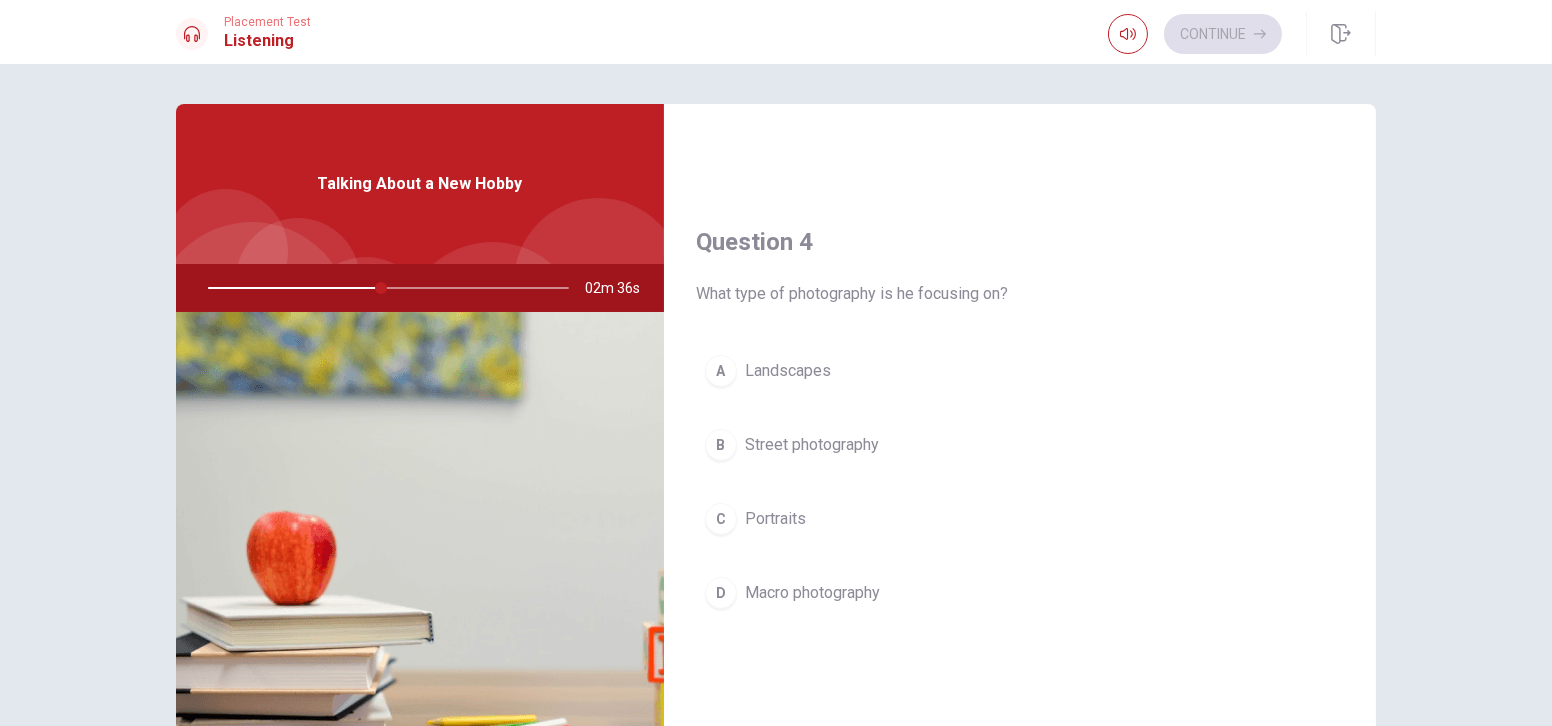 click on "[PERSON_NAME] photography" at bounding box center (1020, 593) 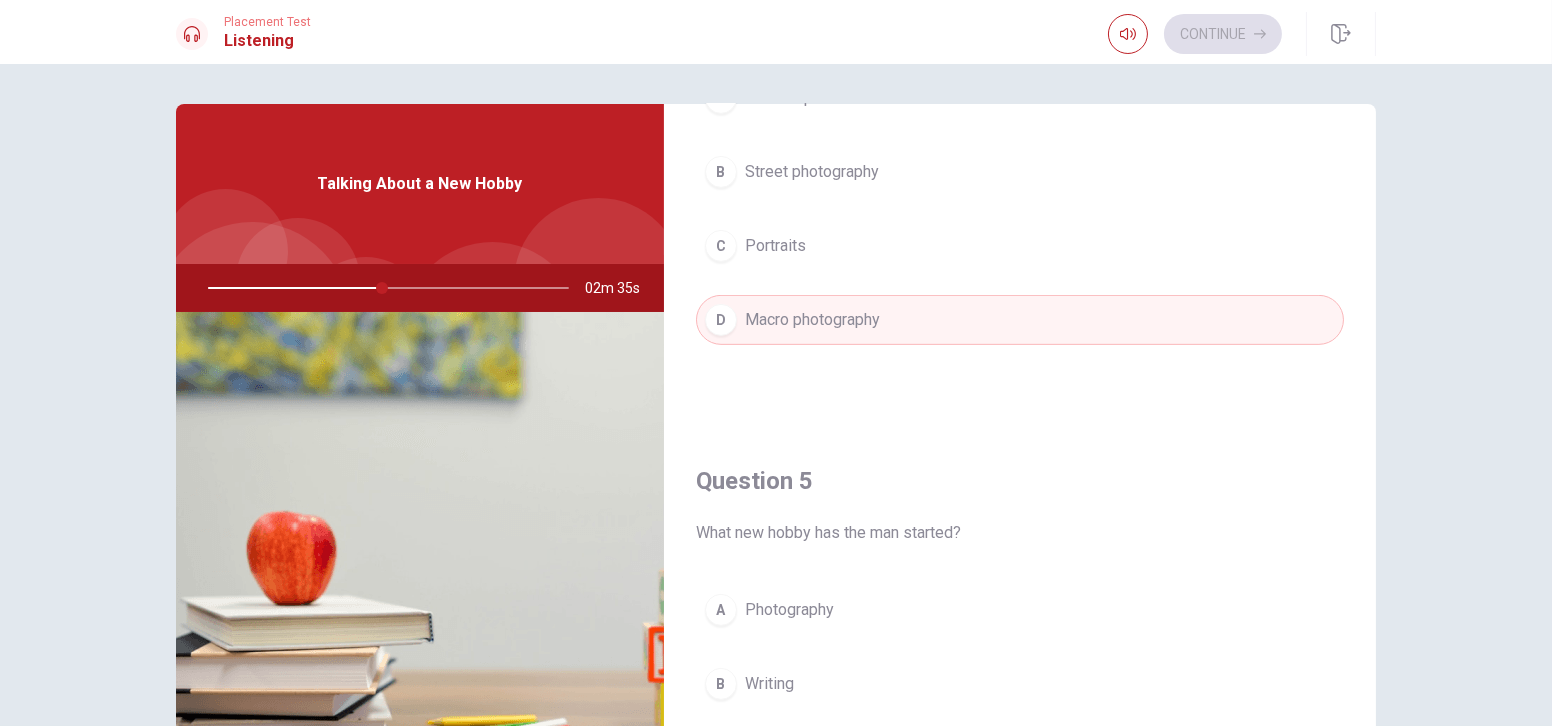 scroll, scrollTop: 1848, scrollLeft: 0, axis: vertical 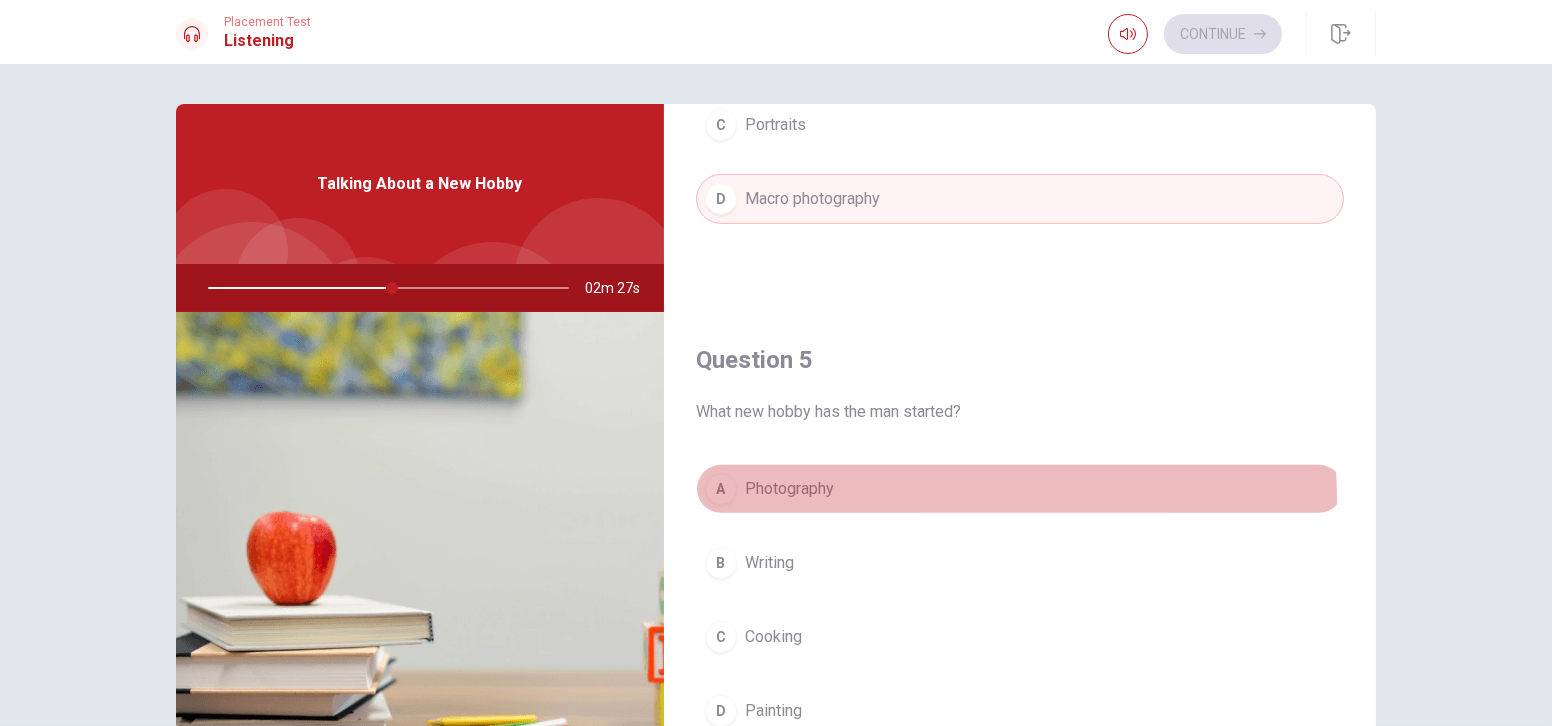 click on "A Photography" at bounding box center [1020, 489] 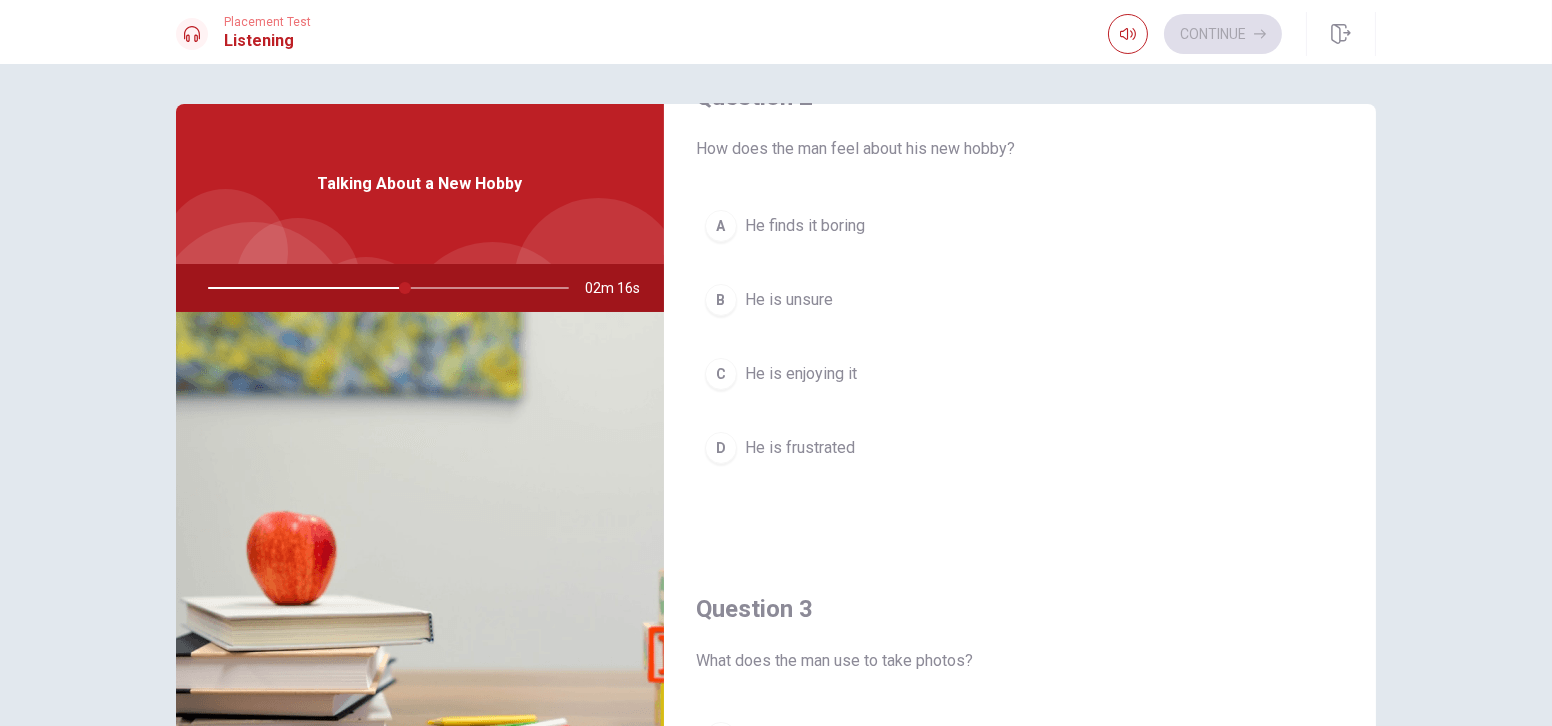 scroll, scrollTop: 484, scrollLeft: 0, axis: vertical 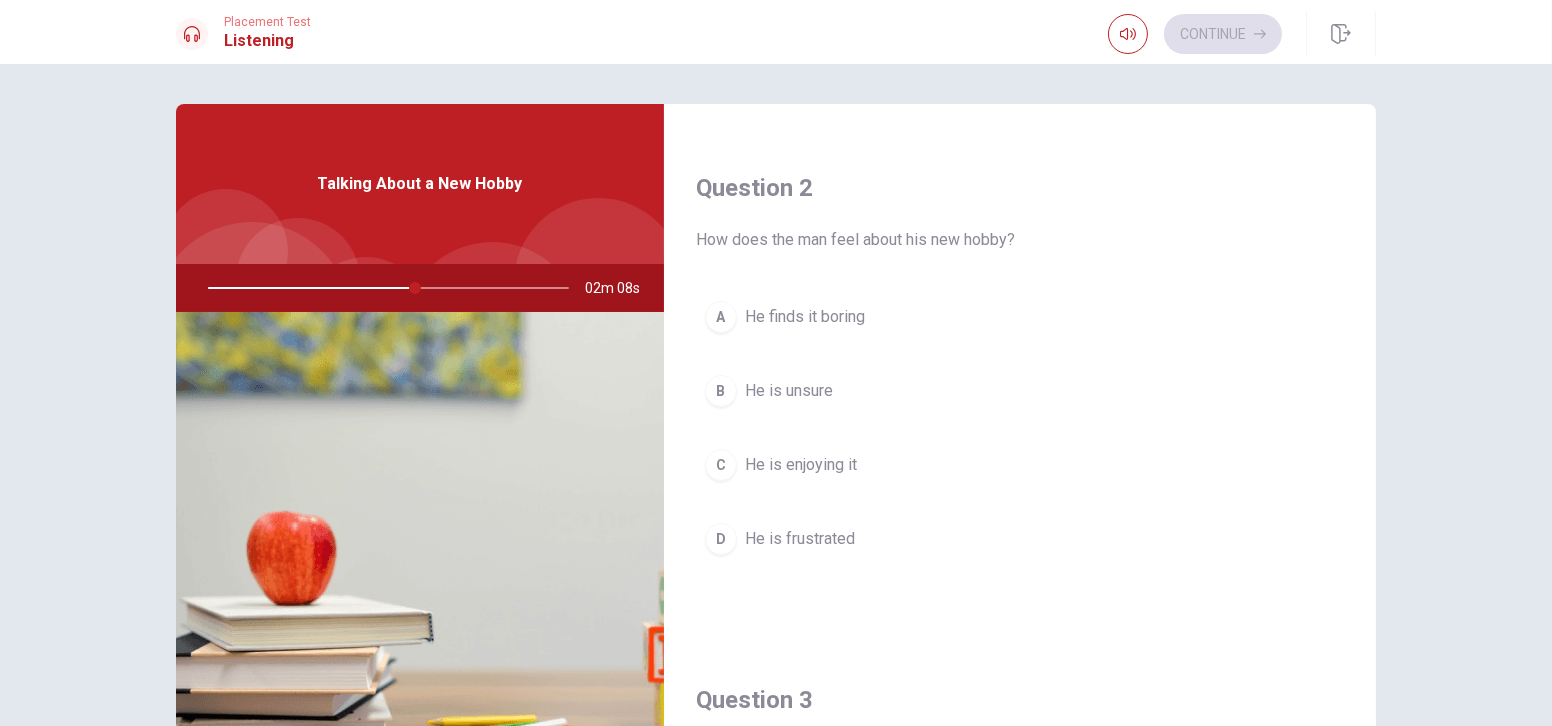 click on "He is enjoying it" at bounding box center (801, 465) 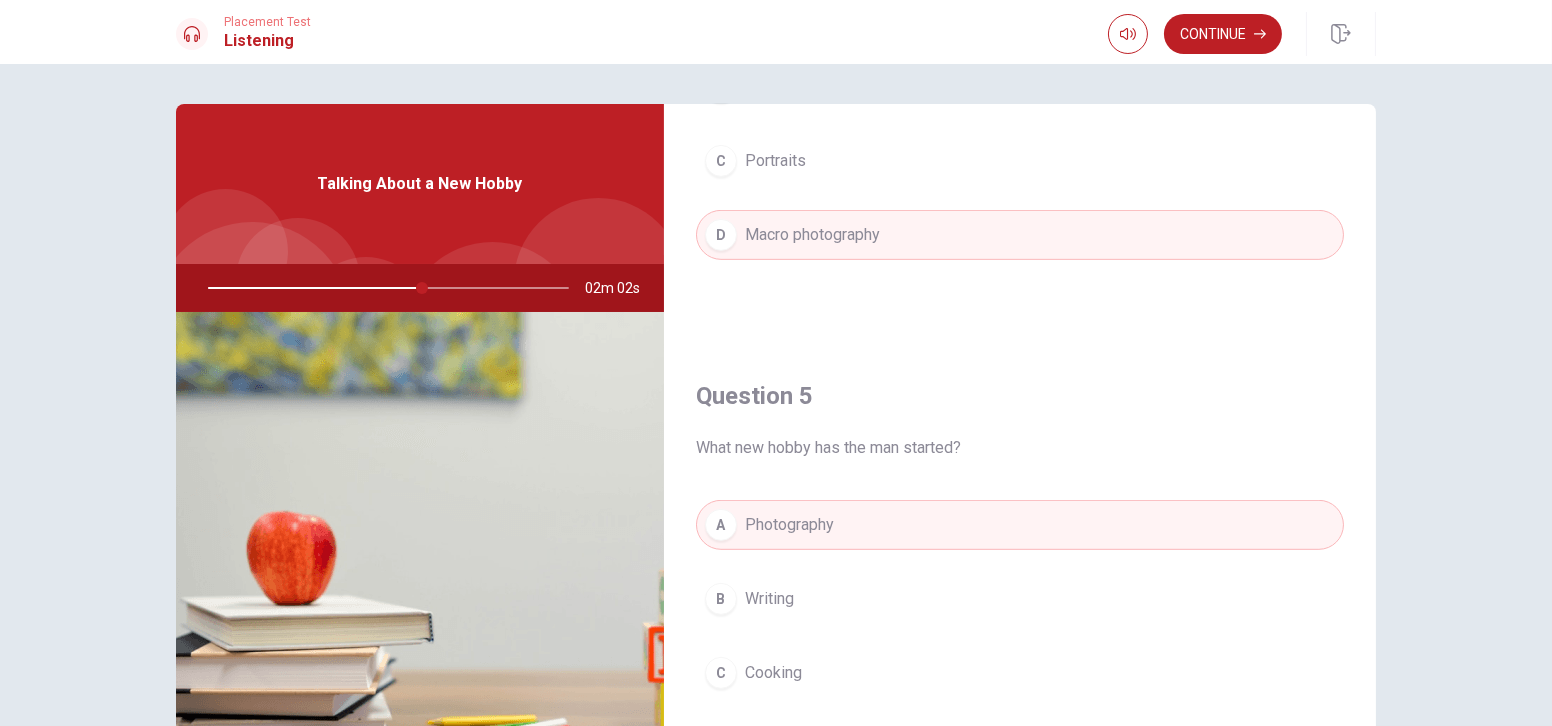 scroll, scrollTop: 1848, scrollLeft: 0, axis: vertical 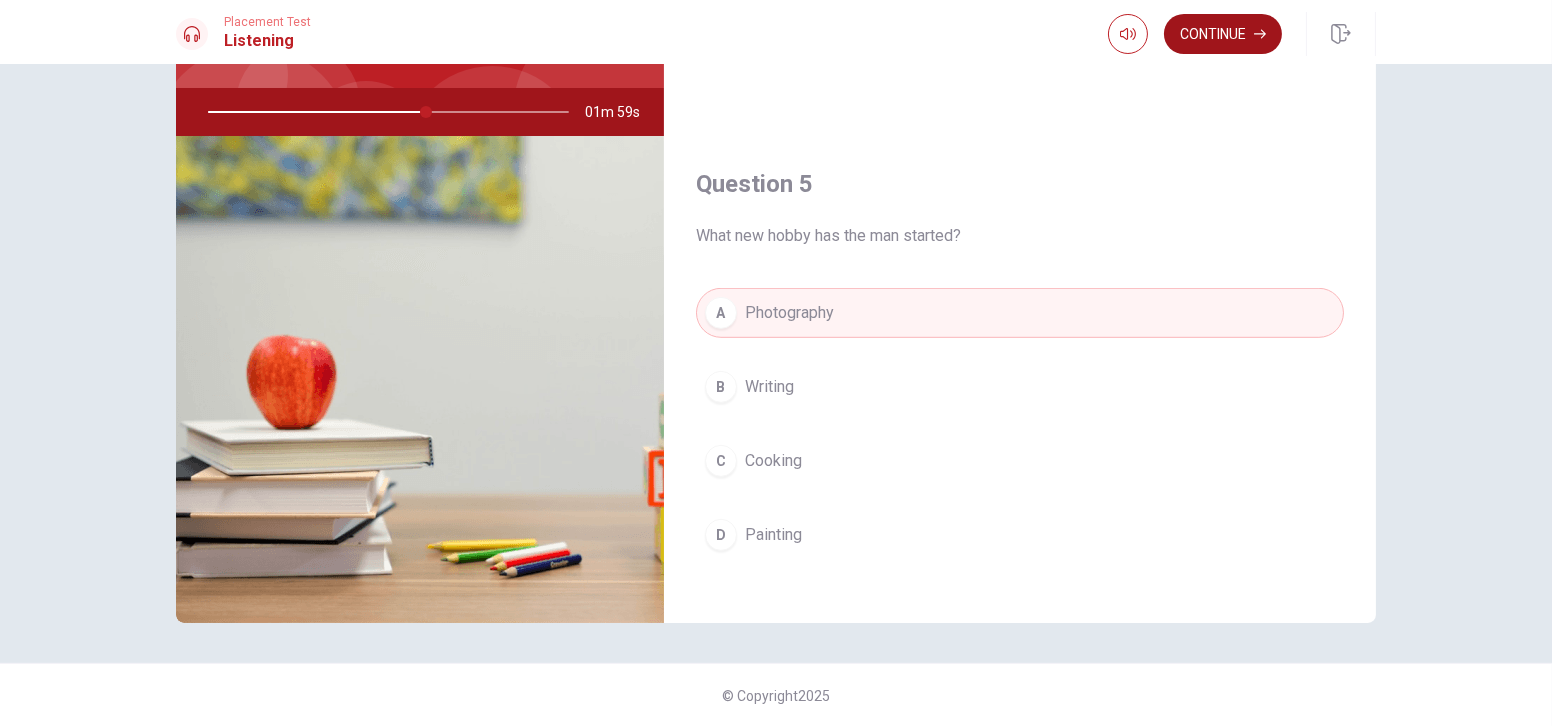 click on "Continue" at bounding box center (1223, 34) 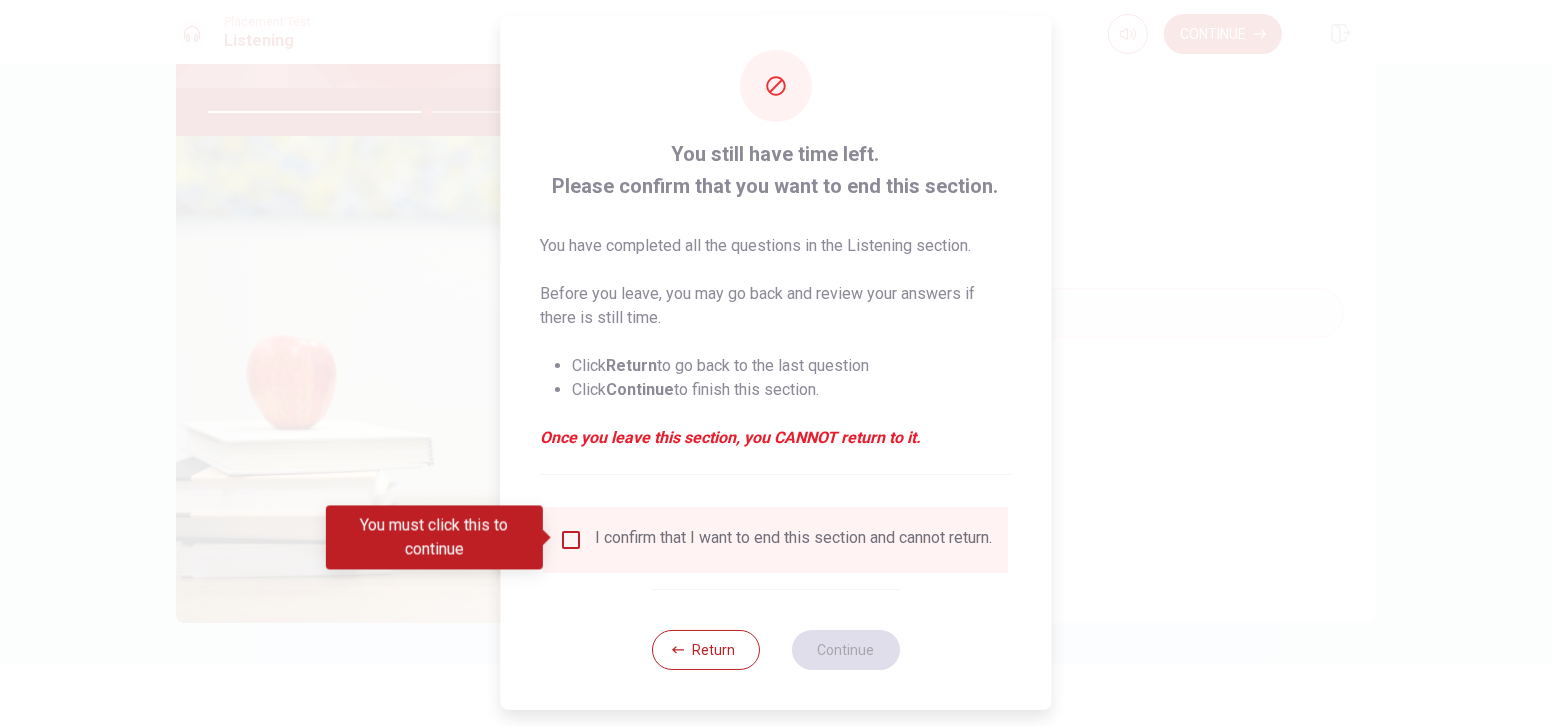 scroll, scrollTop: 18, scrollLeft: 0, axis: vertical 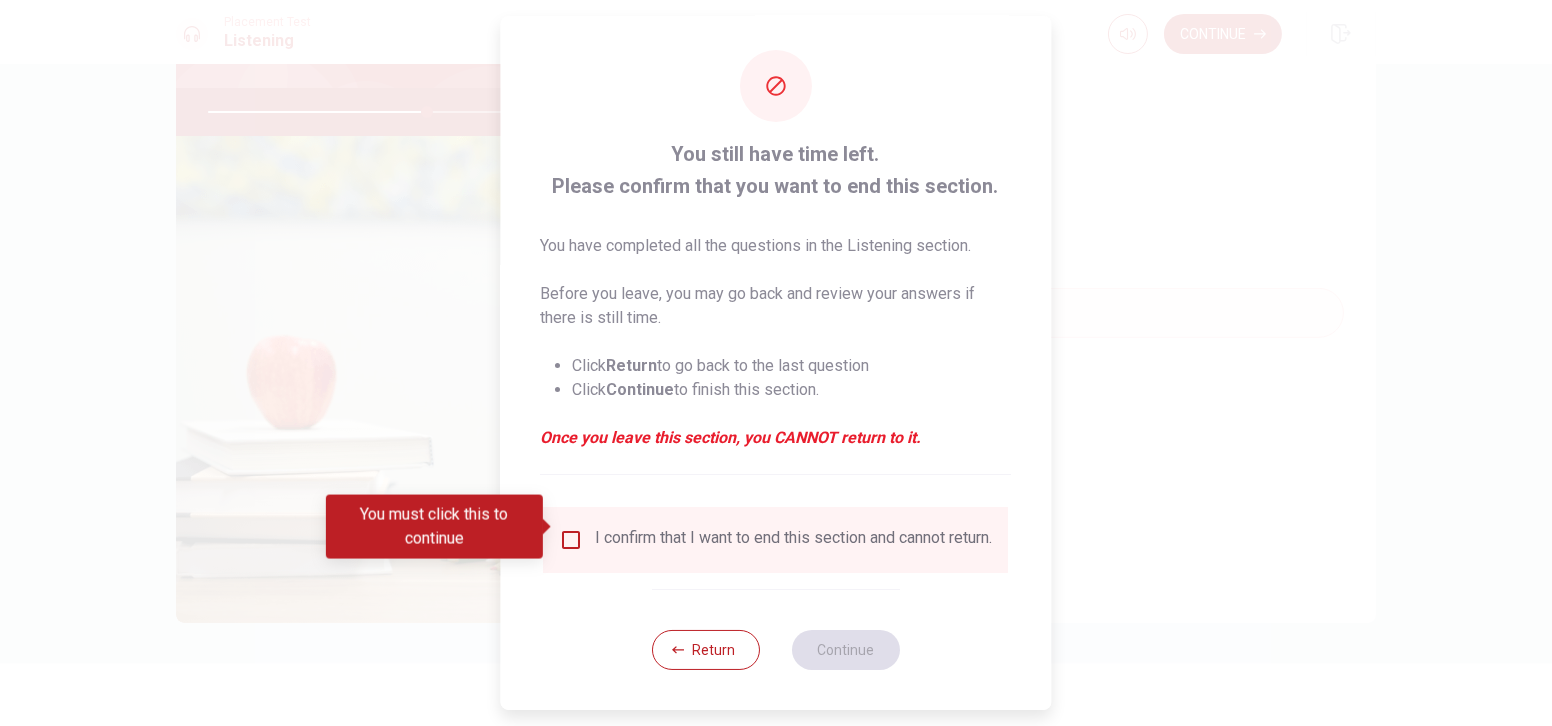 click on "I confirm that I want to end this section and cannot return." at bounding box center [776, 540] 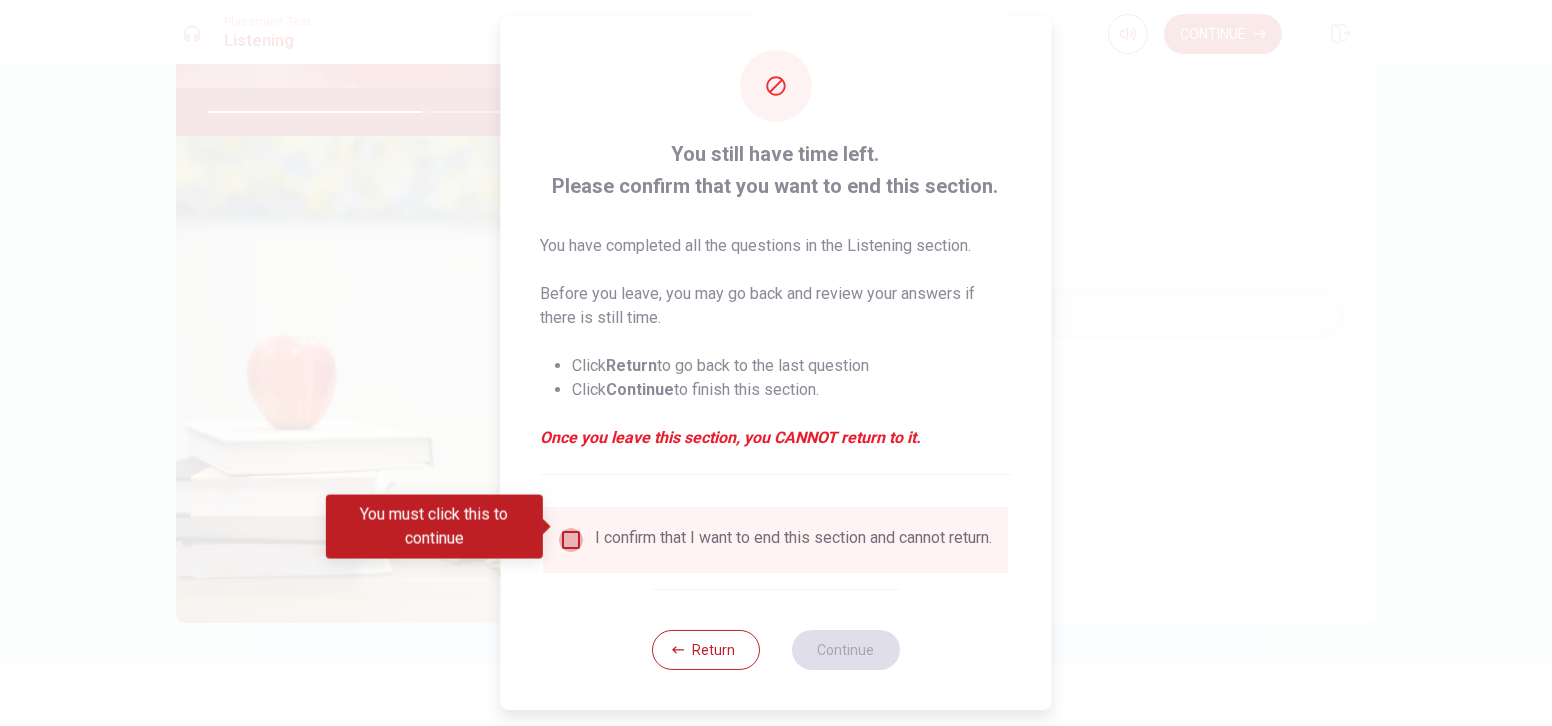 click at bounding box center (572, 540) 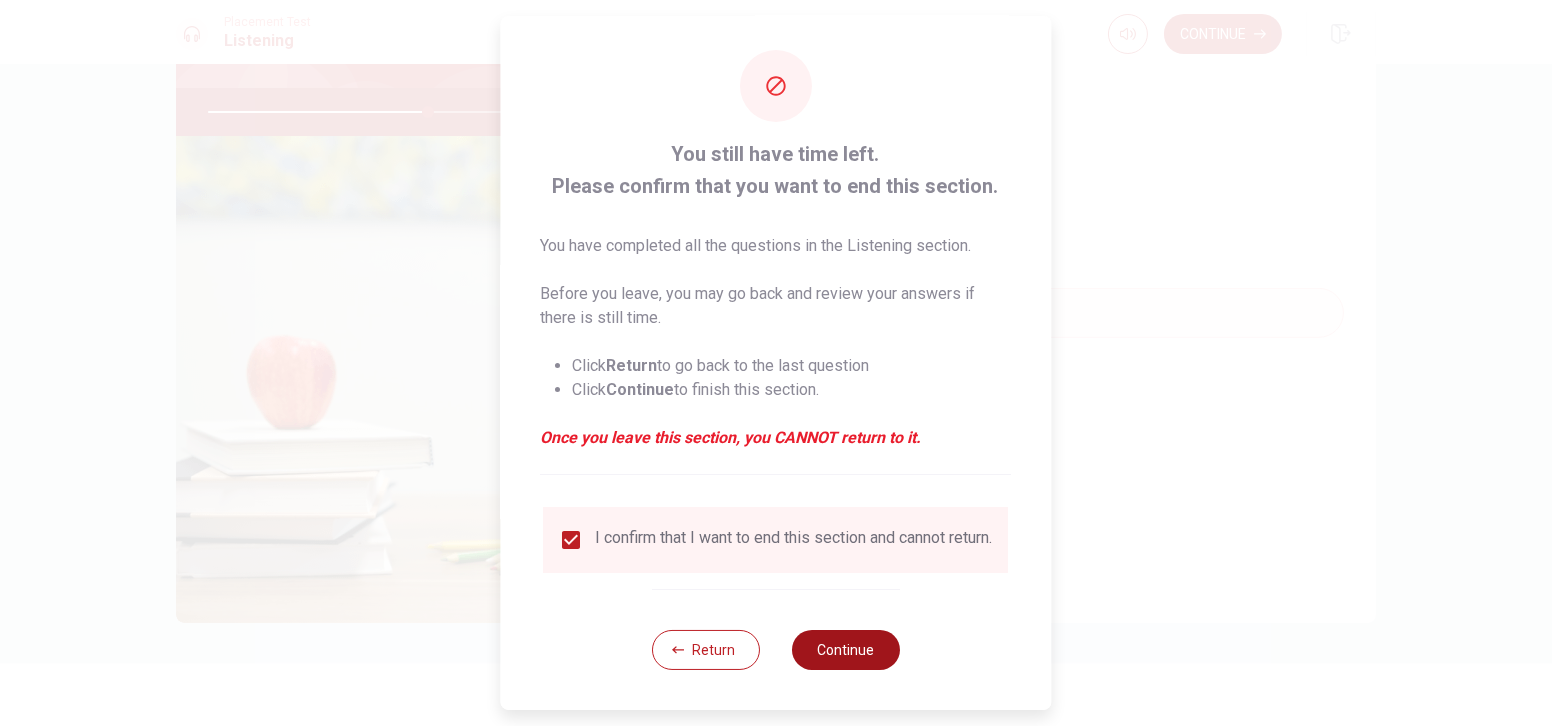click on "Continue" at bounding box center [846, 650] 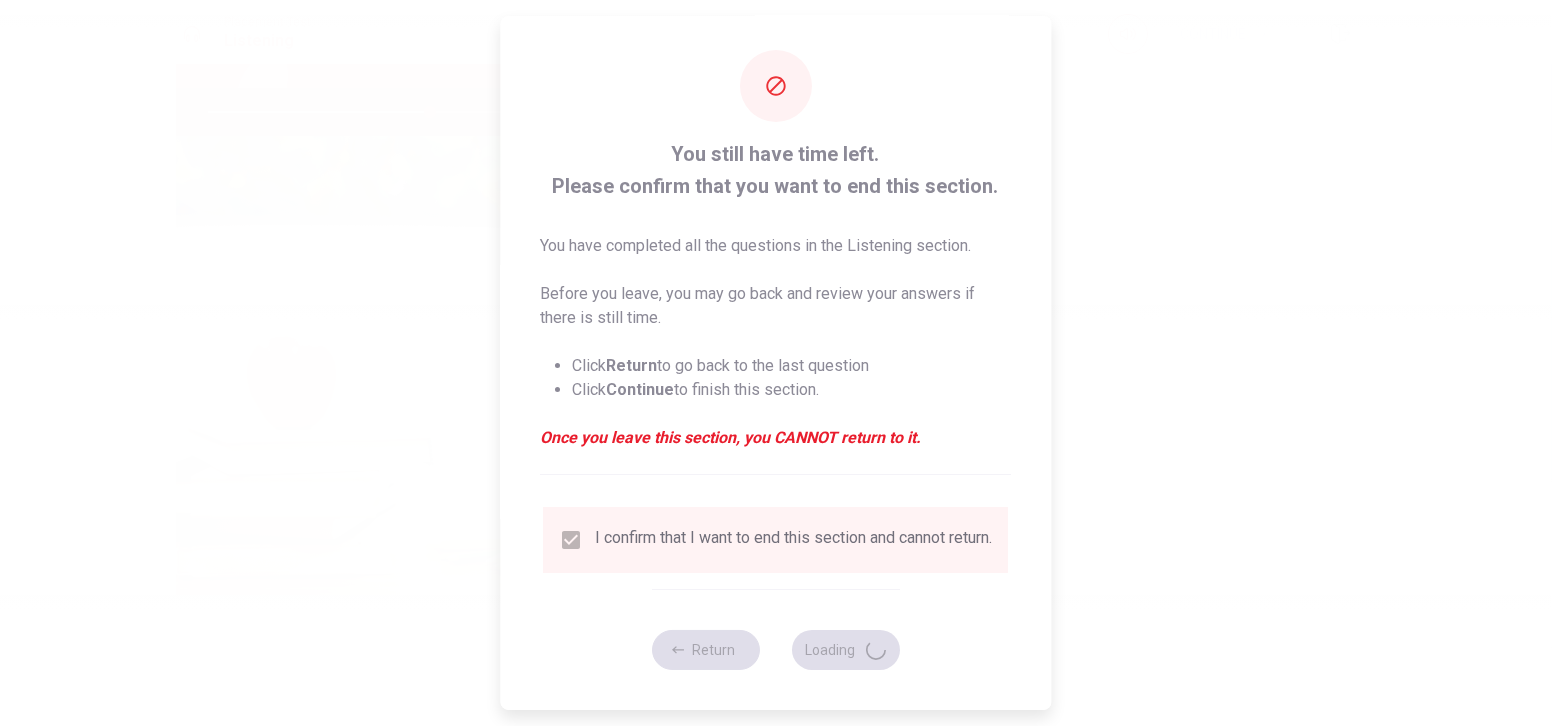 type on "62" 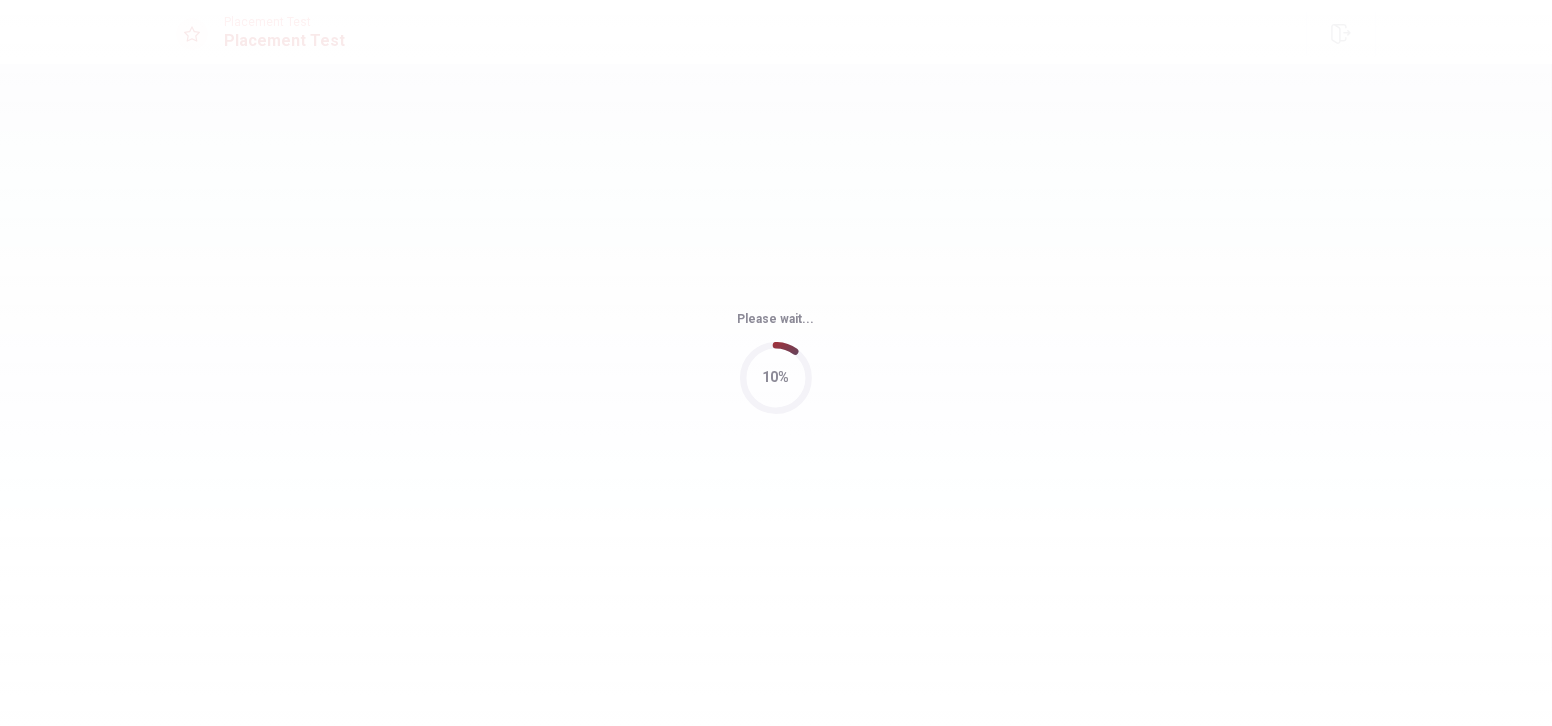 scroll, scrollTop: 0, scrollLeft: 0, axis: both 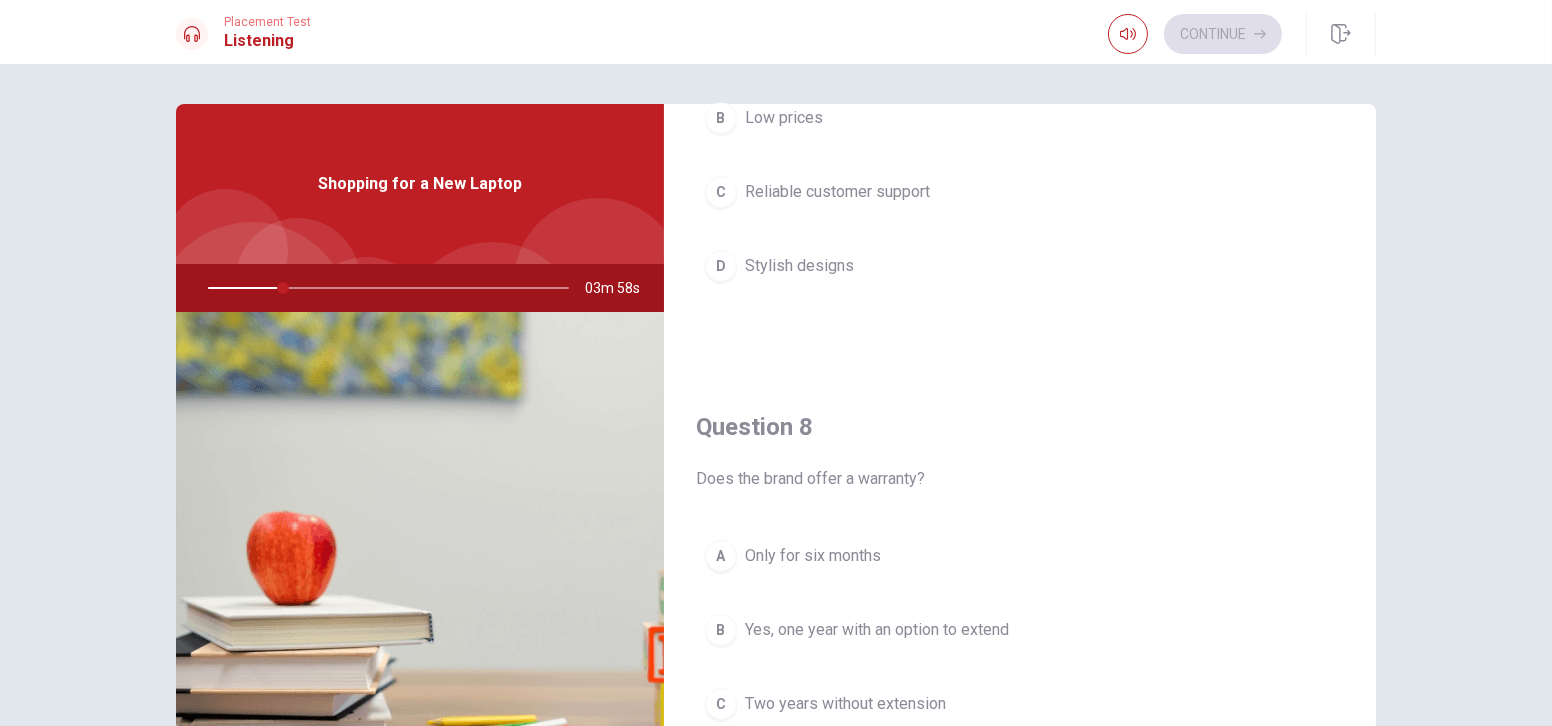 click at bounding box center (384, 288) 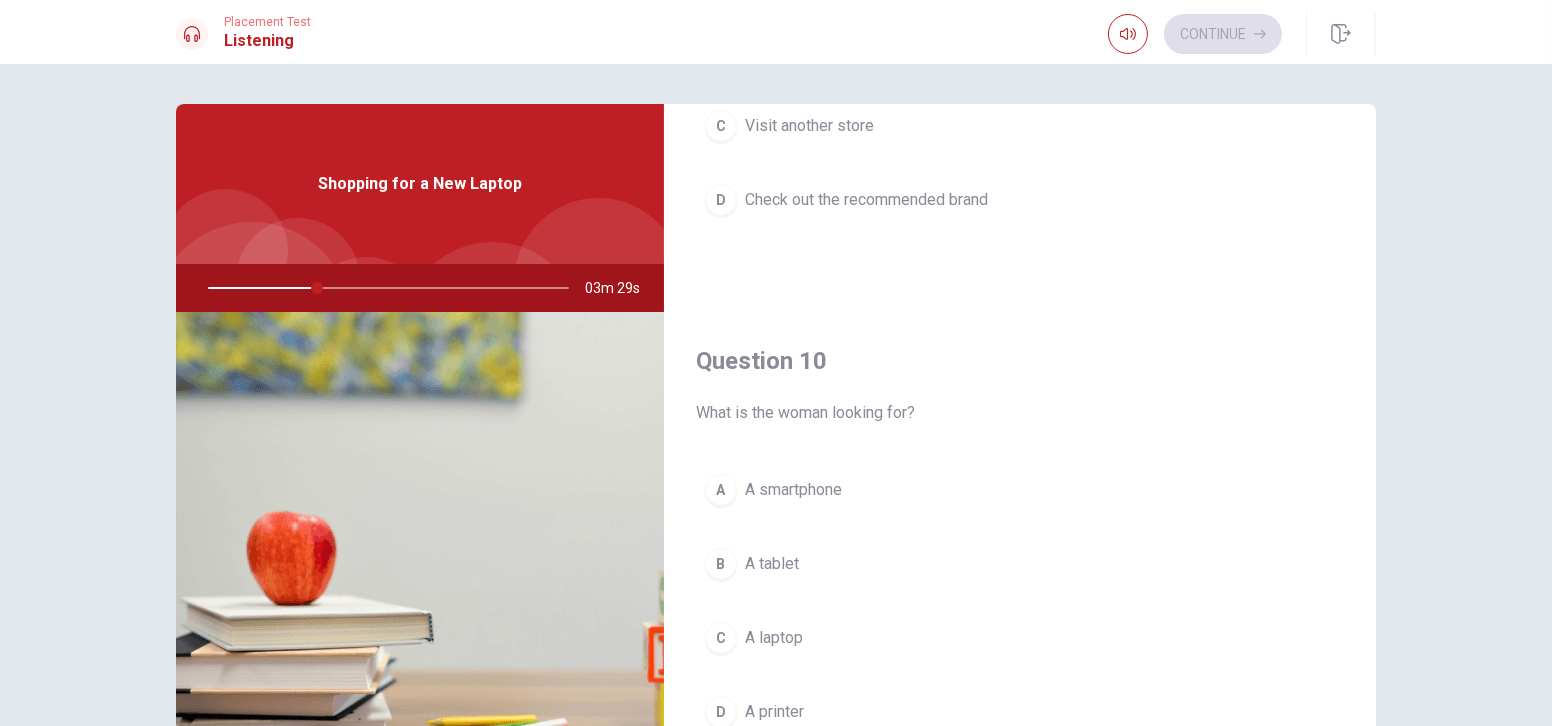 scroll, scrollTop: 1848, scrollLeft: 0, axis: vertical 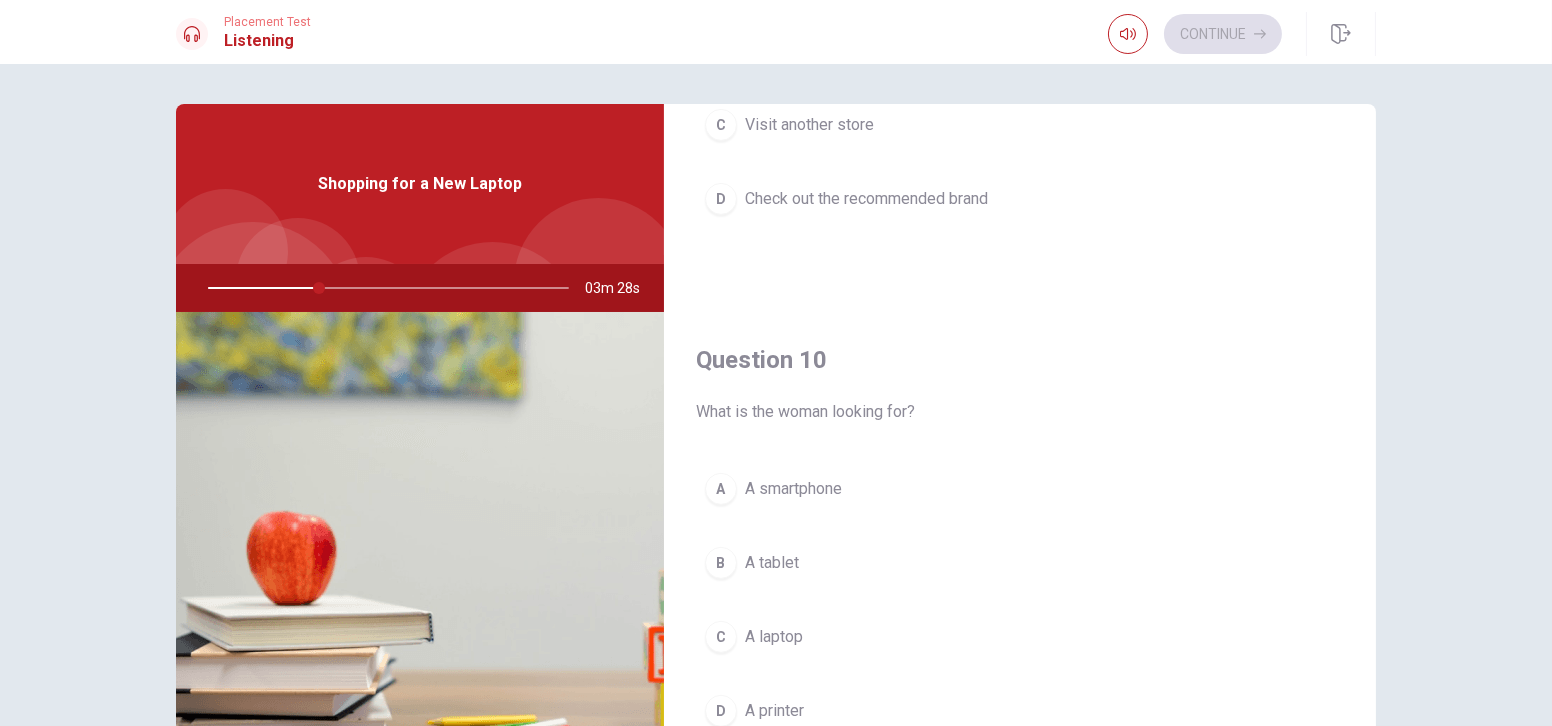 click on "C A laptop" at bounding box center [1020, 637] 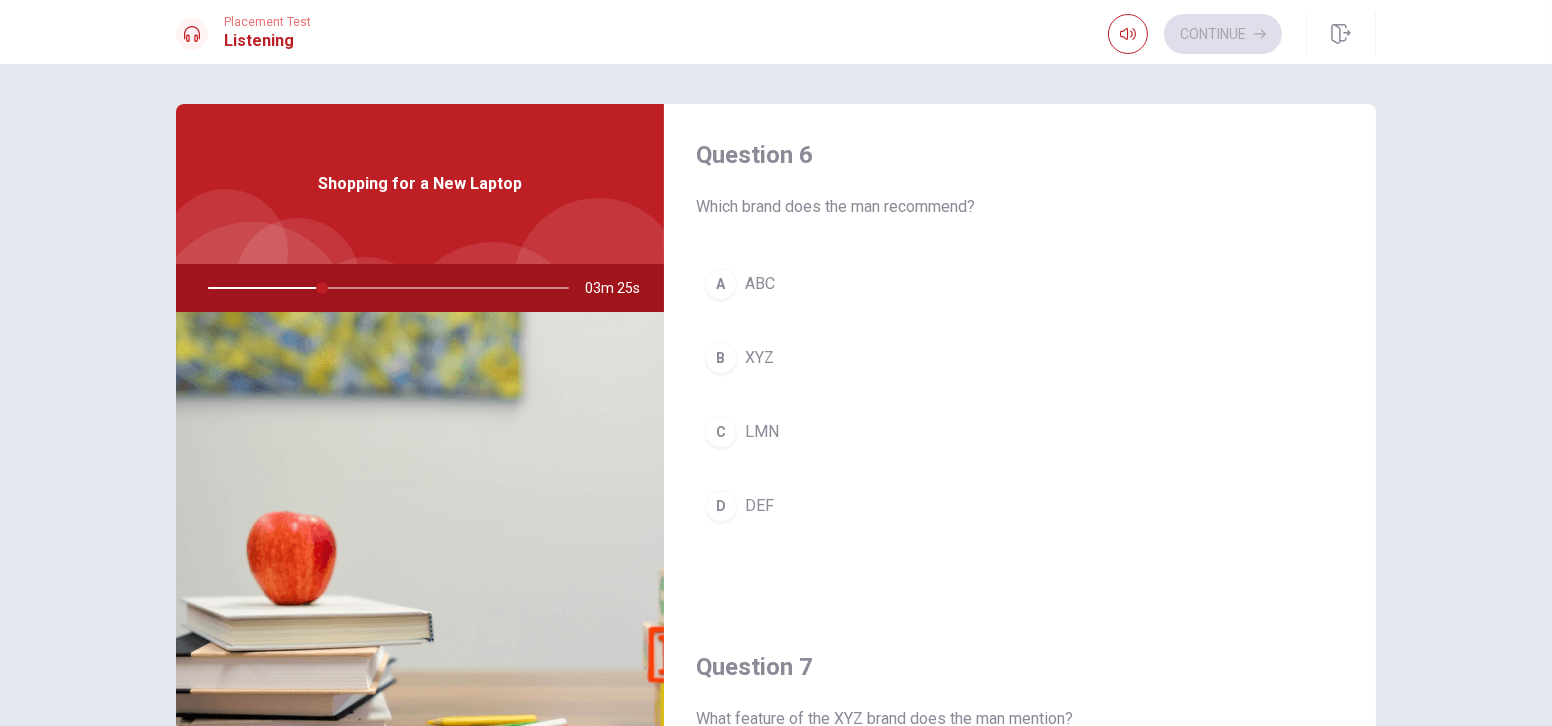 scroll, scrollTop: 0, scrollLeft: 0, axis: both 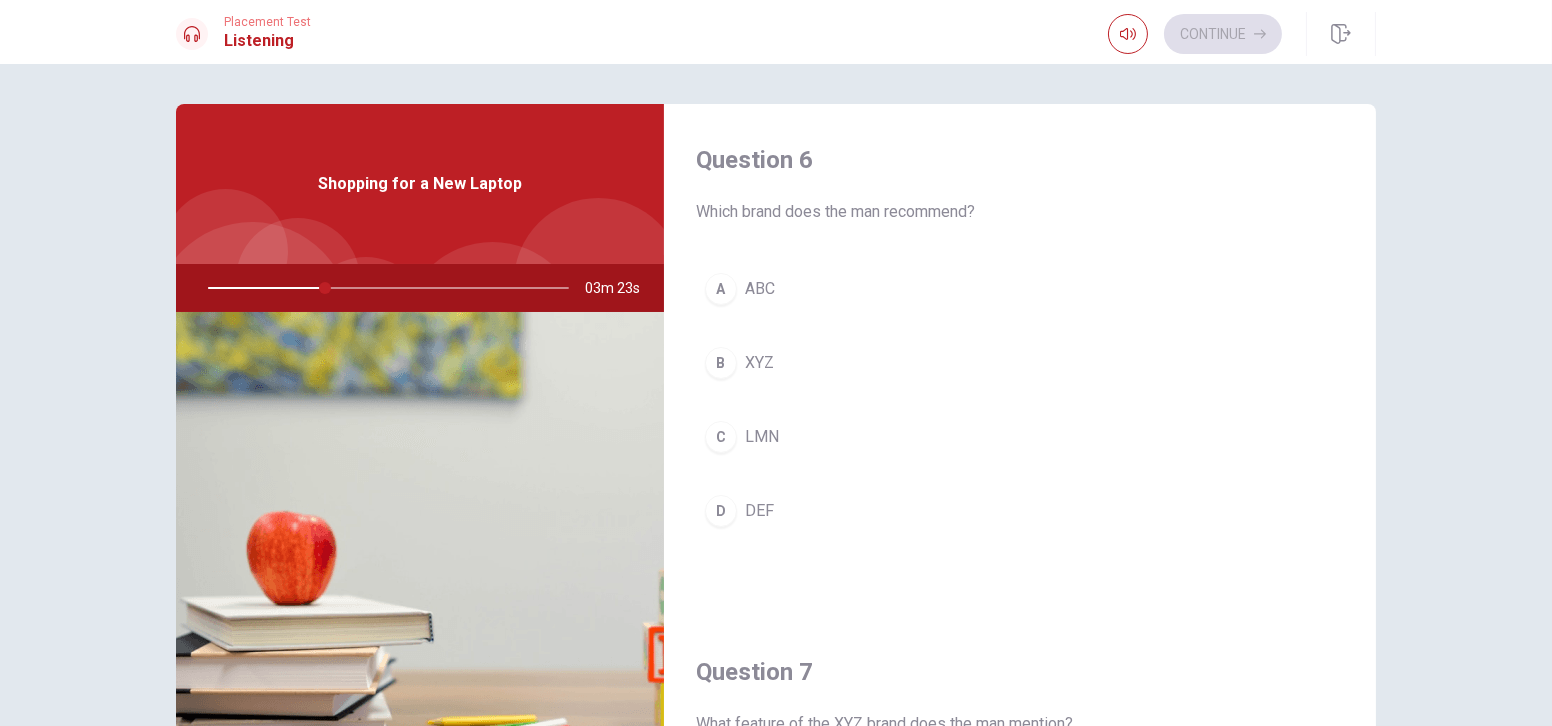 click on "XYZ" at bounding box center [759, 363] 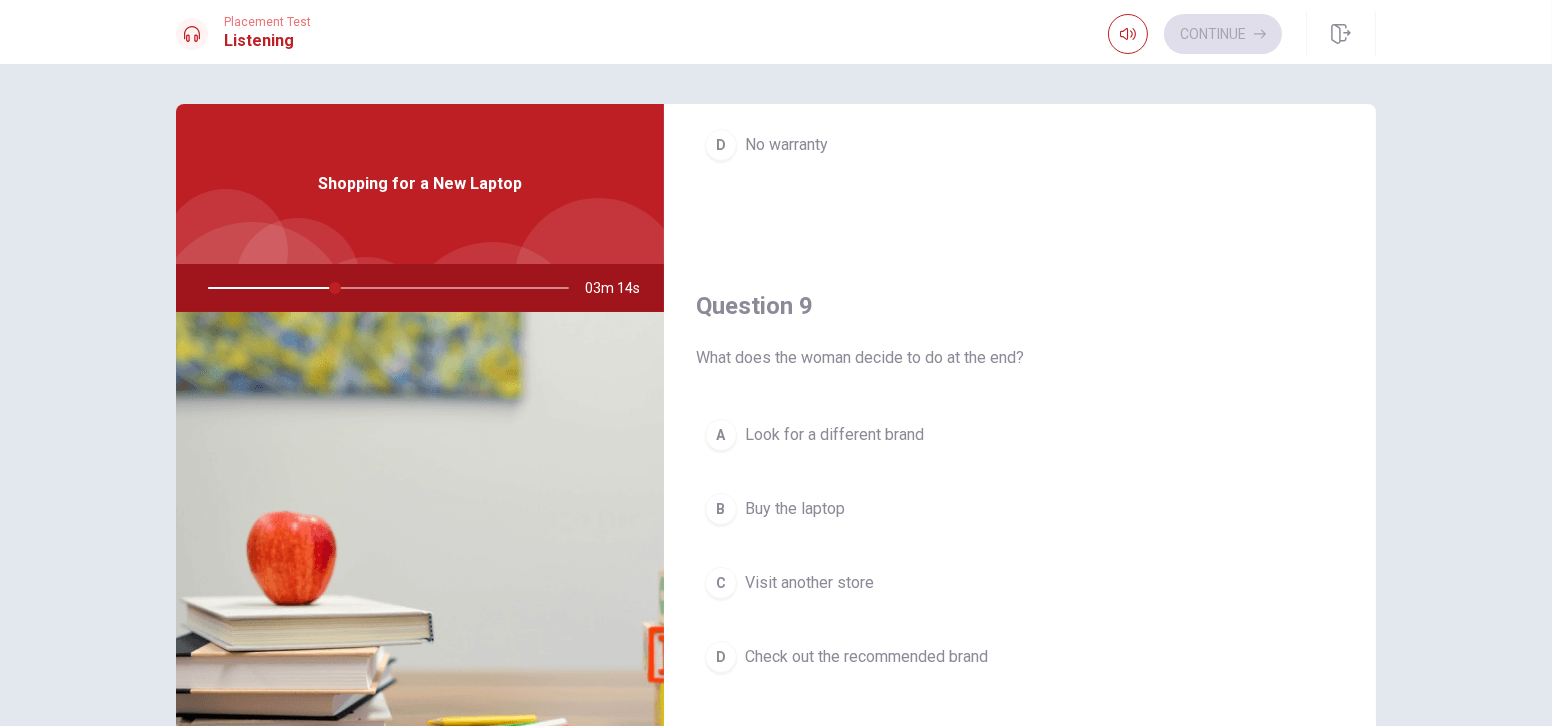scroll, scrollTop: 1454, scrollLeft: 0, axis: vertical 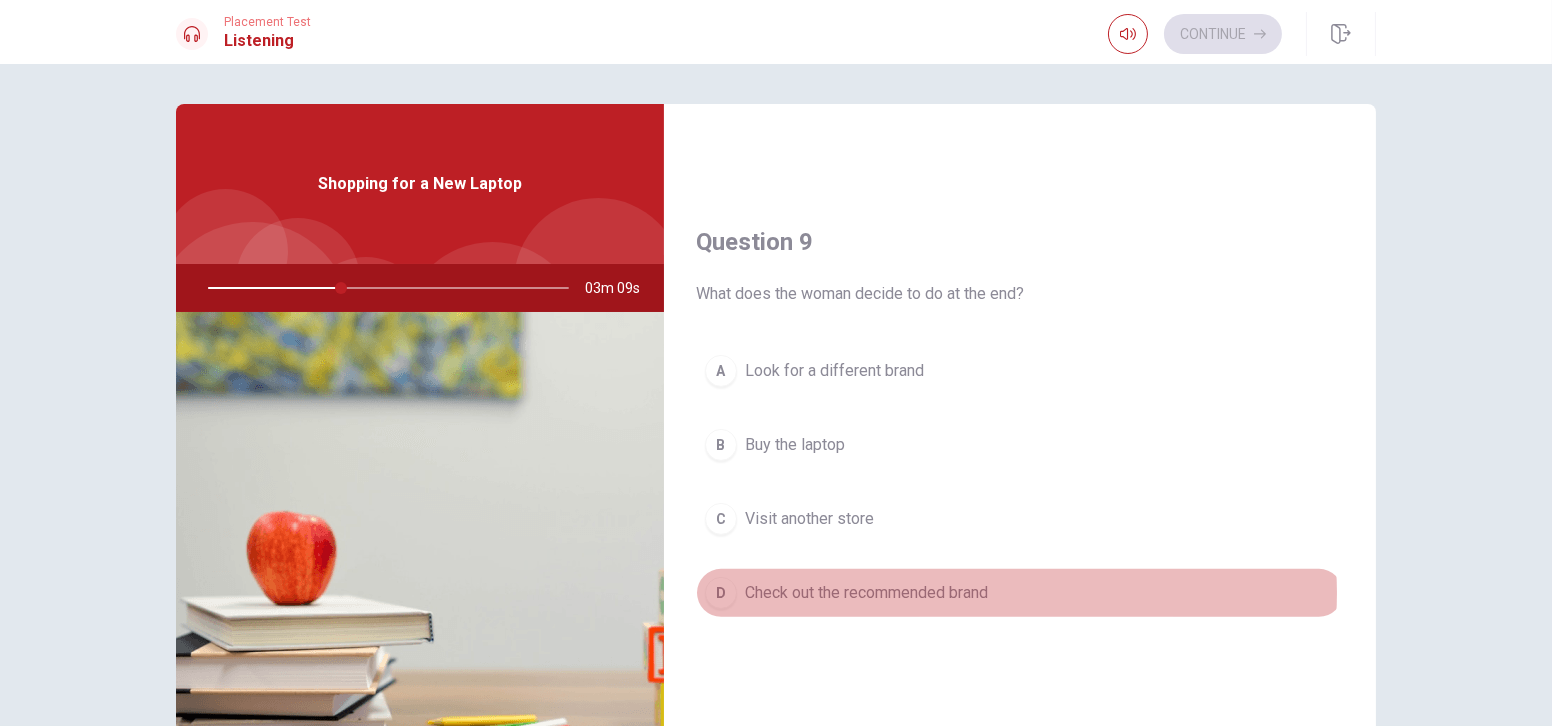 click on "D Check out the recommended brand" at bounding box center [1020, 593] 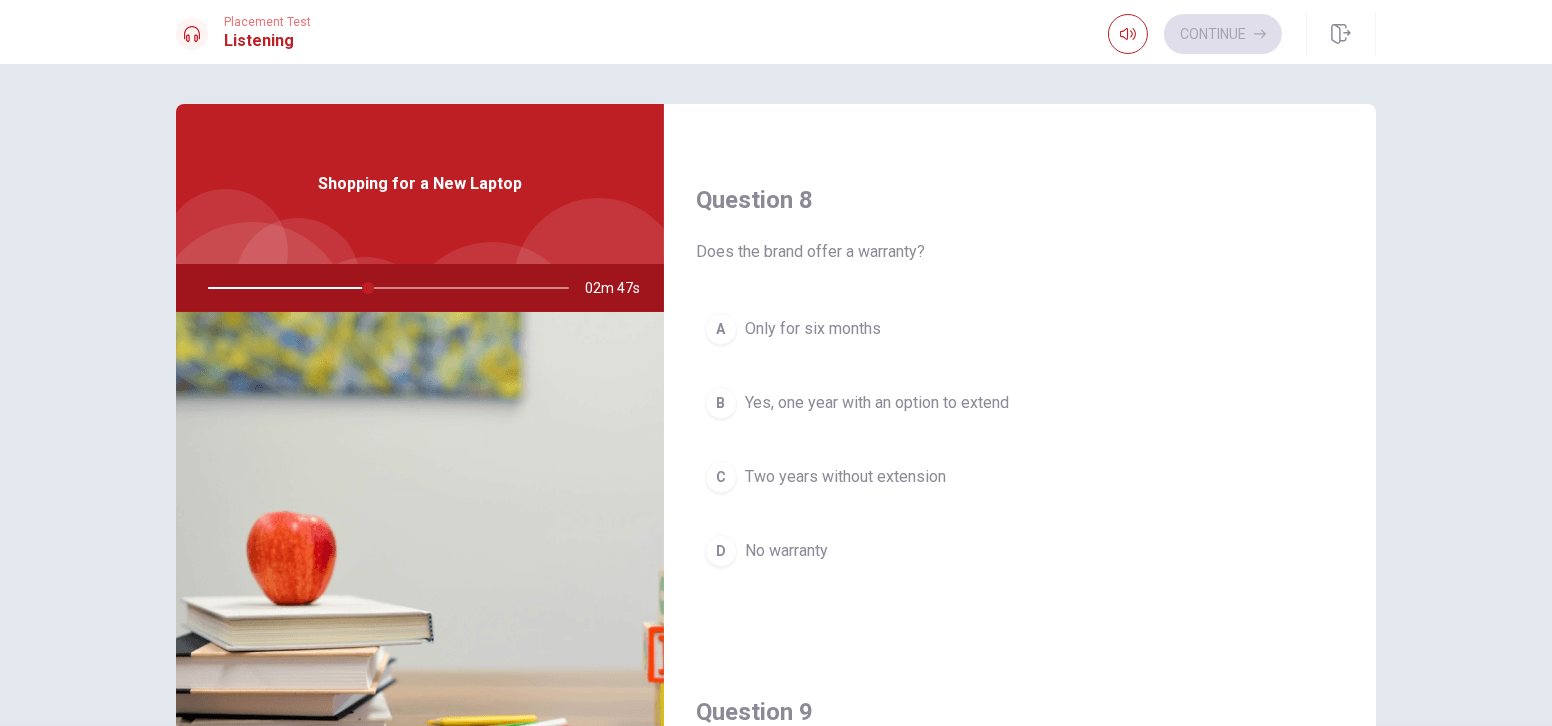 scroll, scrollTop: 999, scrollLeft: 0, axis: vertical 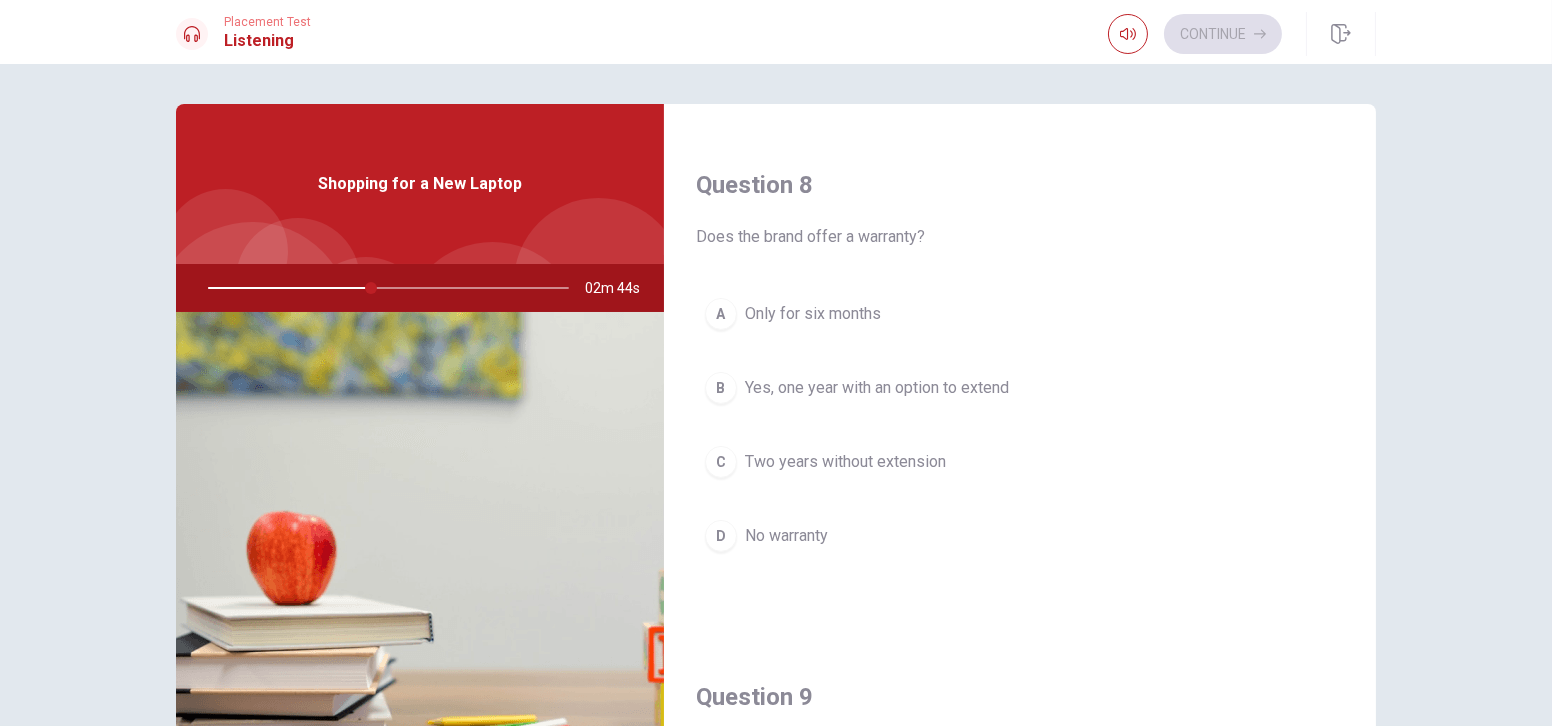 click on "Yes, one year with an option to extend" at bounding box center (877, 388) 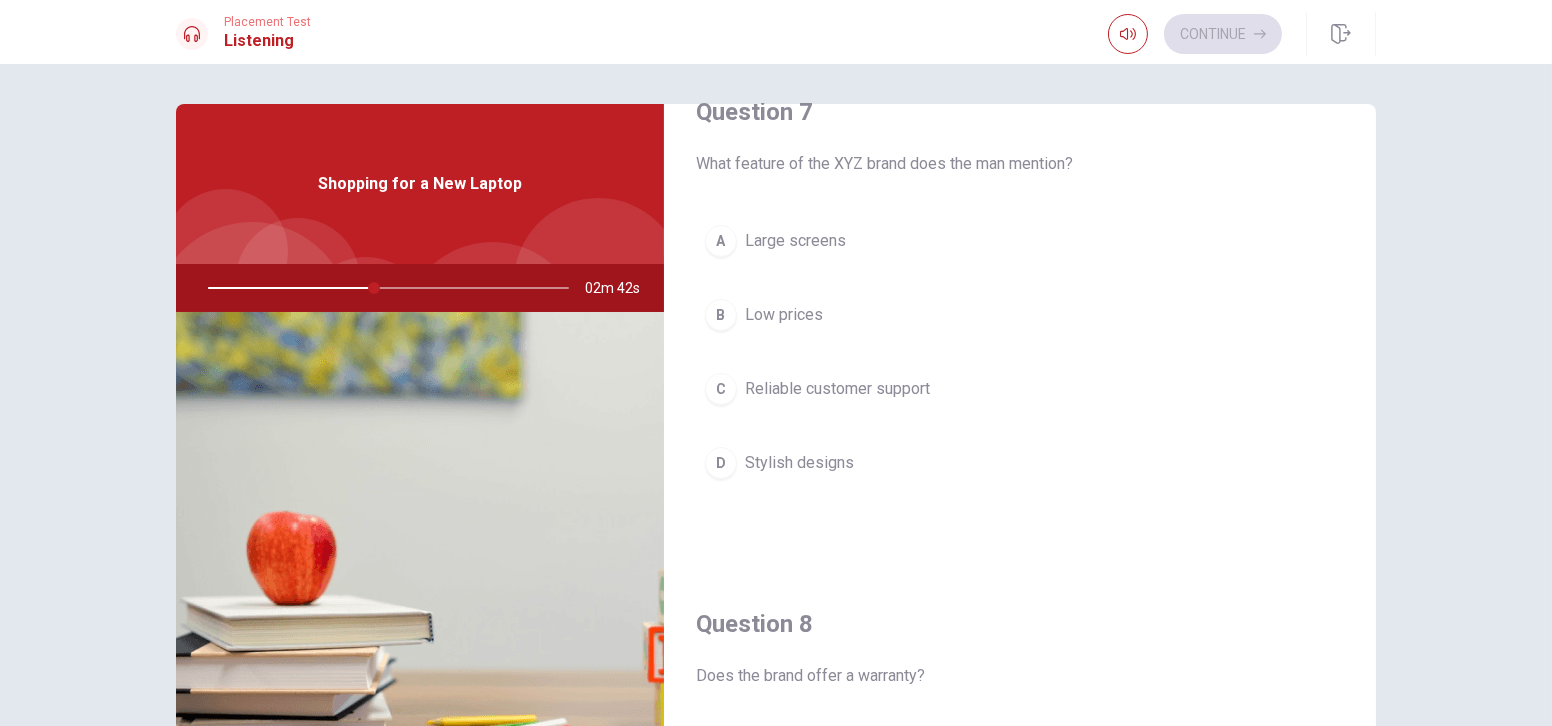 scroll, scrollTop: 545, scrollLeft: 0, axis: vertical 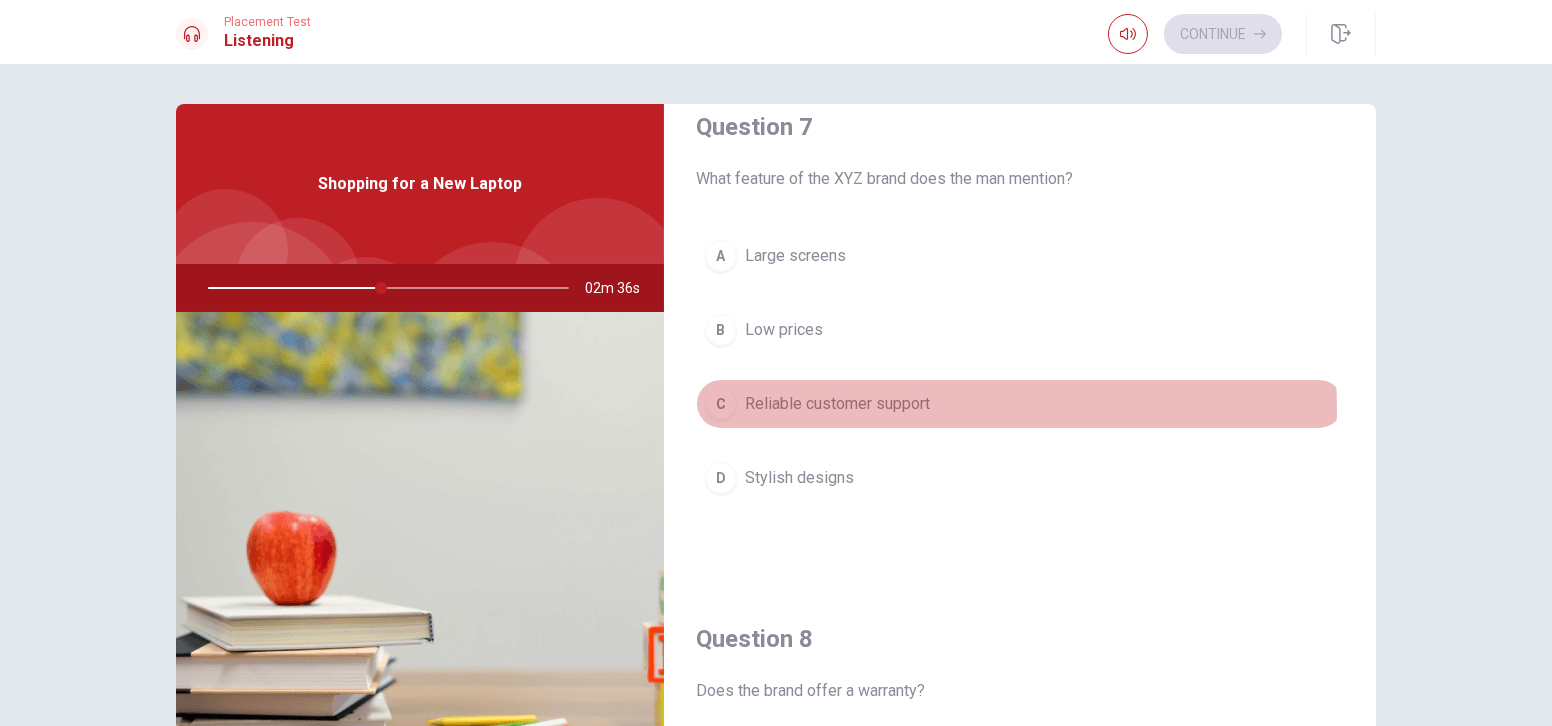 click on "Reliable customer support" at bounding box center (837, 404) 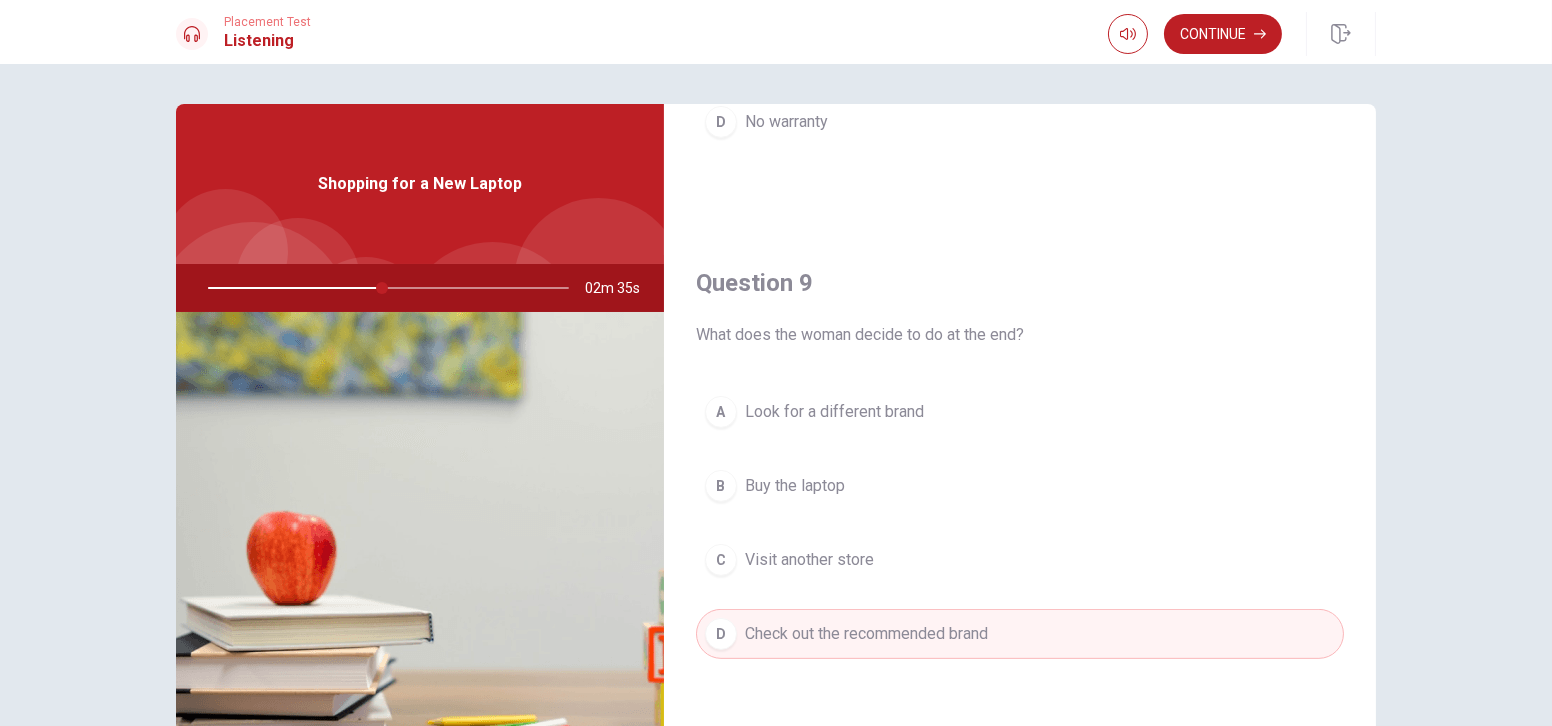 scroll, scrollTop: 1454, scrollLeft: 0, axis: vertical 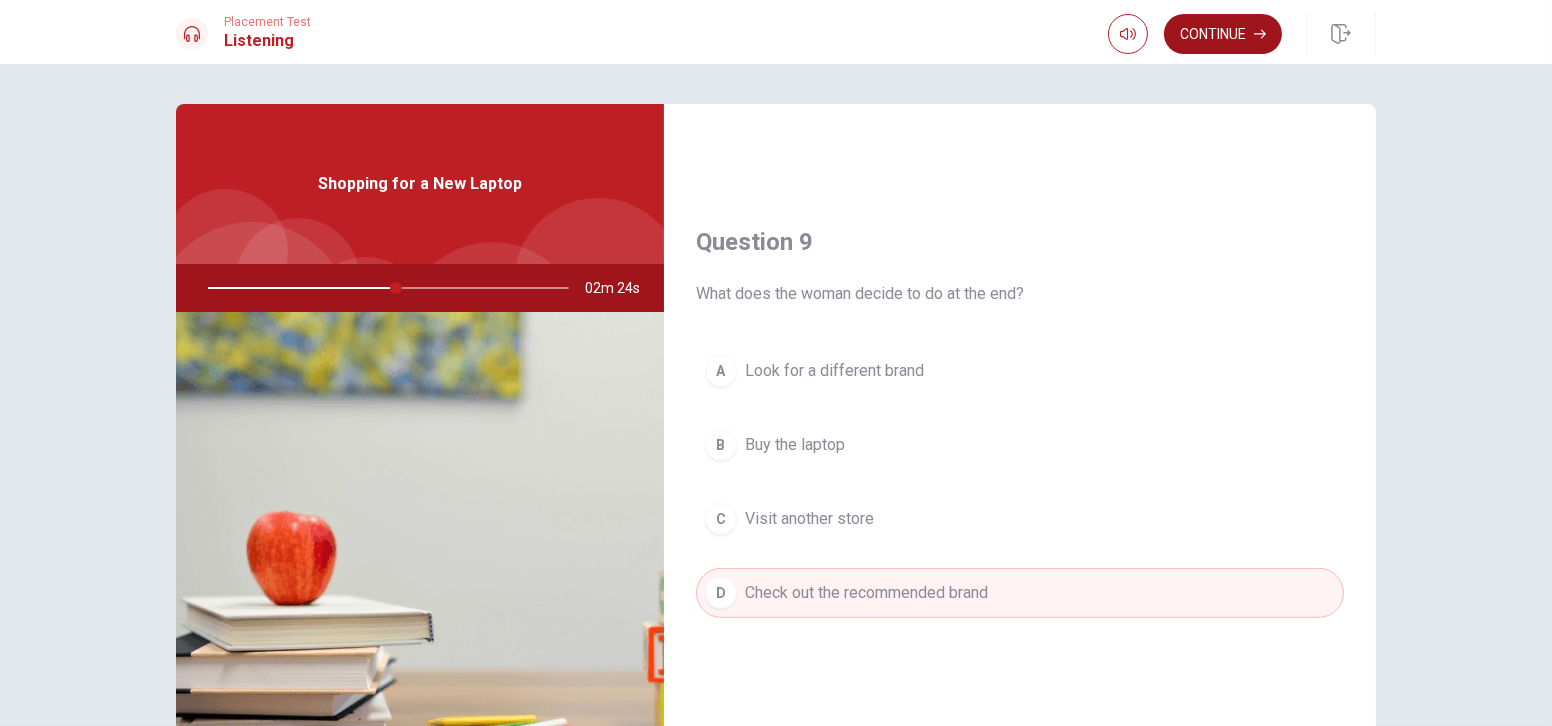 click on "Continue" at bounding box center [1223, 34] 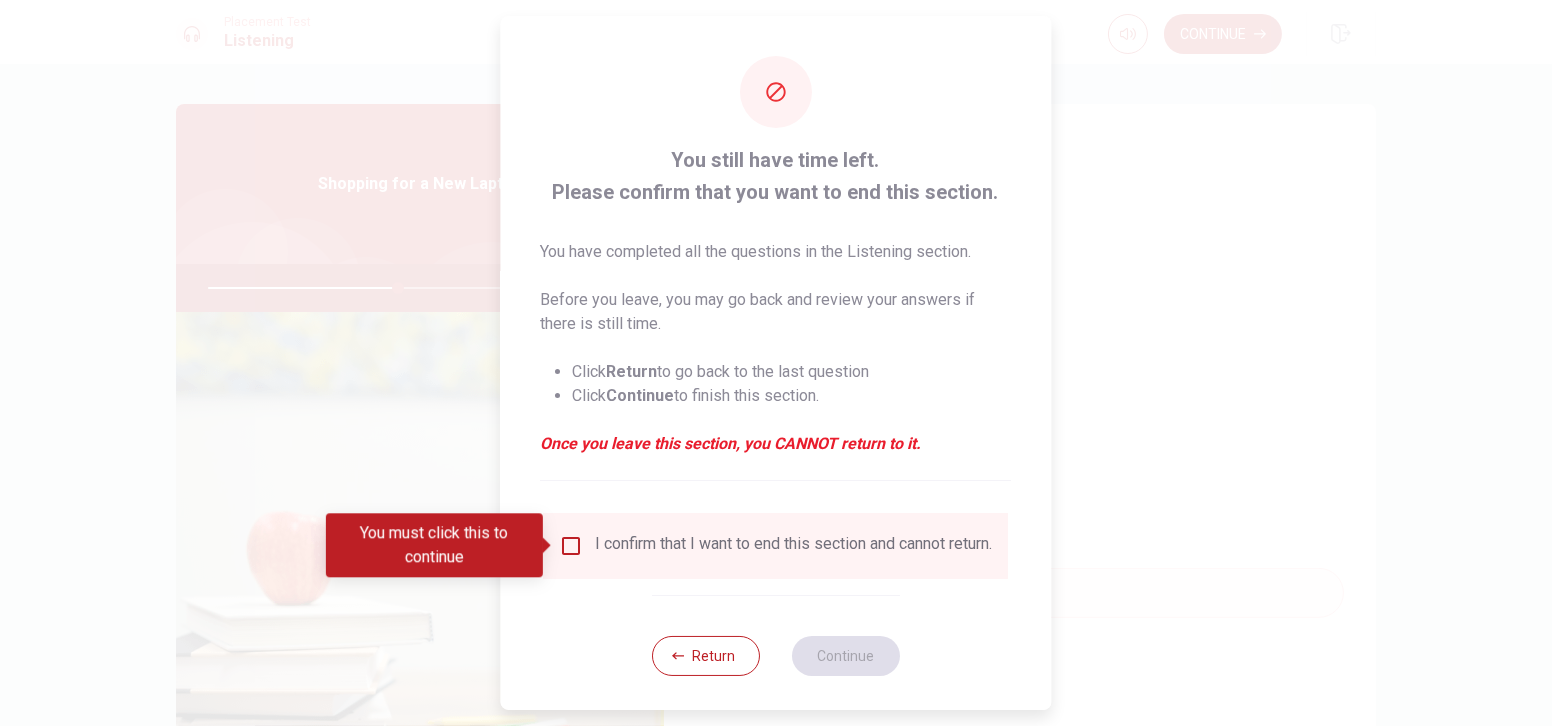 click at bounding box center (572, 546) 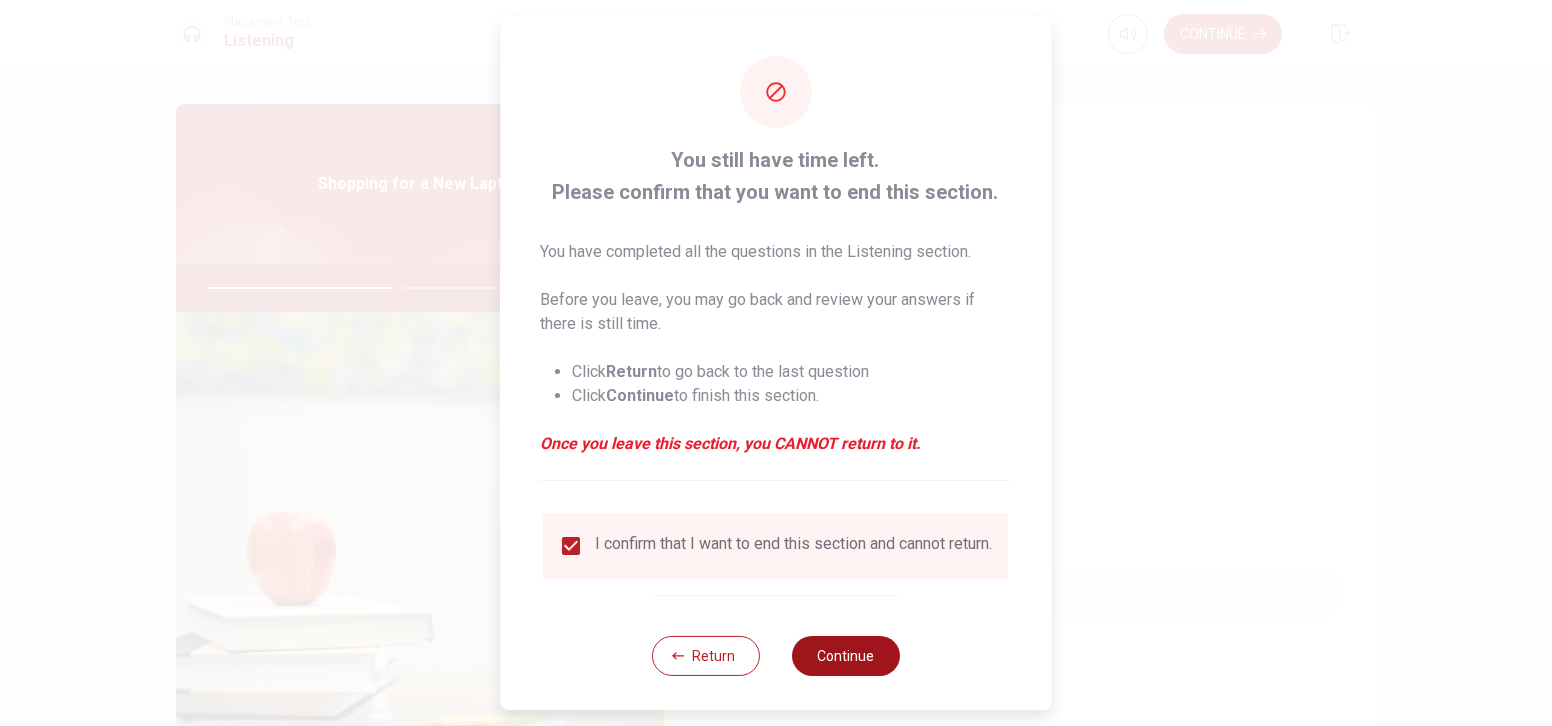 click on "Continue" at bounding box center (846, 656) 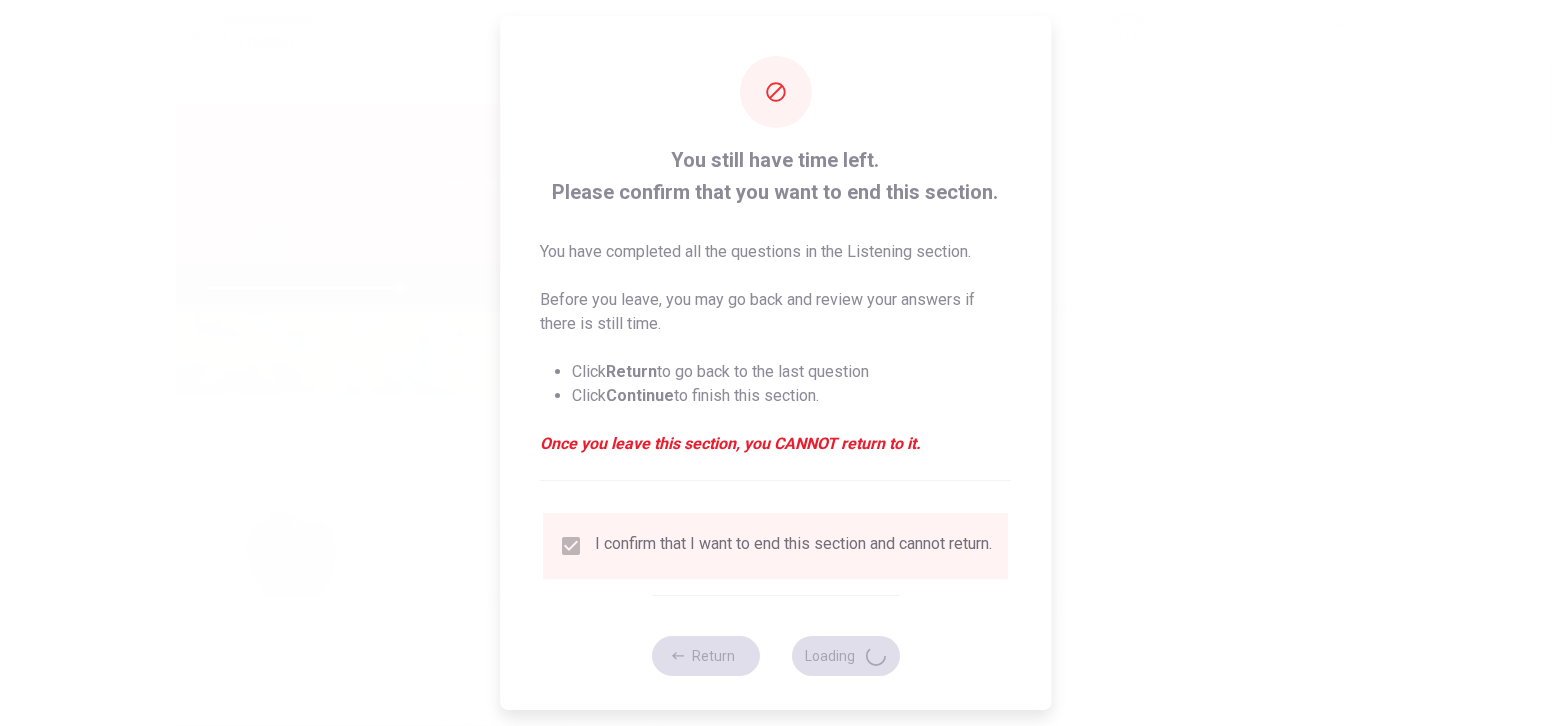 type on "54" 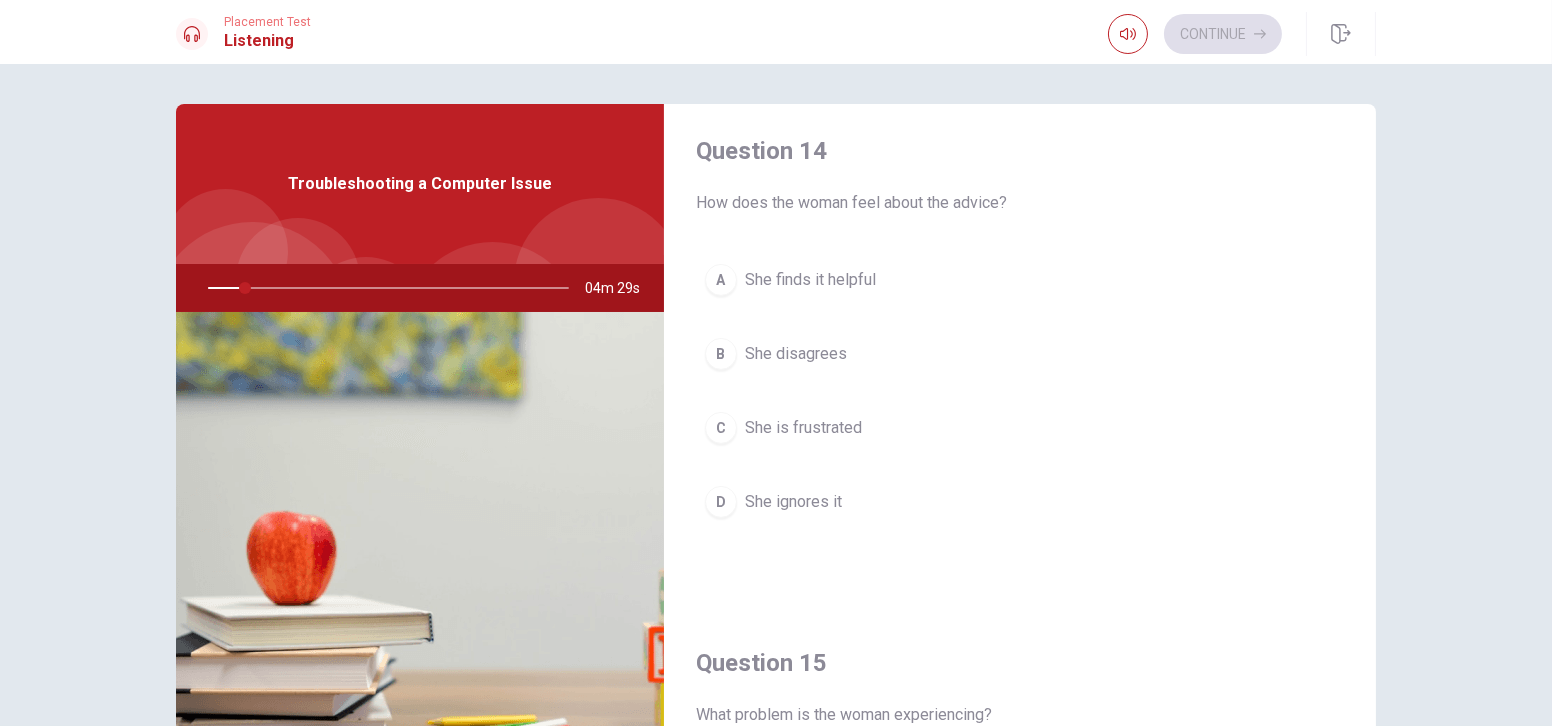scroll, scrollTop: 1848, scrollLeft: 0, axis: vertical 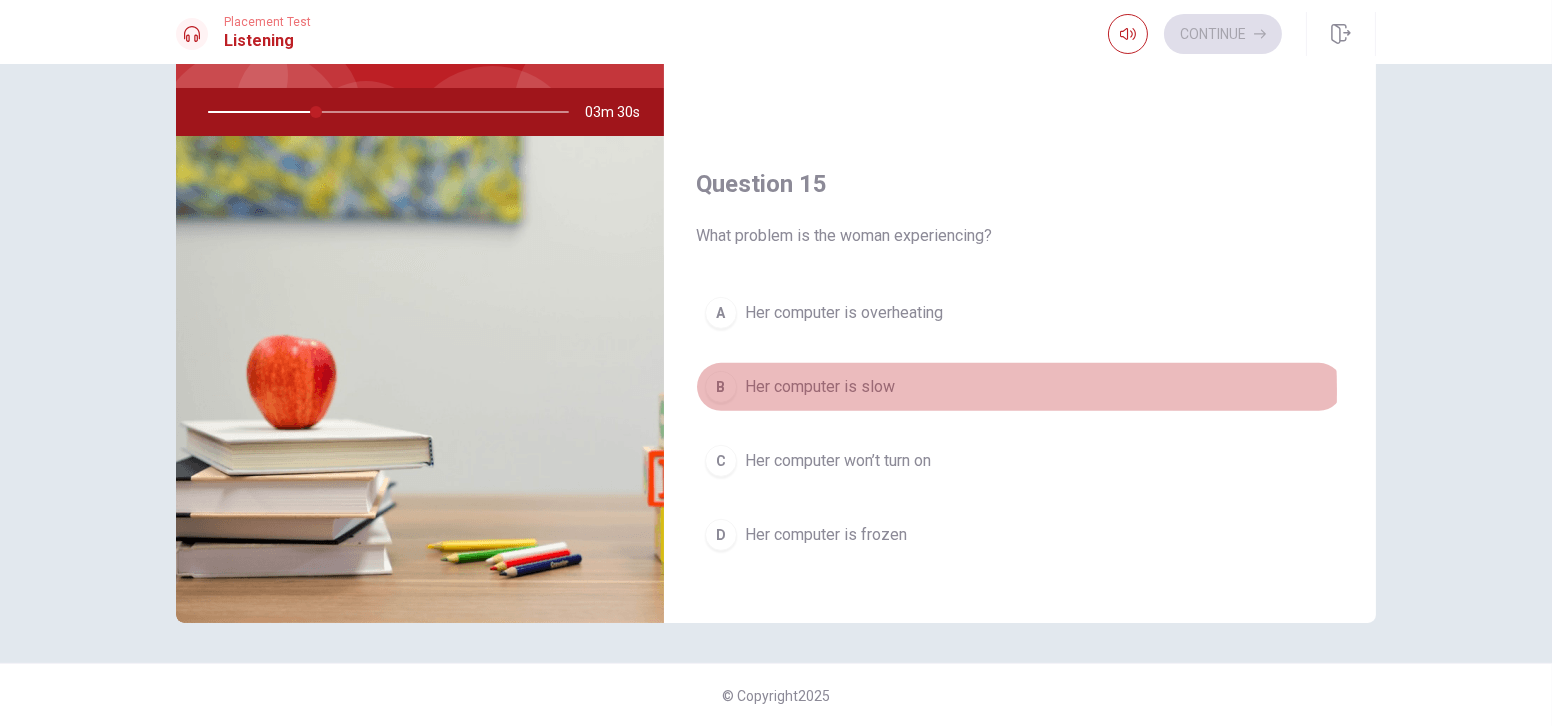 click on "Her computer is slow" at bounding box center (820, 387) 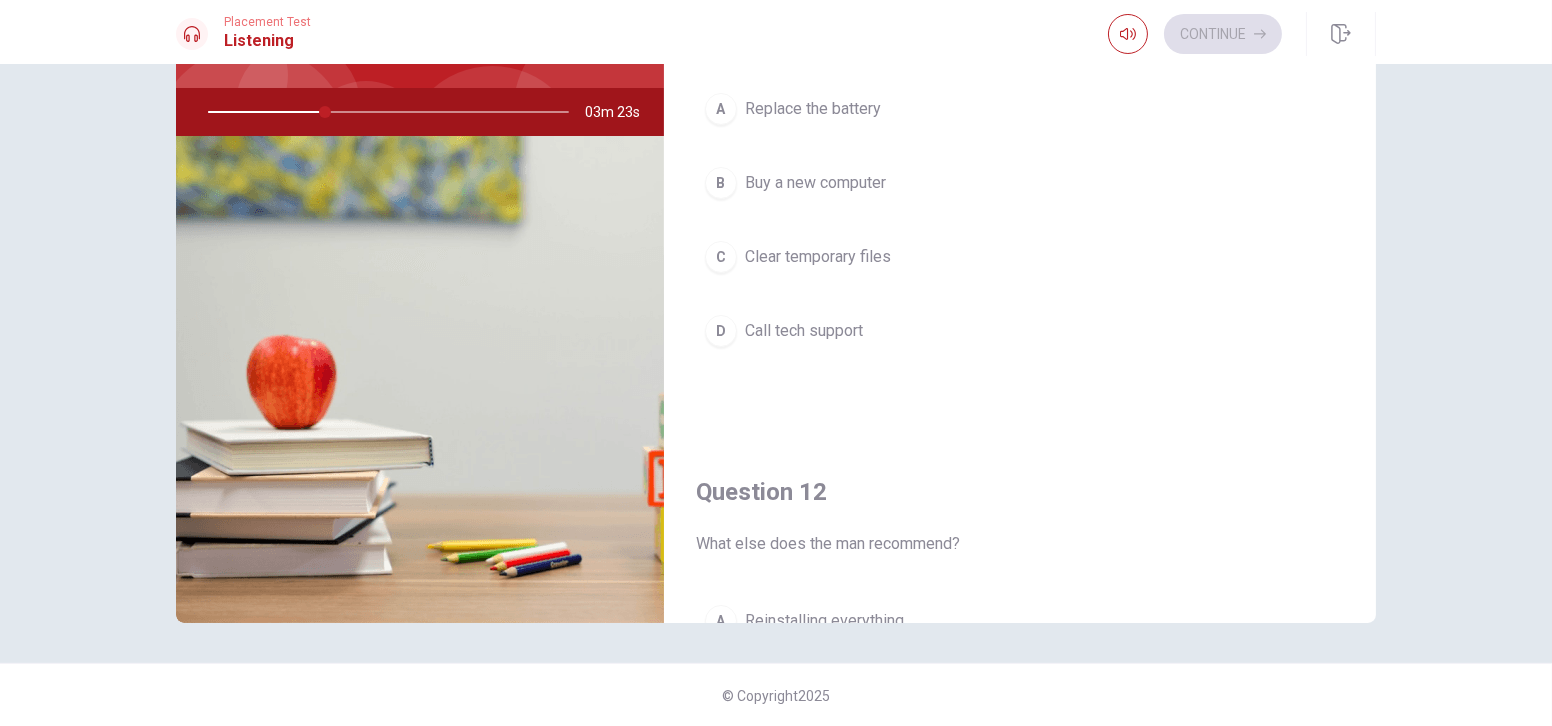 scroll, scrollTop: 0, scrollLeft: 0, axis: both 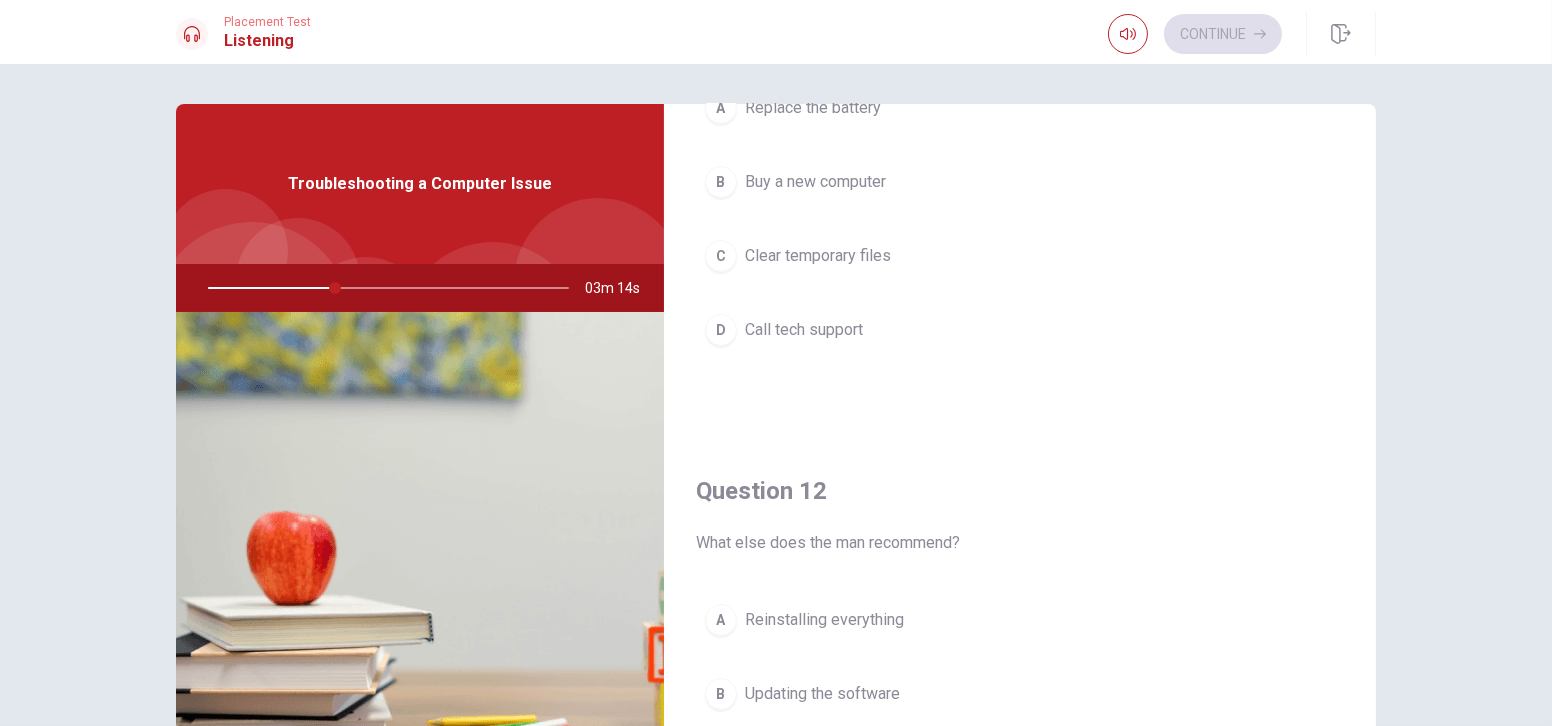 drag, startPoint x: 830, startPoint y: 246, endPoint x: 837, endPoint y: 259, distance: 14.764823 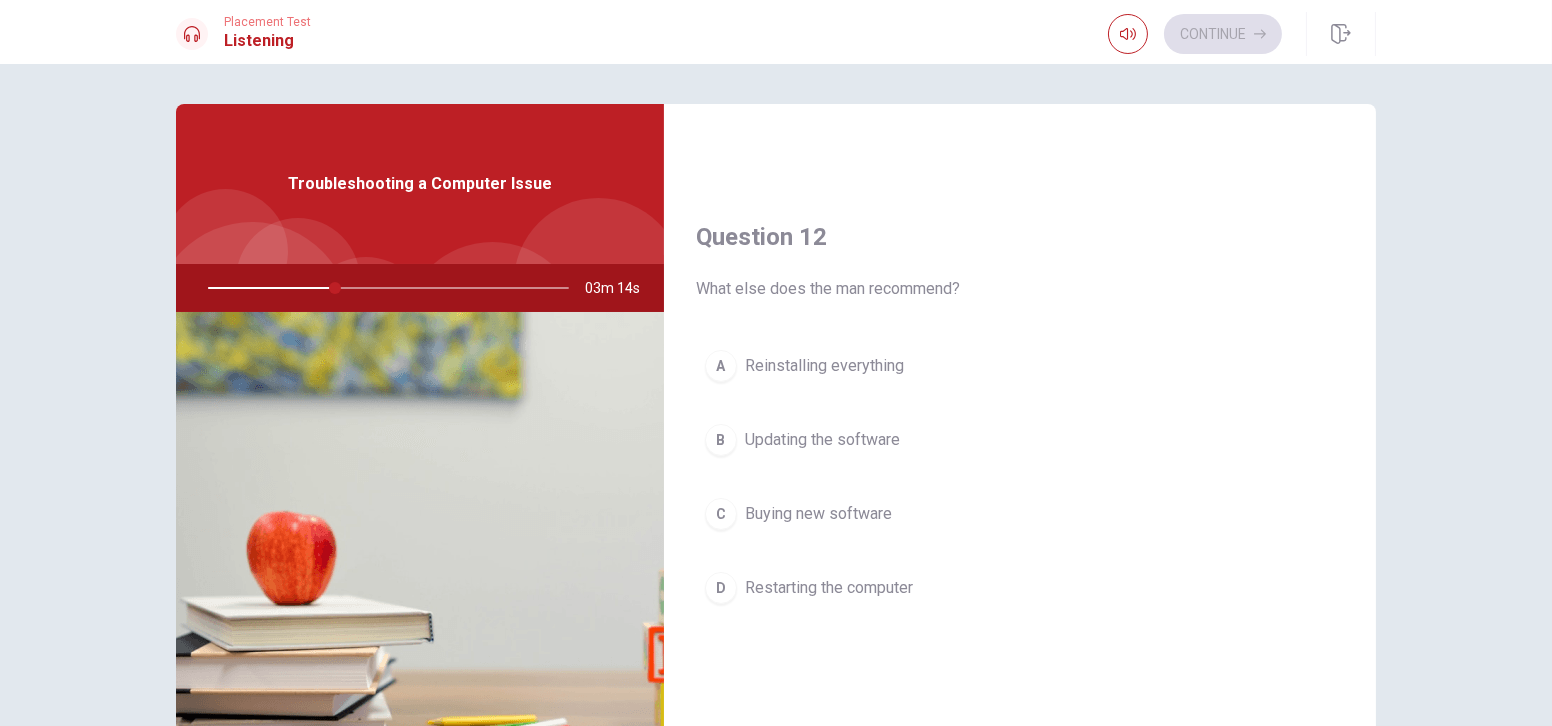 scroll, scrollTop: 454, scrollLeft: 0, axis: vertical 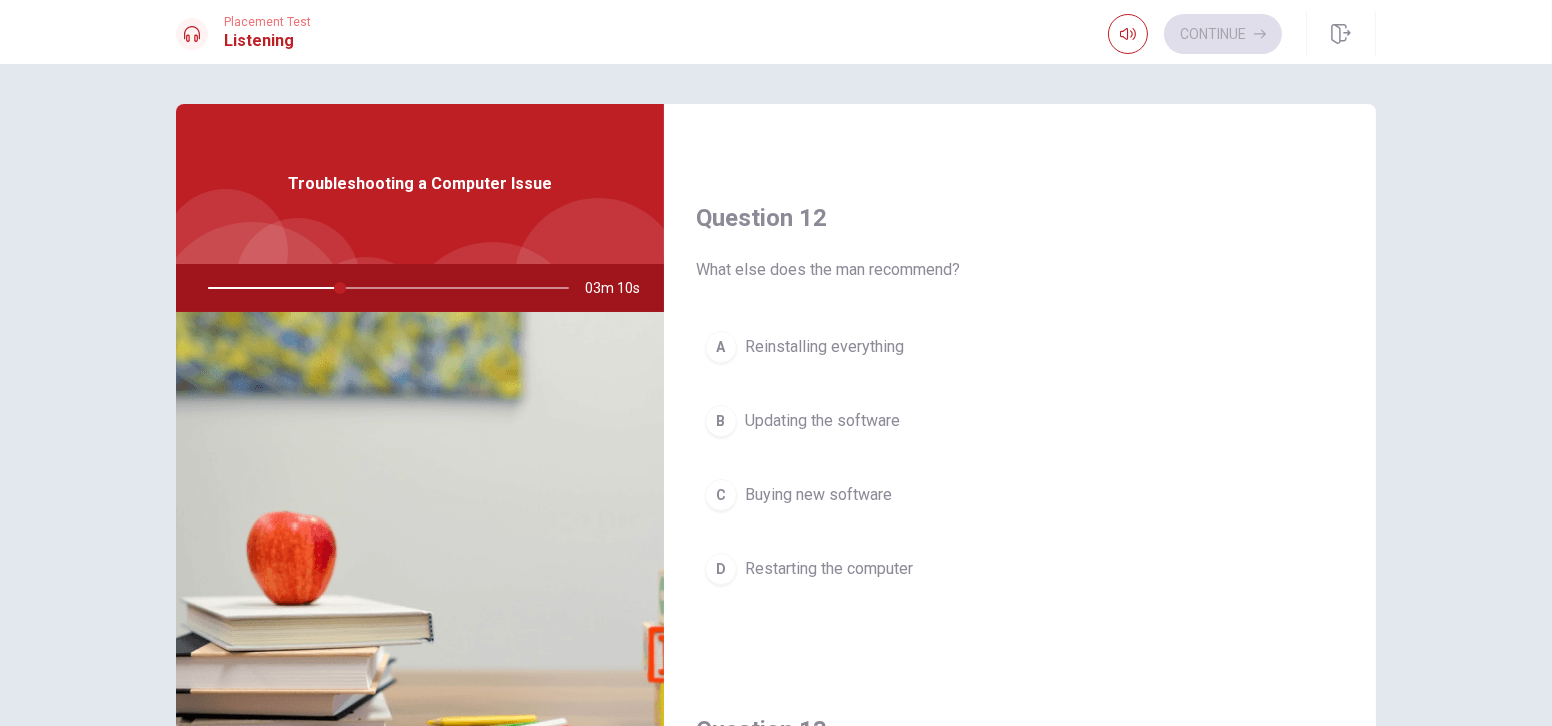 click on "B Updating the software" at bounding box center [1020, 421] 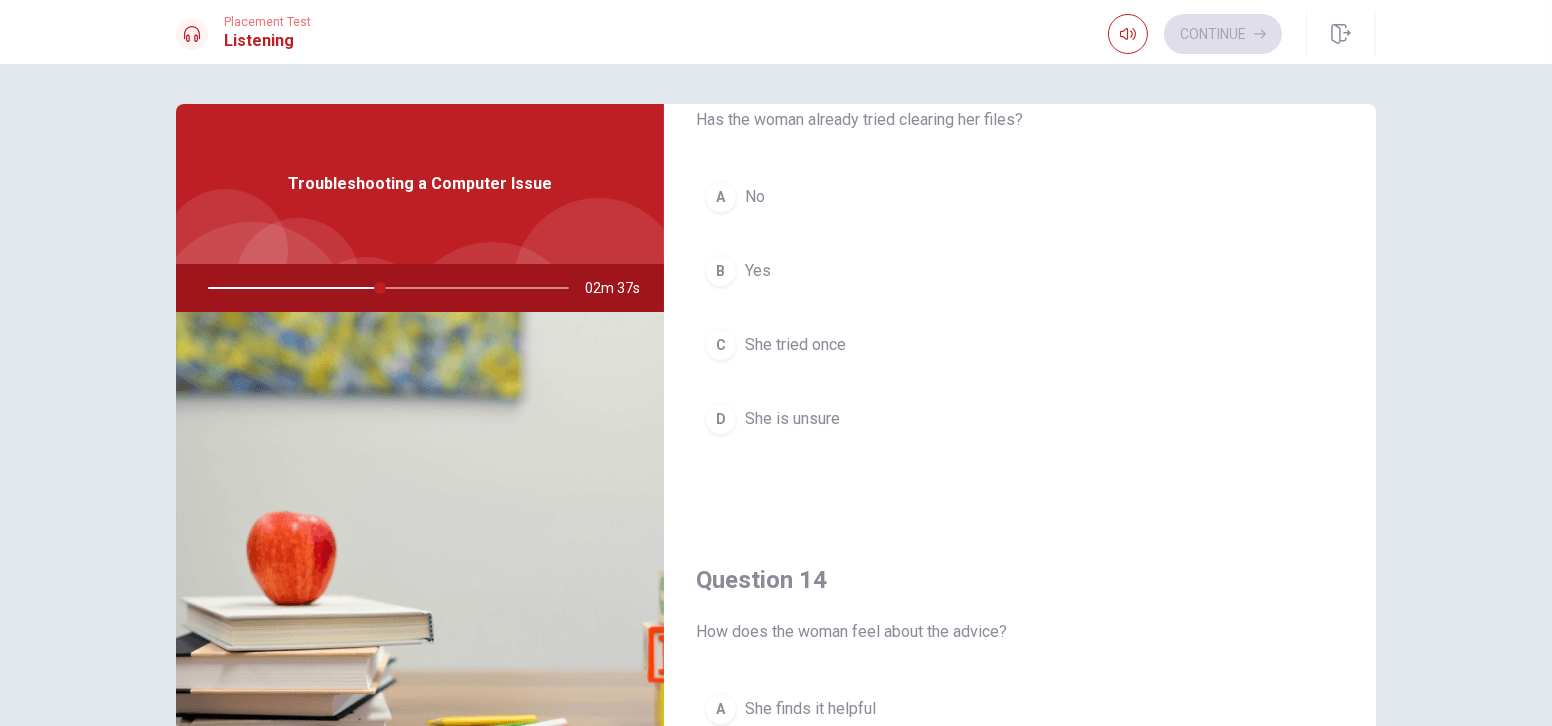 scroll, scrollTop: 1090, scrollLeft: 0, axis: vertical 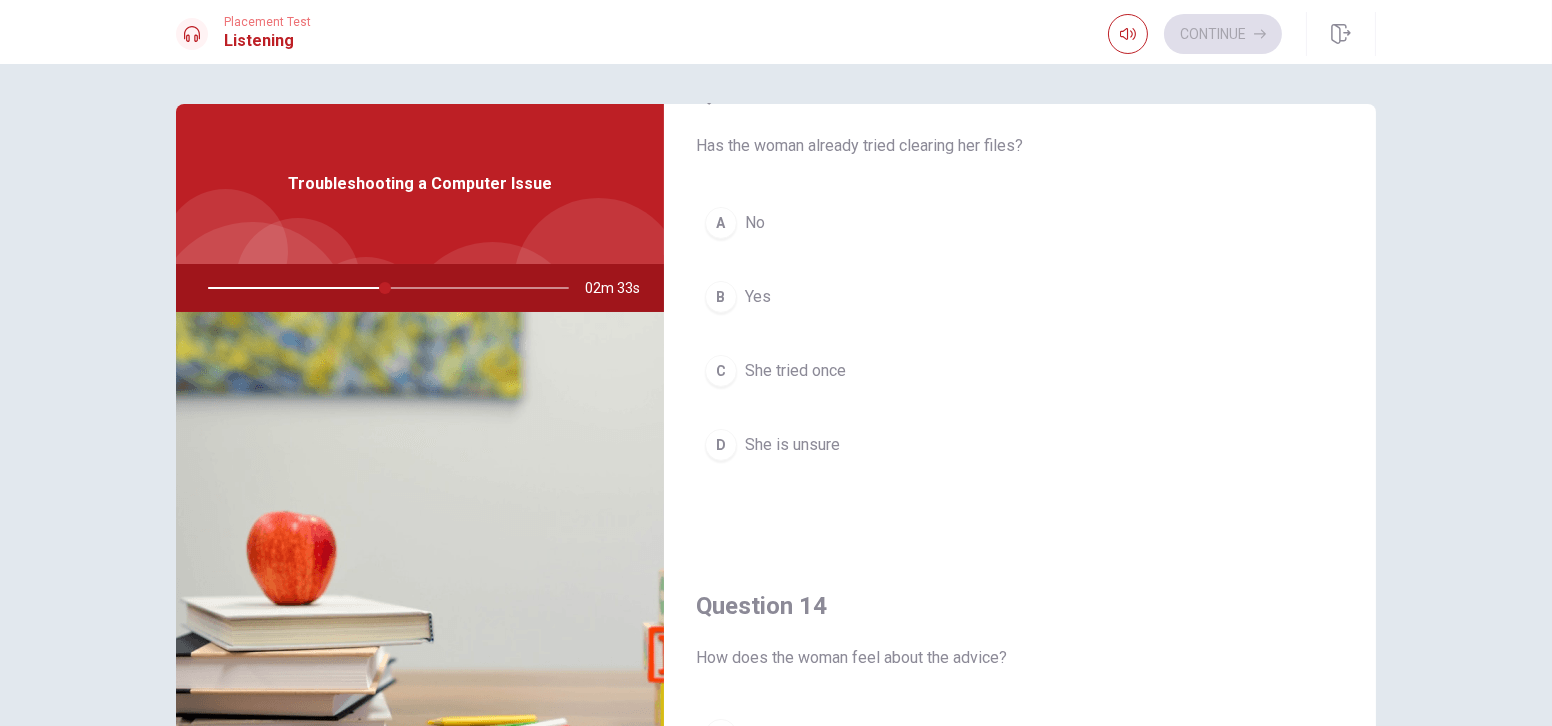 click on "Yes" at bounding box center (758, 297) 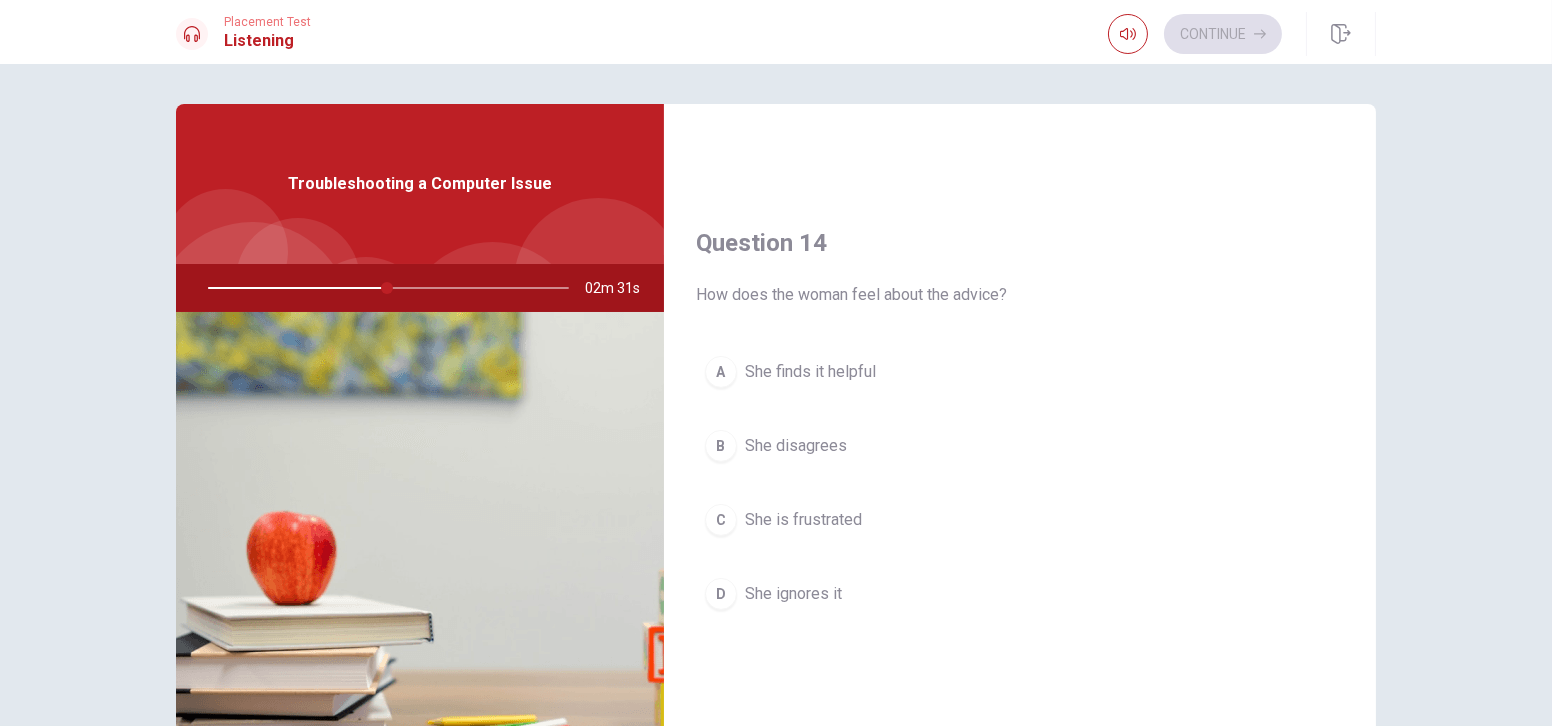 scroll, scrollTop: 1454, scrollLeft: 0, axis: vertical 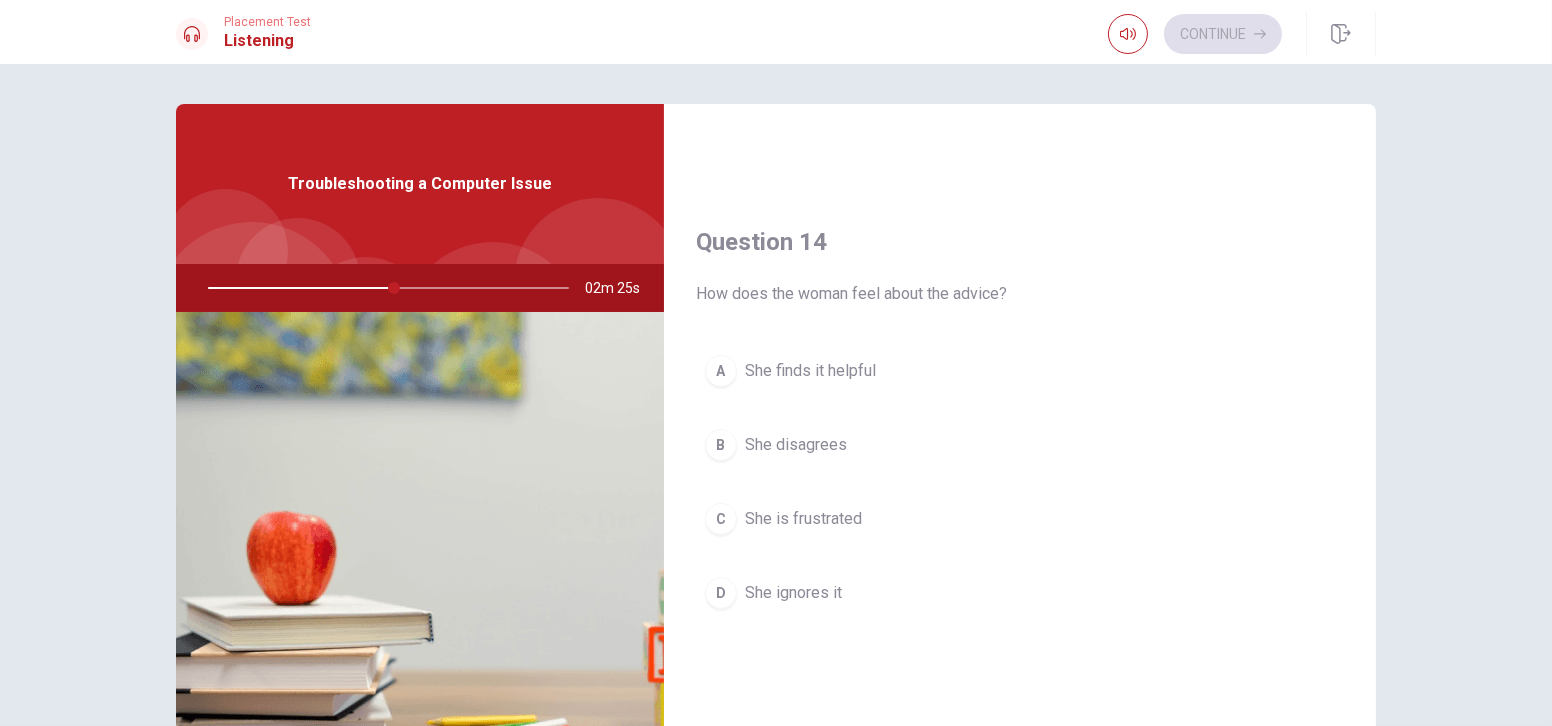 click on "Question 14 How does the woman feel about the advice? A She finds it helpful B She disagrees C She is frustrated D She ignores it" at bounding box center (1020, 442) 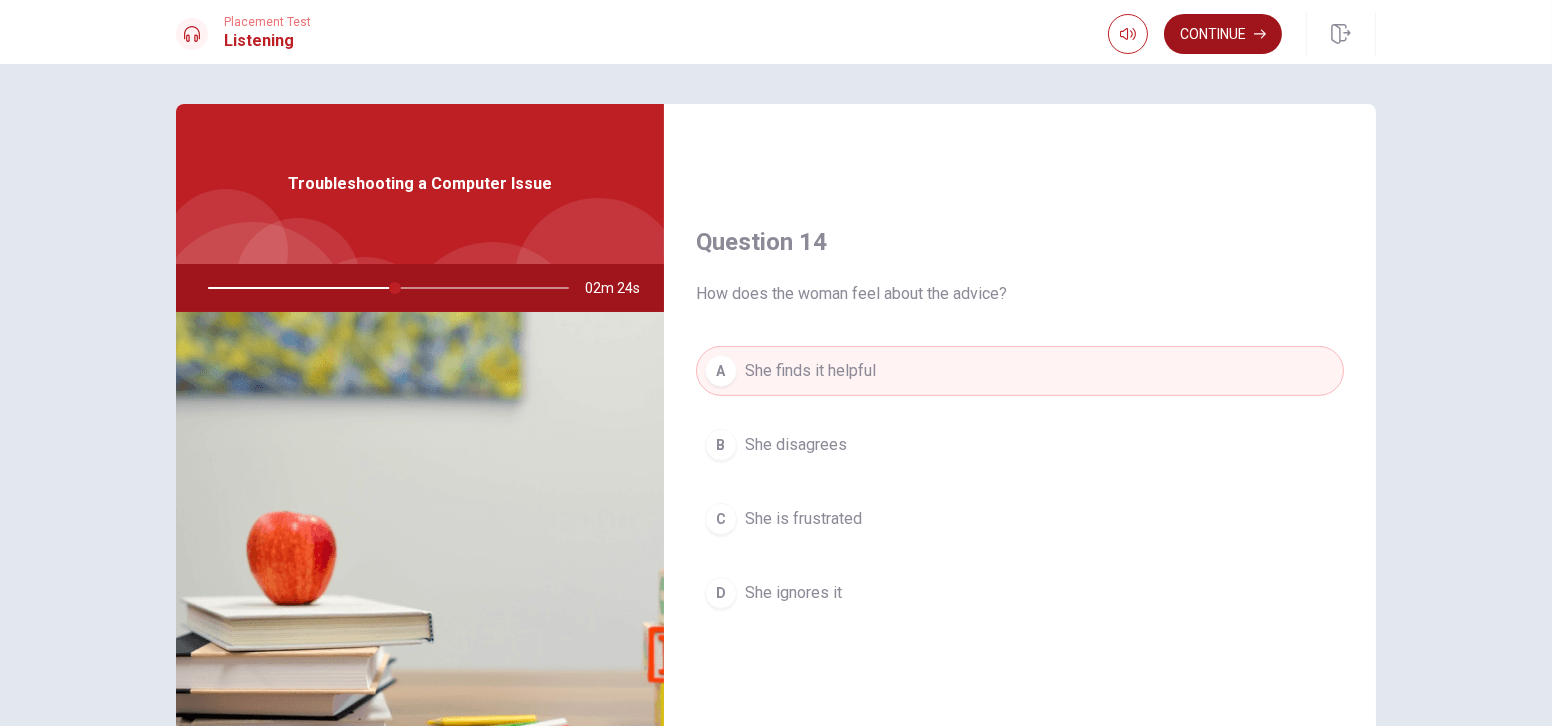 click on "Continue" at bounding box center [1223, 34] 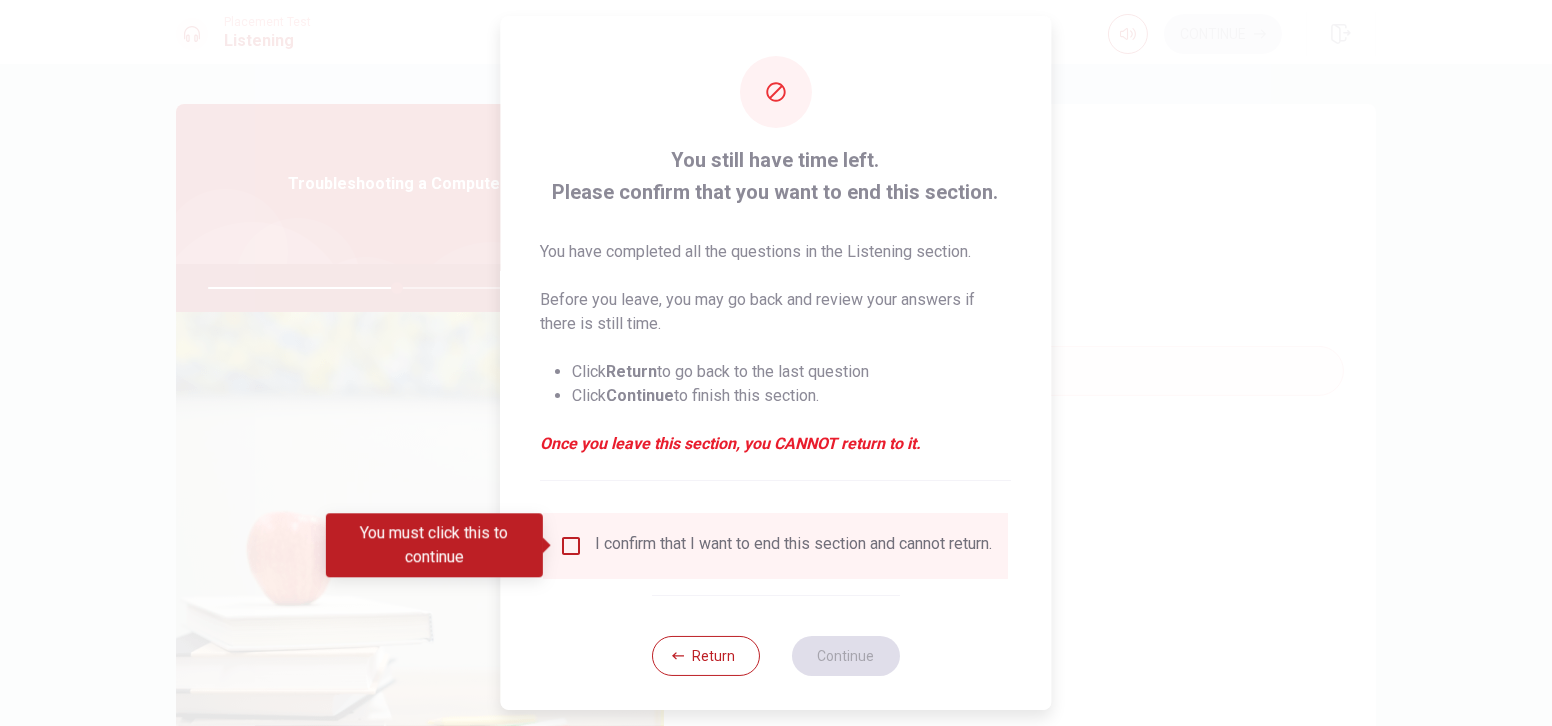 click on "I confirm that I want to end this section and cannot return." at bounding box center (776, 546) 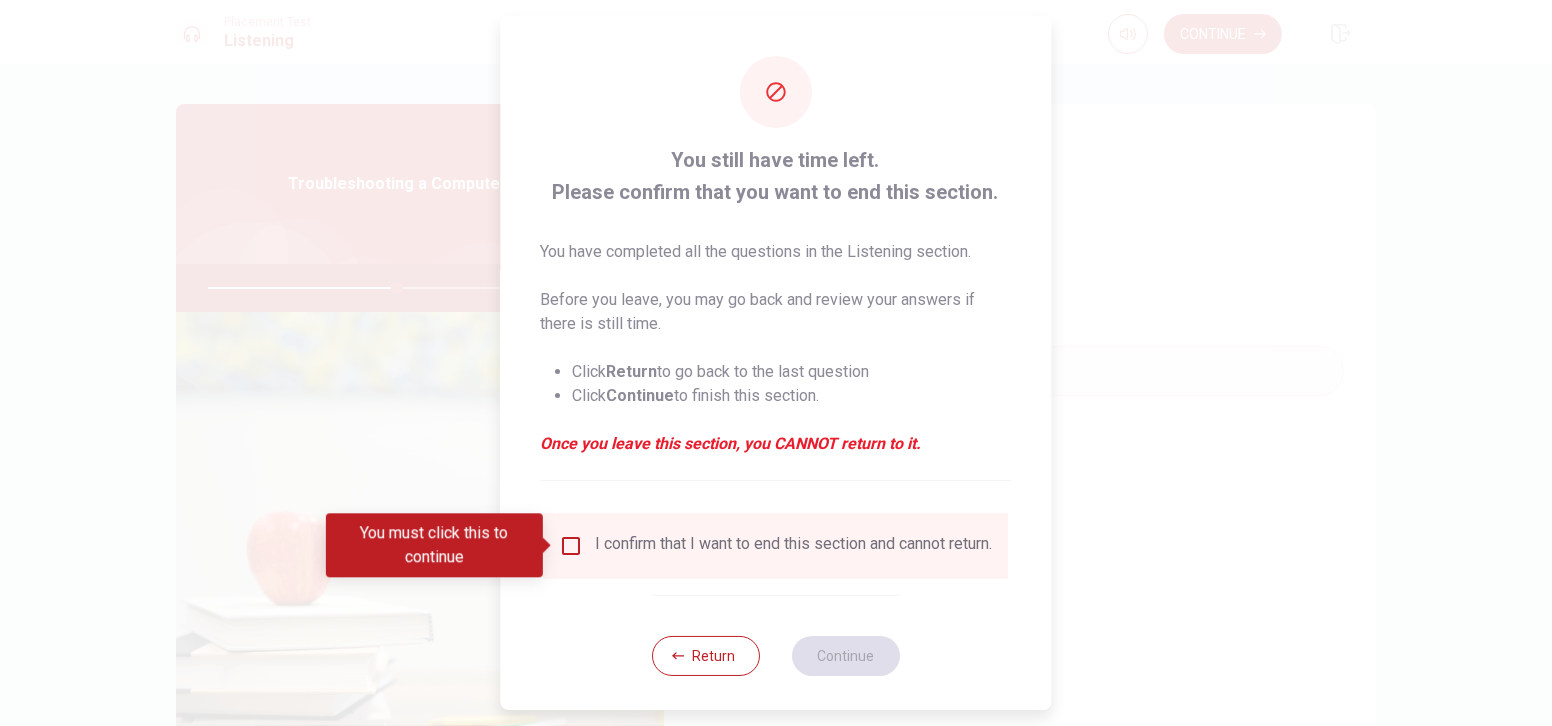 click on "You must click this to continue" at bounding box center (434, 545) 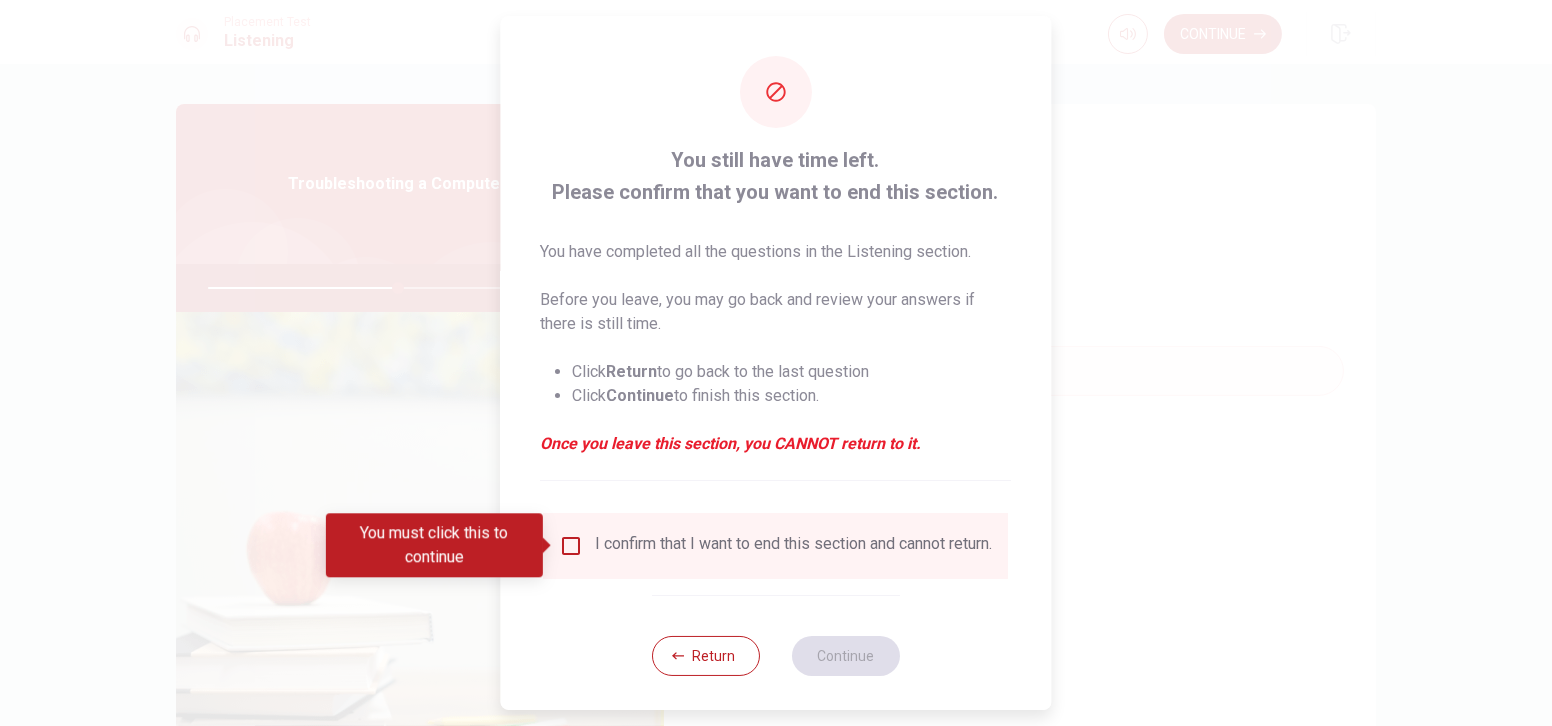 click on "This site uses cookies, as explained in our  Privacy Policy . If you agree to the use of cookies, please click the Accept button and continue to browse our site.   Privacy Policy Accept Placement Test   Listening Continue Continue Question 11 What does the man suggest she try first? A Replace the battery B Buy a new computer C Clear temporary files D Call tech support Question 12 What else does the man recommend? A Reinstalling everything B Updating the software C Buying new software D Restarting the computer Question 13 Has the woman already tried clearing her files? A No B Yes C She tried once D She is unsure Question 14 How does the woman feel about the advice? A She finds it helpful B She disagrees C She is frustrated D She ignores it Question 15 What problem is the woman experiencing? A Her computer is overheating B Her computer is slow C Her computer won’t turn on D Her computer is frozen Troubleshooting a Computer Issue 02m 22s © Copyright  2025 Going somewhere? You have 10 minutes to reconnect." at bounding box center [776, 363] 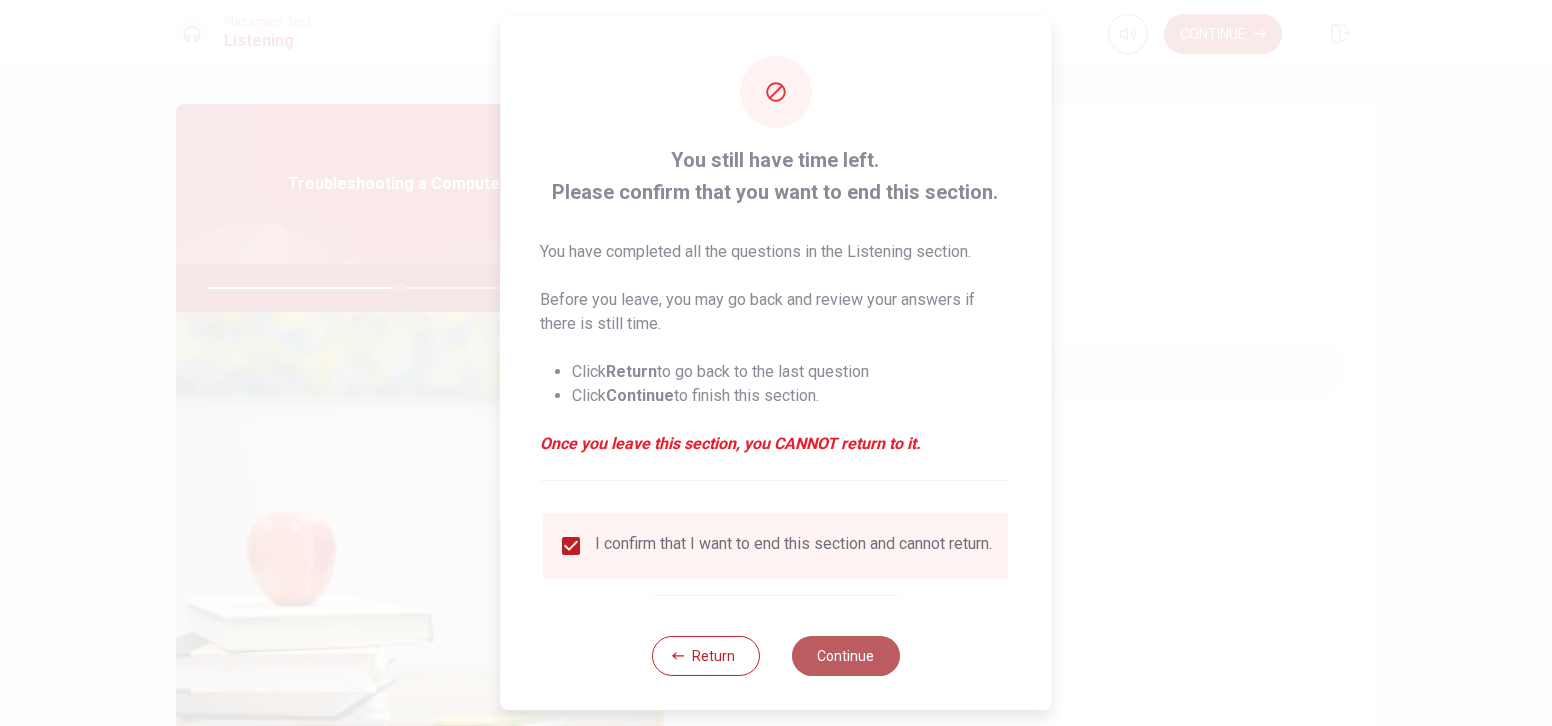 click on "Continue" at bounding box center [846, 656] 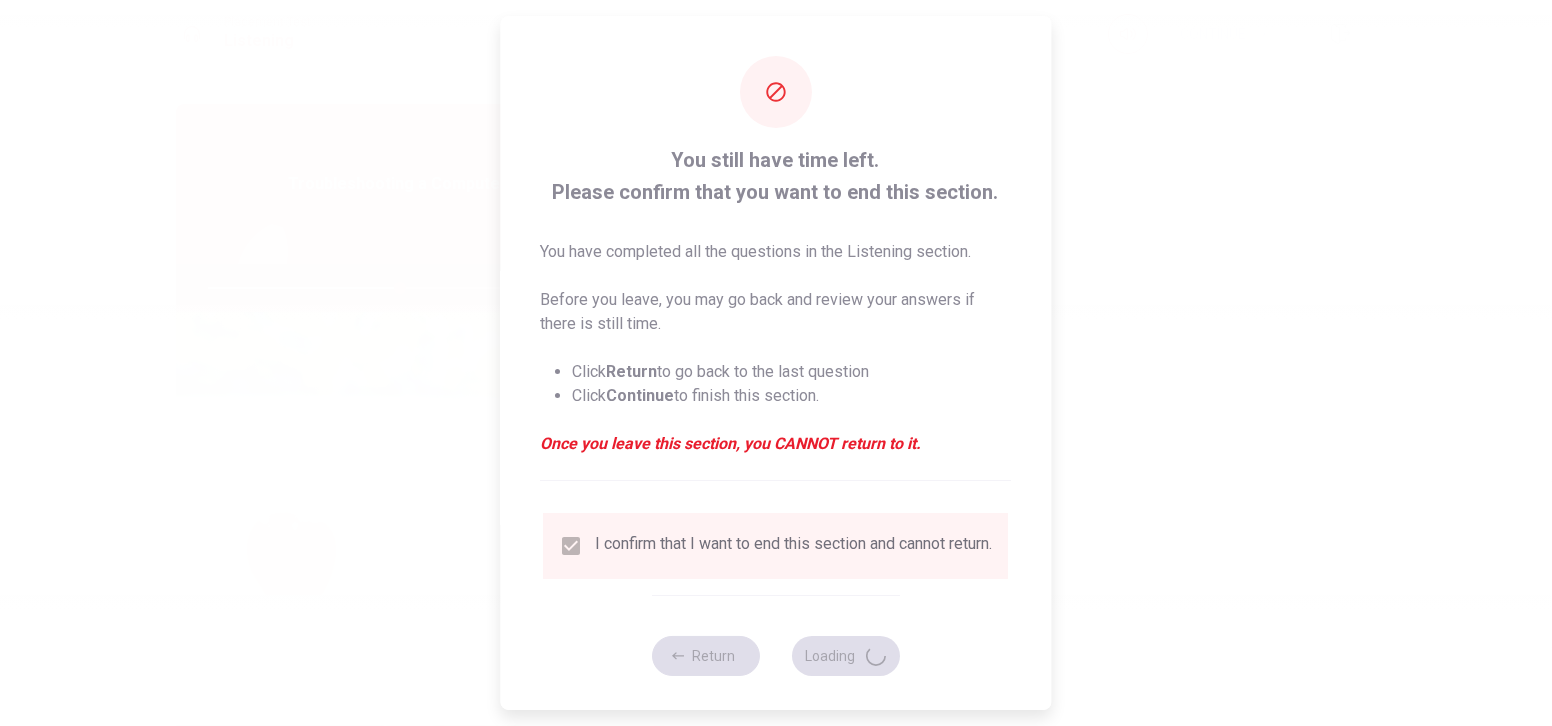 type on "54" 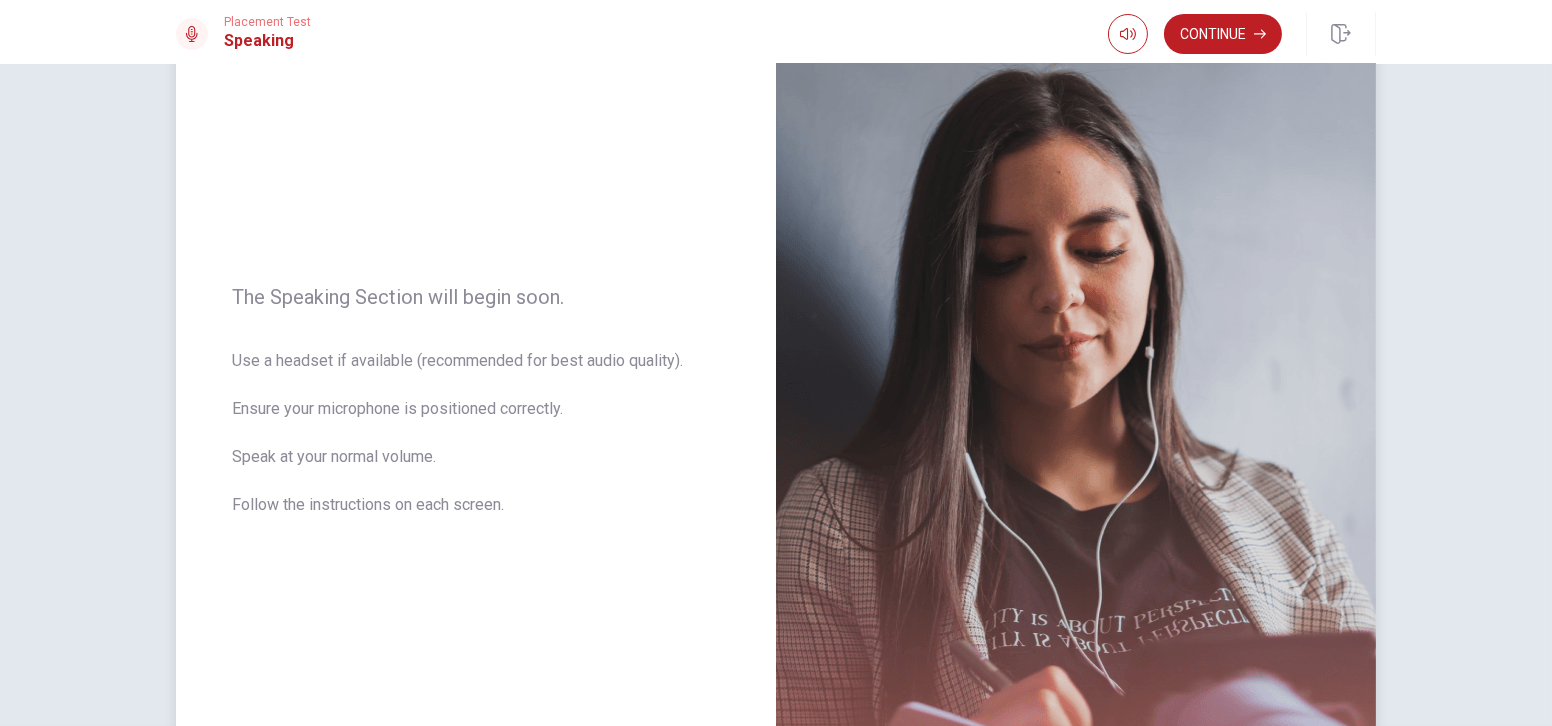 scroll, scrollTop: 80, scrollLeft: 0, axis: vertical 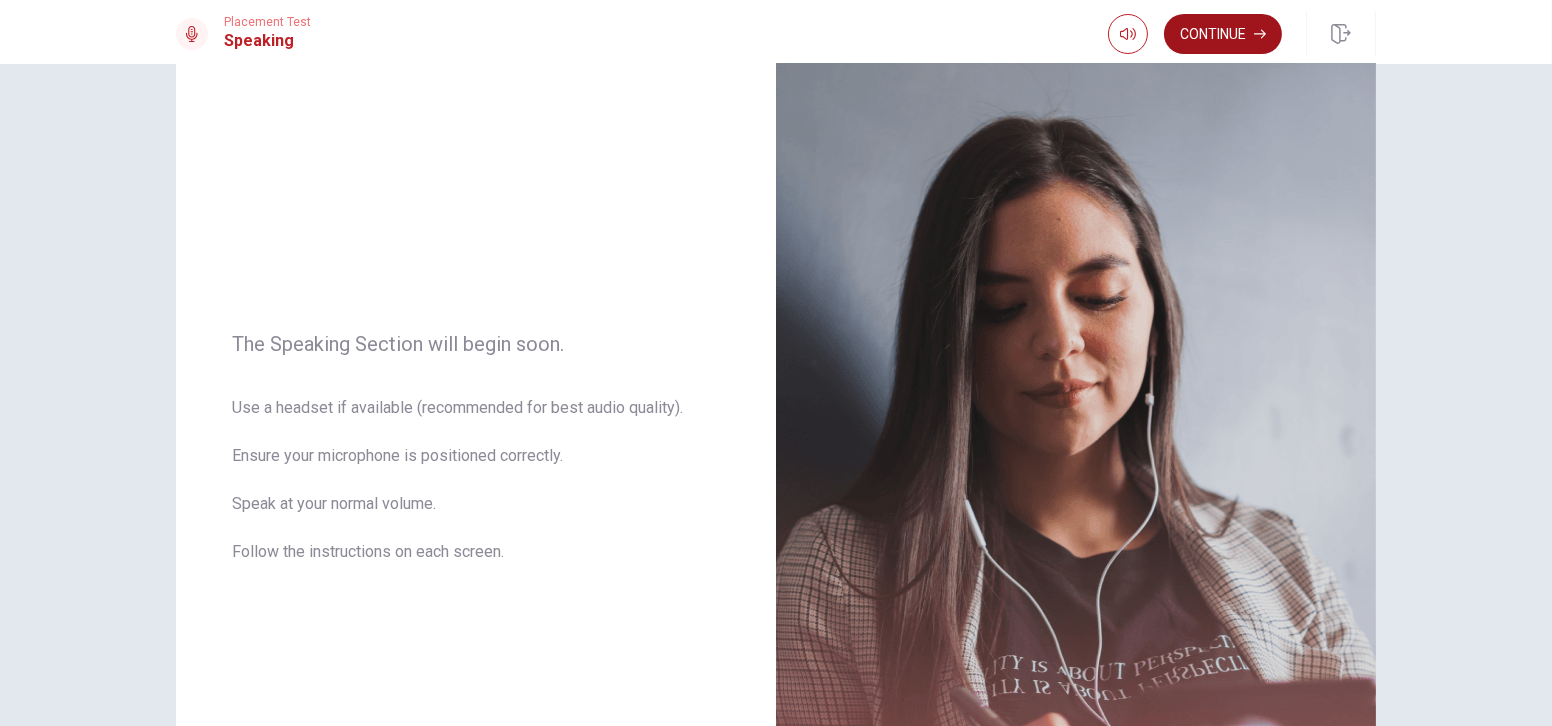 click on "Continue" at bounding box center [1223, 34] 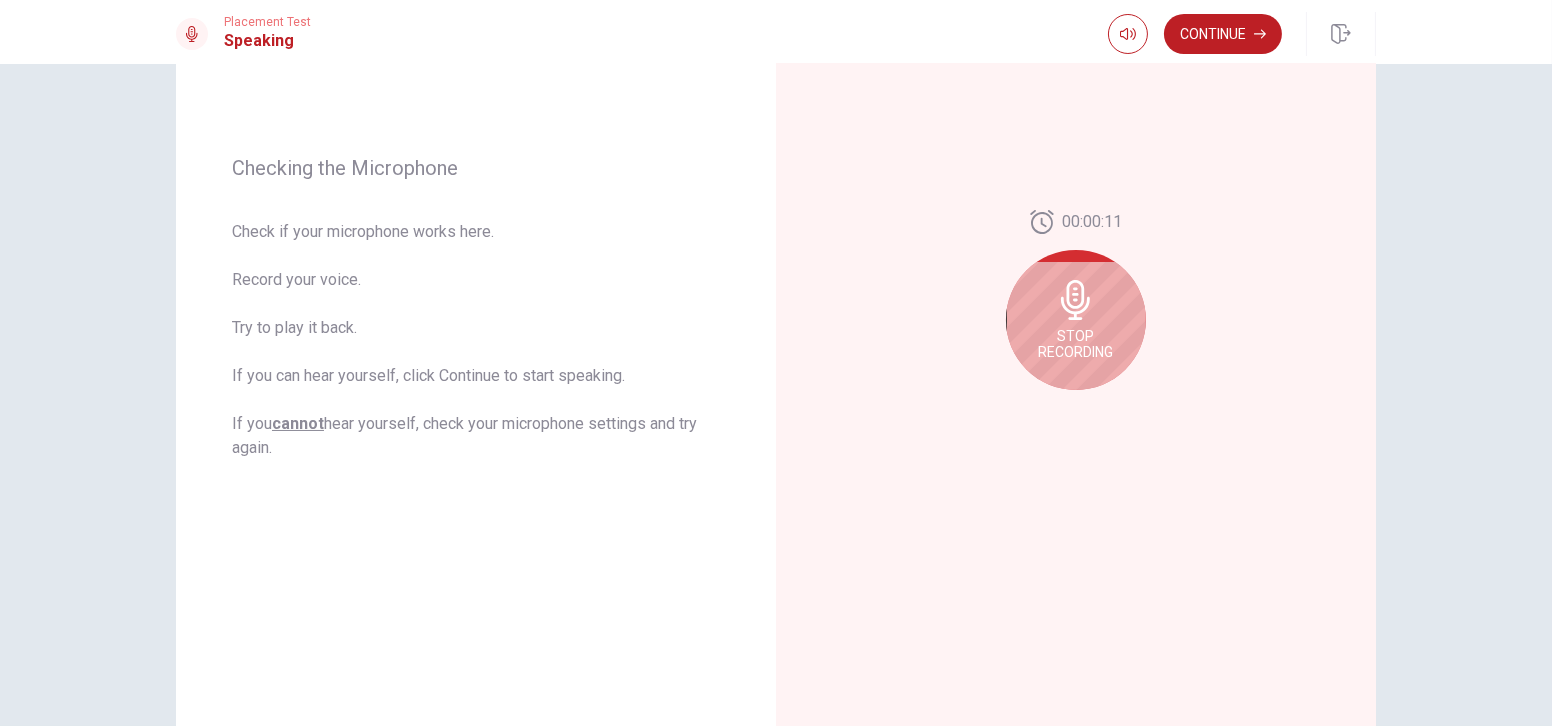 scroll, scrollTop: 171, scrollLeft: 0, axis: vertical 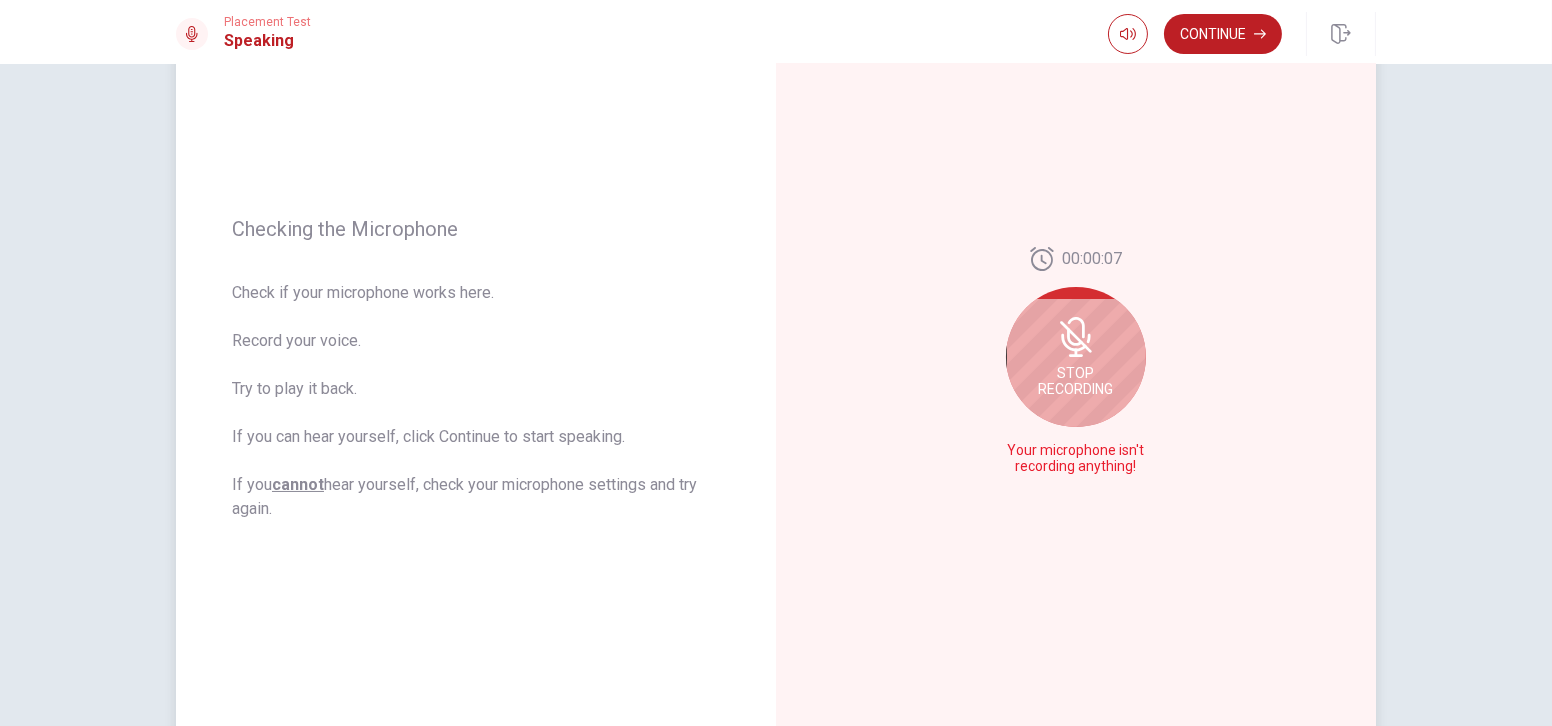click on "Stop   Recording" at bounding box center (1076, 381) 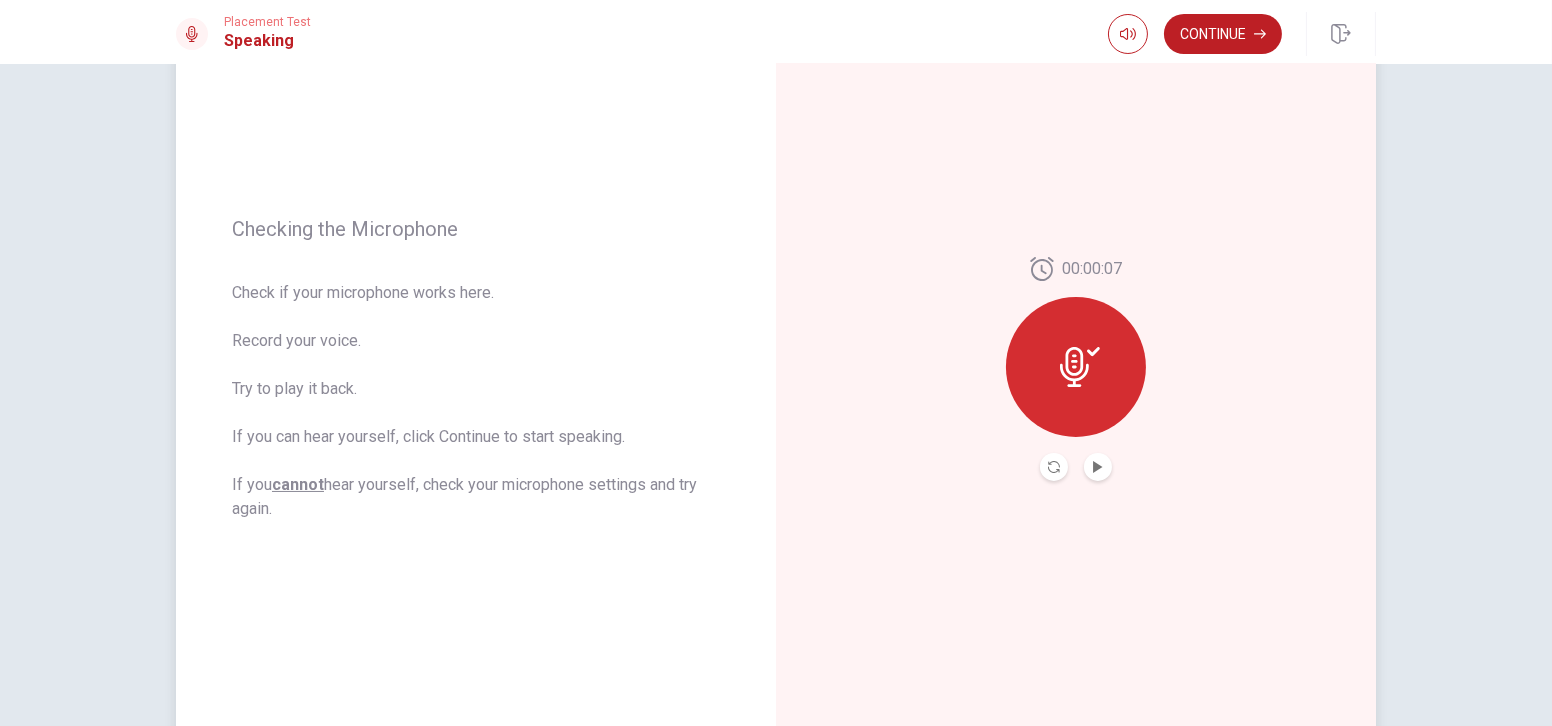 click at bounding box center [1076, 367] 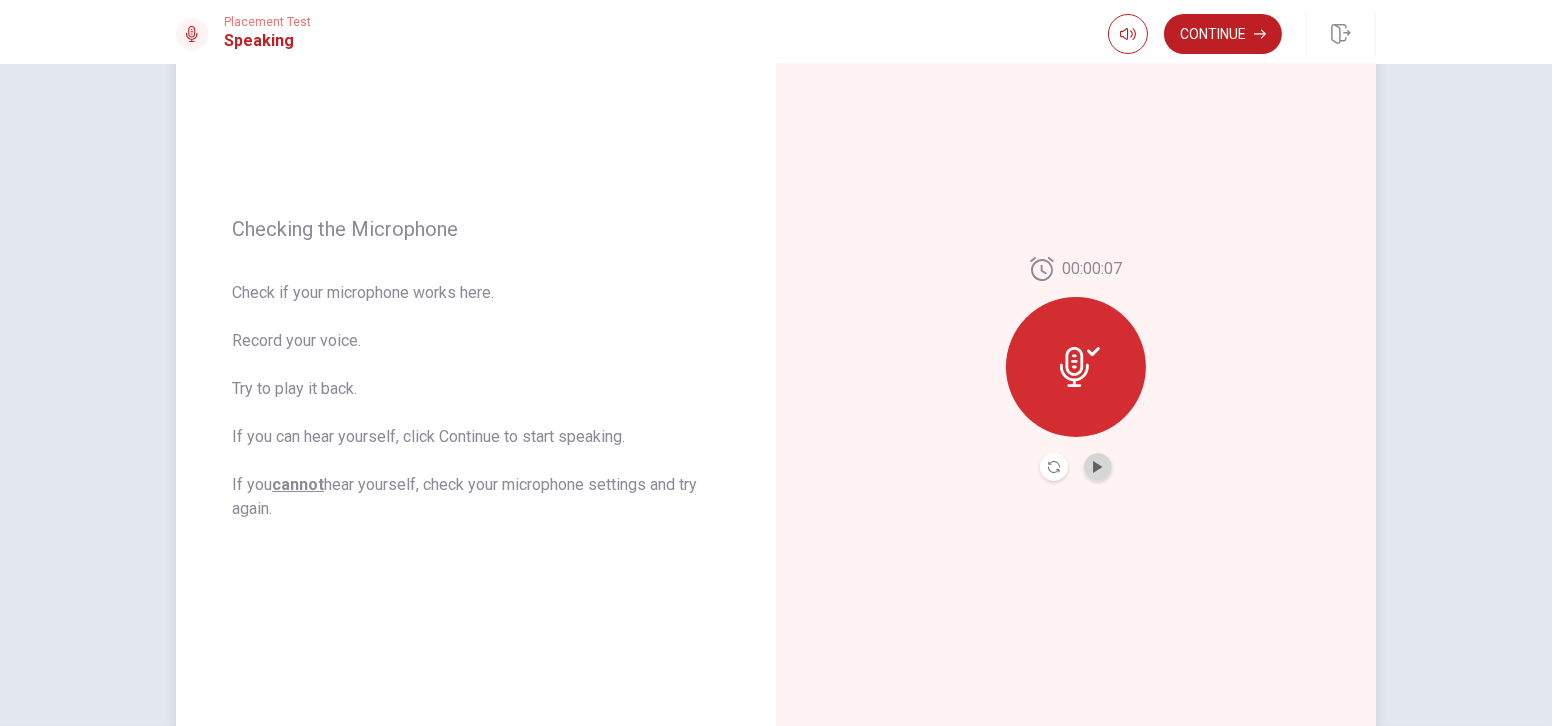 click at bounding box center [1098, 467] 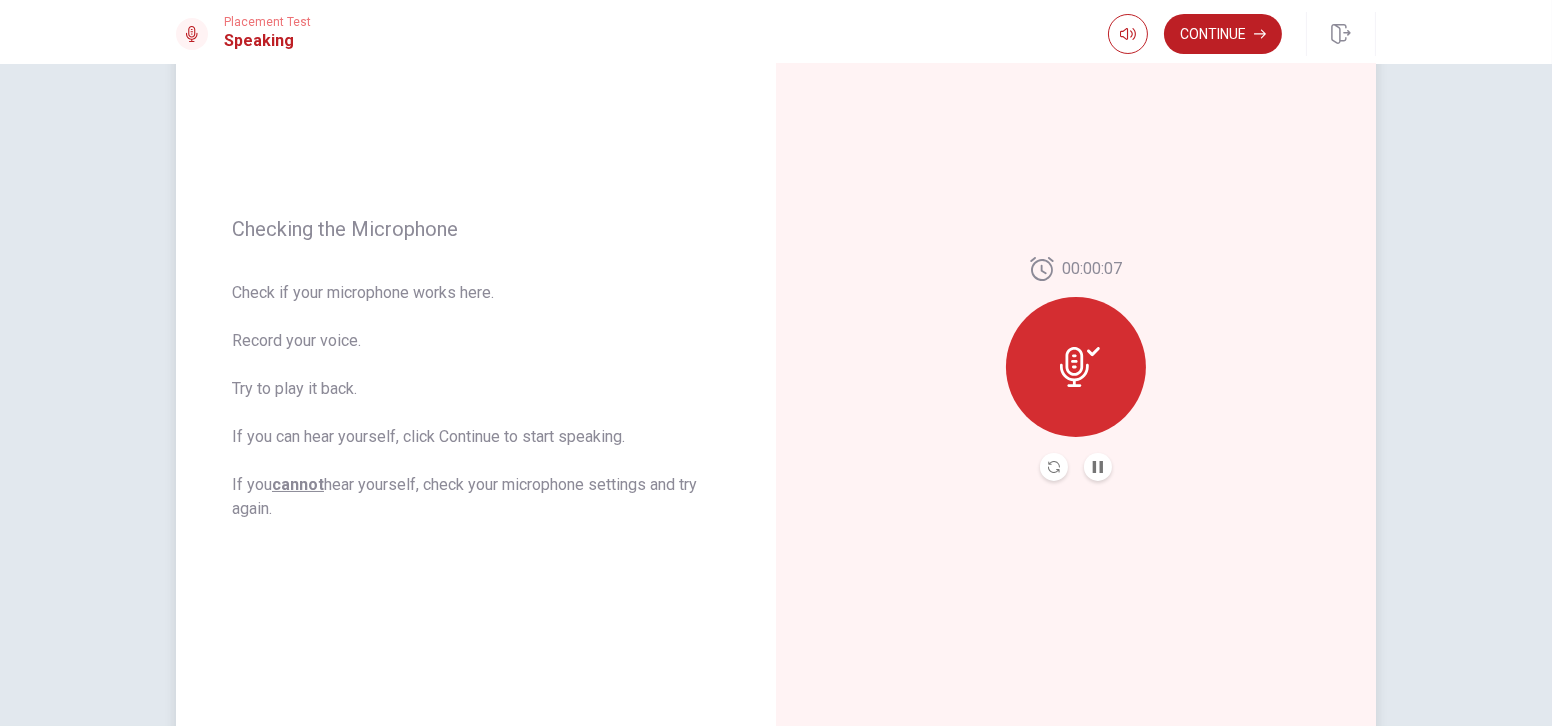 click at bounding box center (1054, 467) 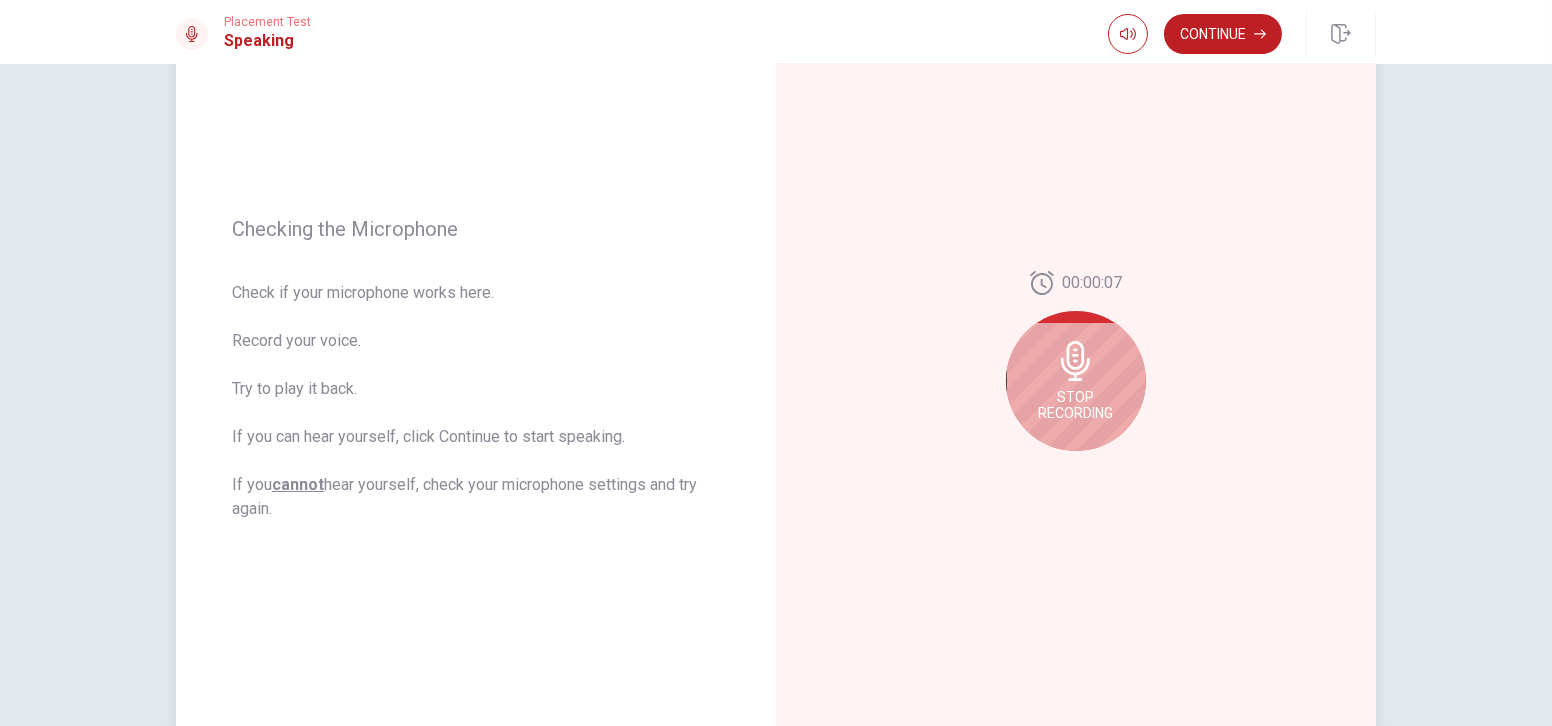 click on "Stop   Recording" at bounding box center [1076, 405] 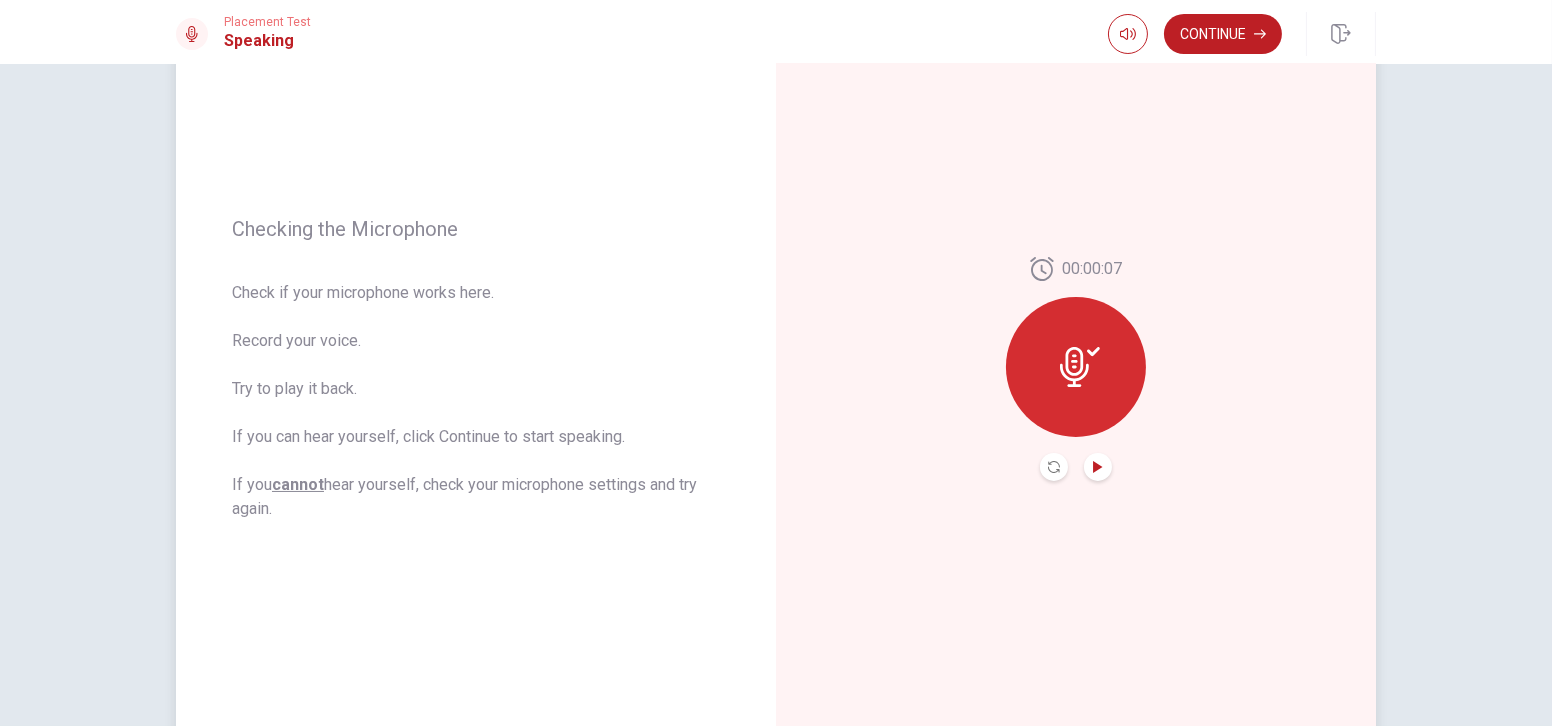 click 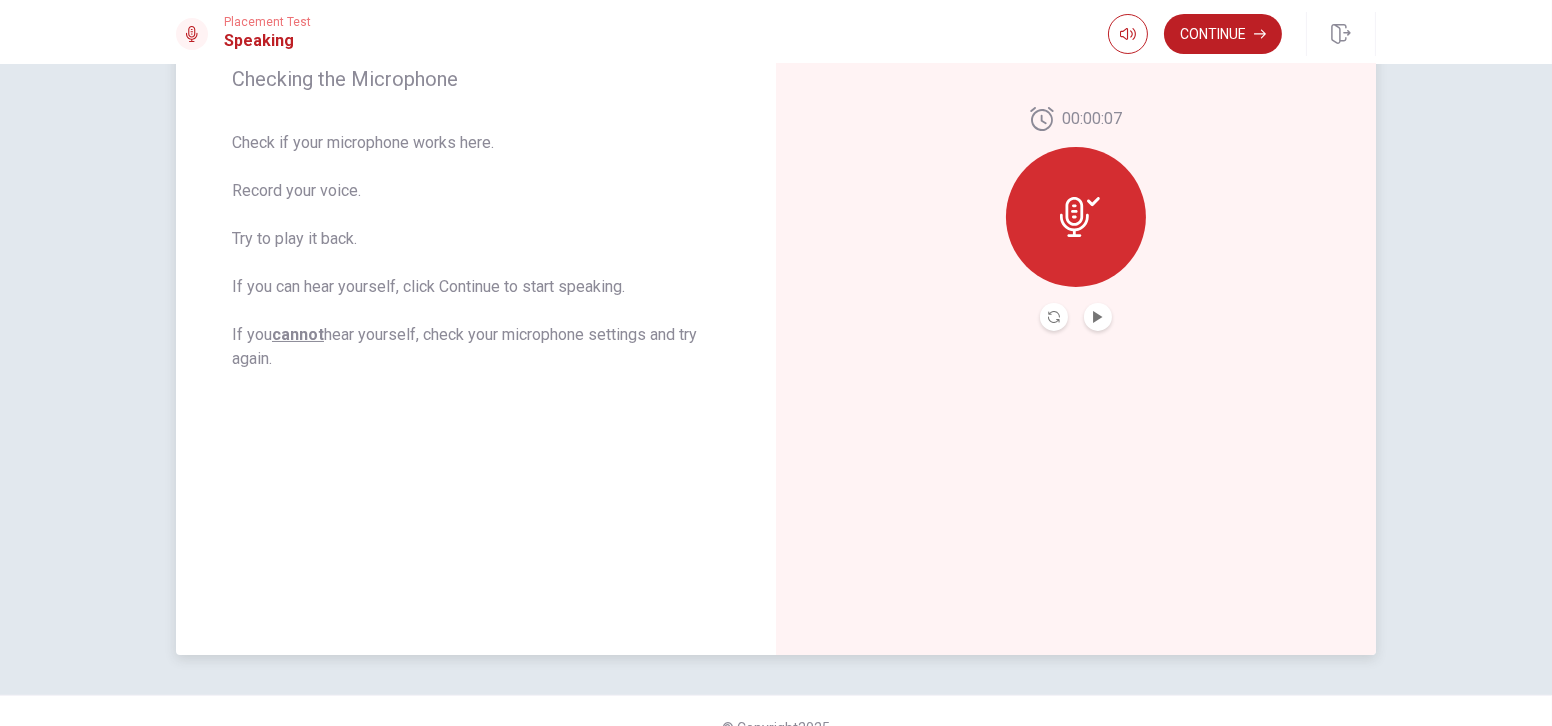scroll, scrollTop: 80, scrollLeft: 0, axis: vertical 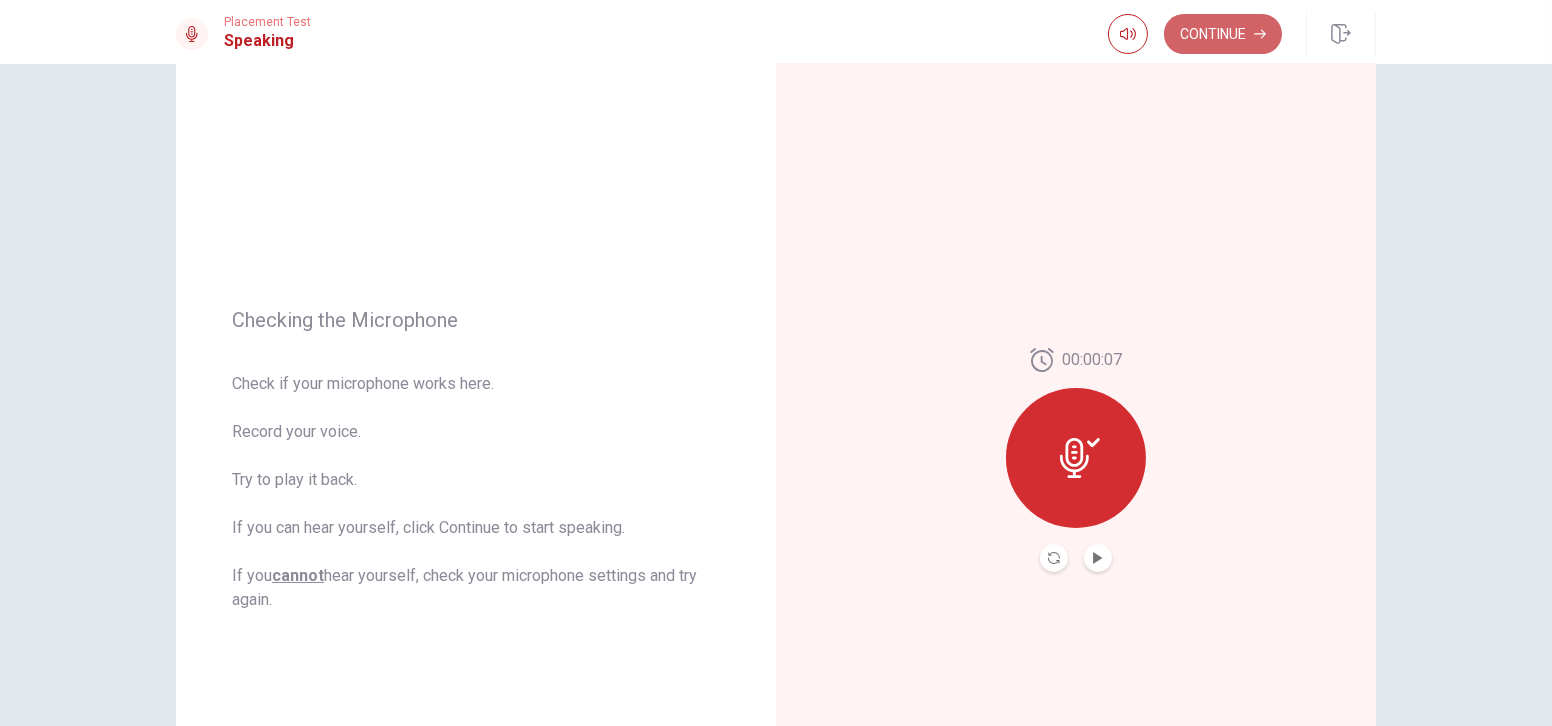 drag, startPoint x: 1240, startPoint y: 34, endPoint x: 1228, endPoint y: 55, distance: 24.186773 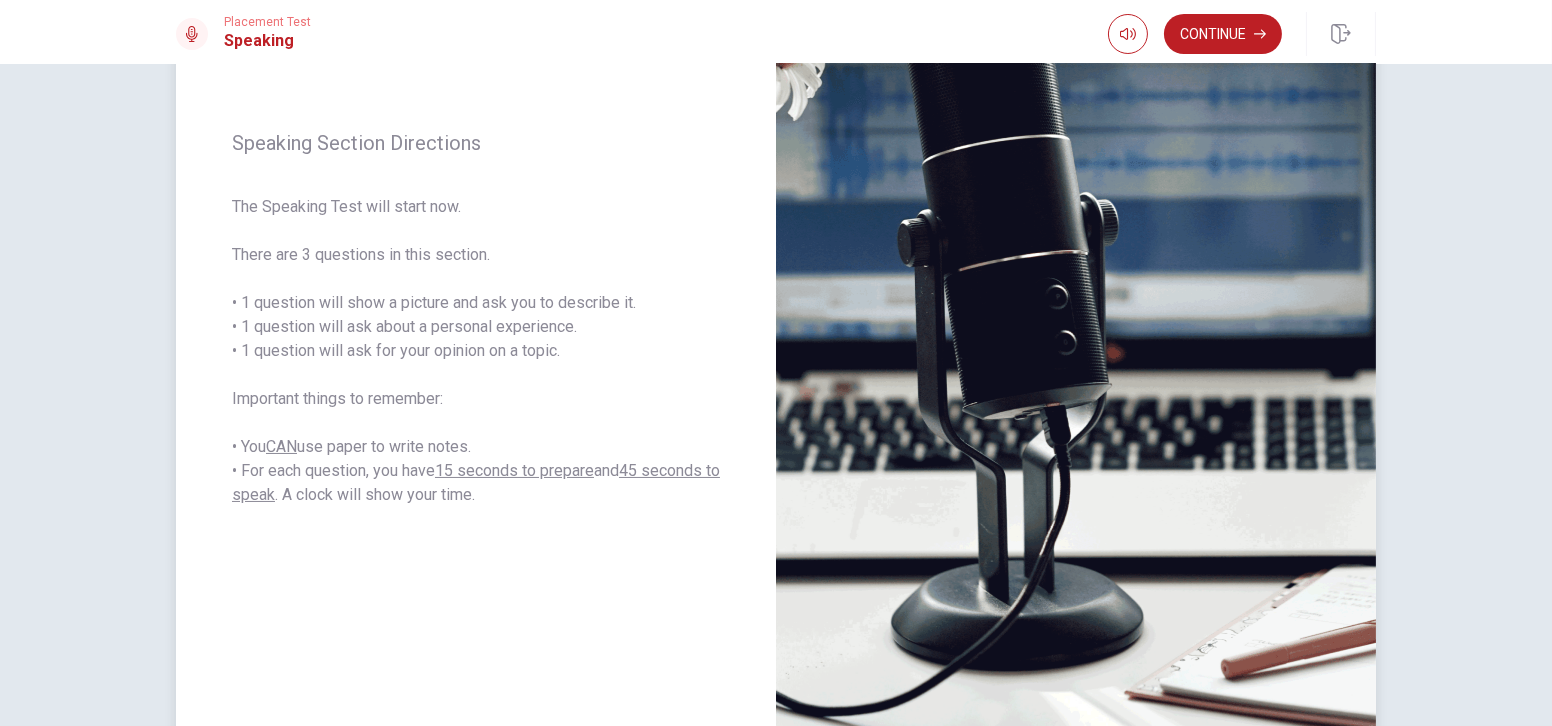 scroll, scrollTop: 171, scrollLeft: 0, axis: vertical 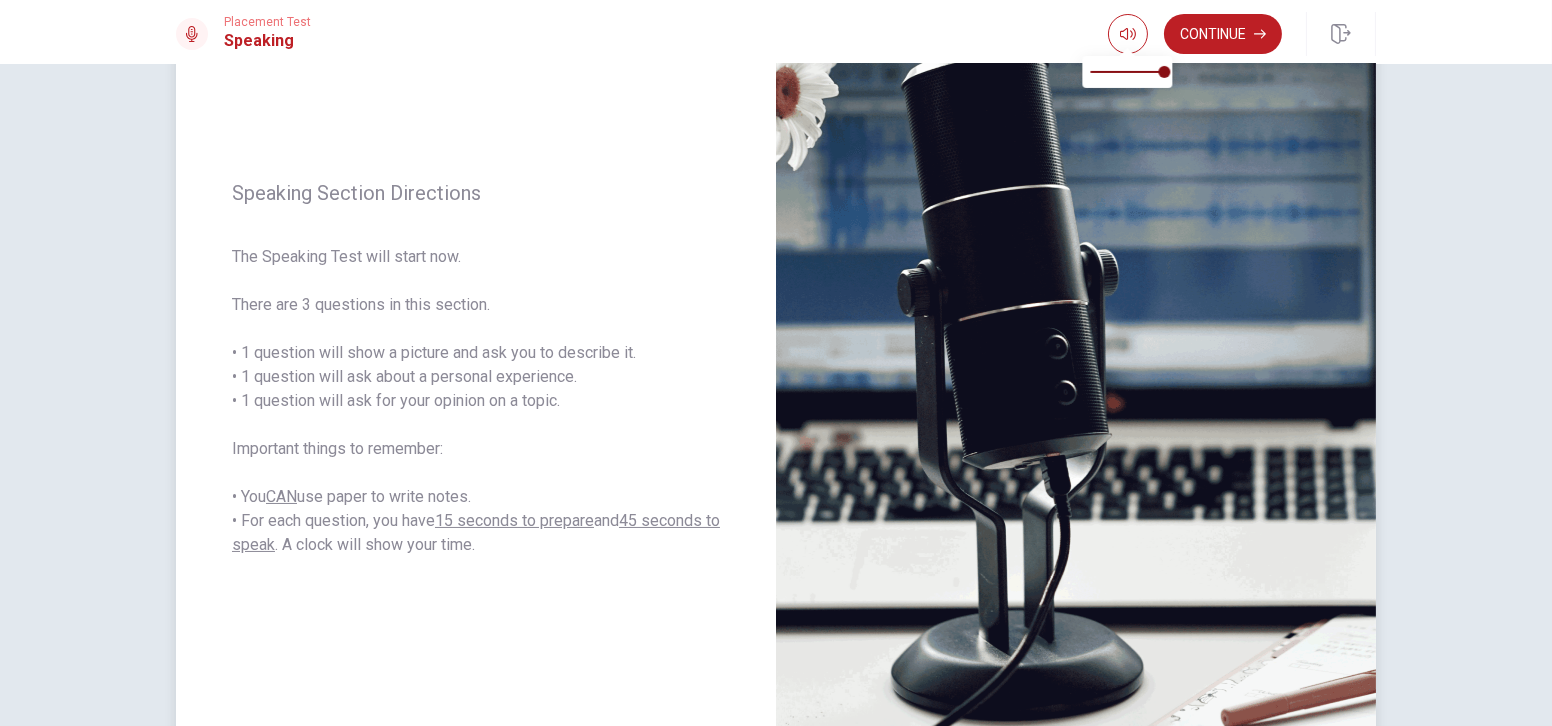 click at bounding box center (1076, 369) 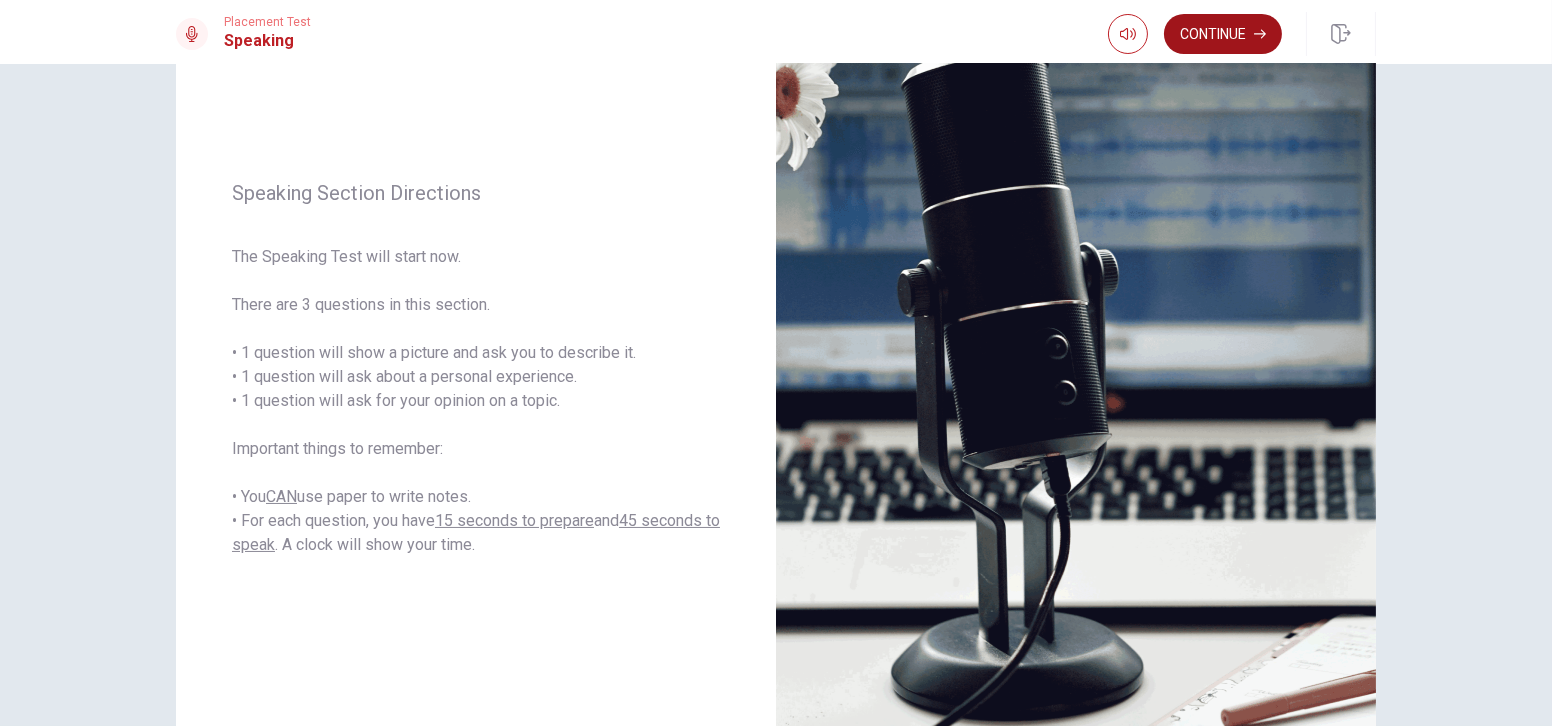 click on "Continue" at bounding box center (1223, 34) 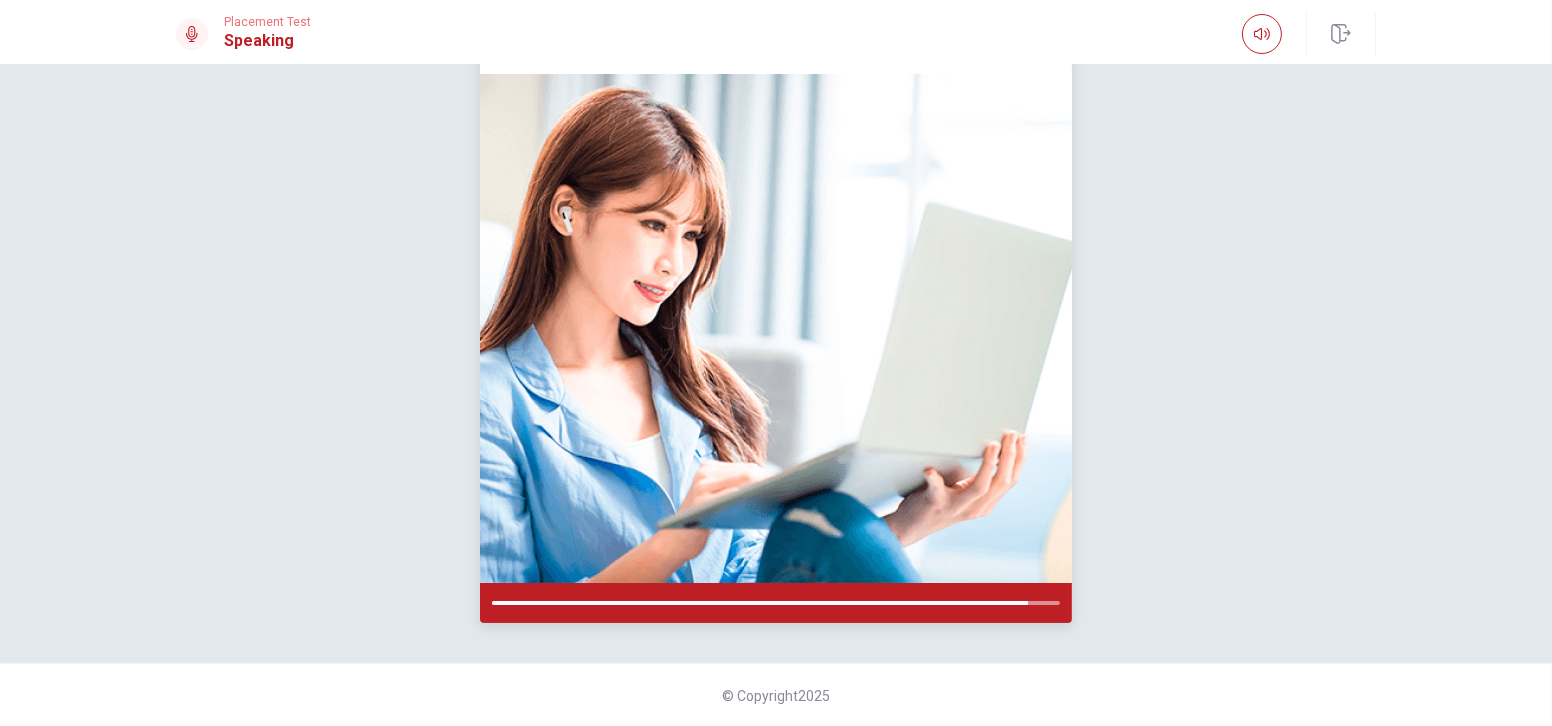 scroll, scrollTop: 171, scrollLeft: 0, axis: vertical 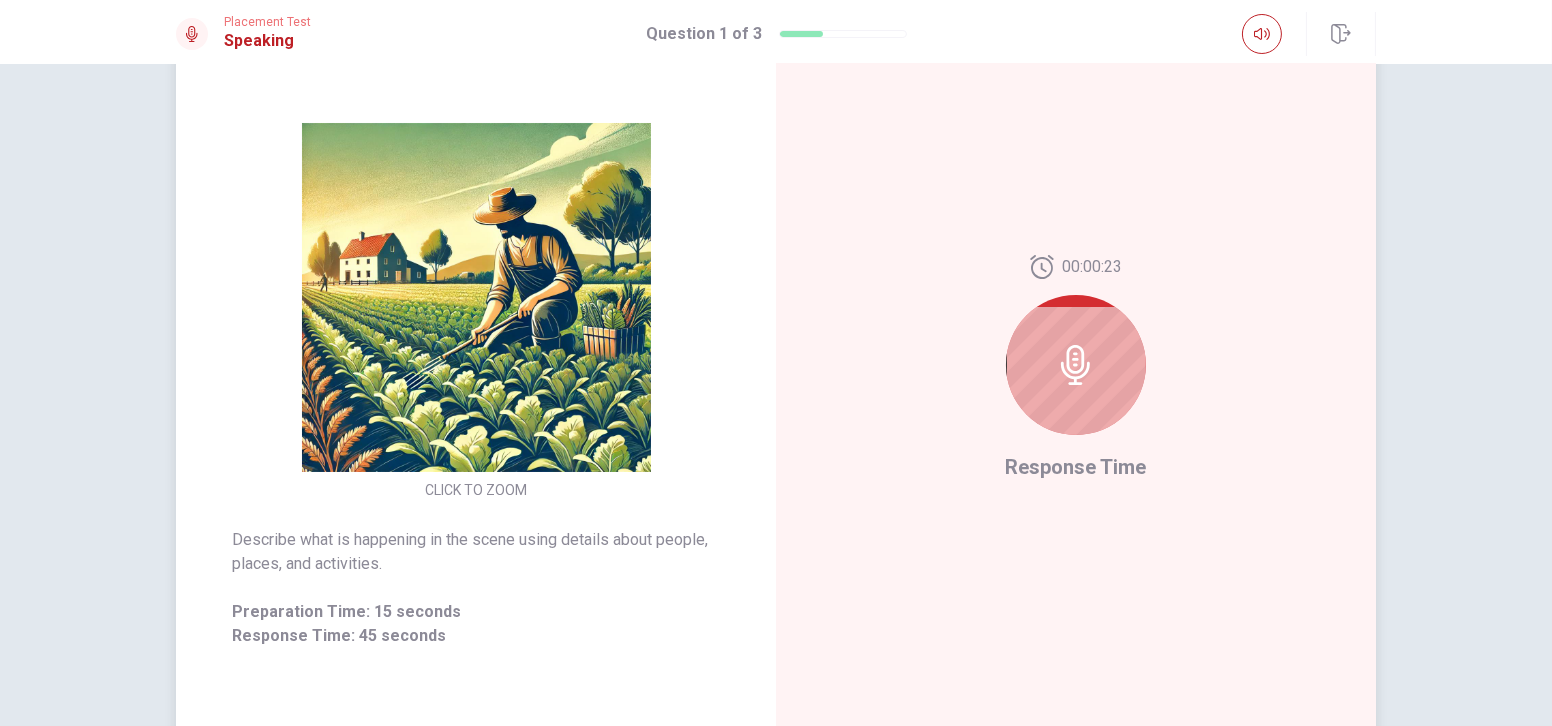 click 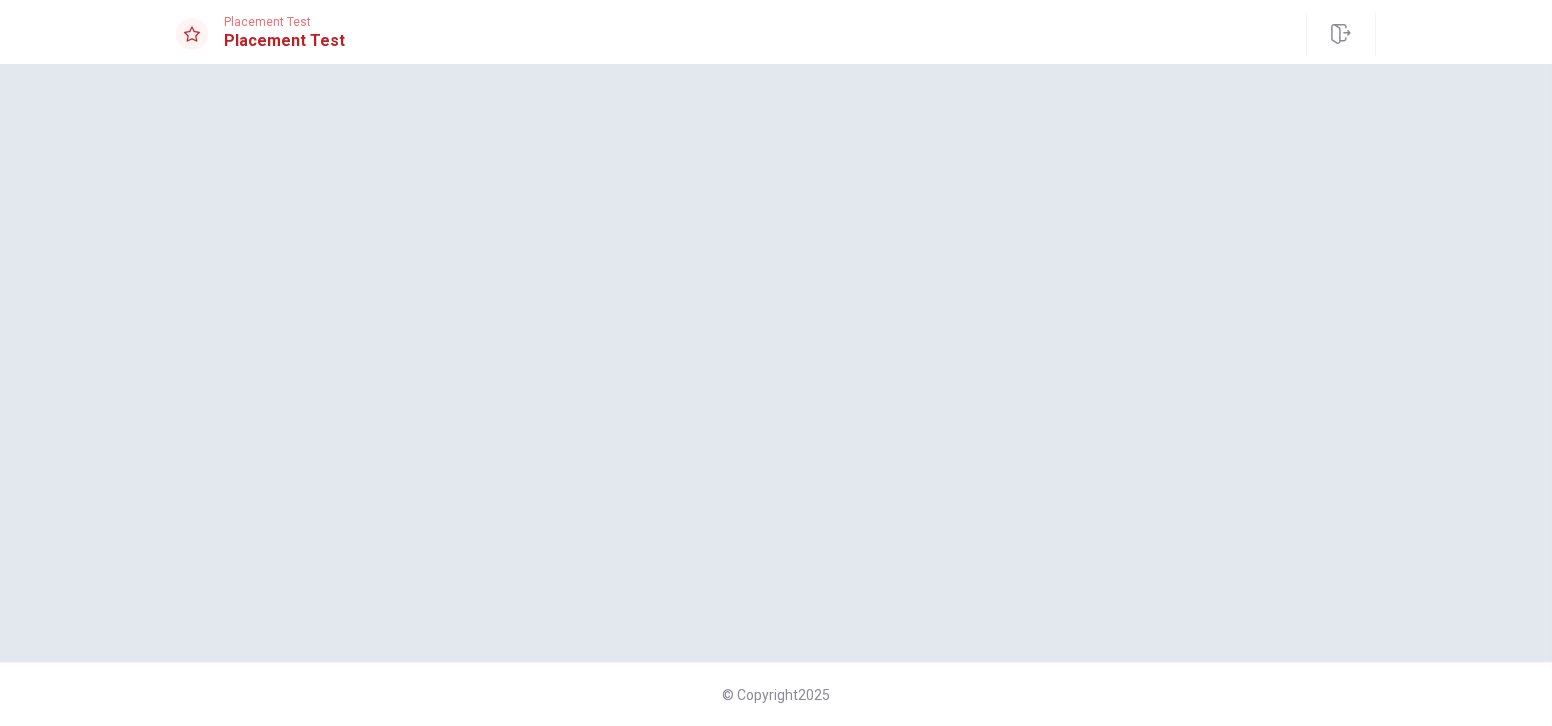 scroll, scrollTop: 0, scrollLeft: 0, axis: both 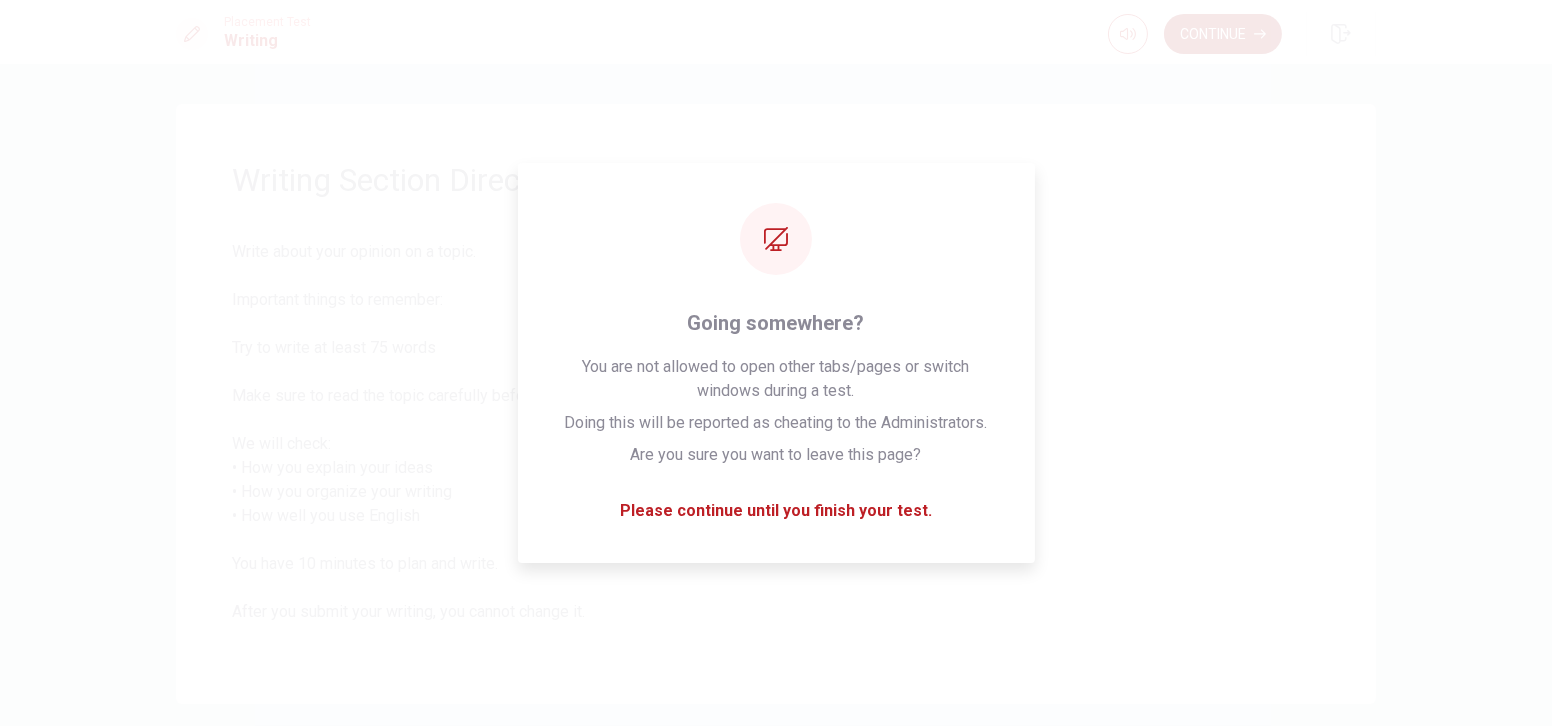 click on "Continue" at bounding box center [1223, 34] 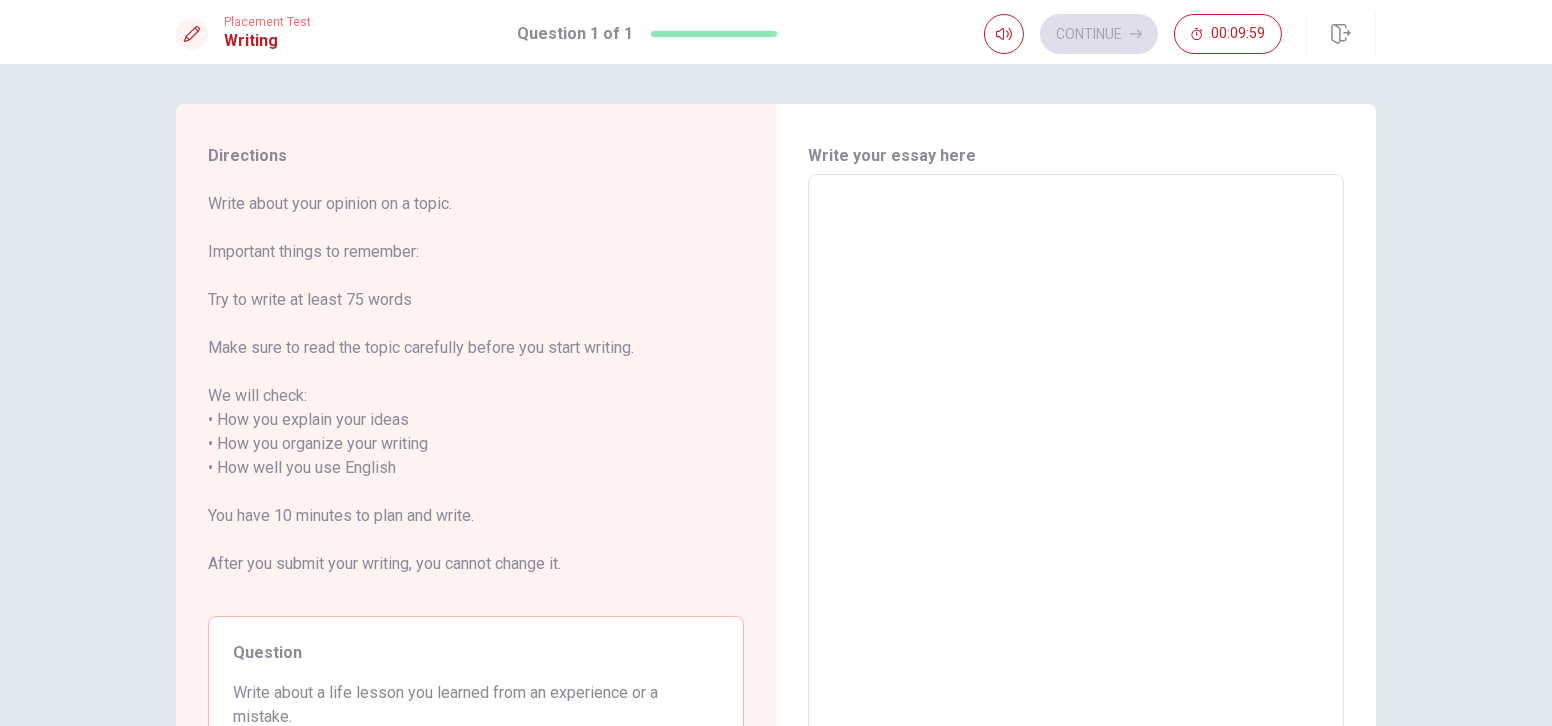 click at bounding box center [1076, 468] 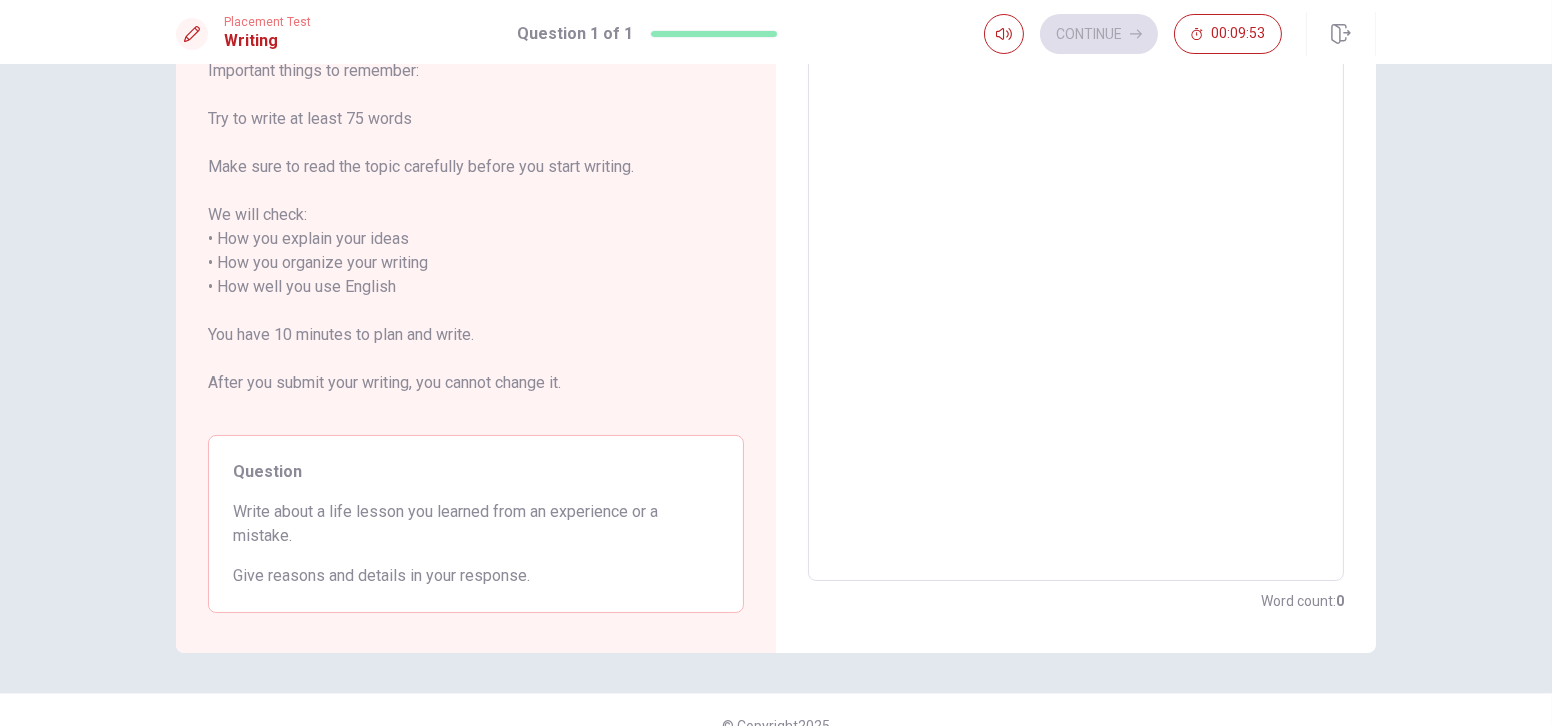 scroll, scrollTop: 90, scrollLeft: 0, axis: vertical 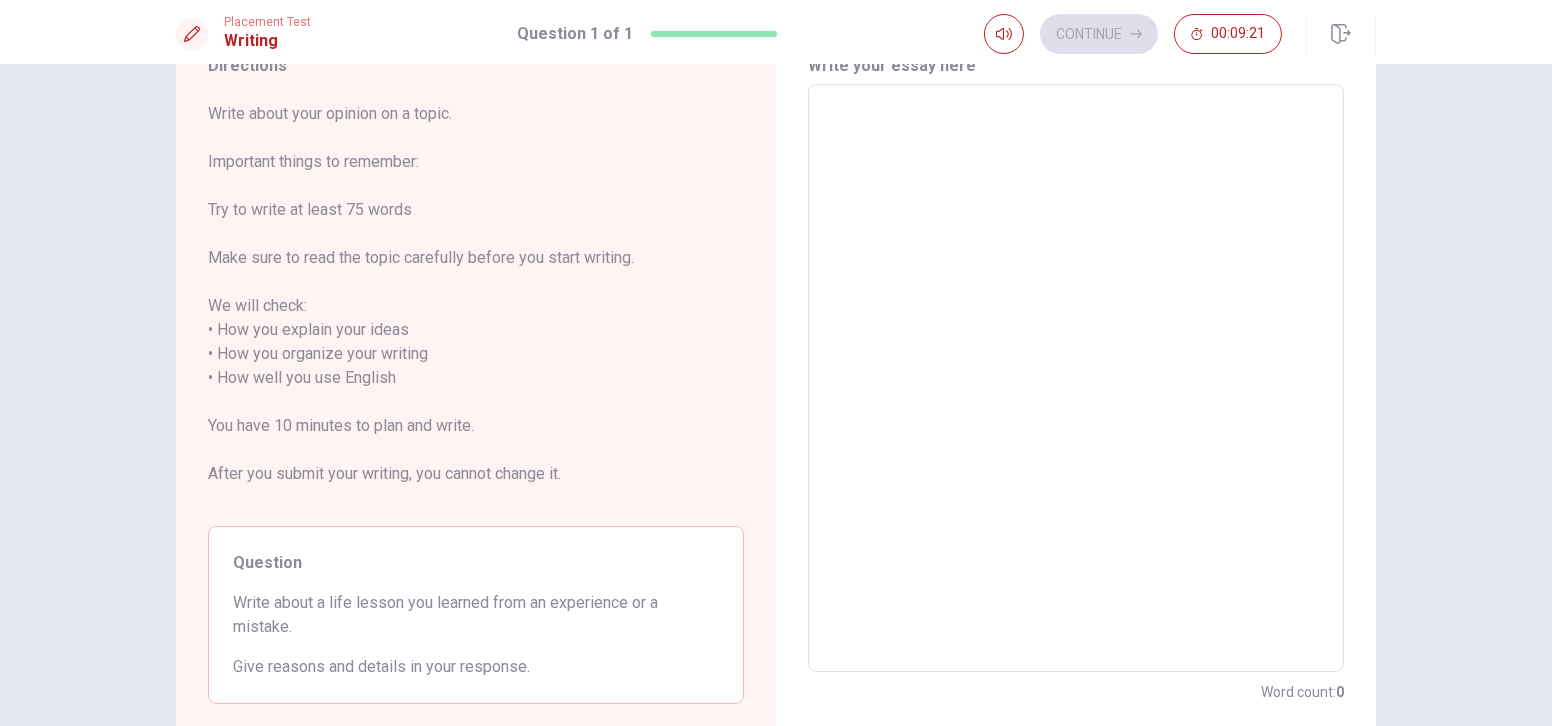 click at bounding box center (1076, 378) 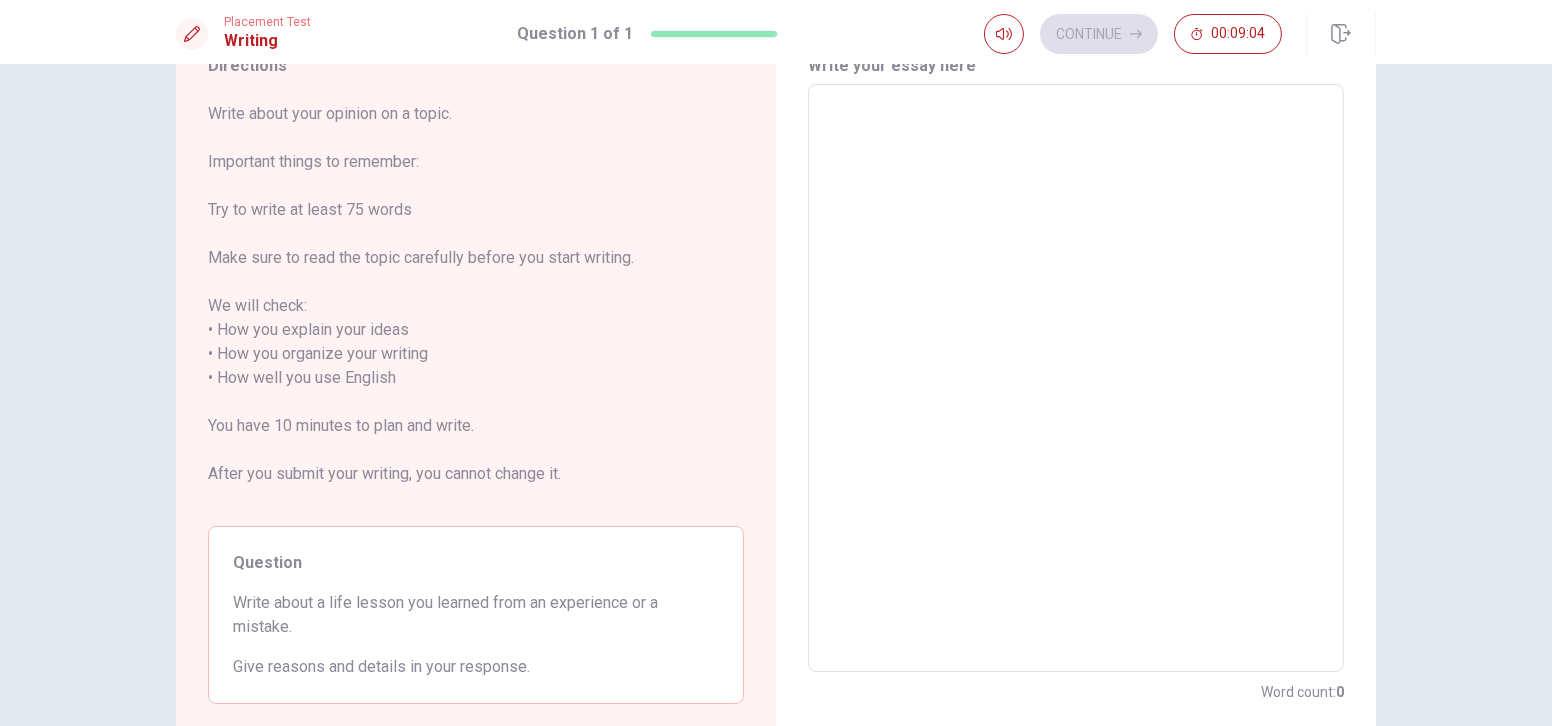 type on "I" 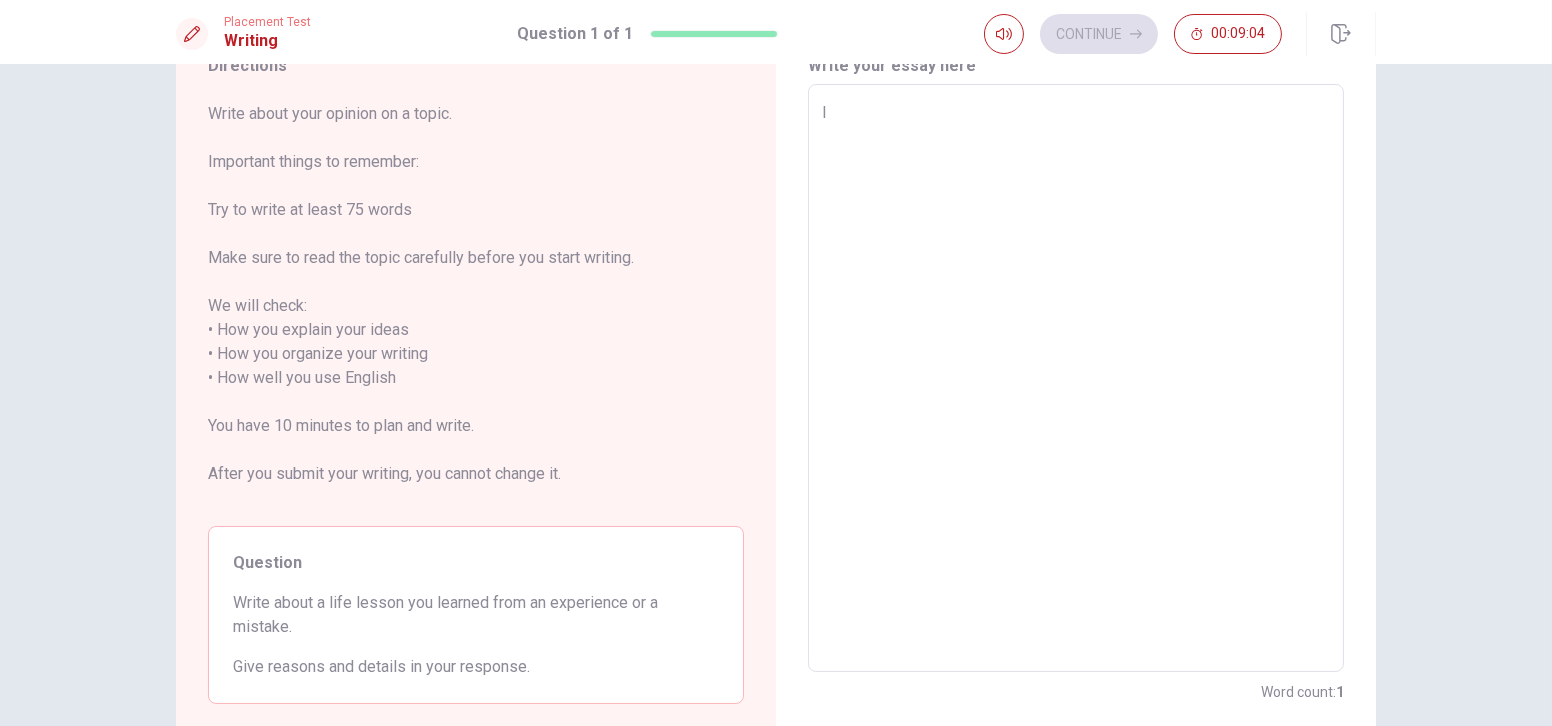 type on "x" 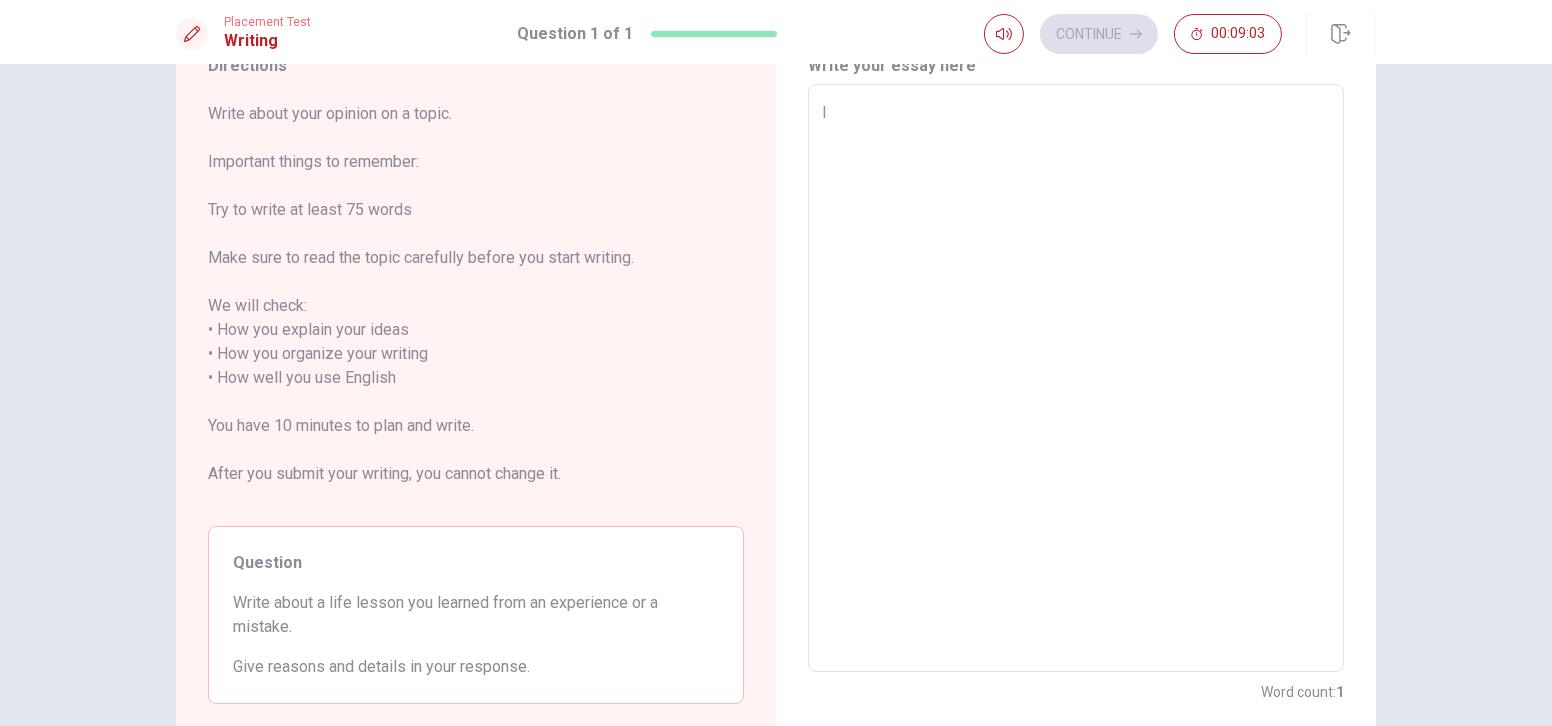 type on "I" 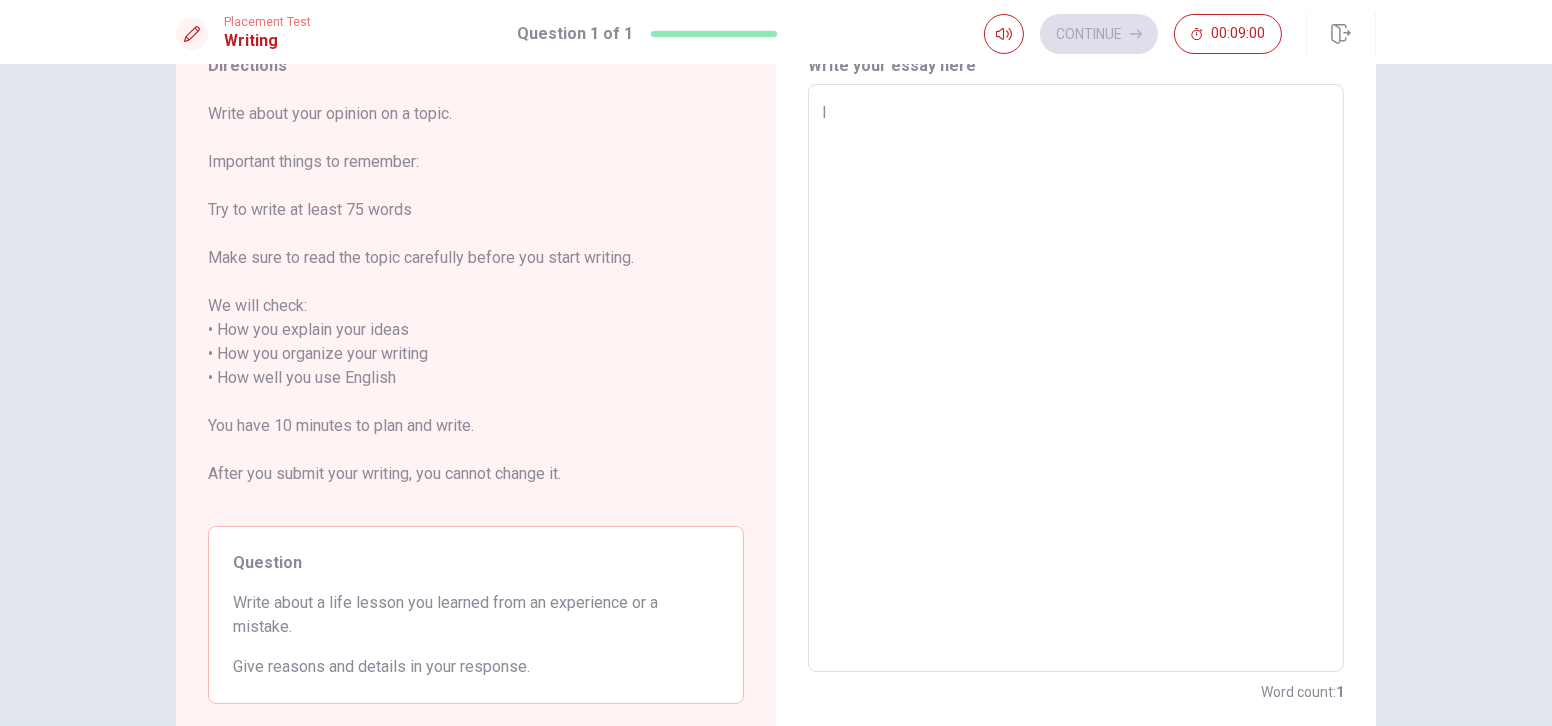 type on "x" 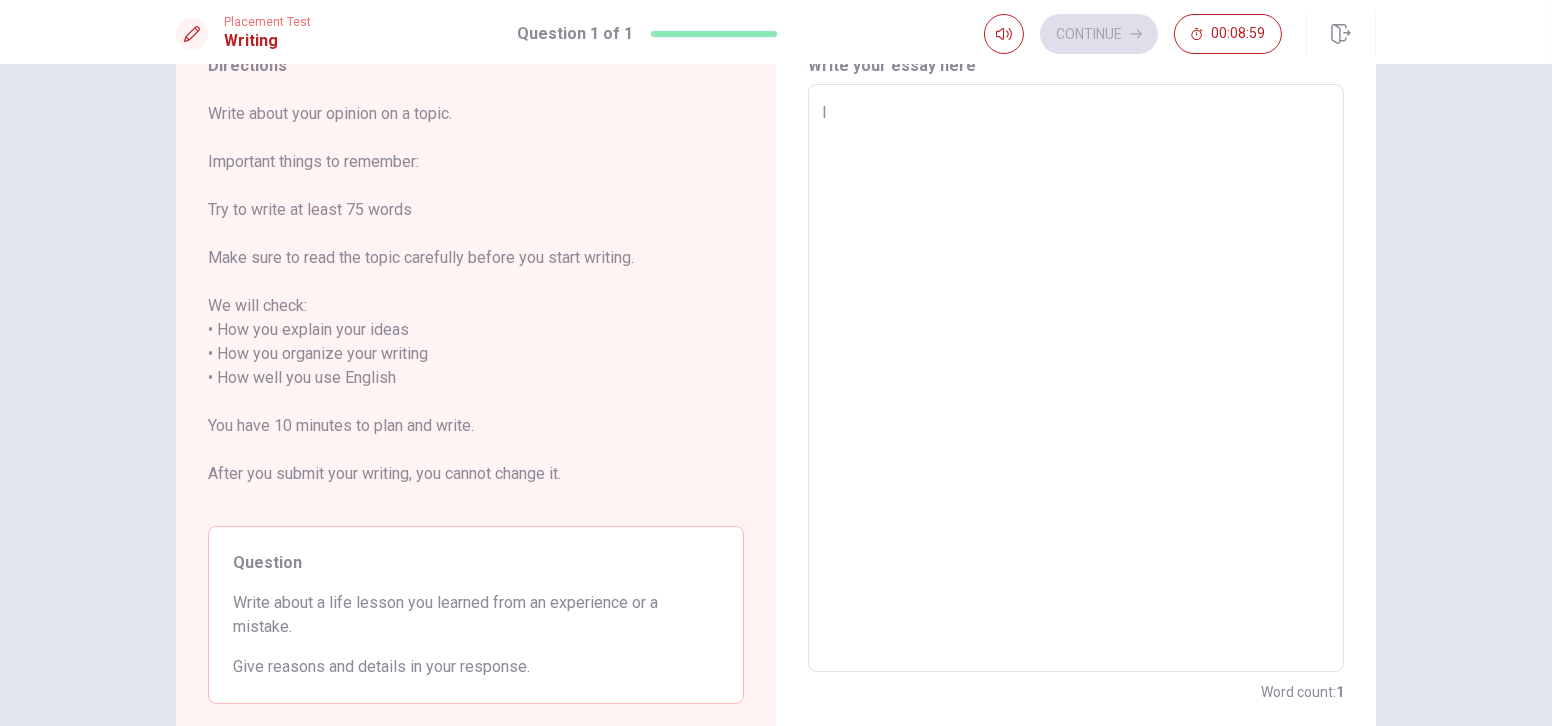 type on "I" 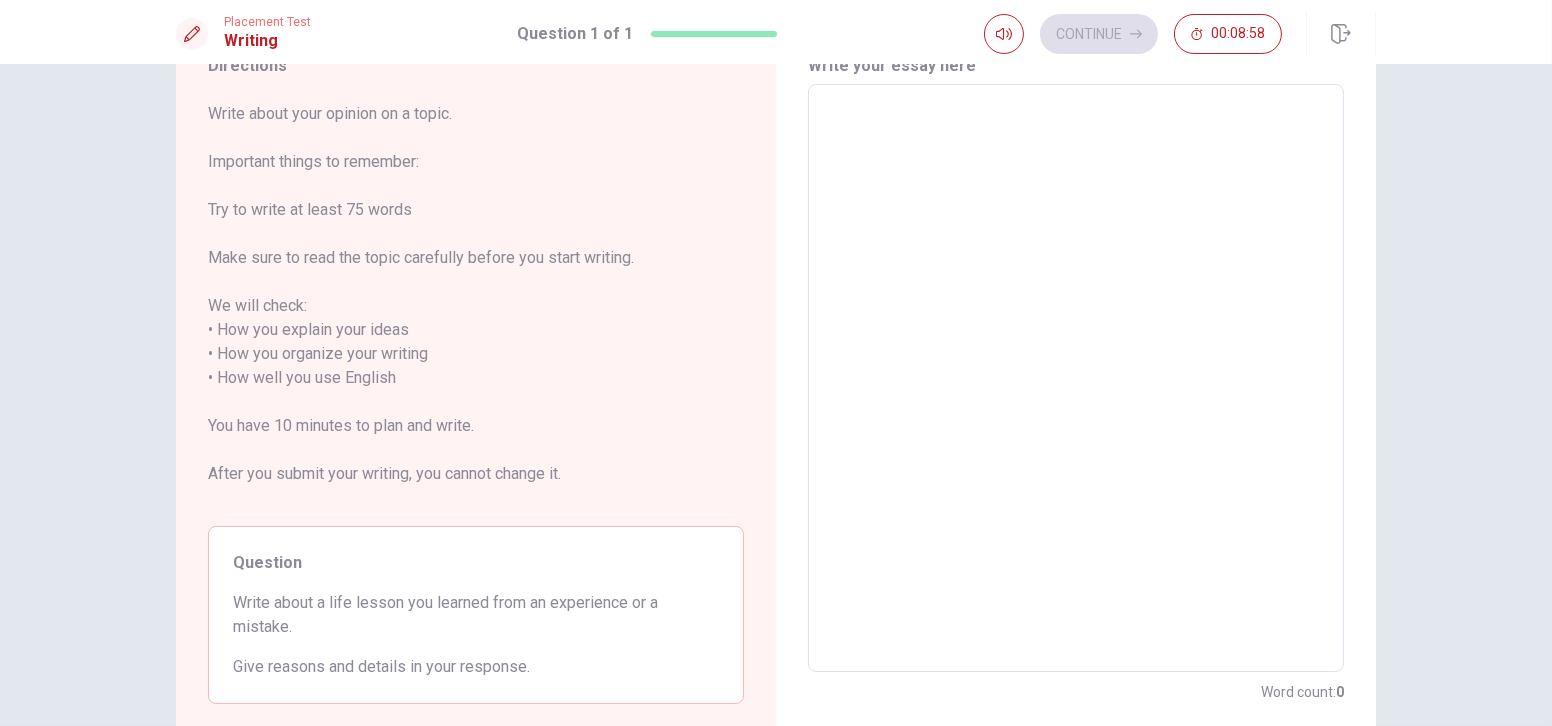 type on "W" 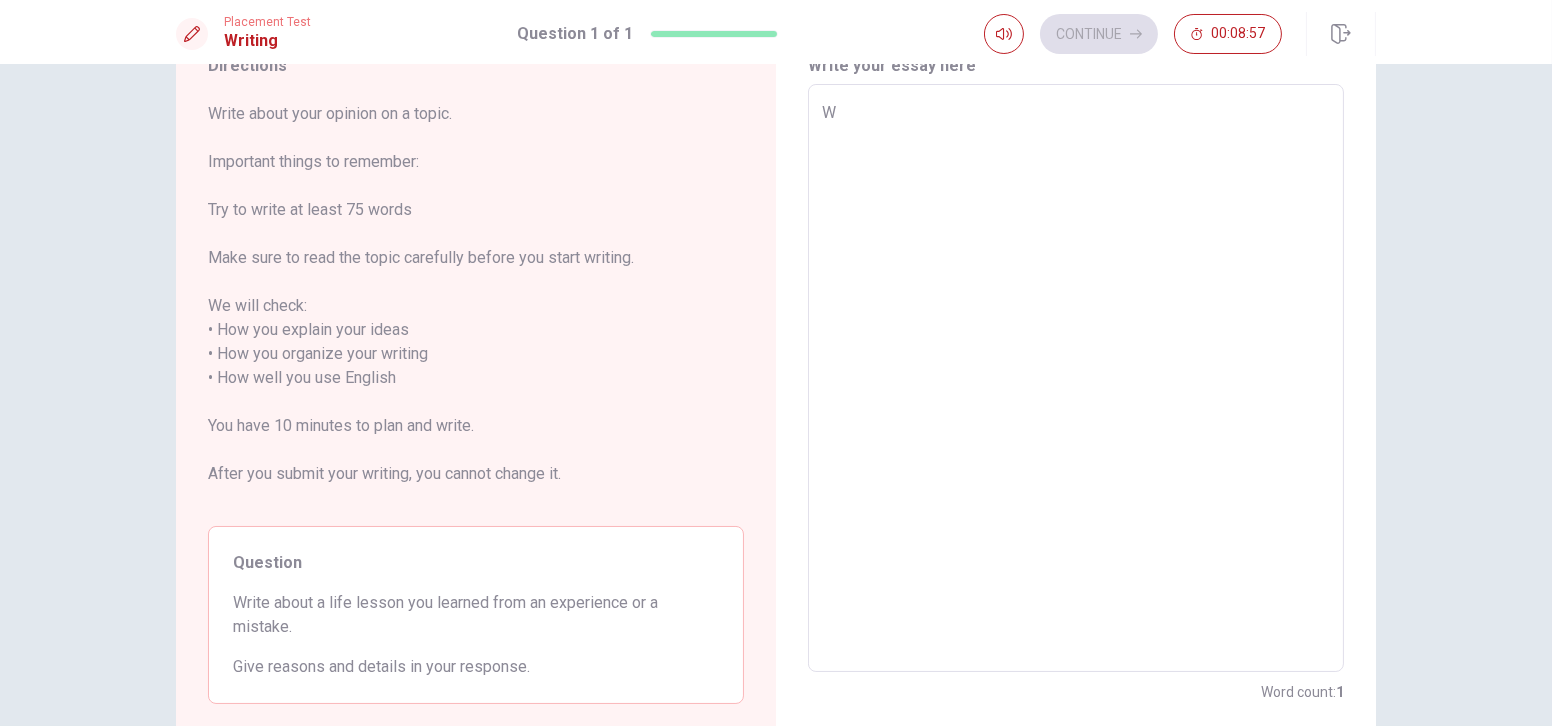 type on "x" 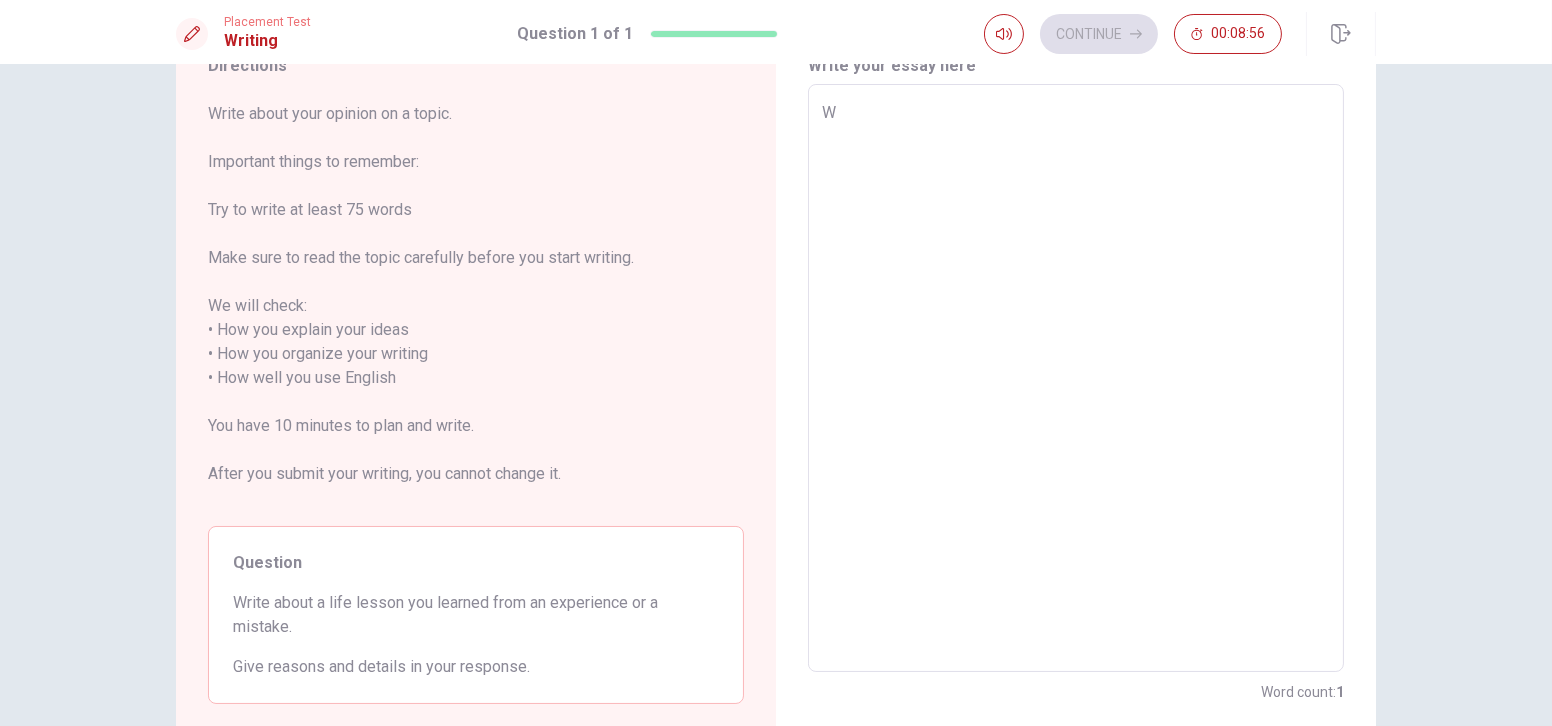 type on "Wㄘ" 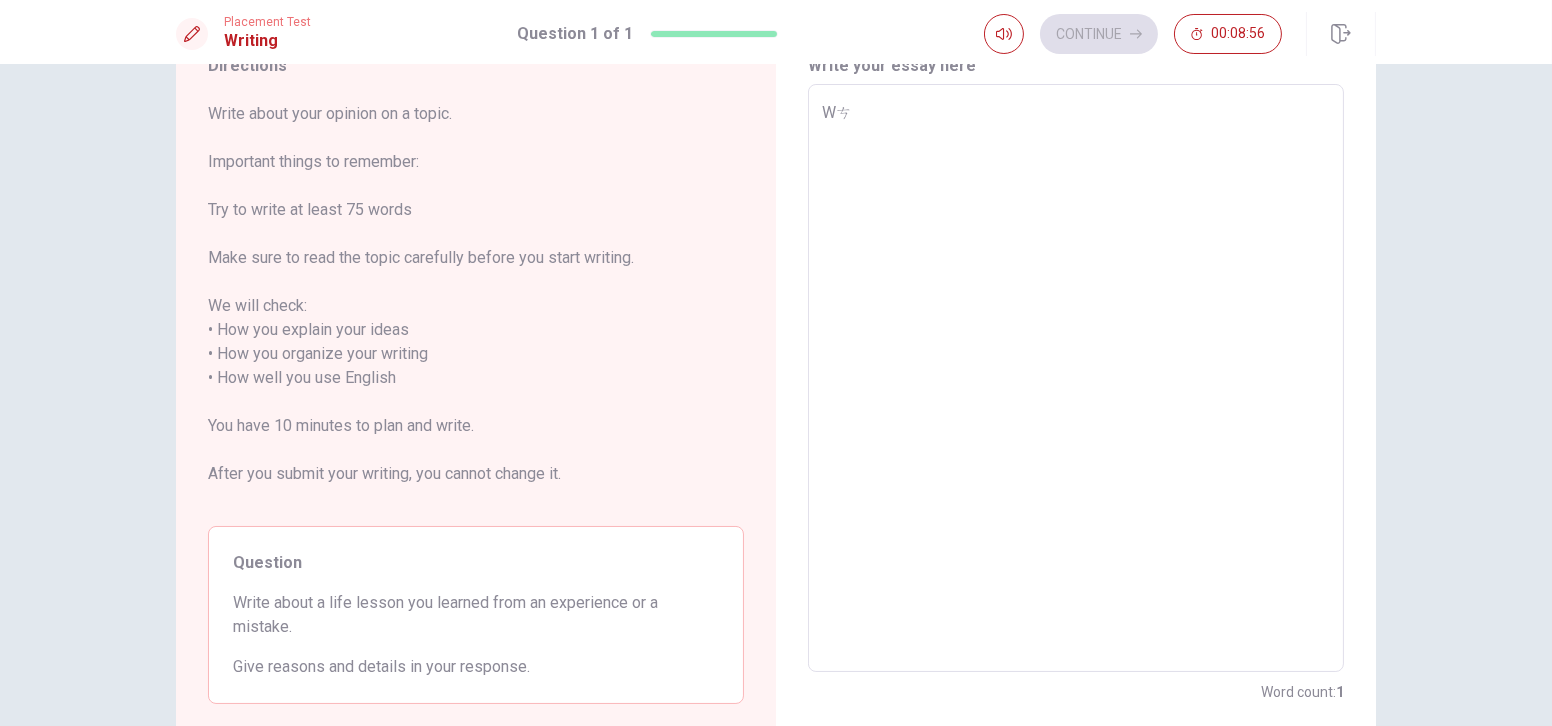 type on "x" 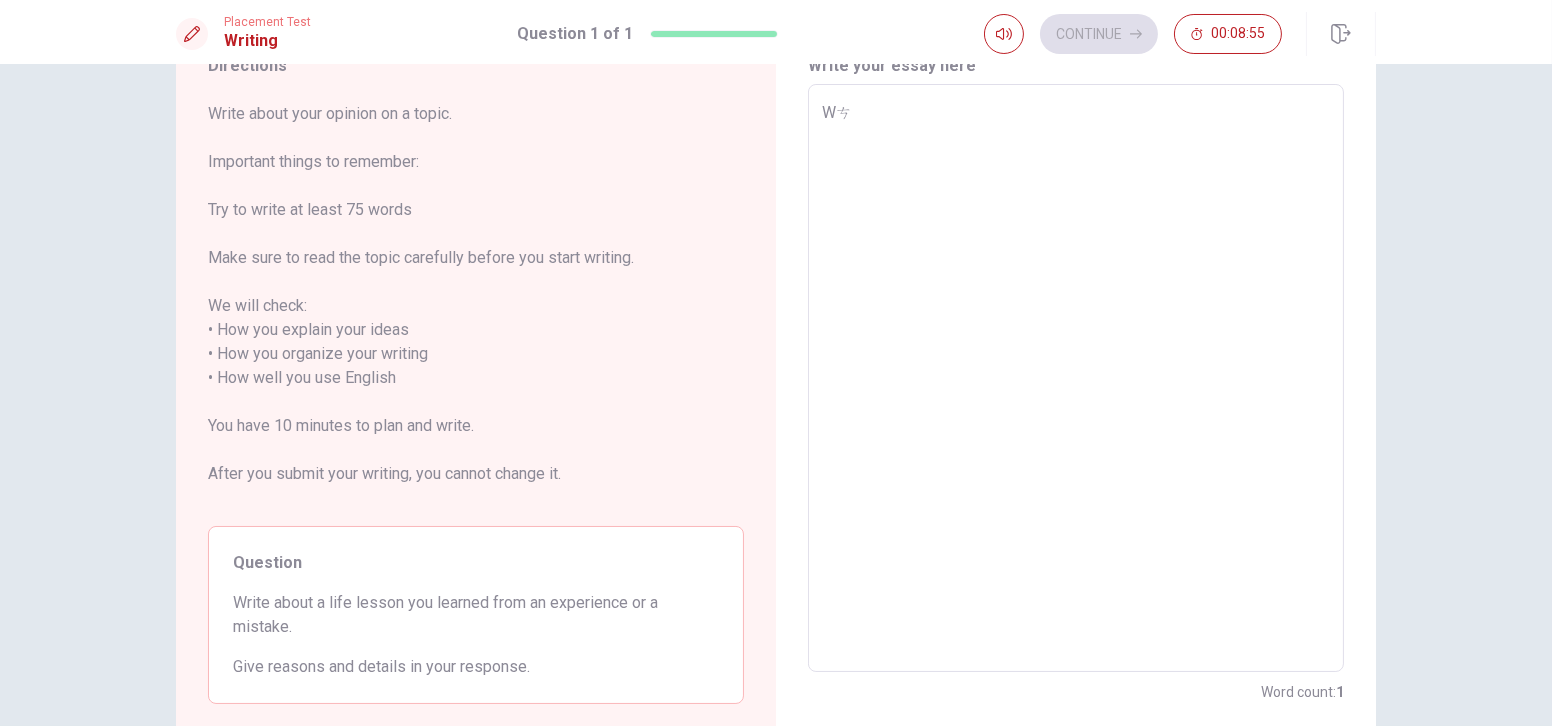 type on "Wㄍ" 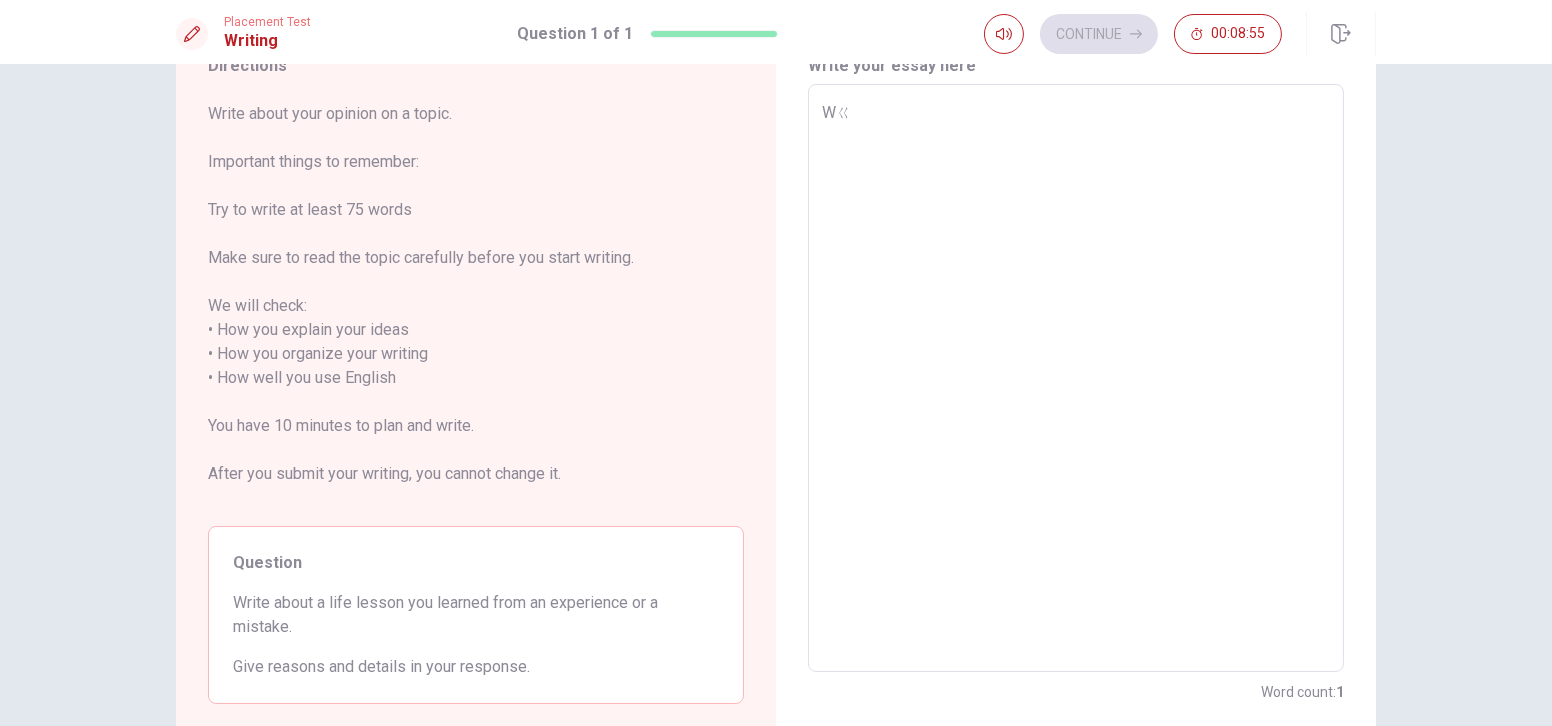 type on "x" 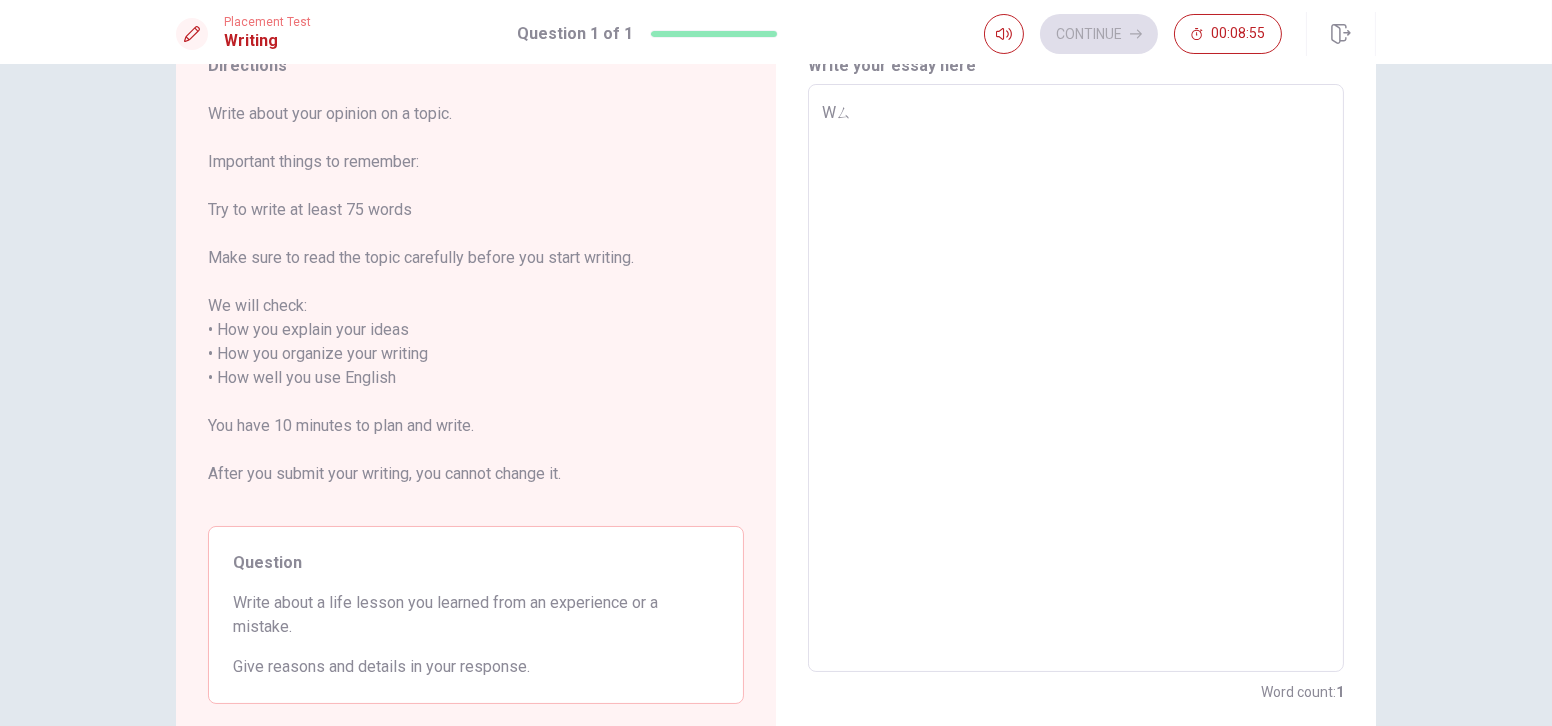 type on "x" 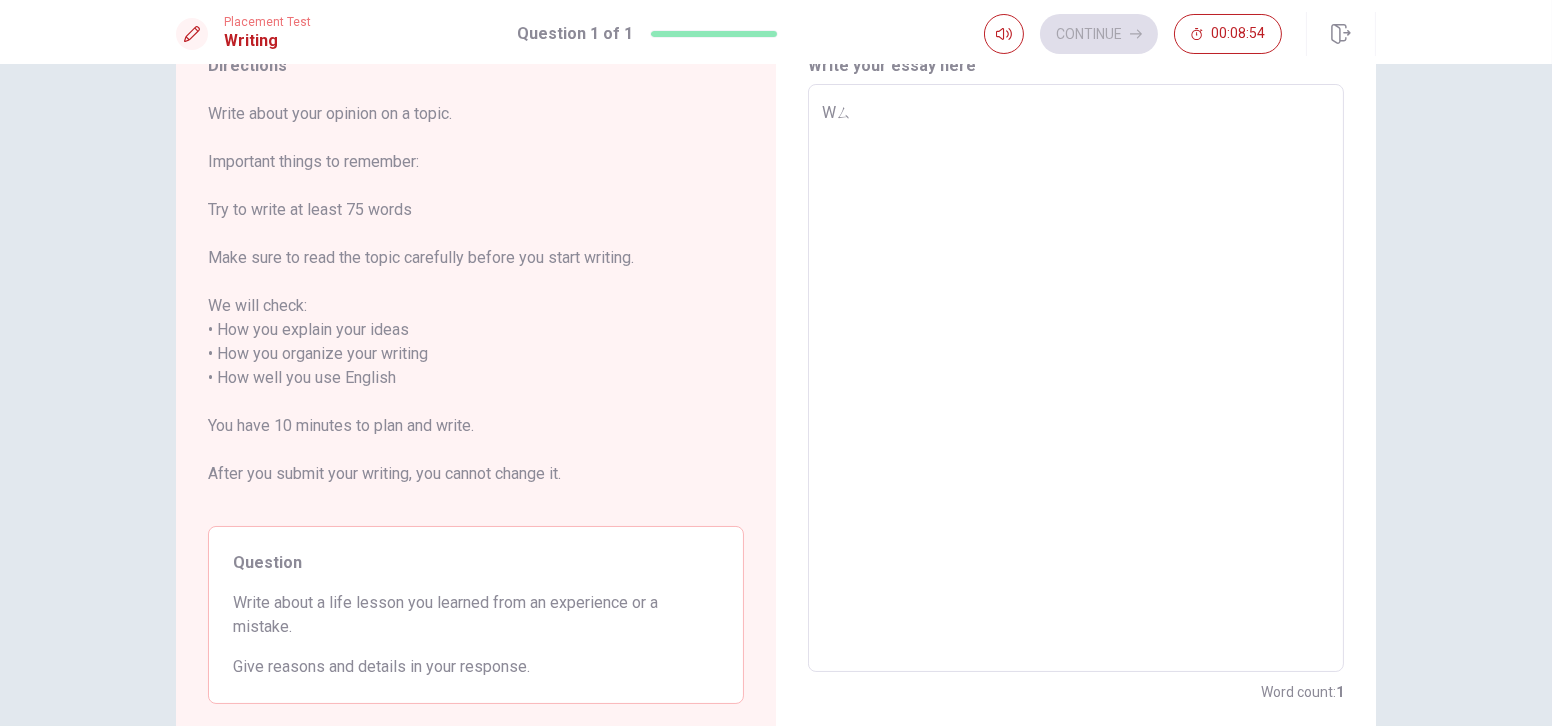 type on "W" 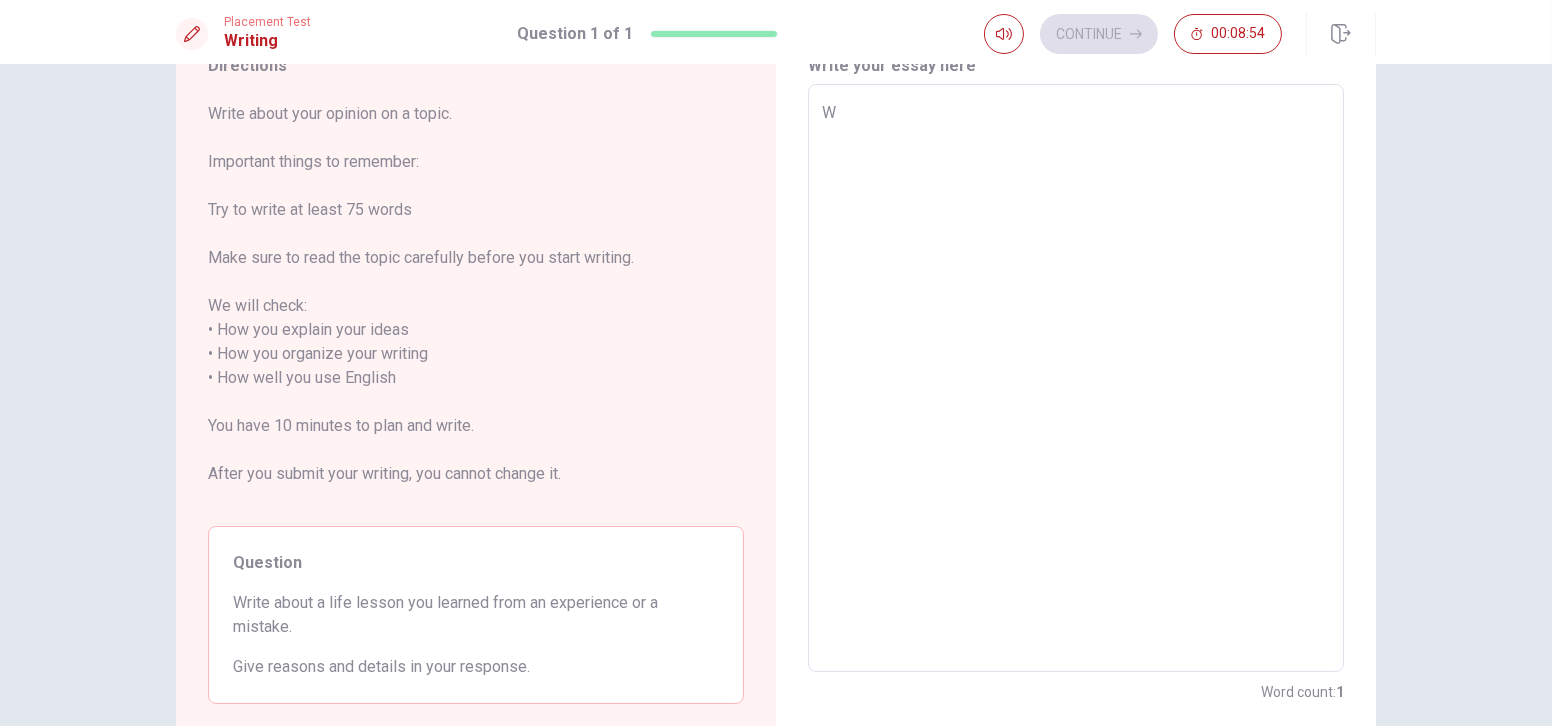 type on "x" 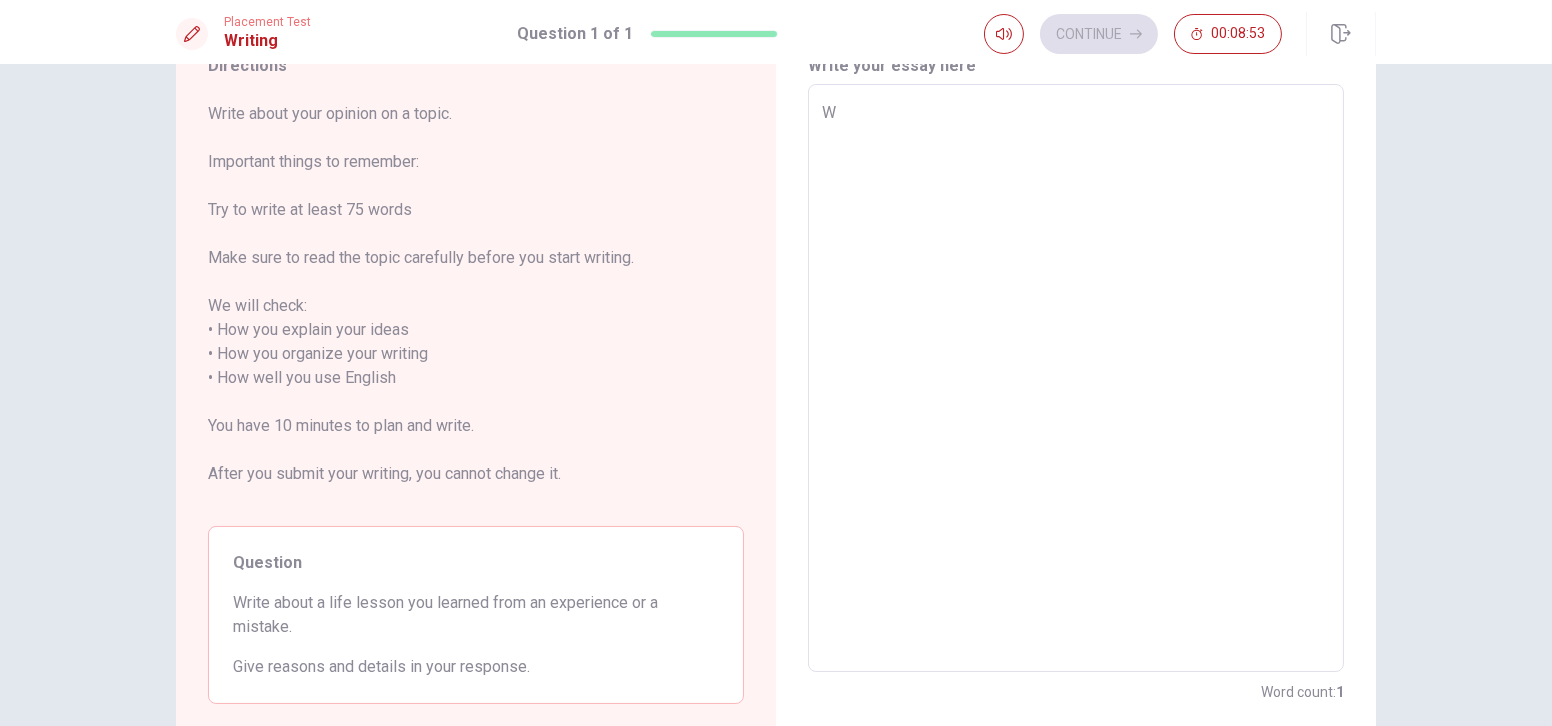 type on "Wh" 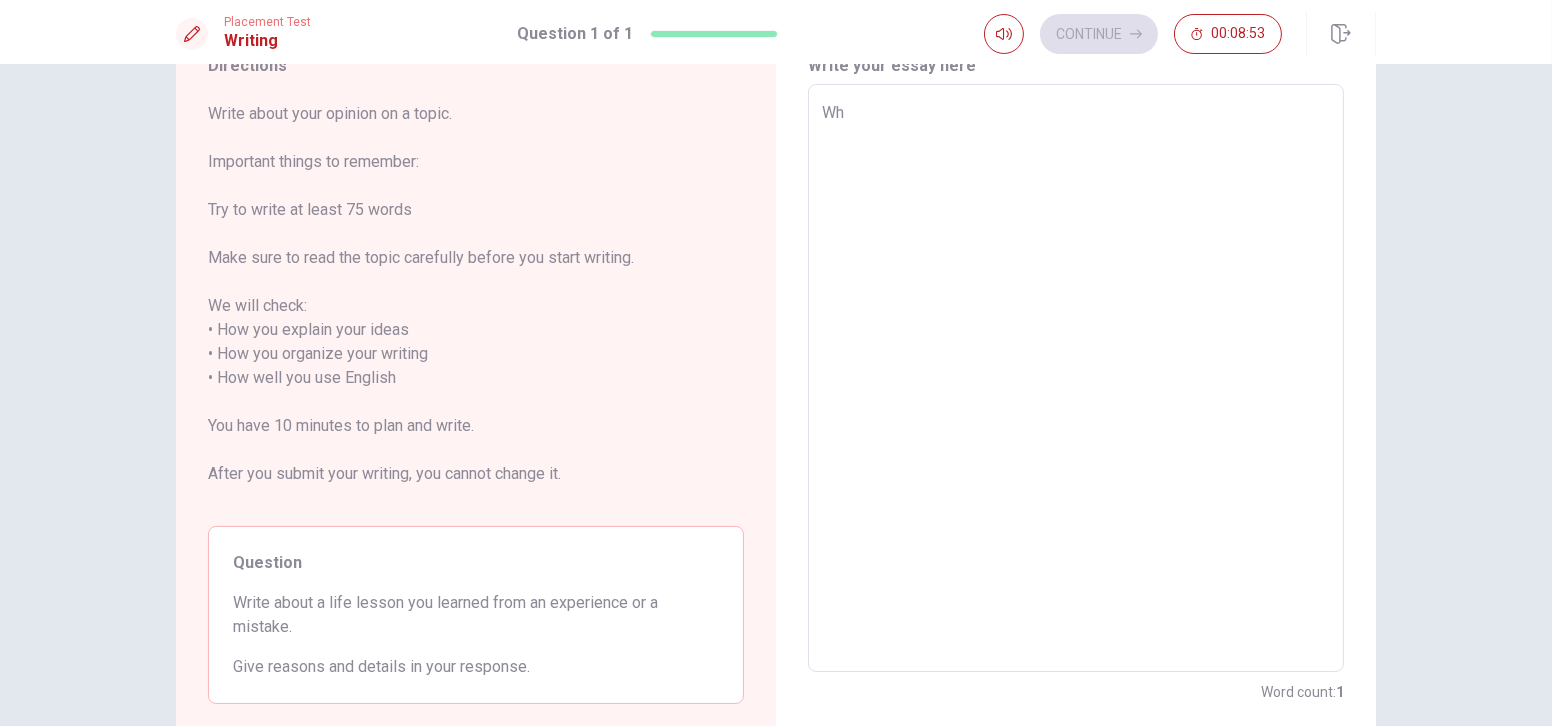 type on "x" 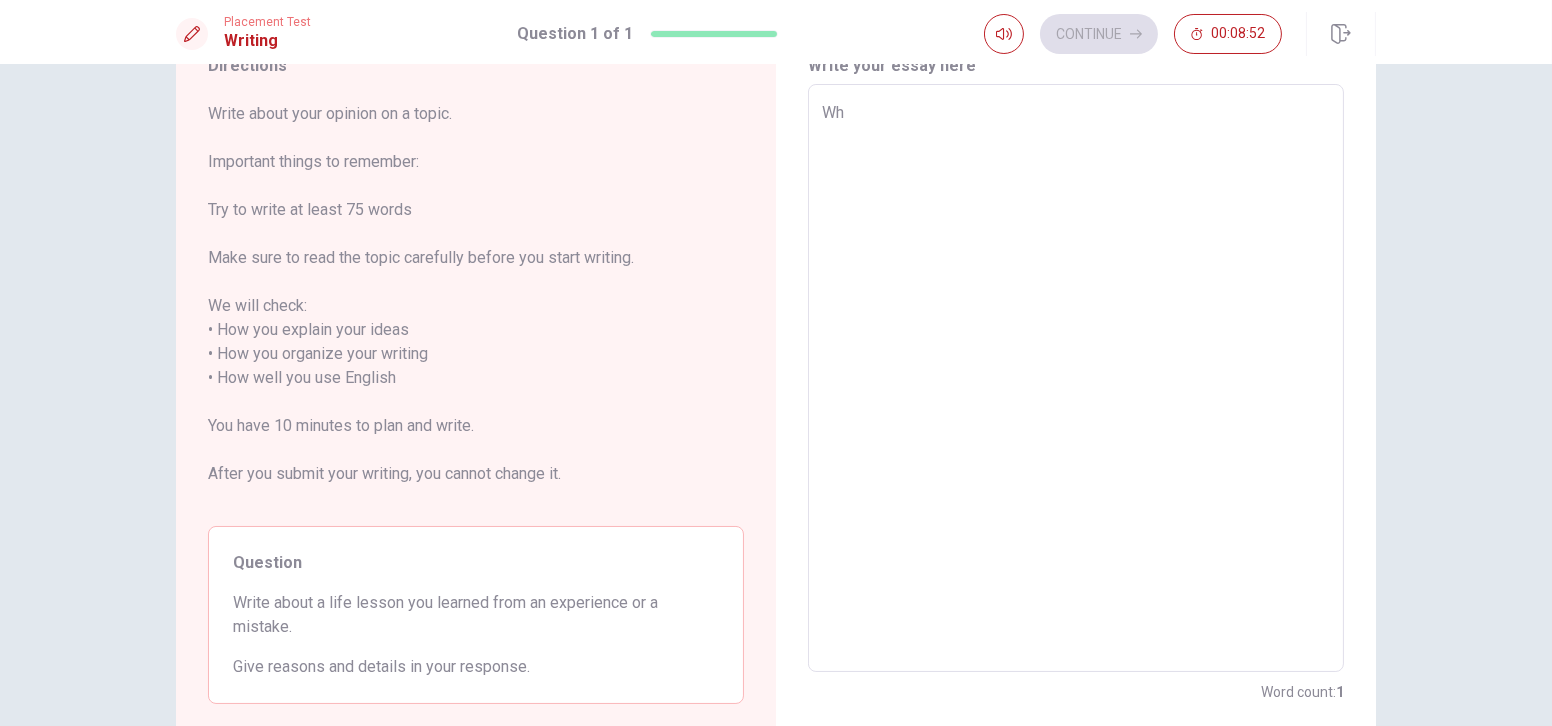 type on "Whe" 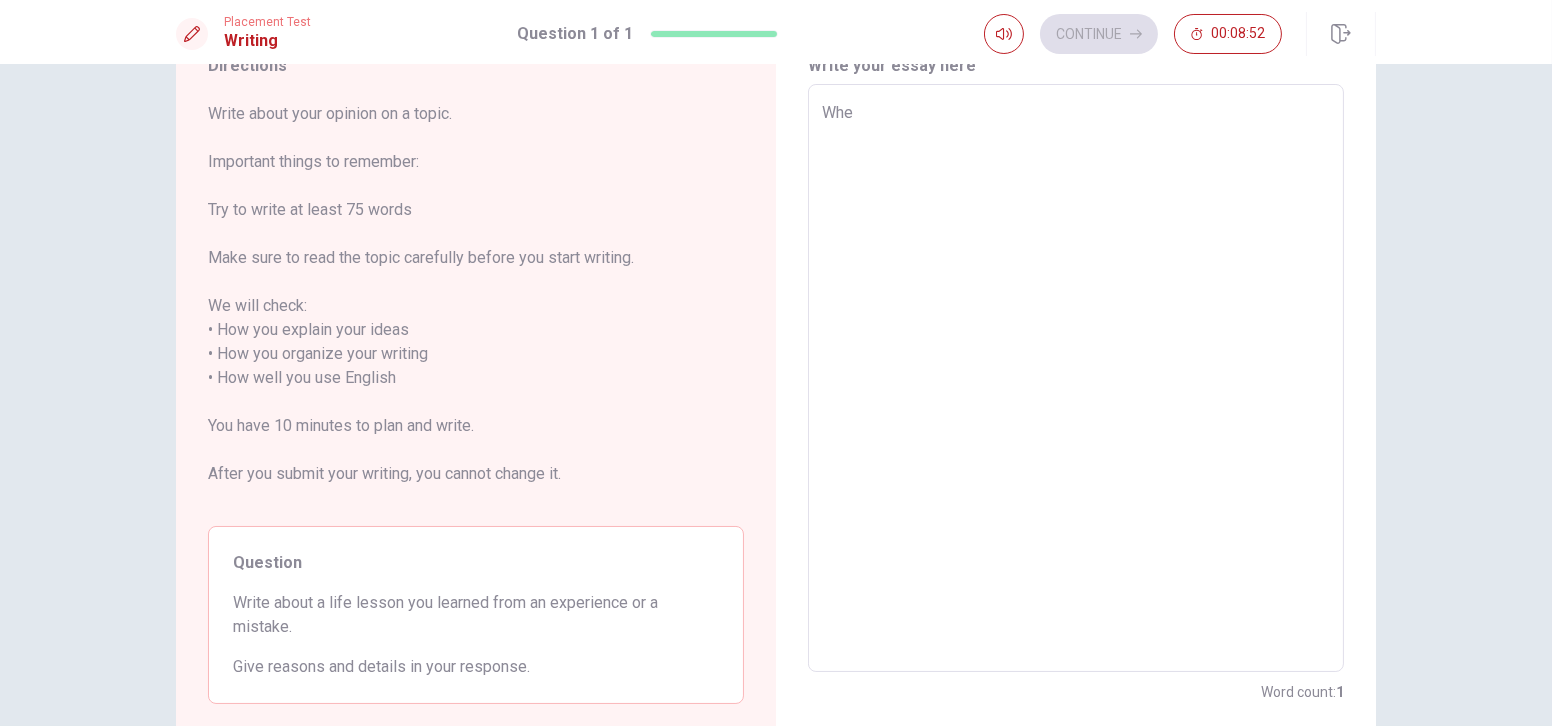 type on "x" 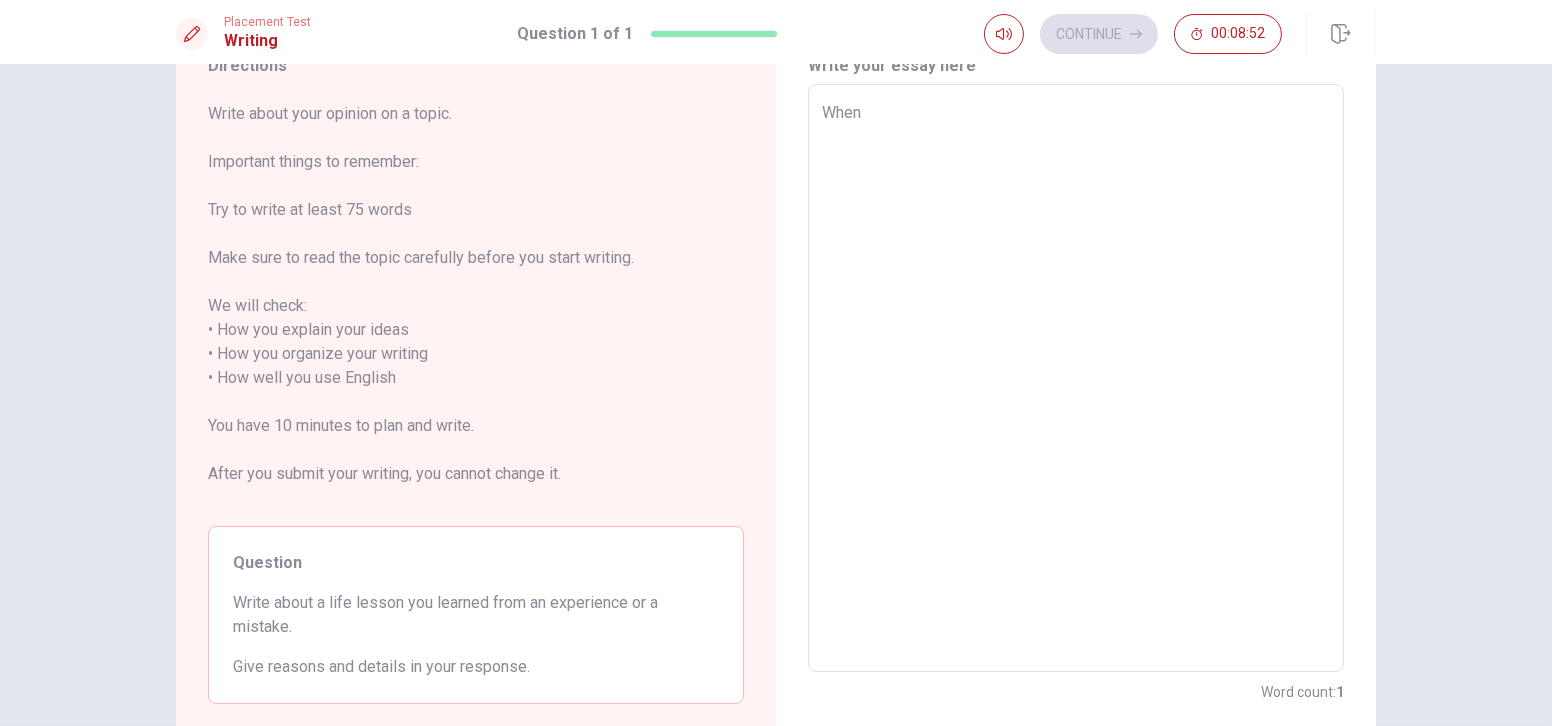 type on "x" 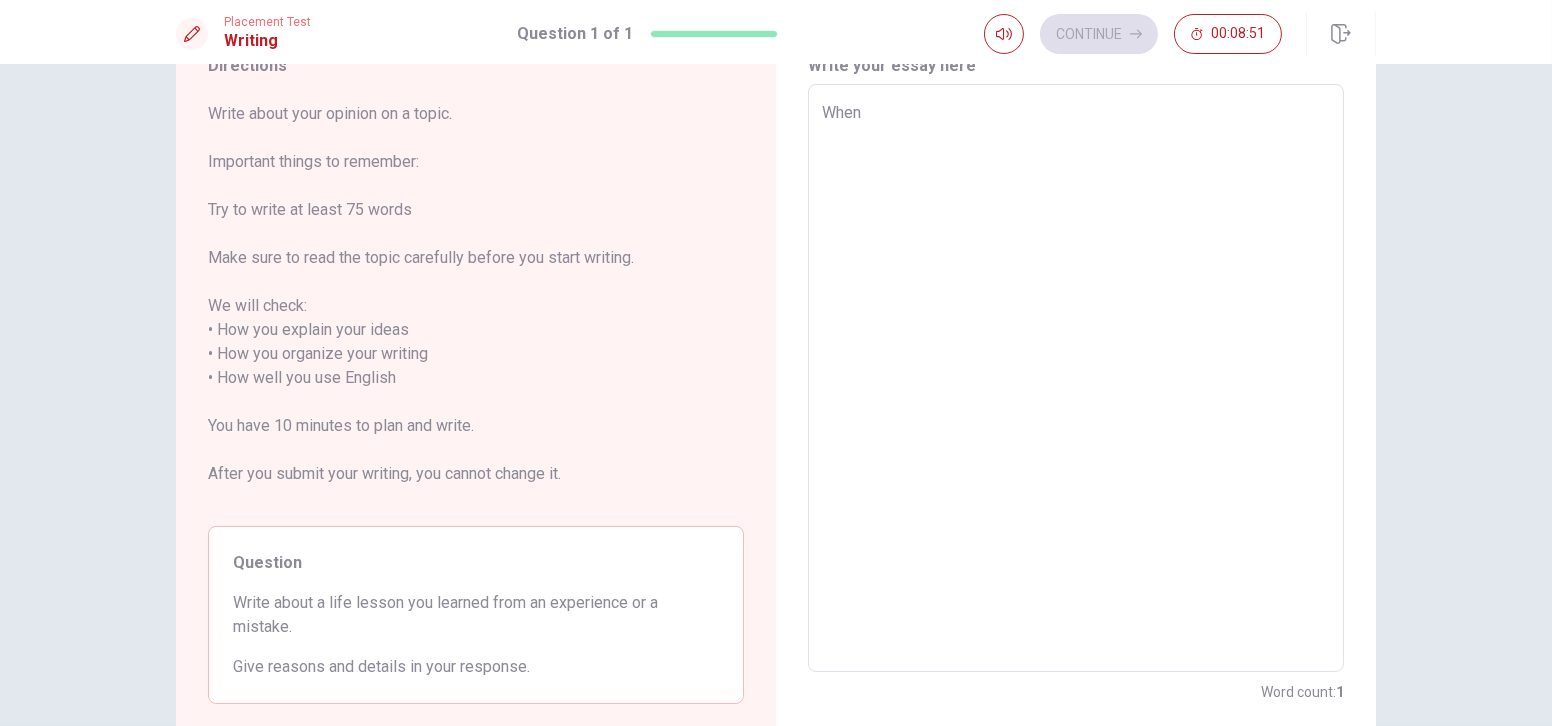 type on "x" 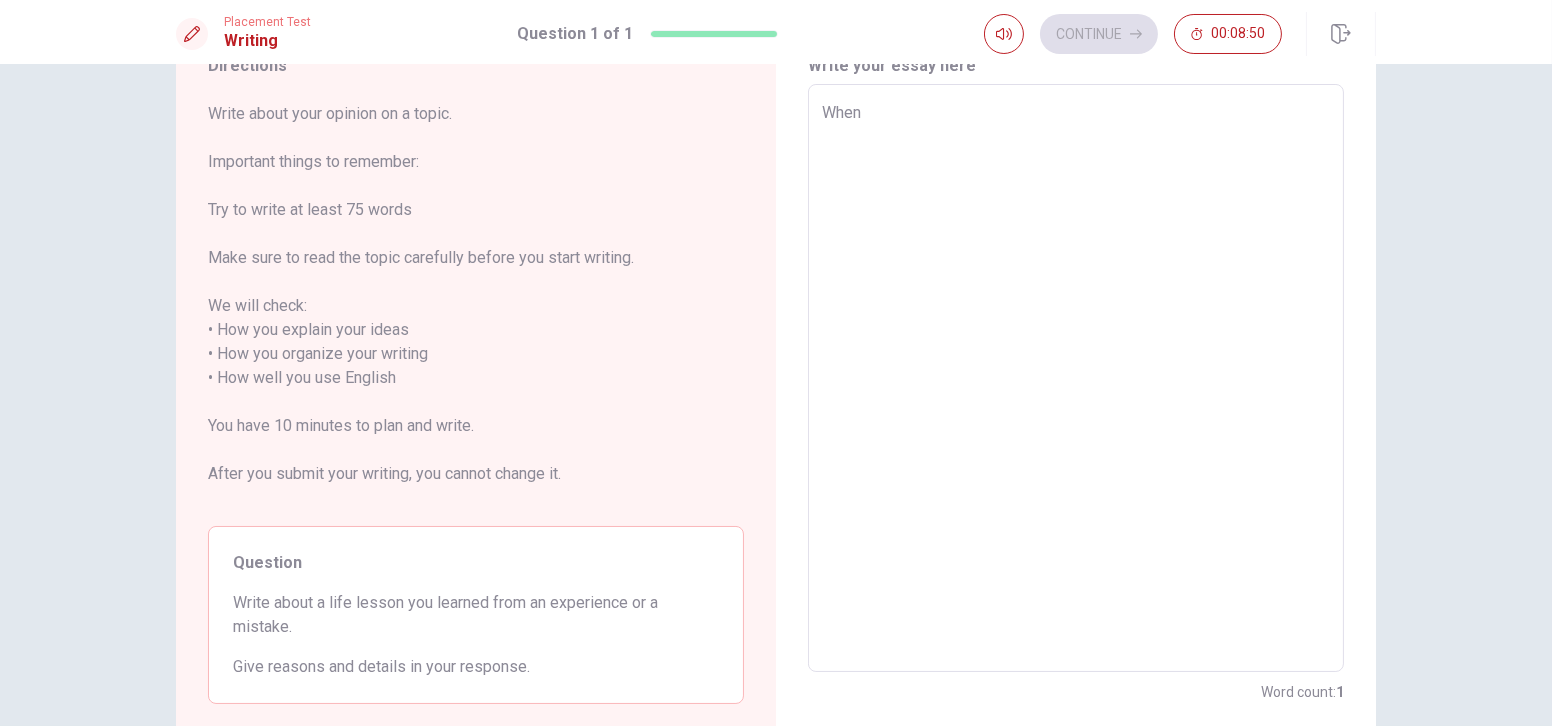 type on "When I" 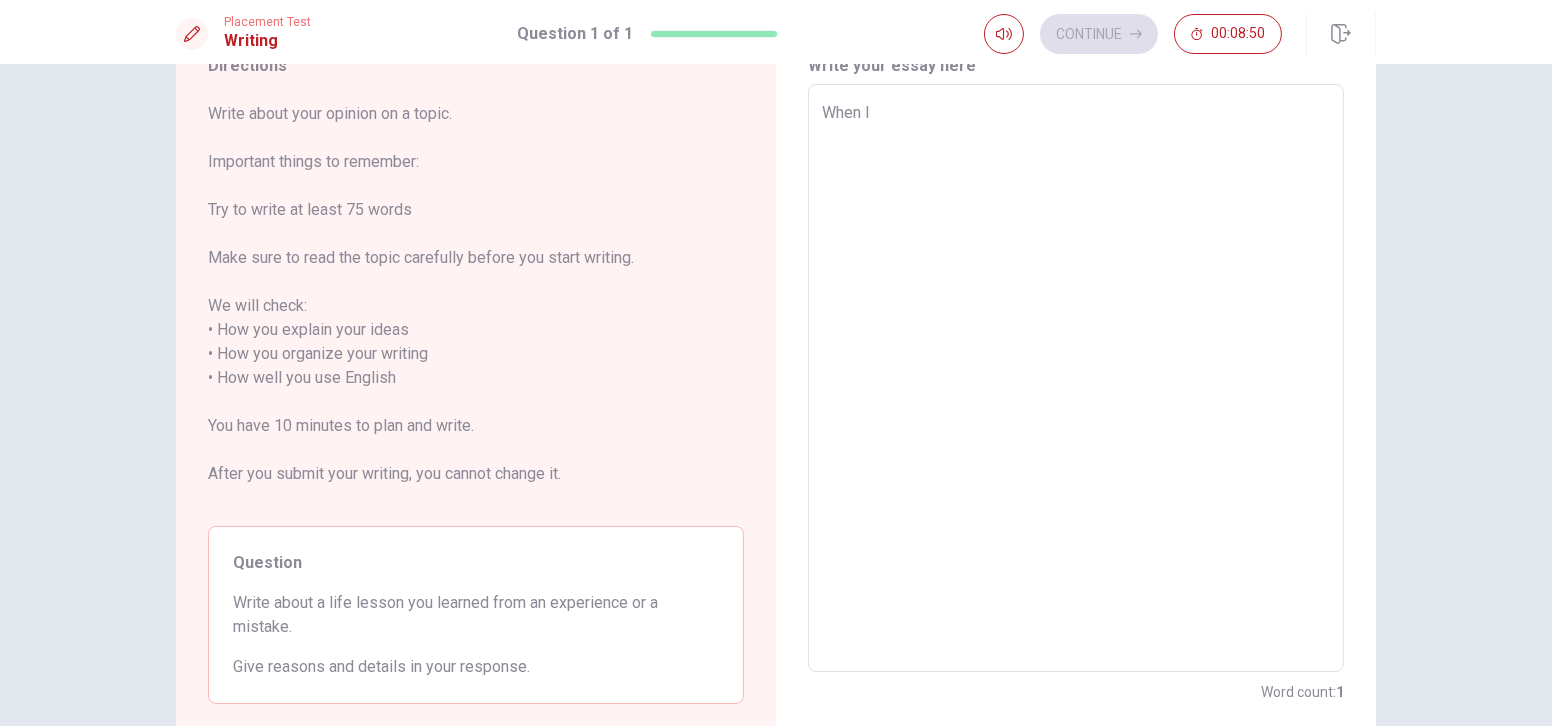 type on "x" 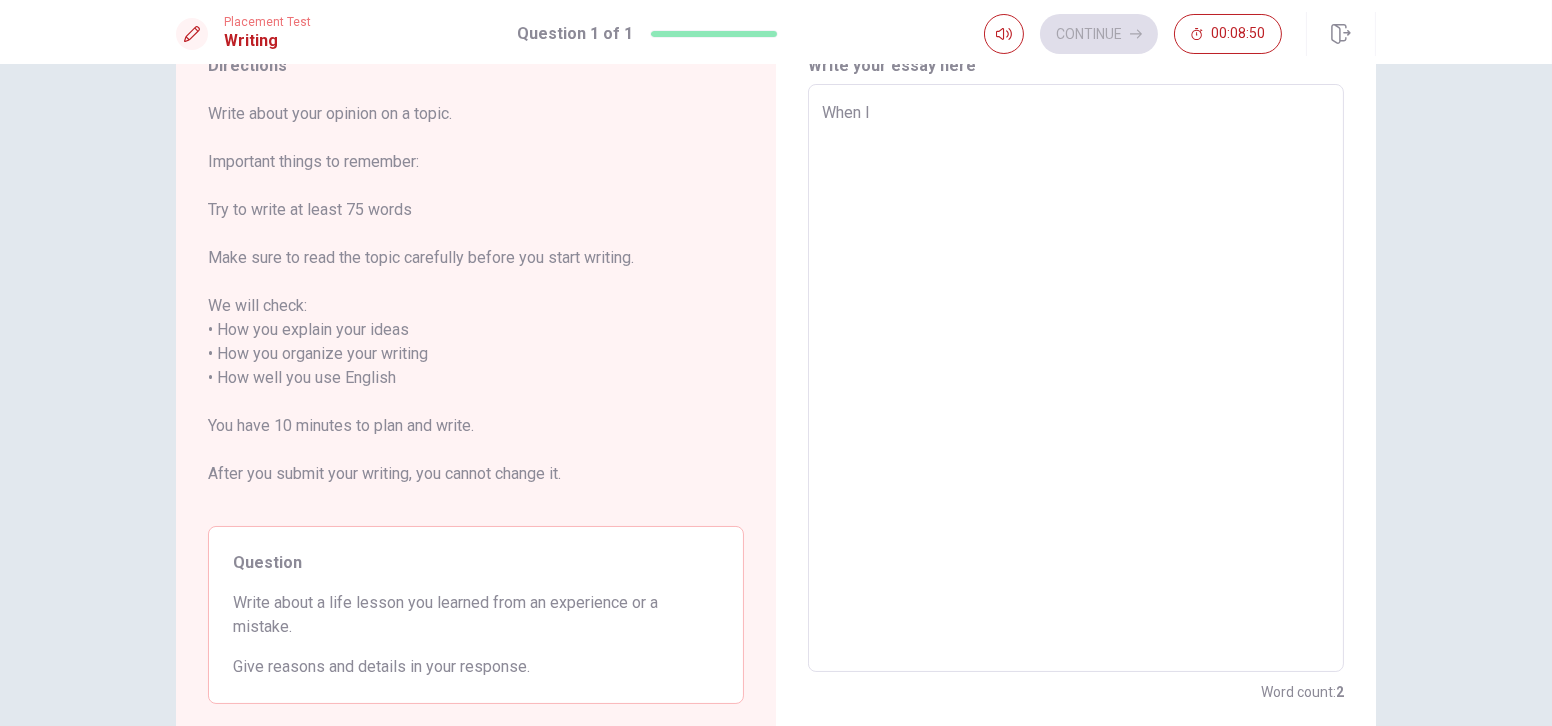 type on "When I" 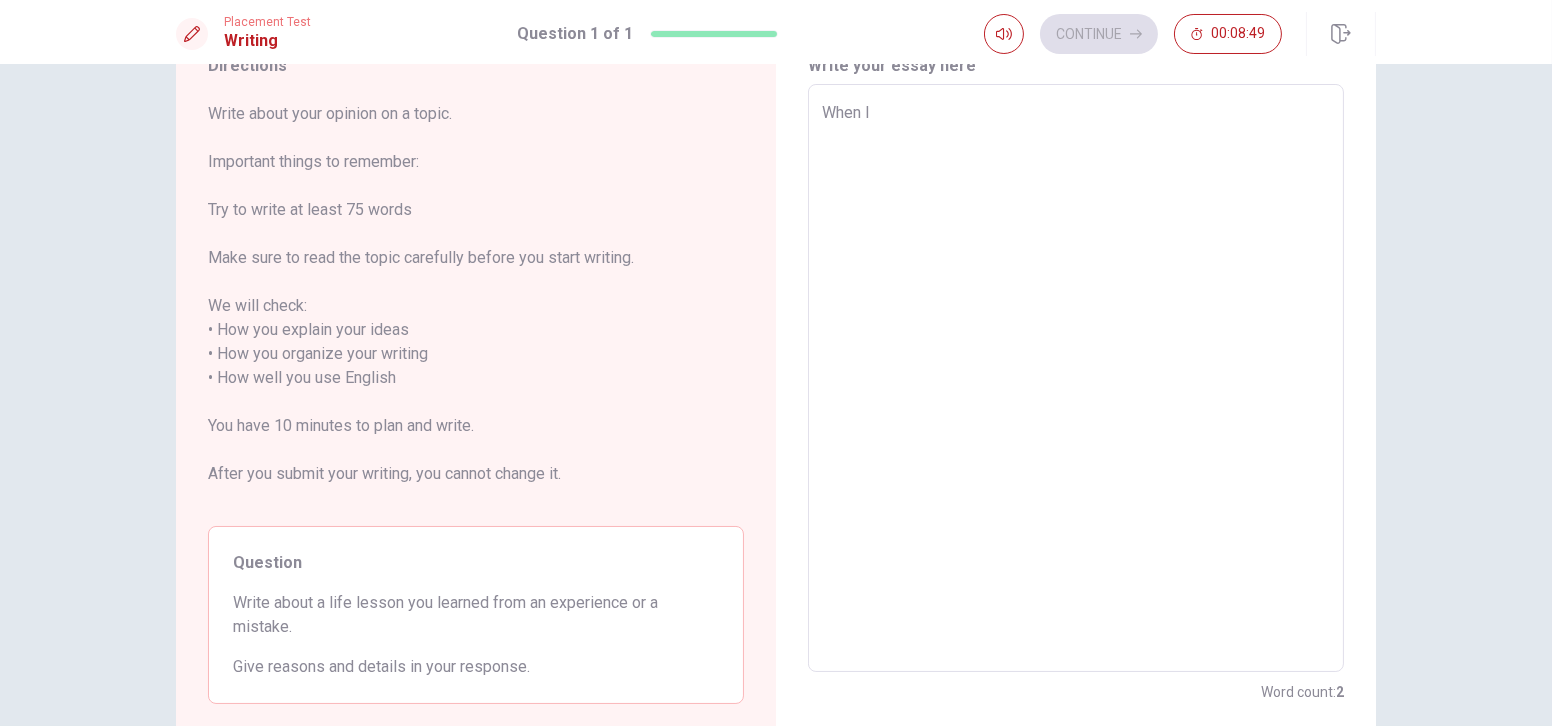 type on "When I ㄊ" 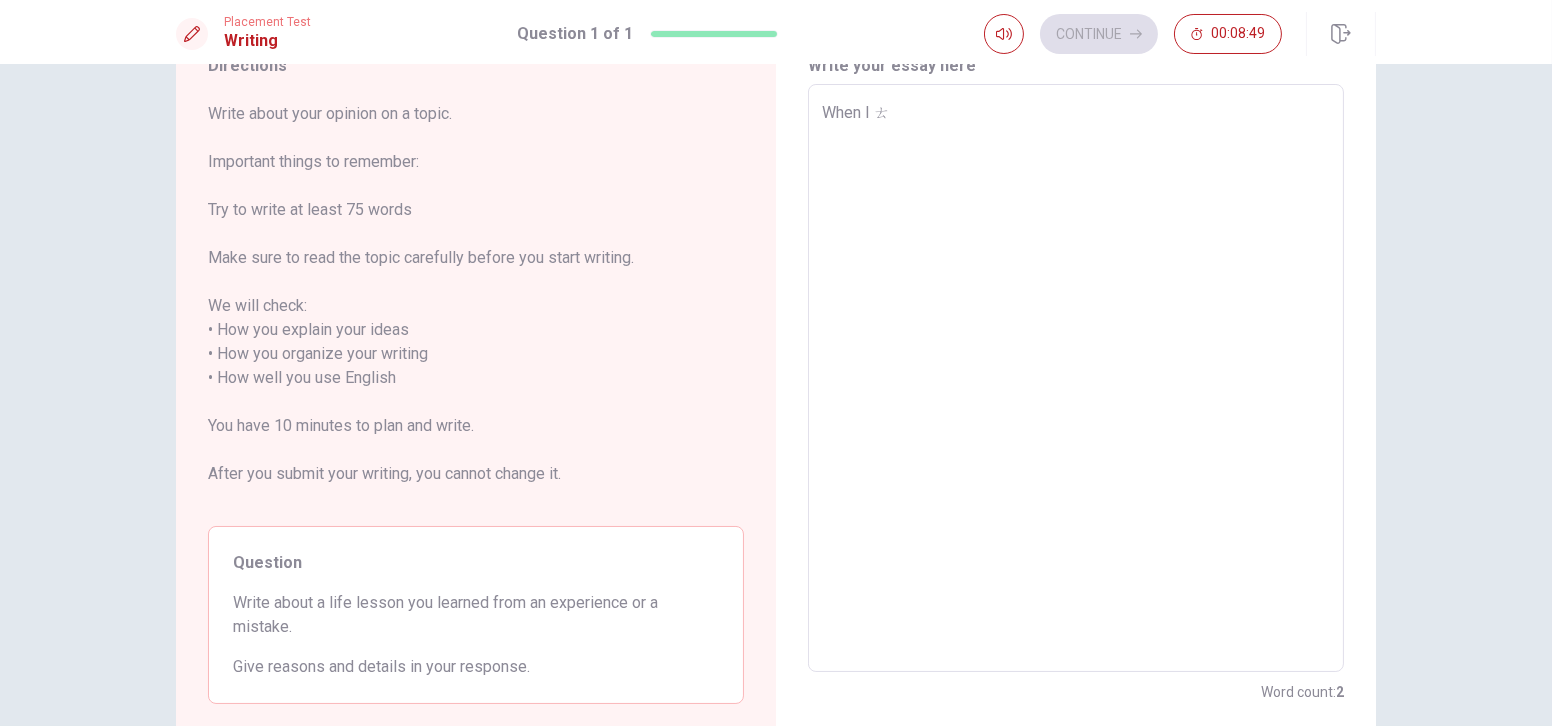 type on "x" 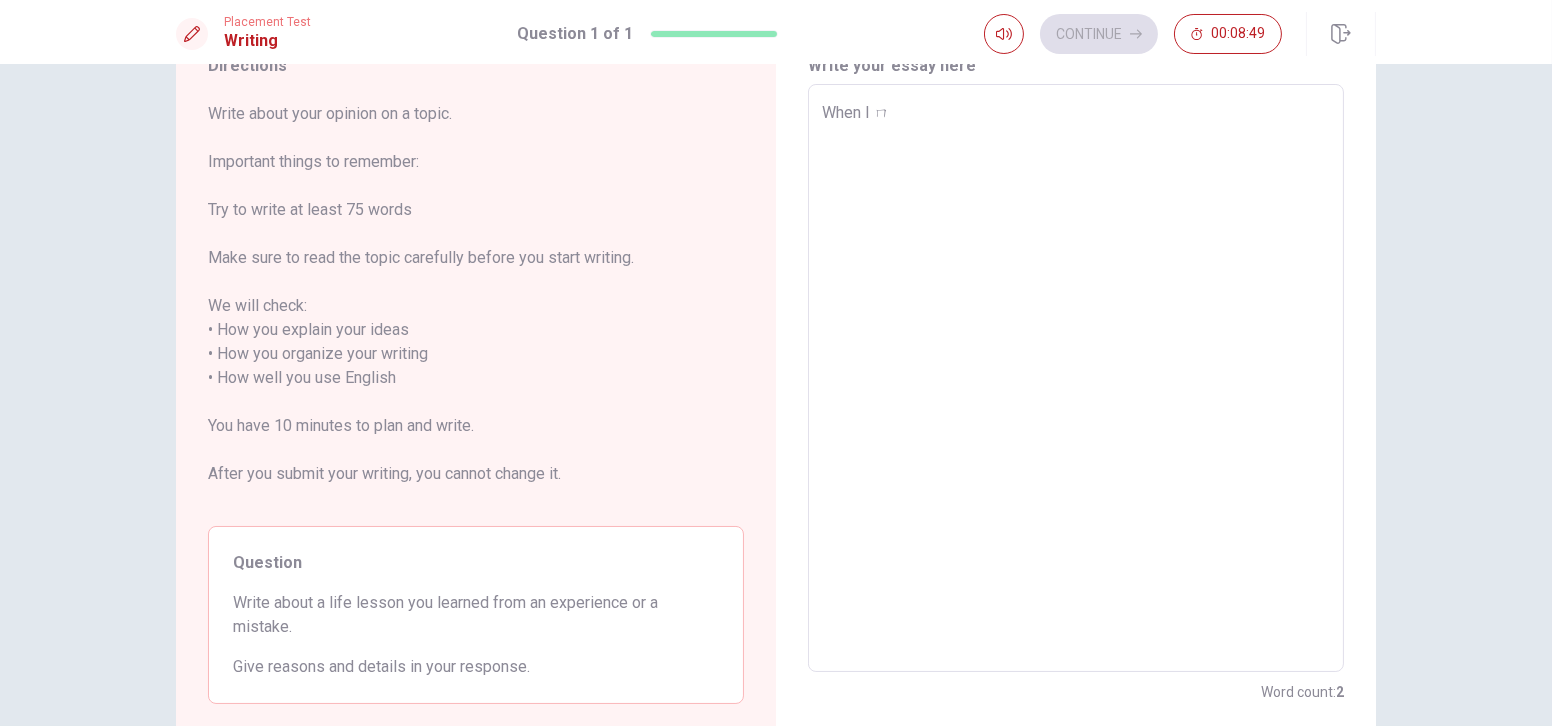 type on "x" 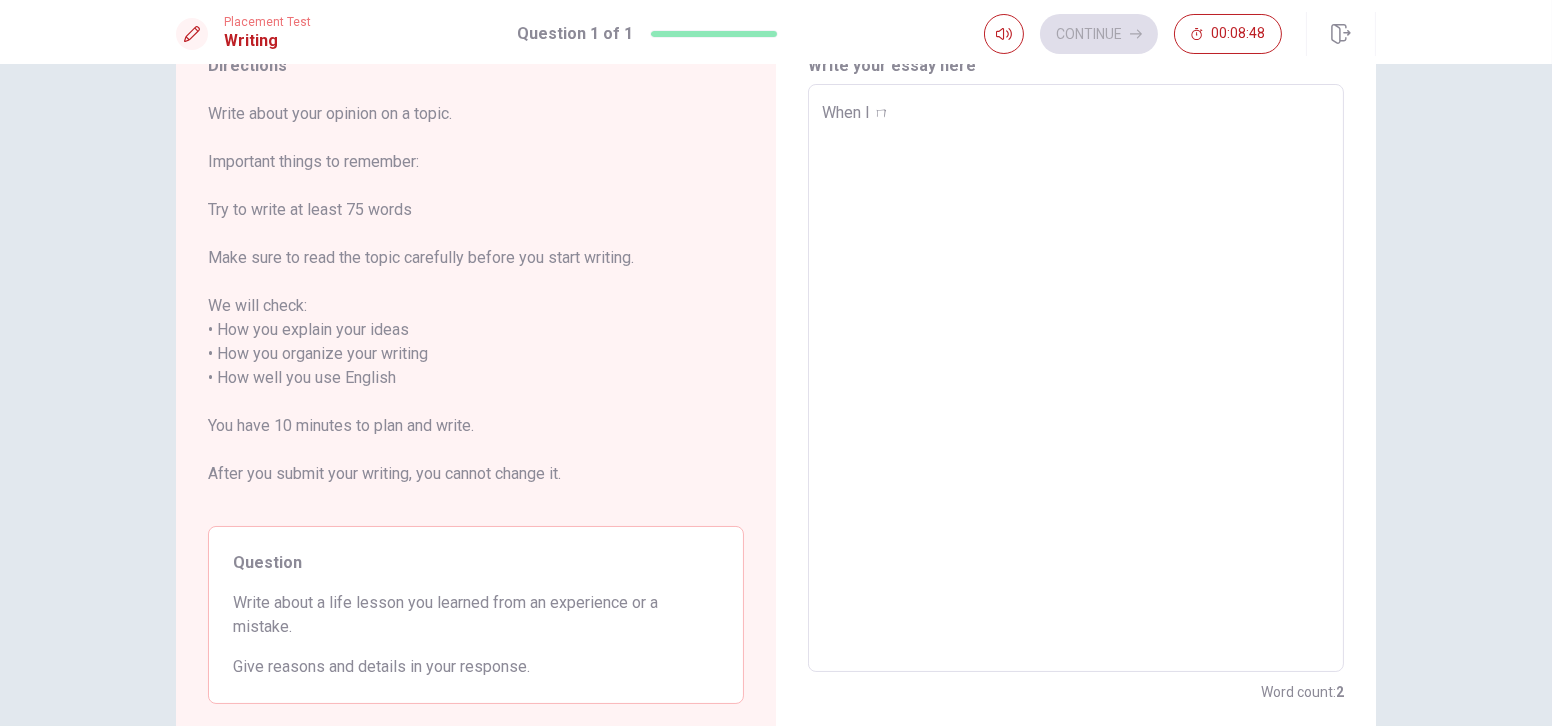 type on "When I ㄋ" 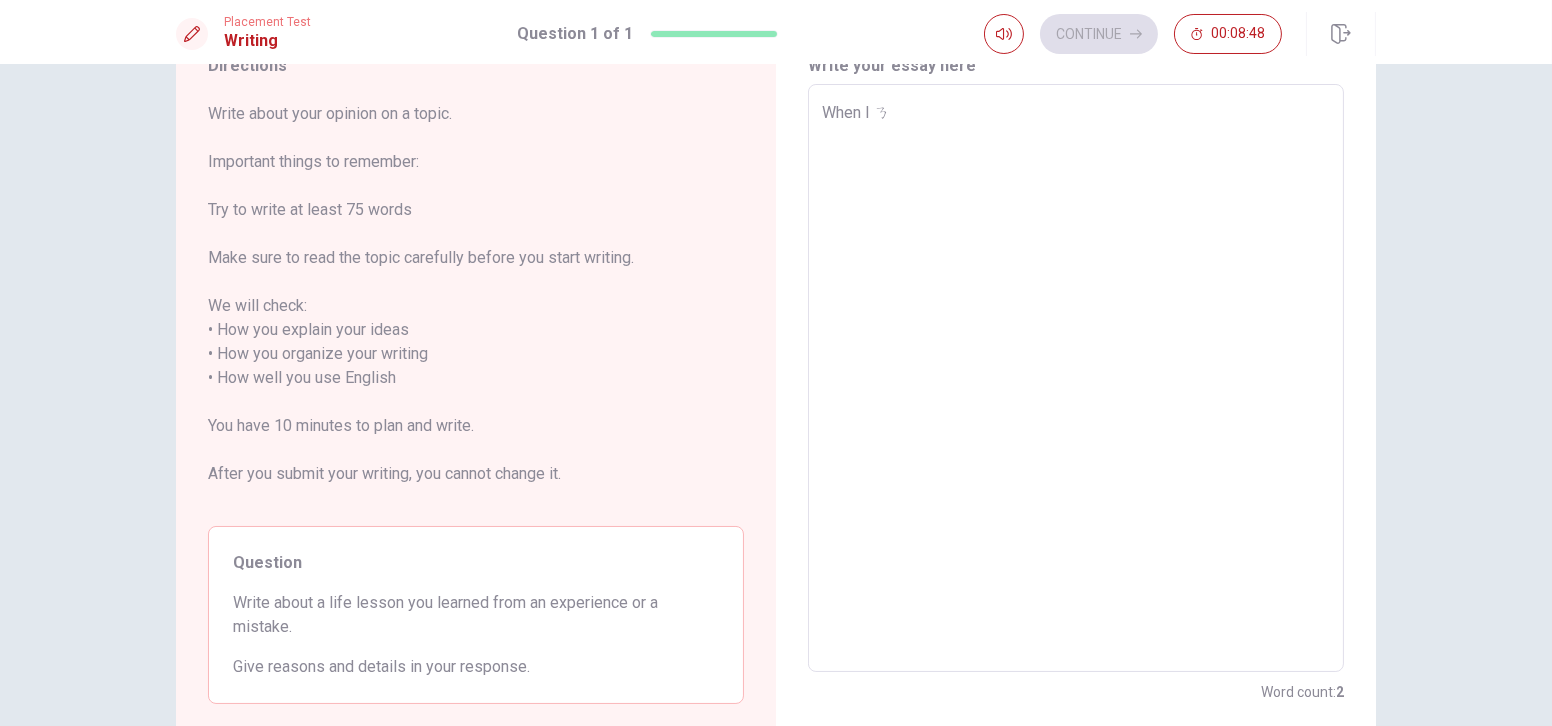 type on "x" 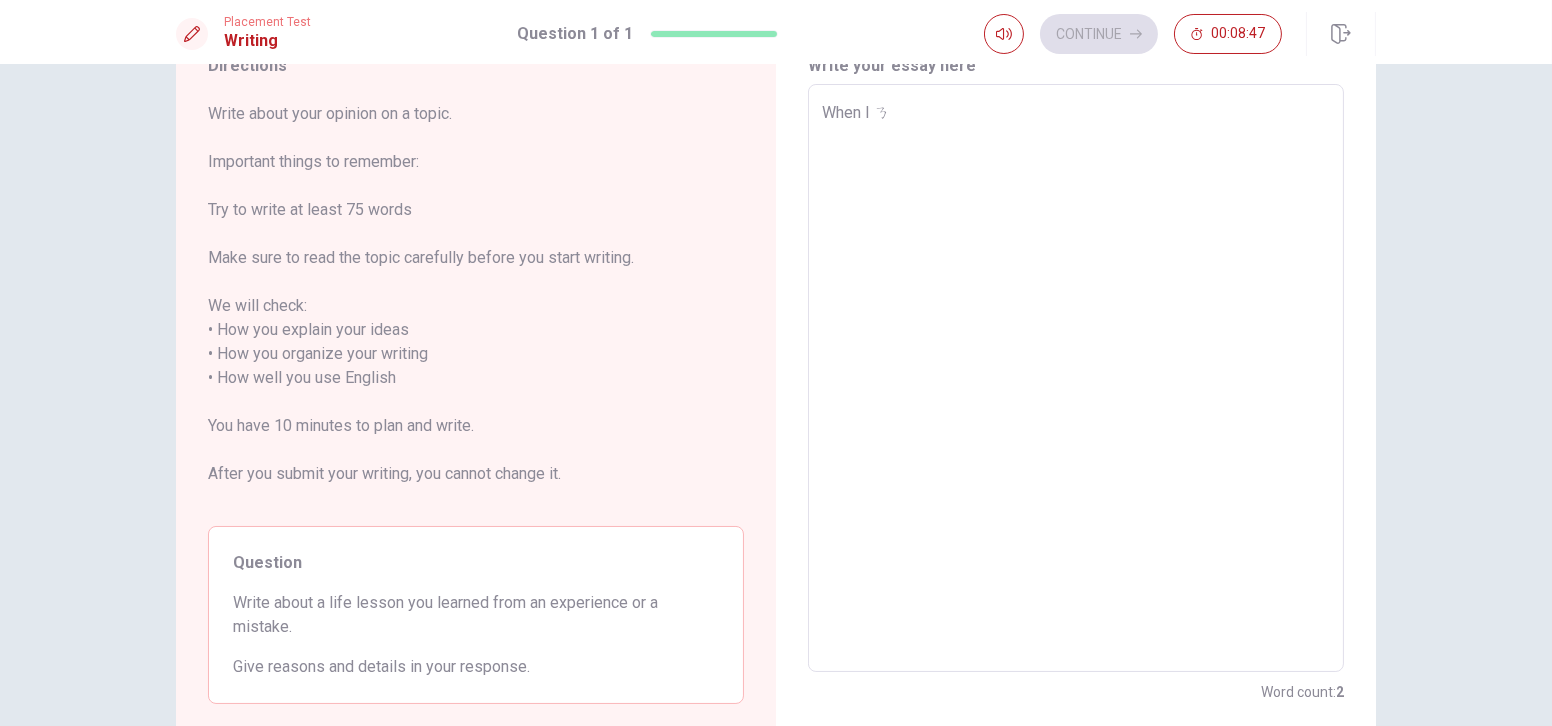 type on "When I" 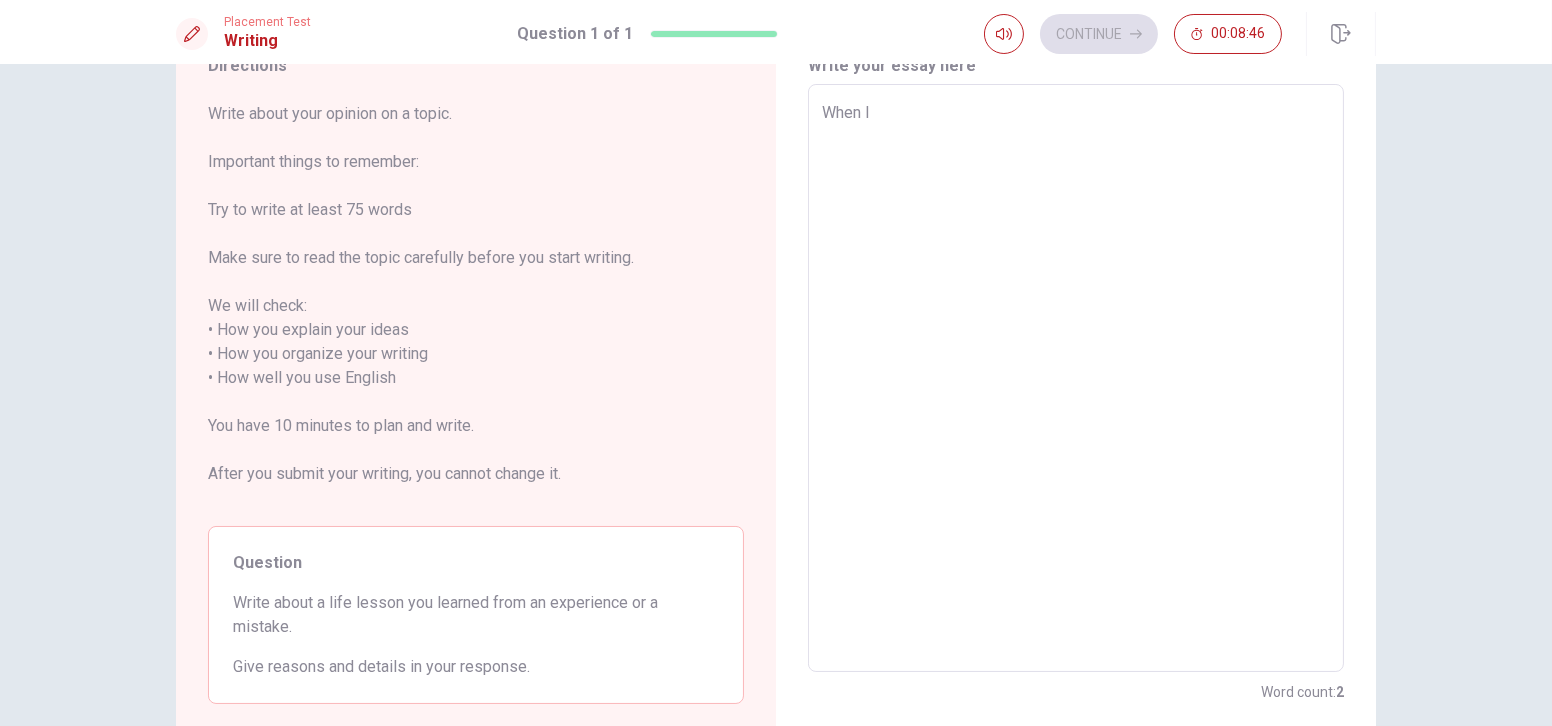 type on "x" 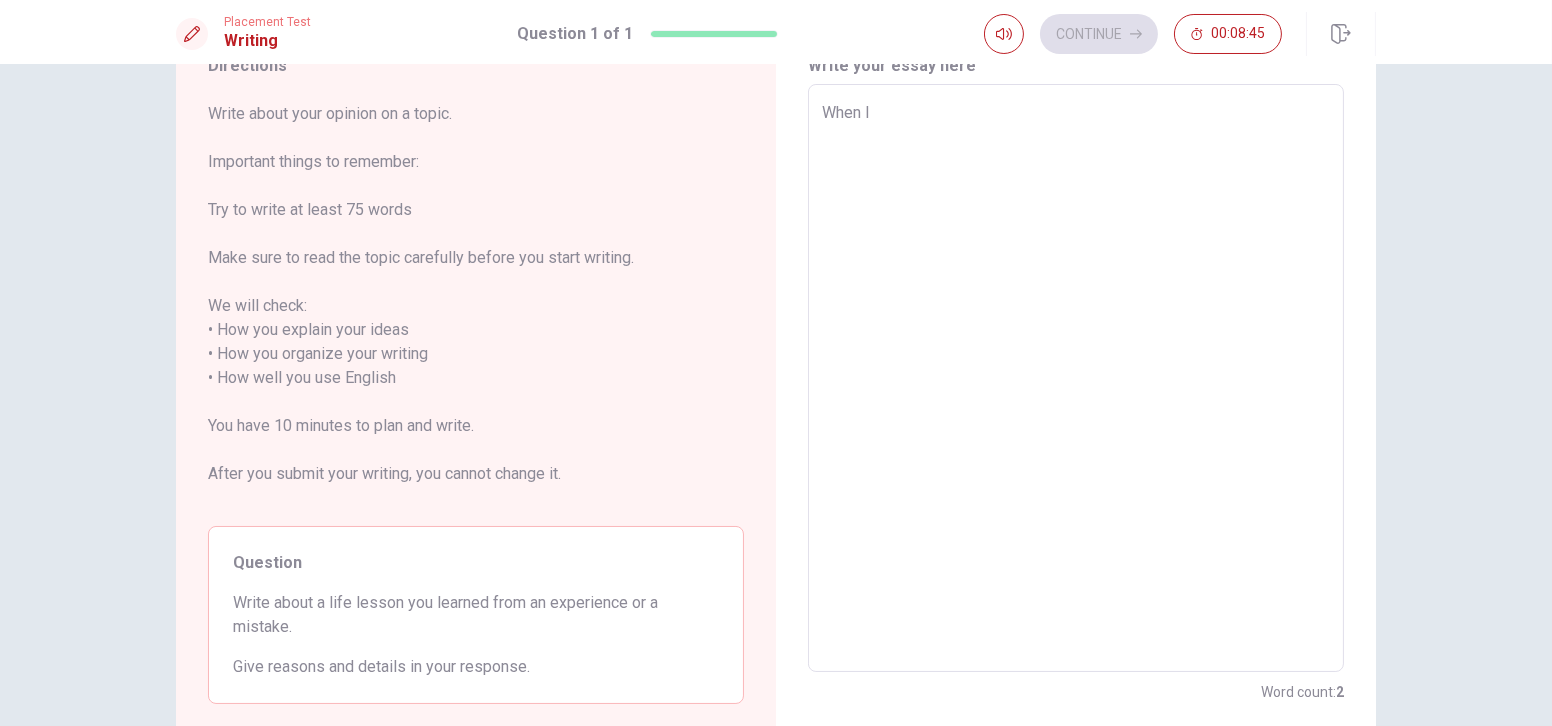 type on "When I" 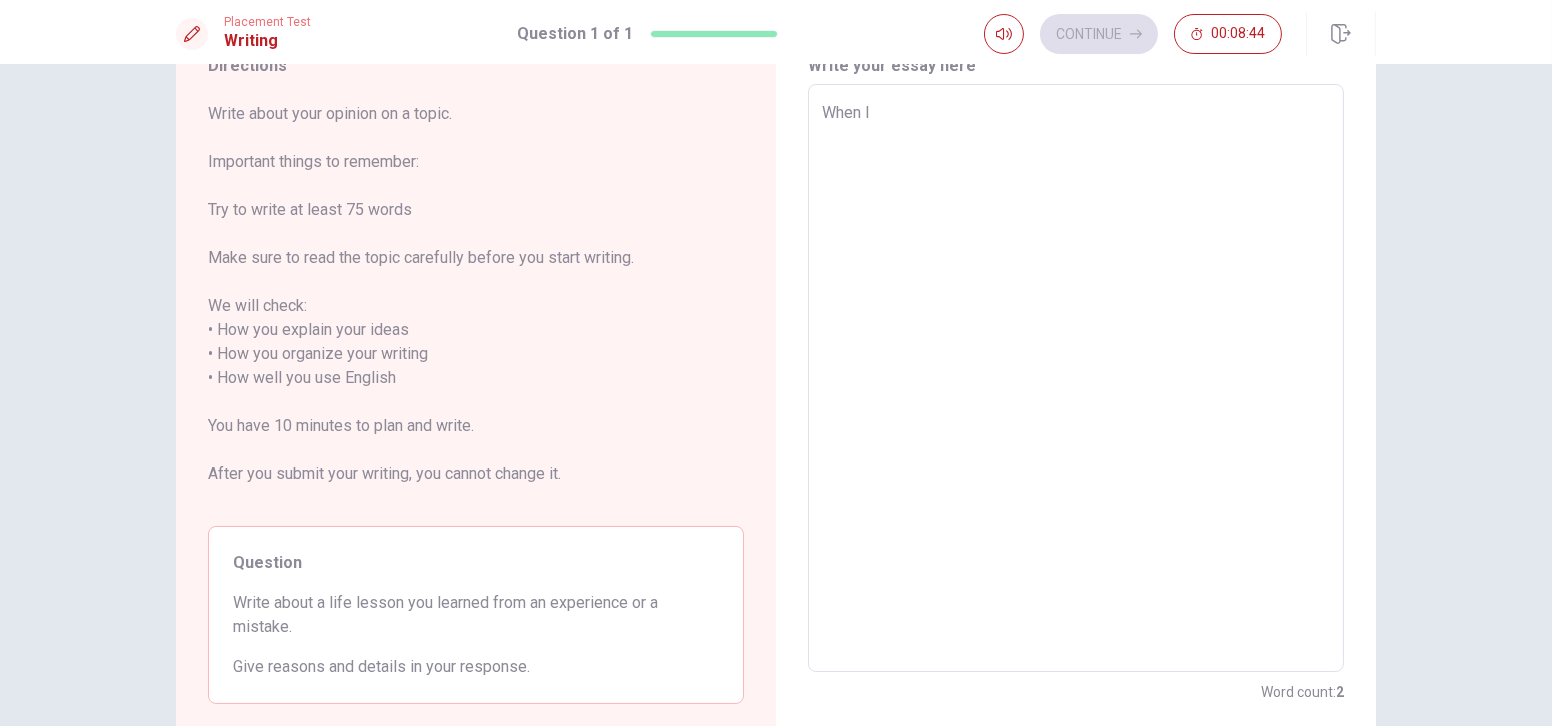 type on "When I" 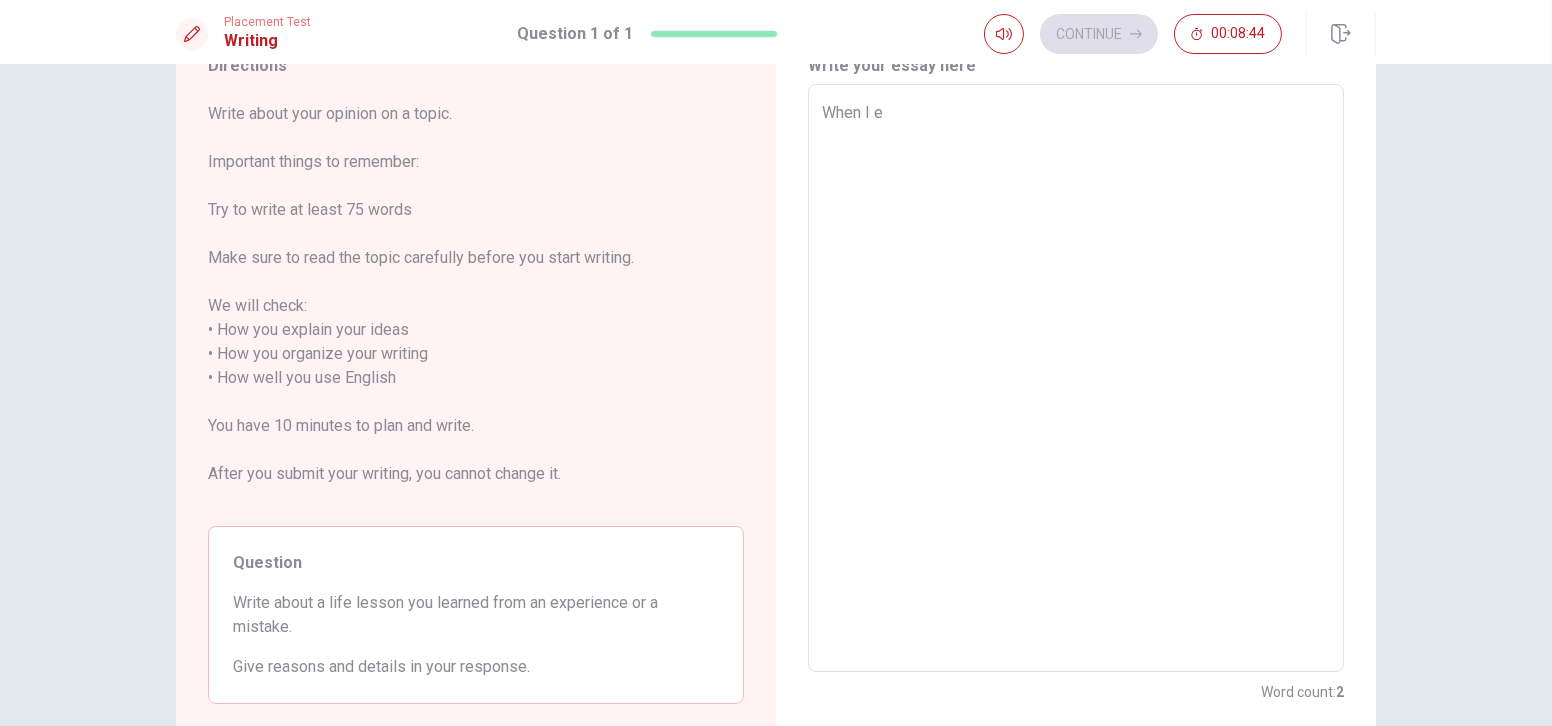 type on "x" 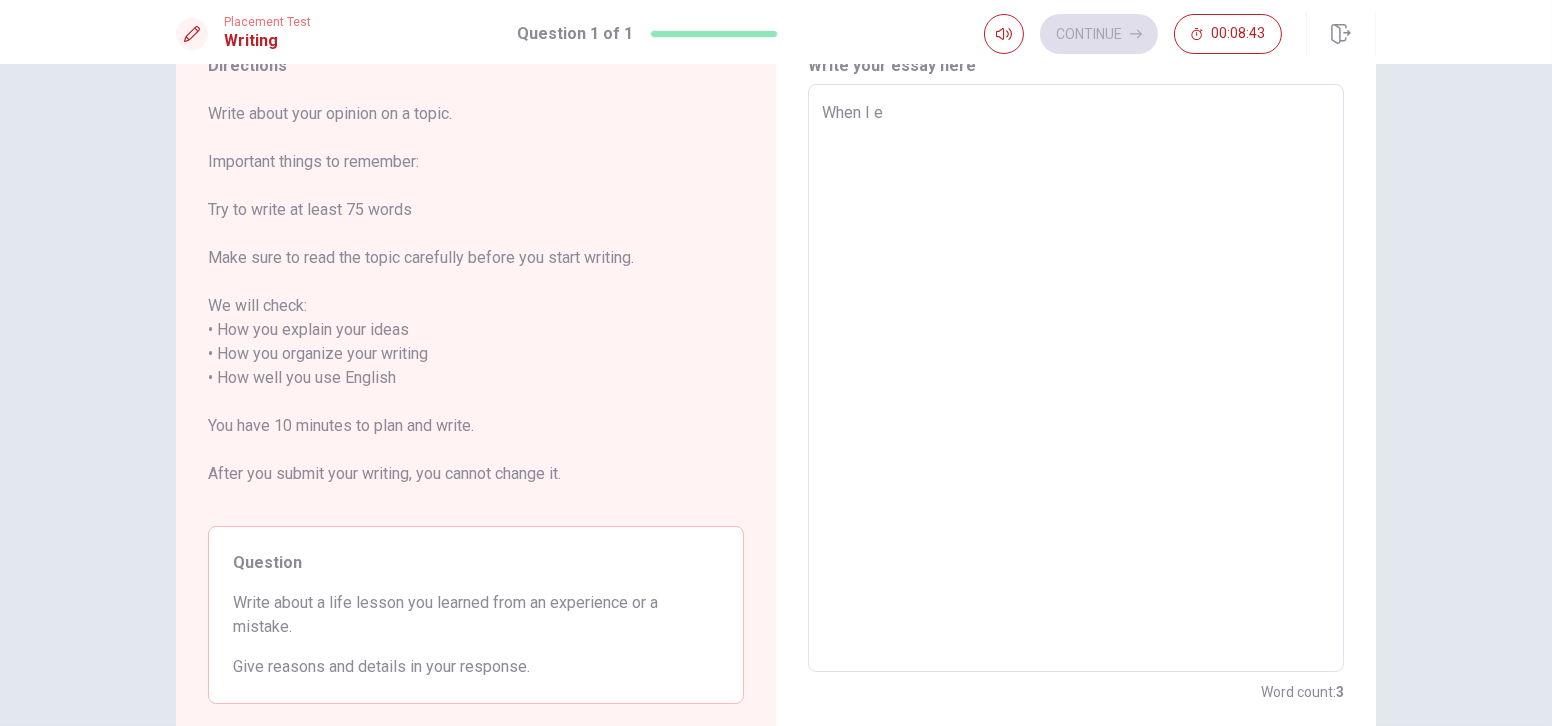 type on "When I es" 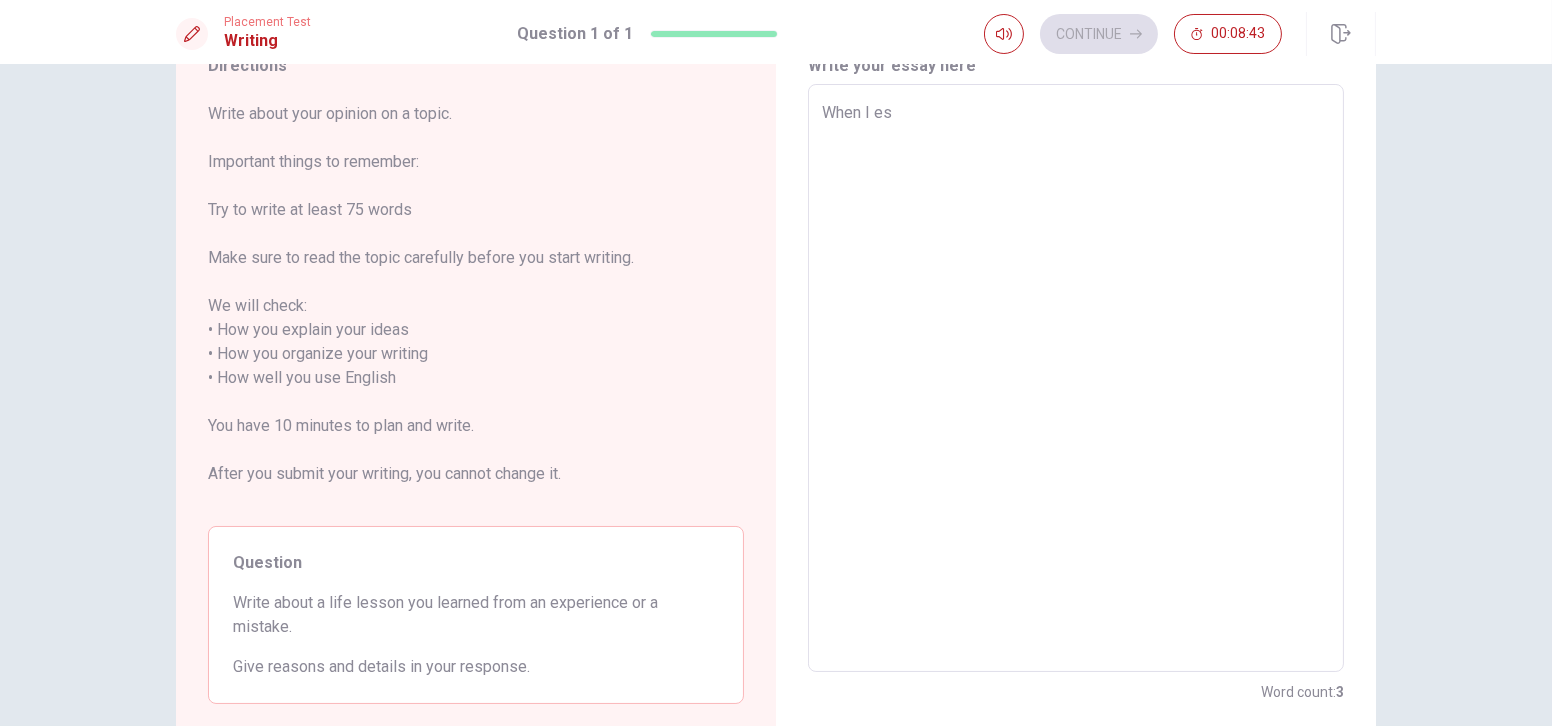 type on "x" 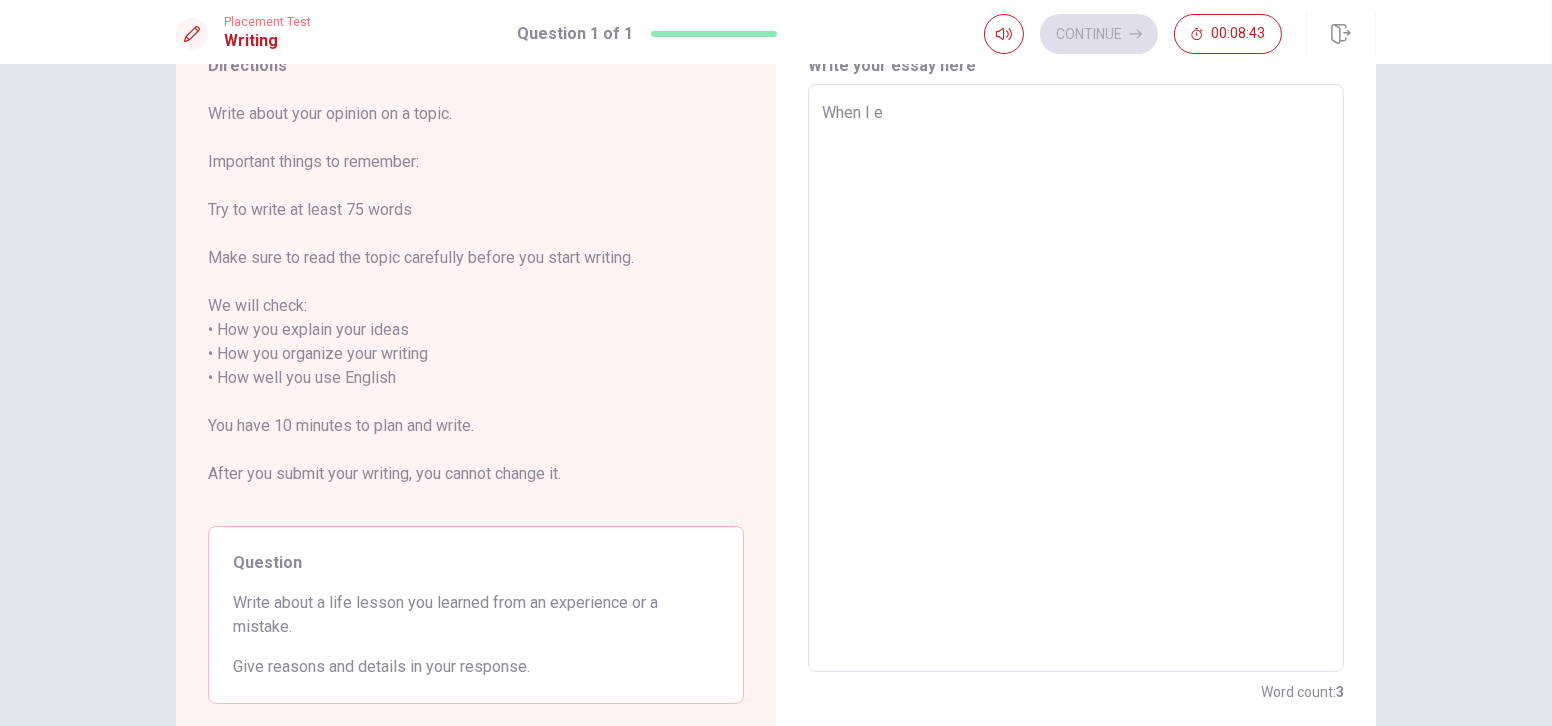 type on "x" 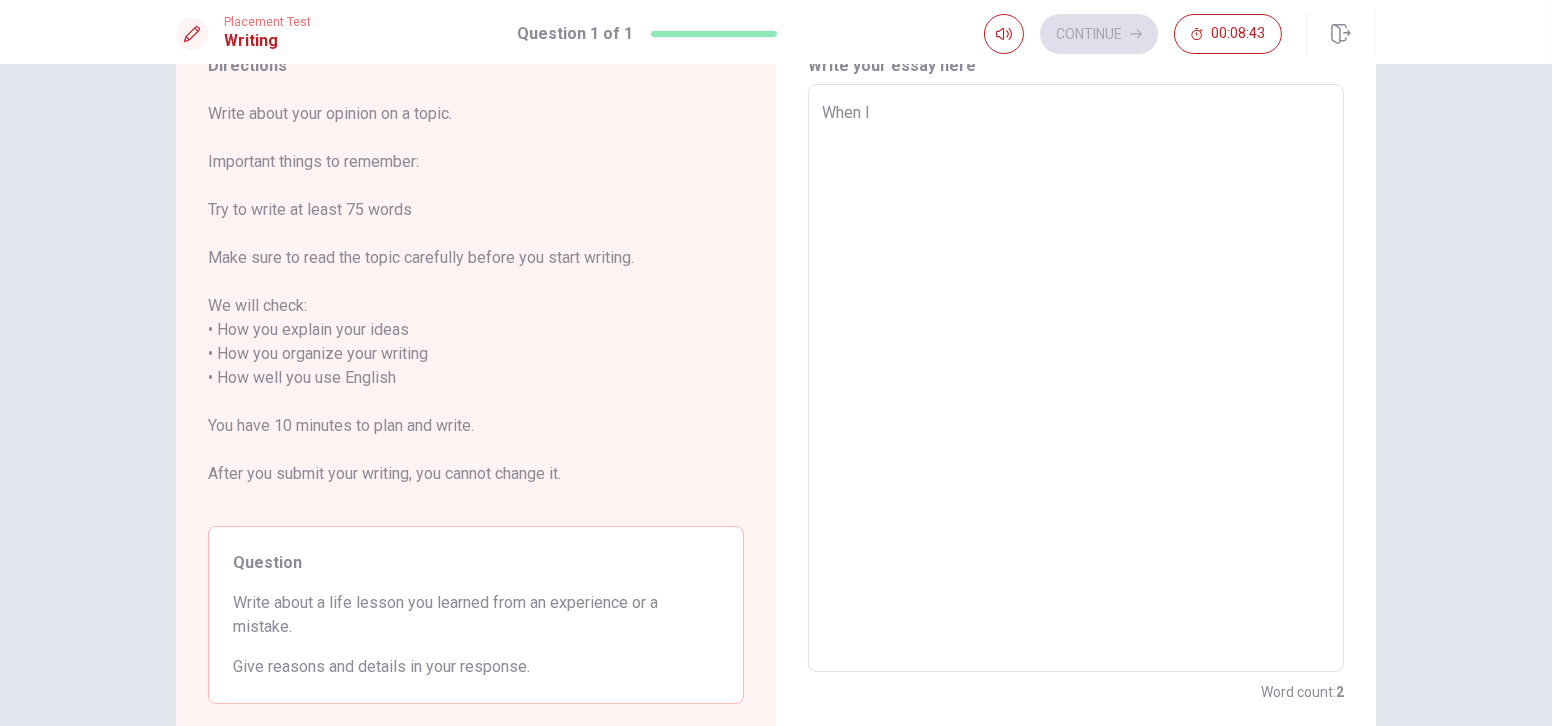 type on "x" 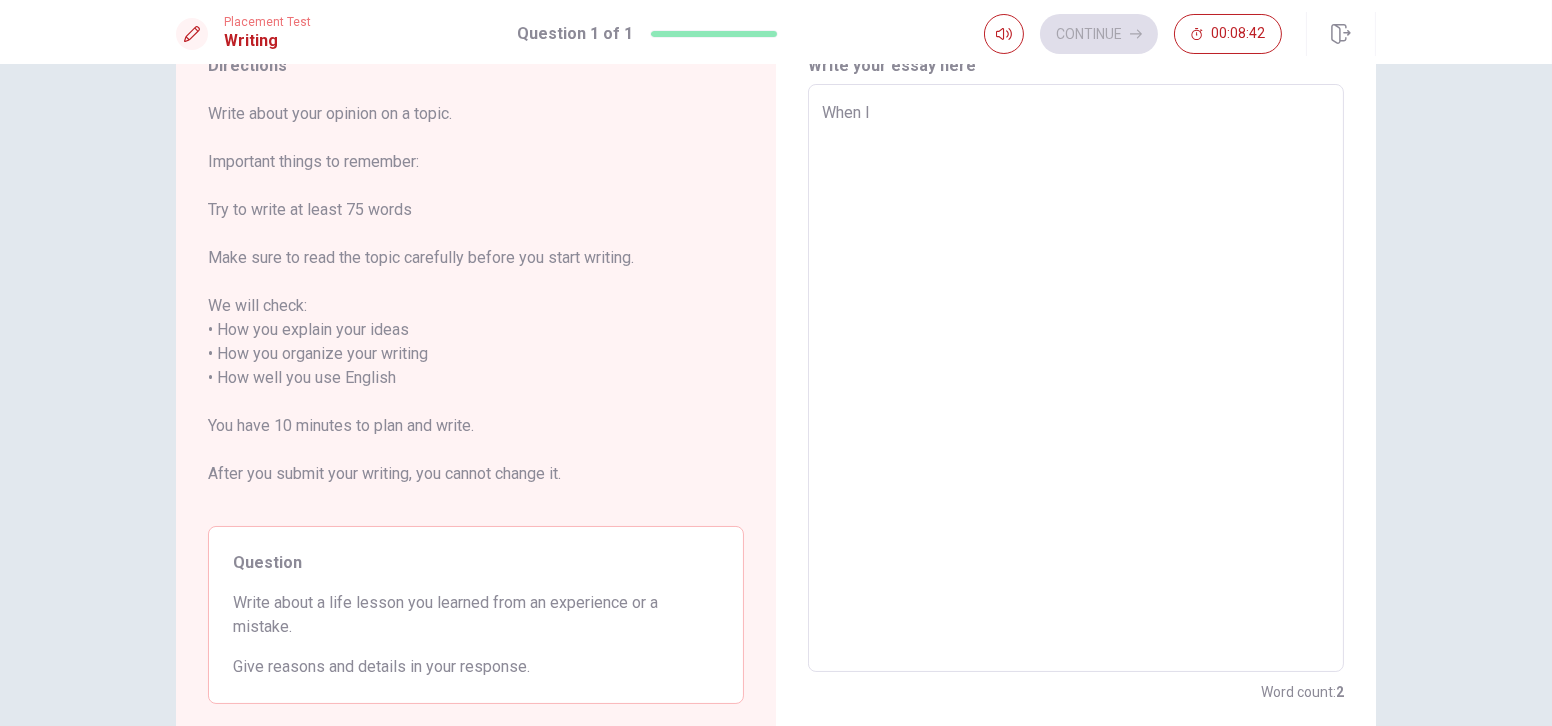 type on "When I w" 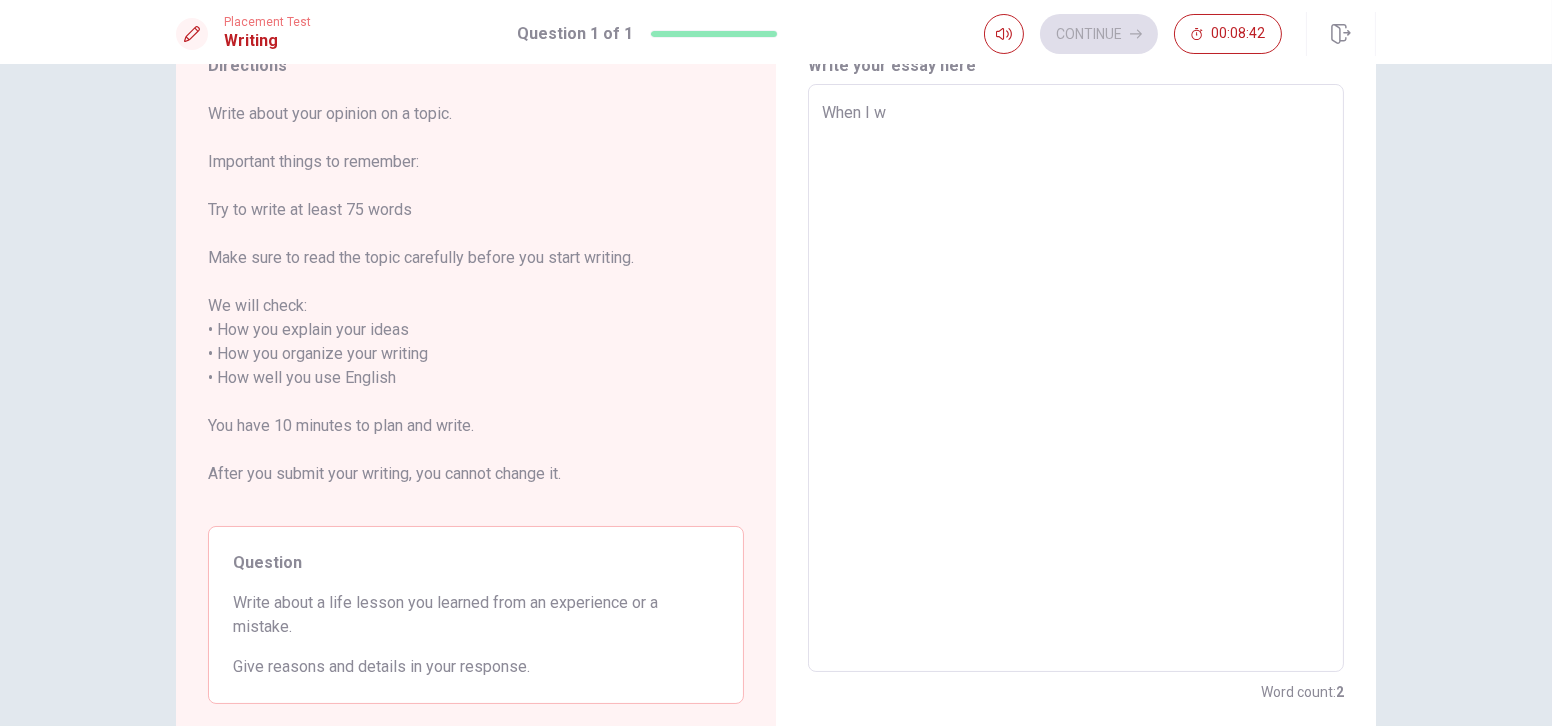 type on "x" 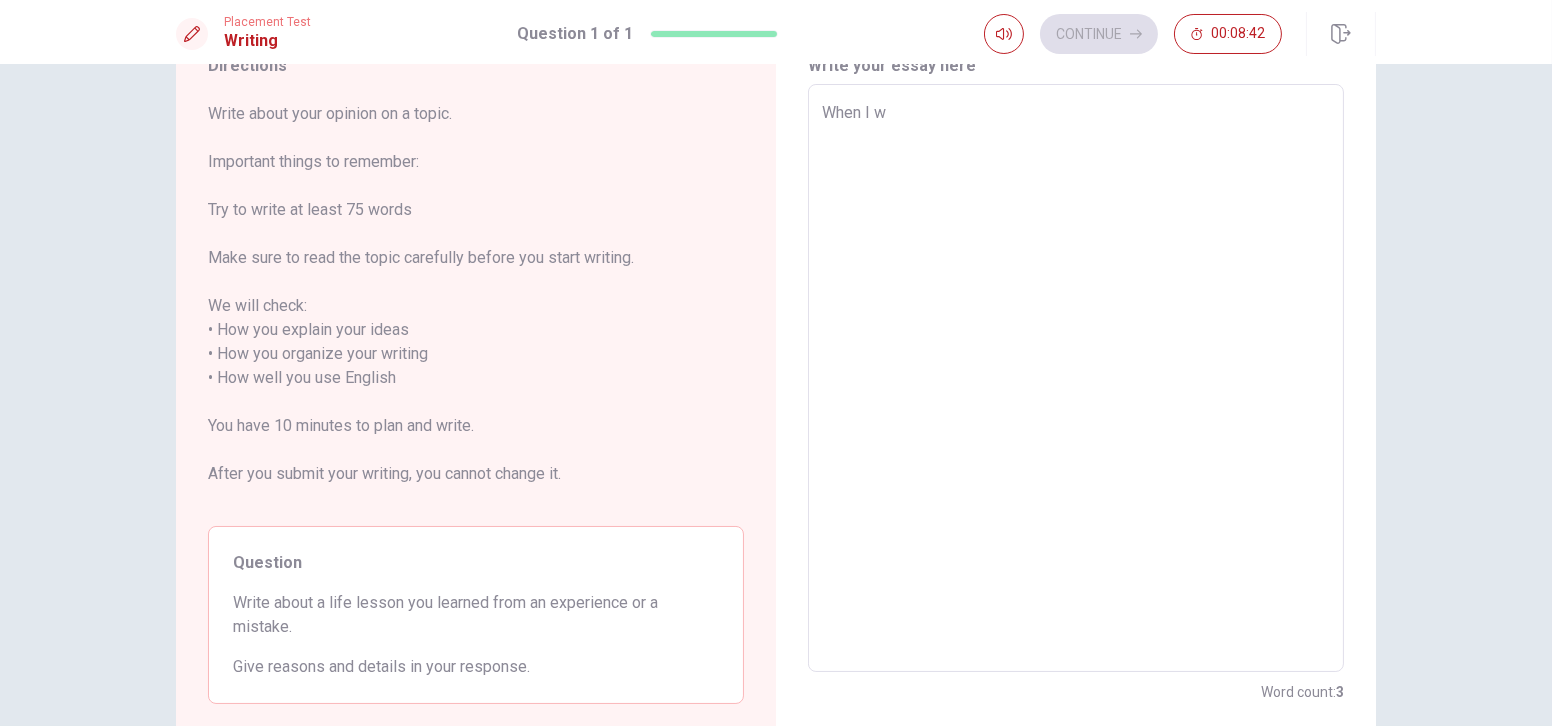 type on "When I wa" 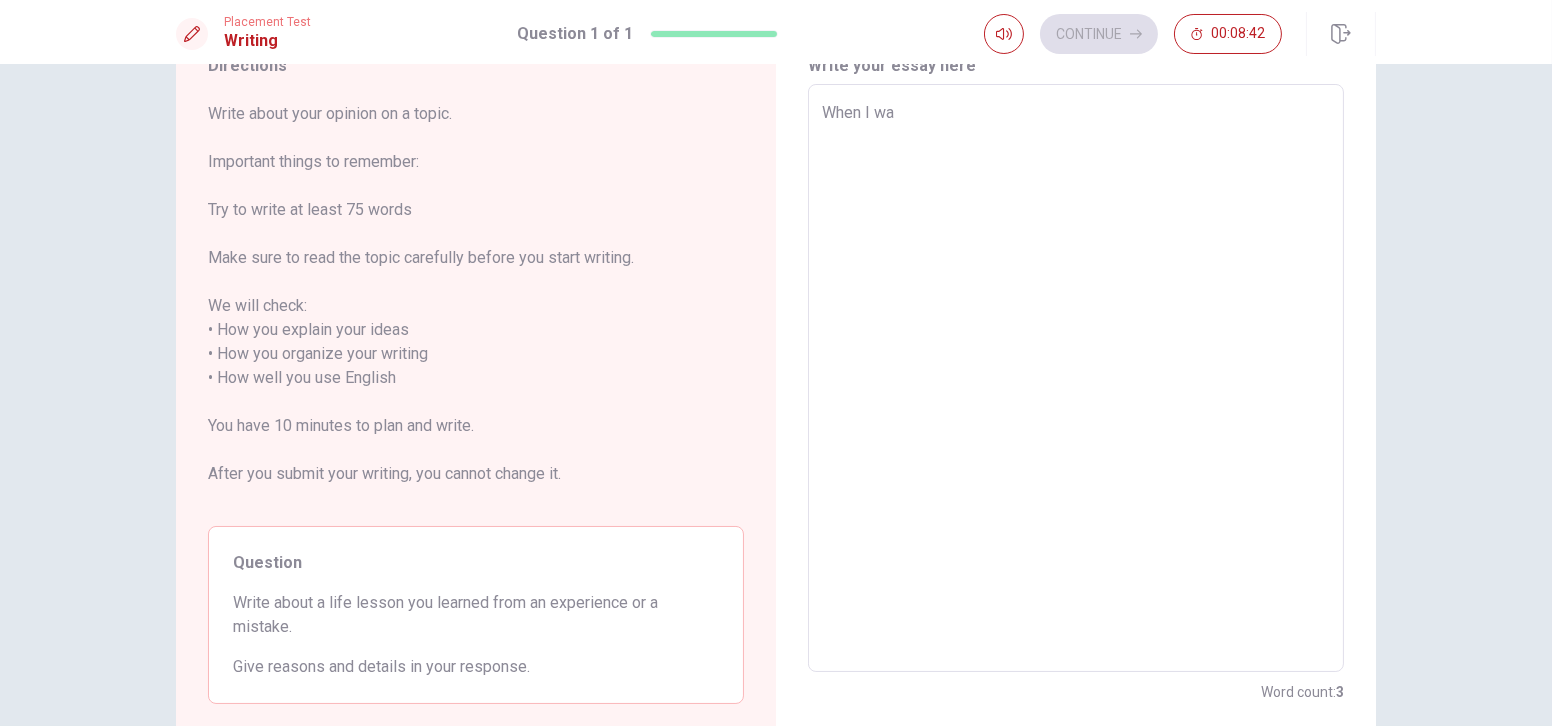 type on "x" 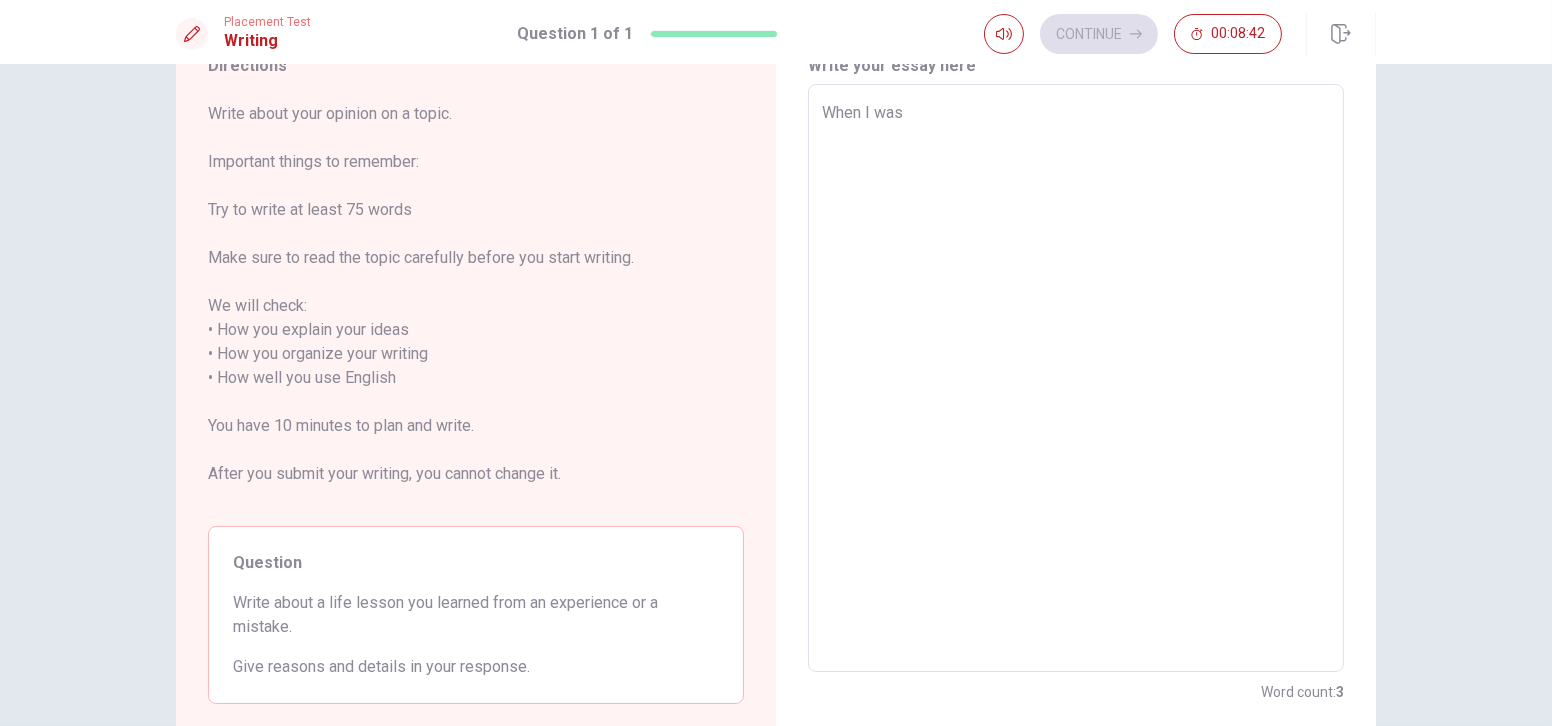 type on "x" 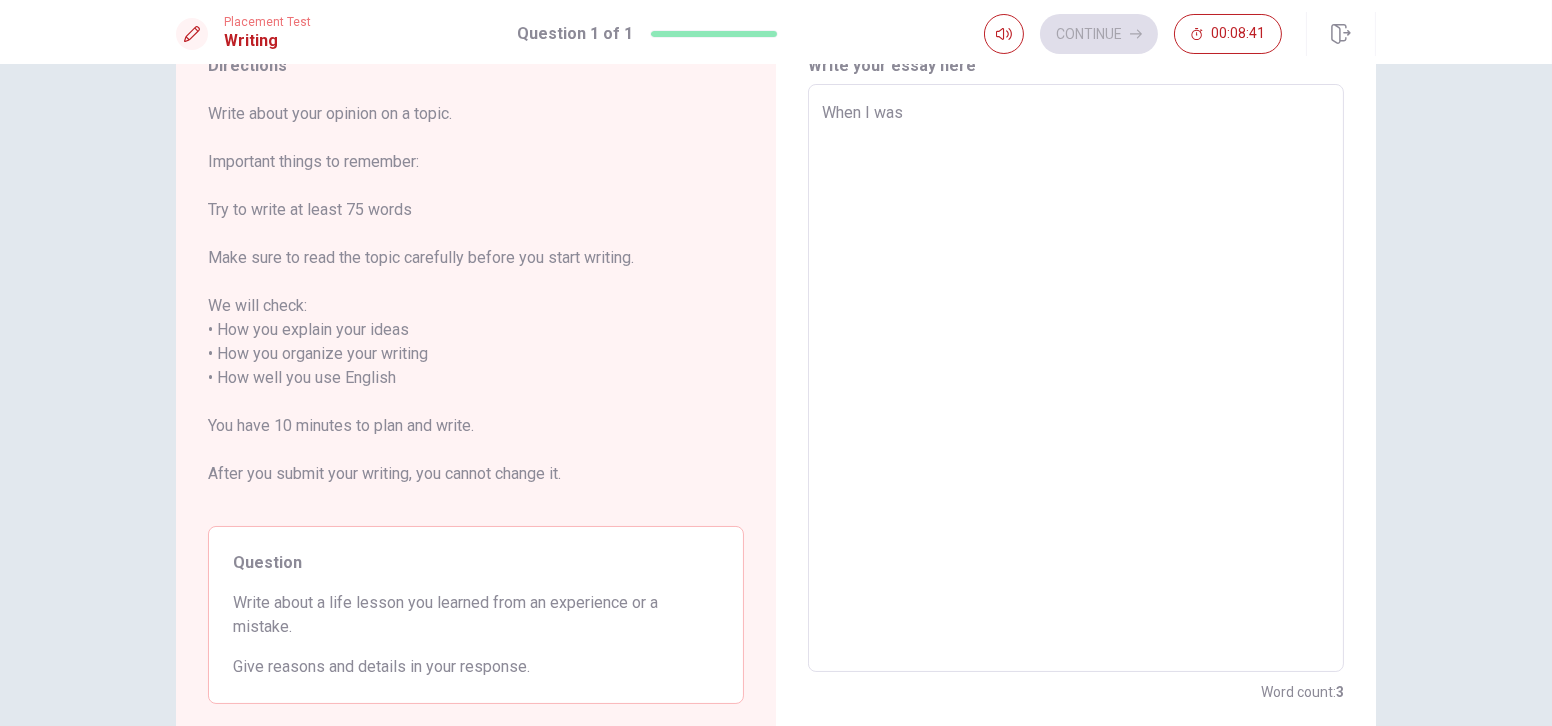 type on "When I was" 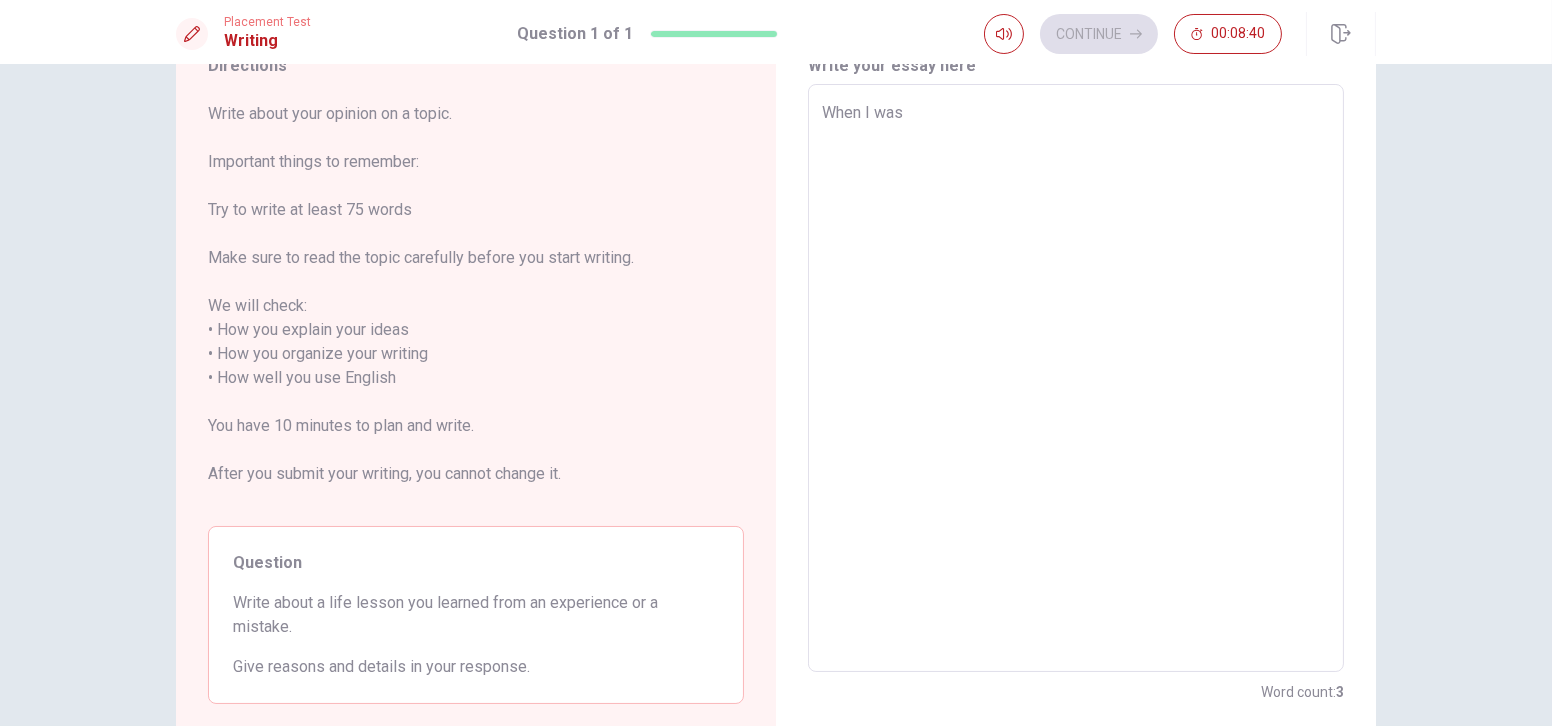type on "When I was y" 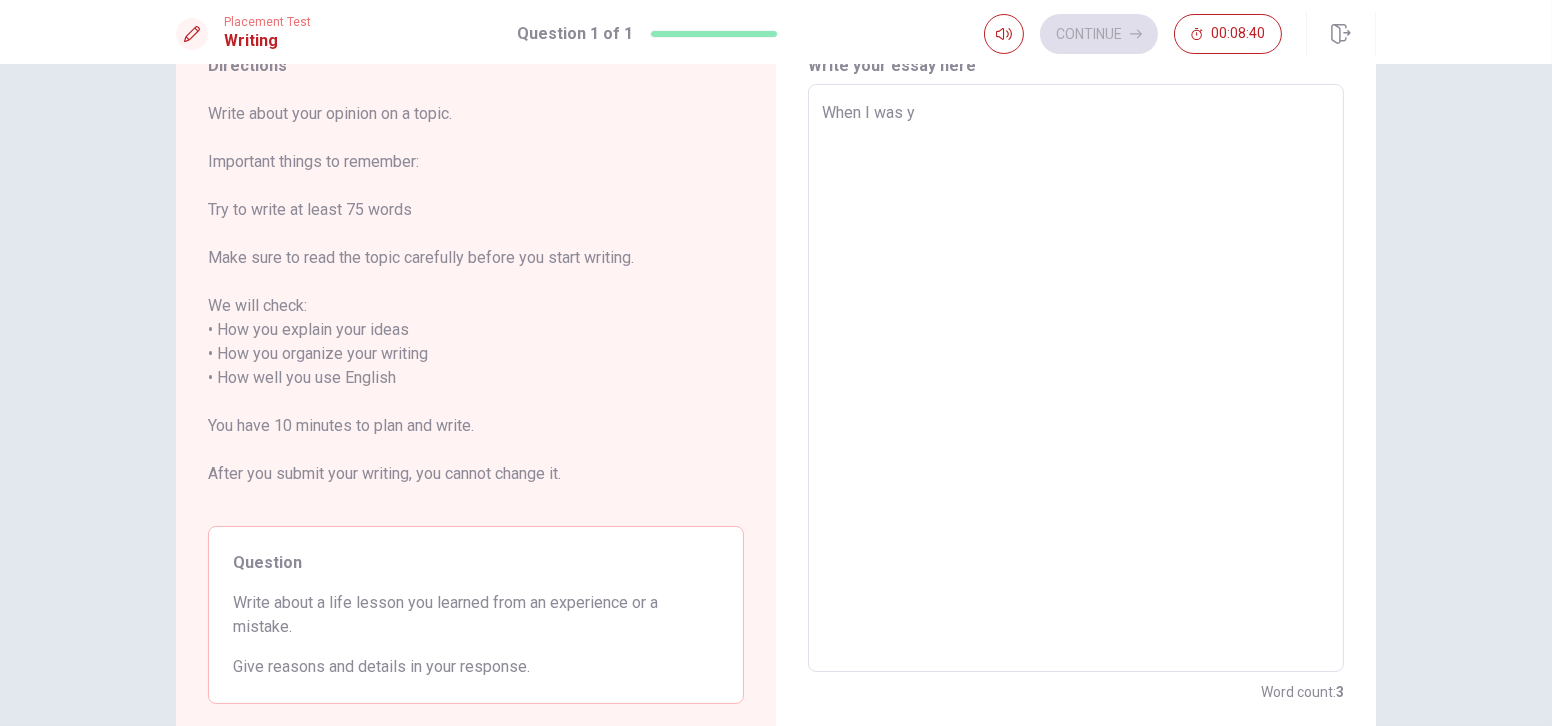 type on "x" 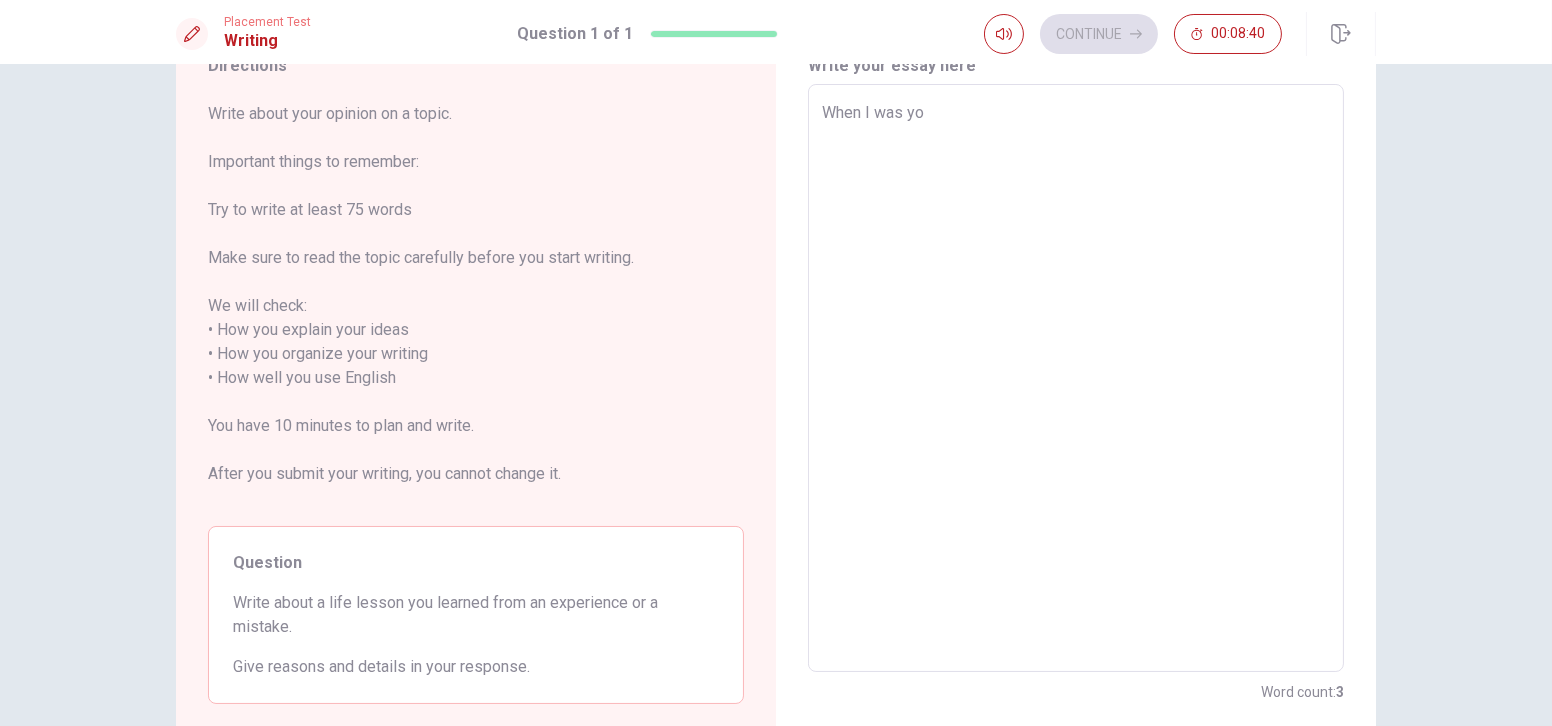 type on "x" 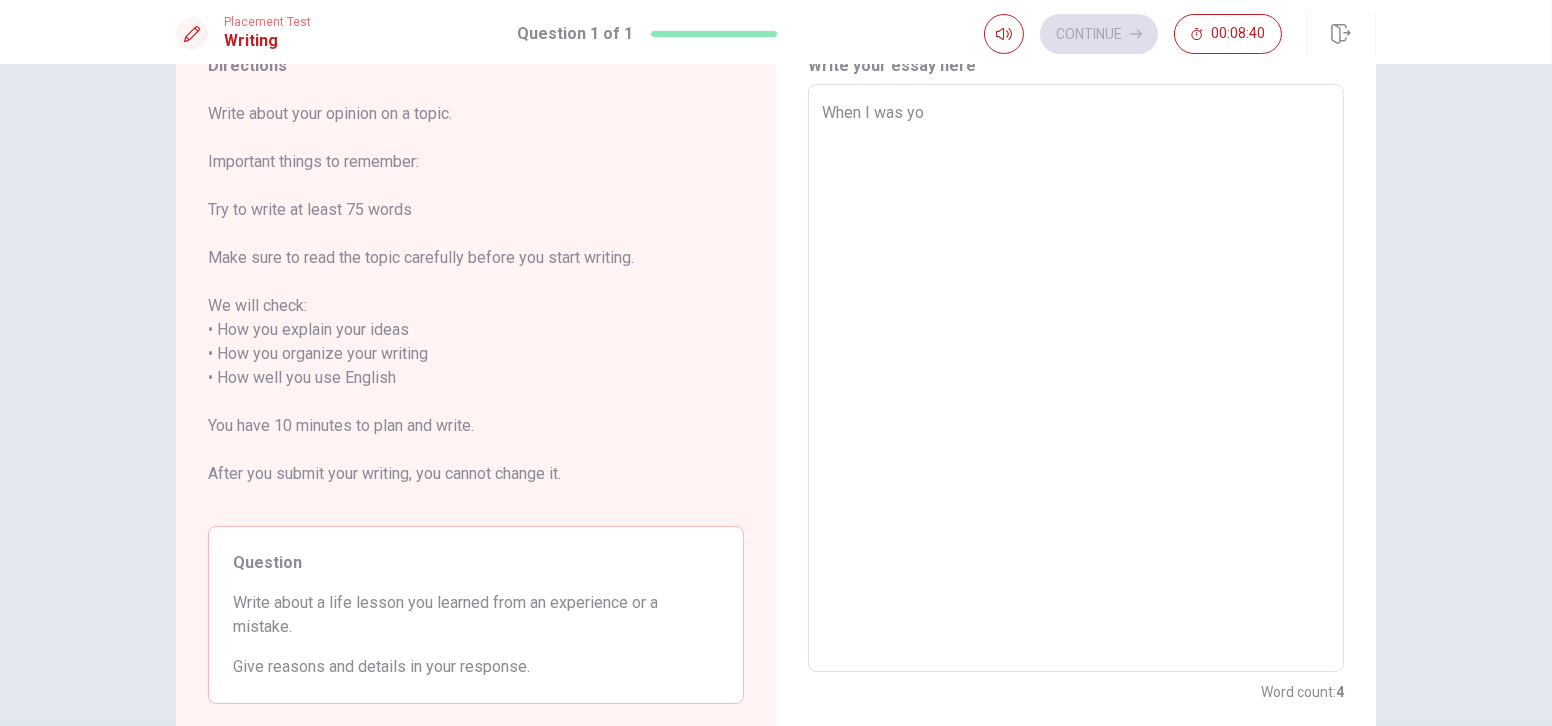 type on "When I was you" 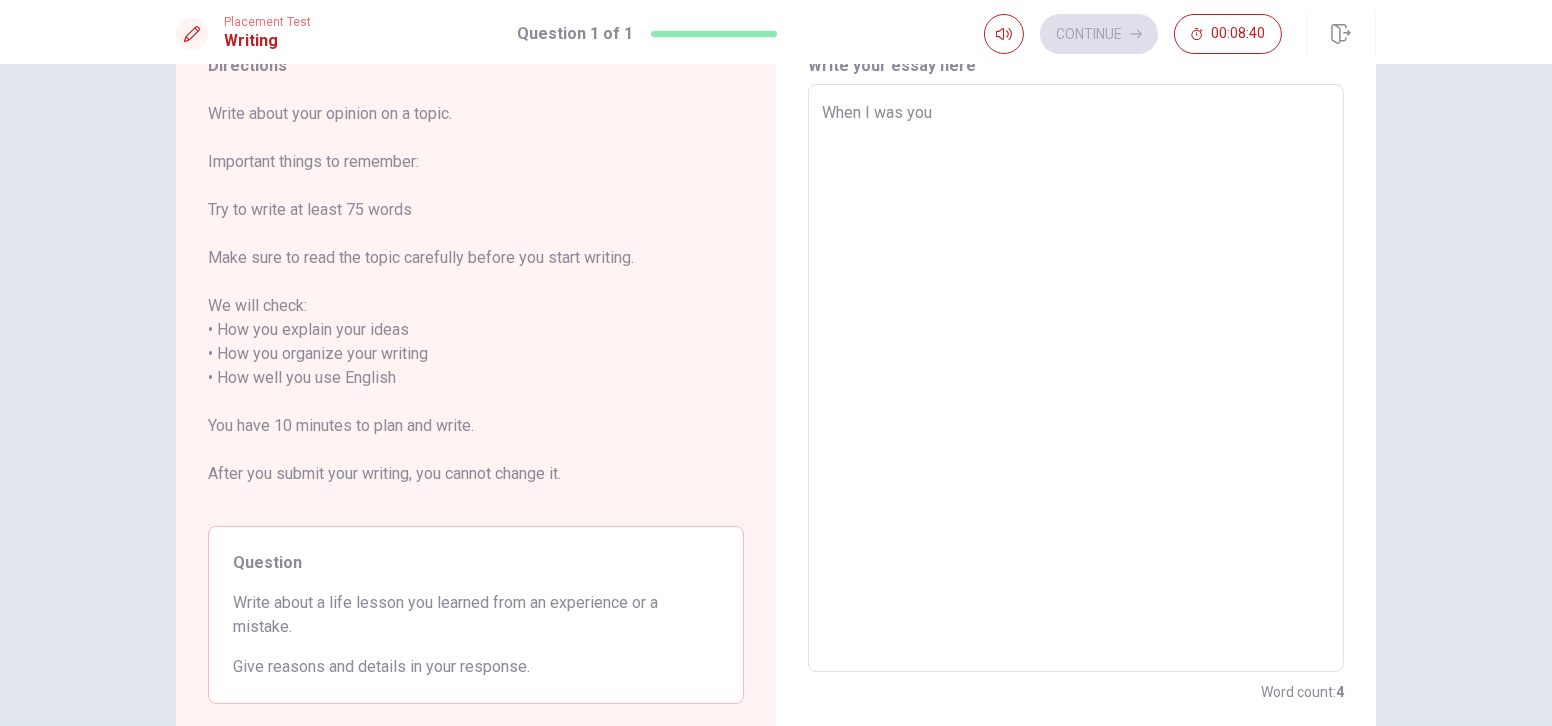 type on "x" 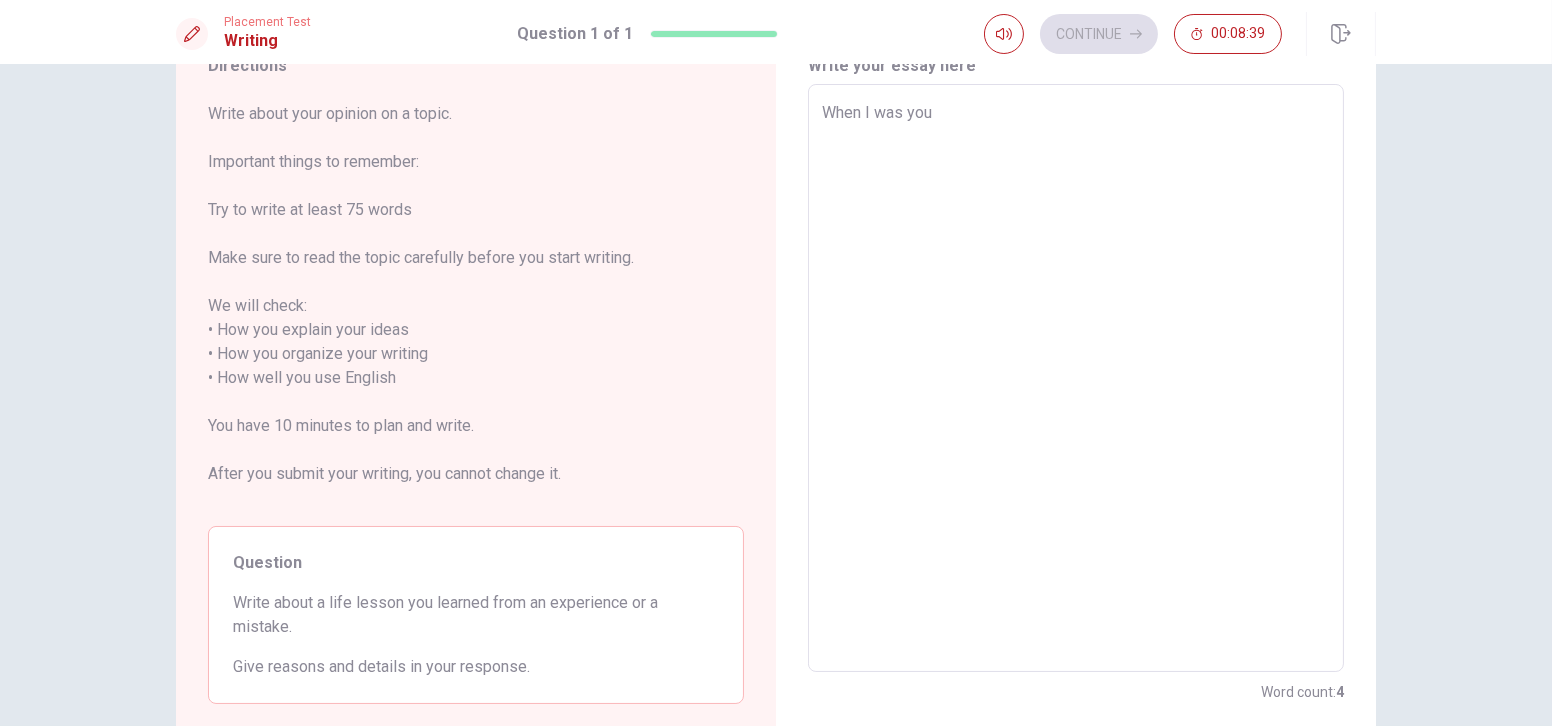 type on "When I was youn" 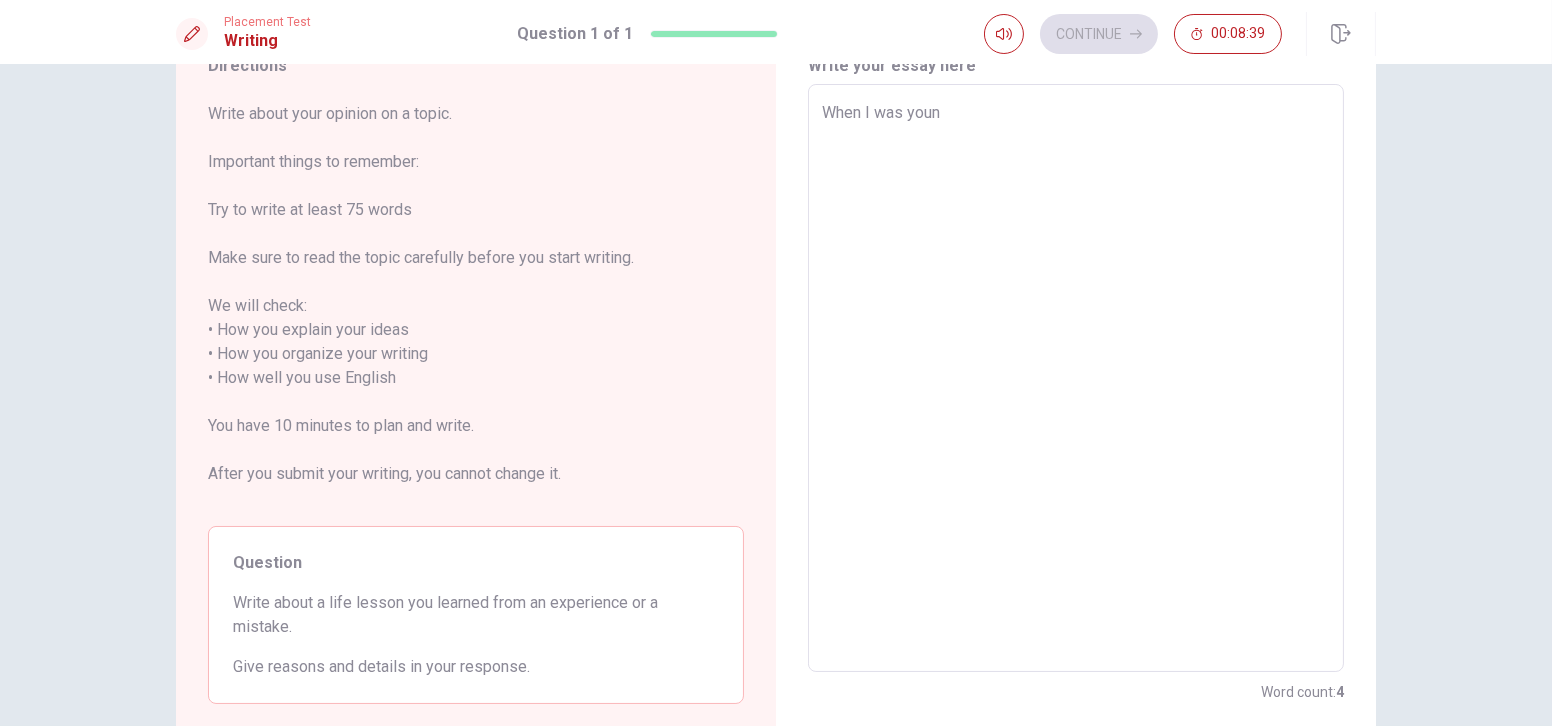 type on "x" 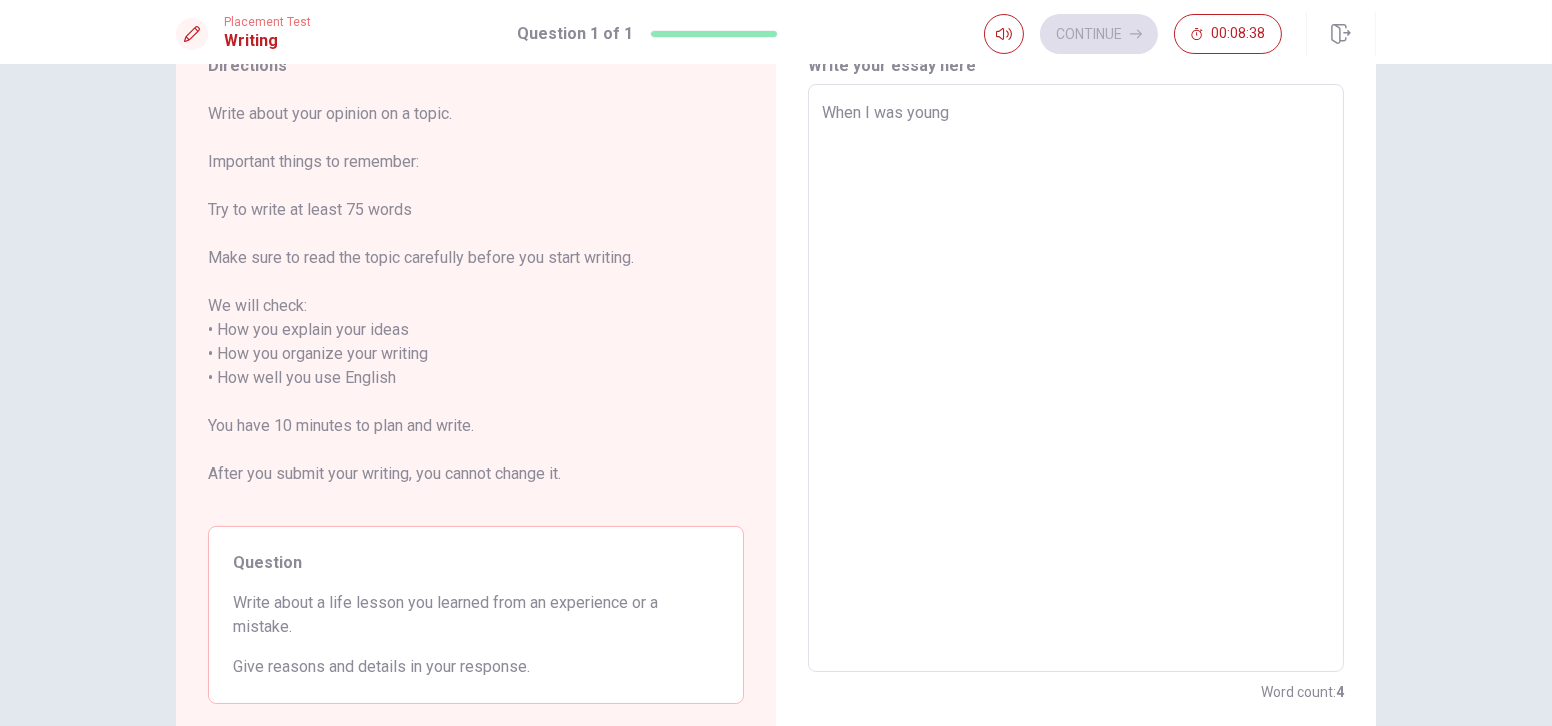 type on "x" 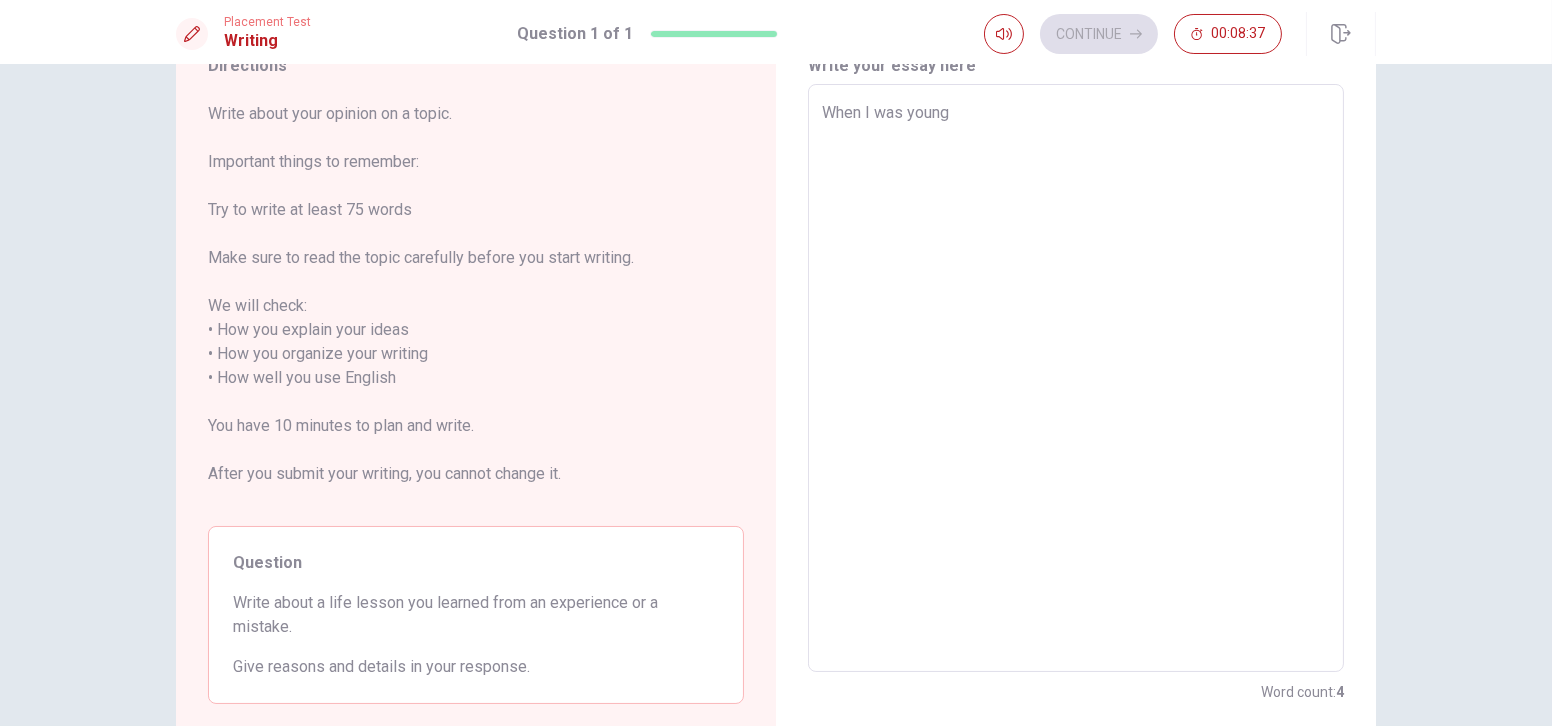 type on "When I was young," 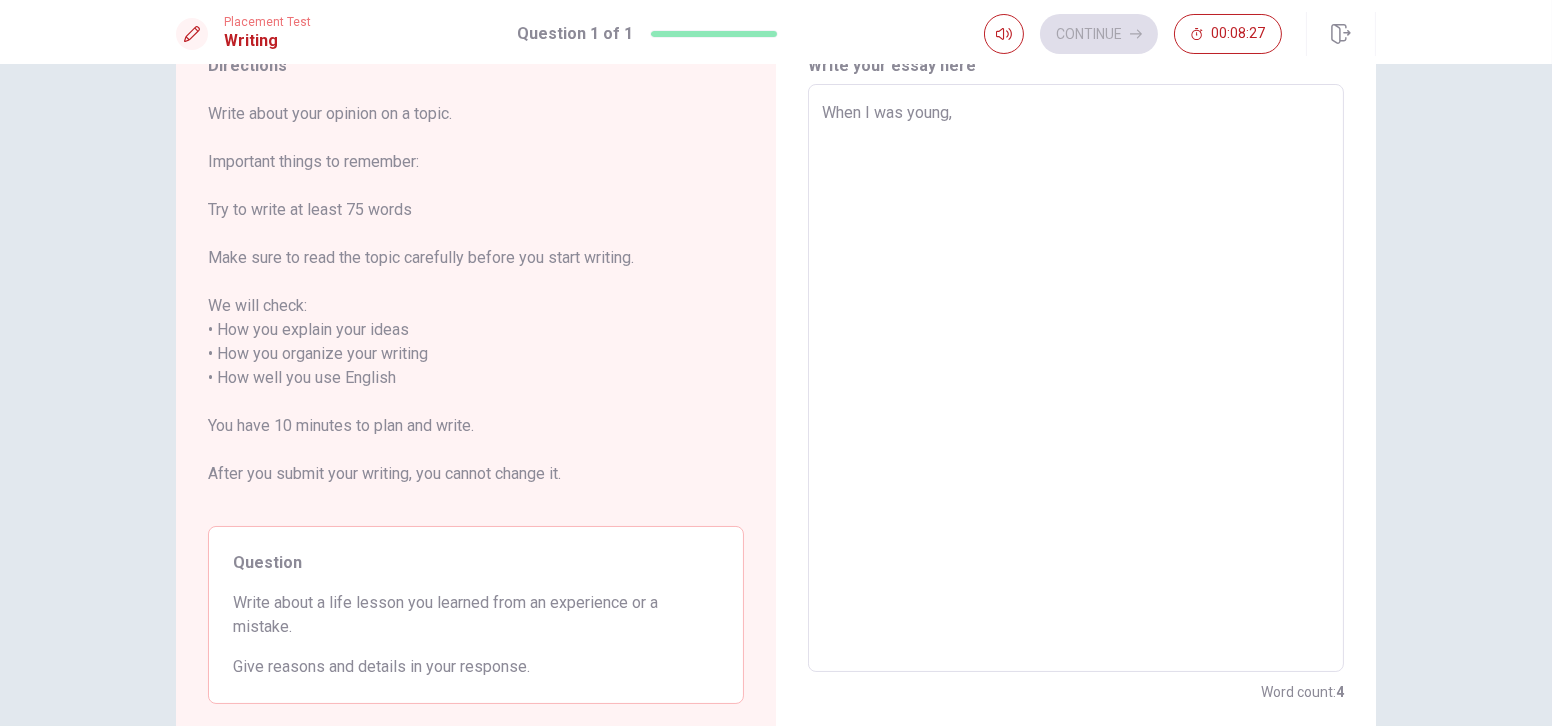 type on "x" 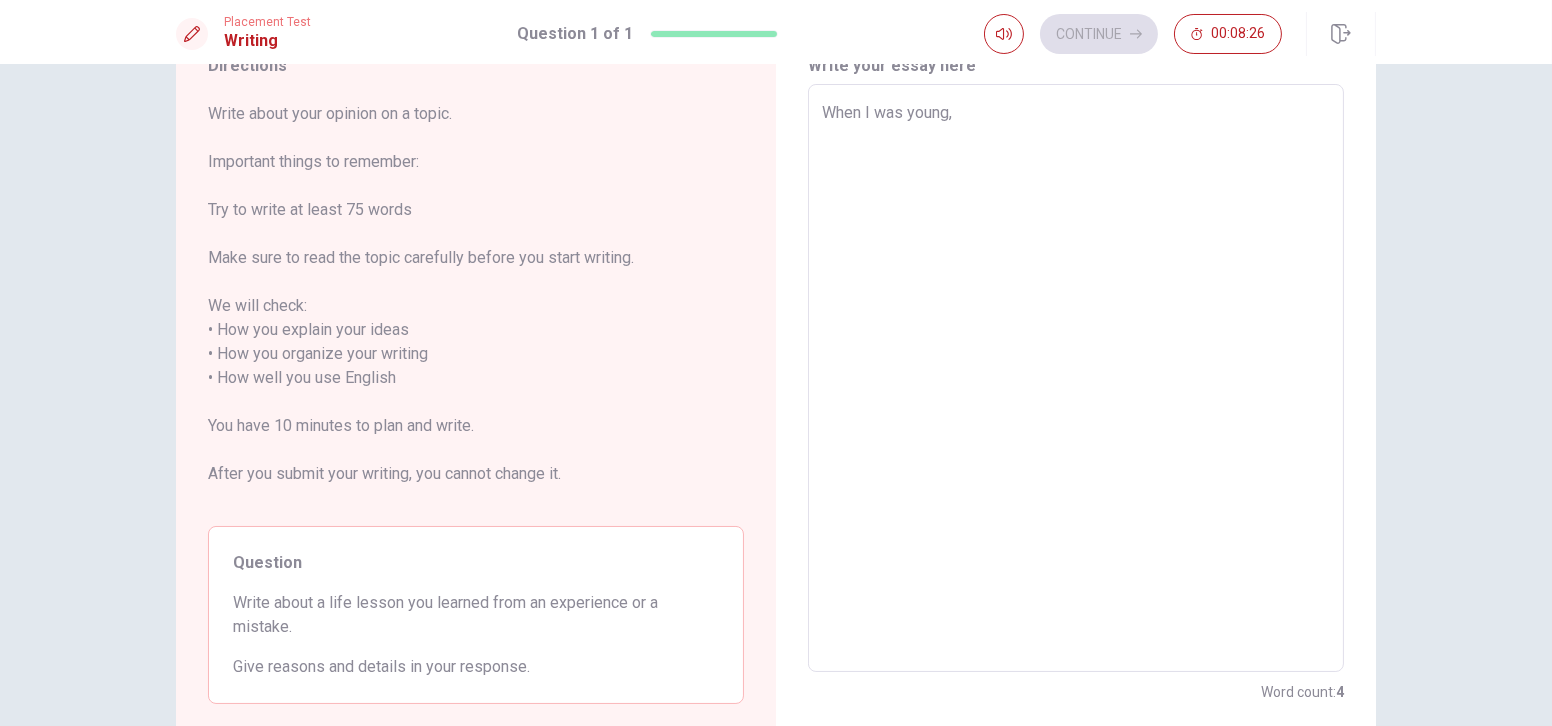 type on "When I was young,I" 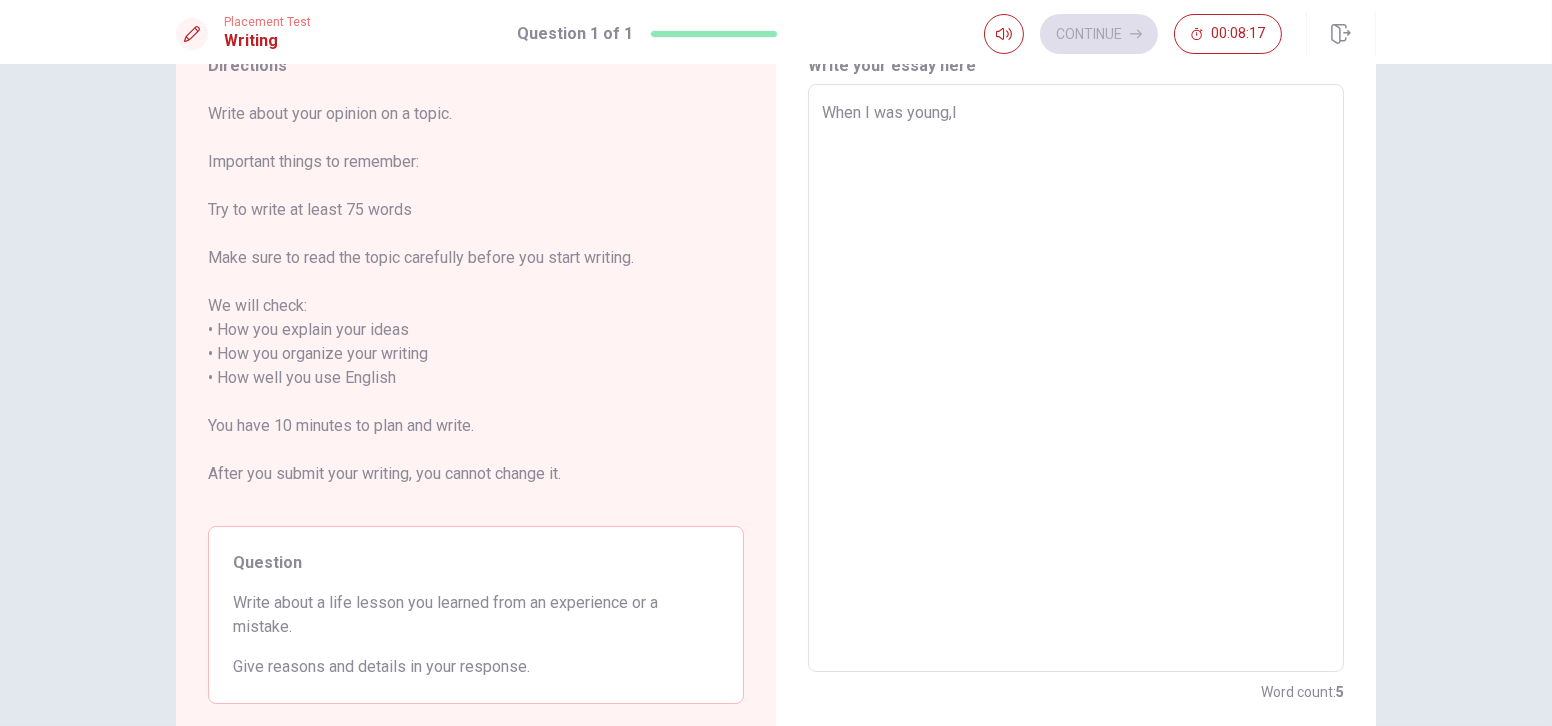 type on "x" 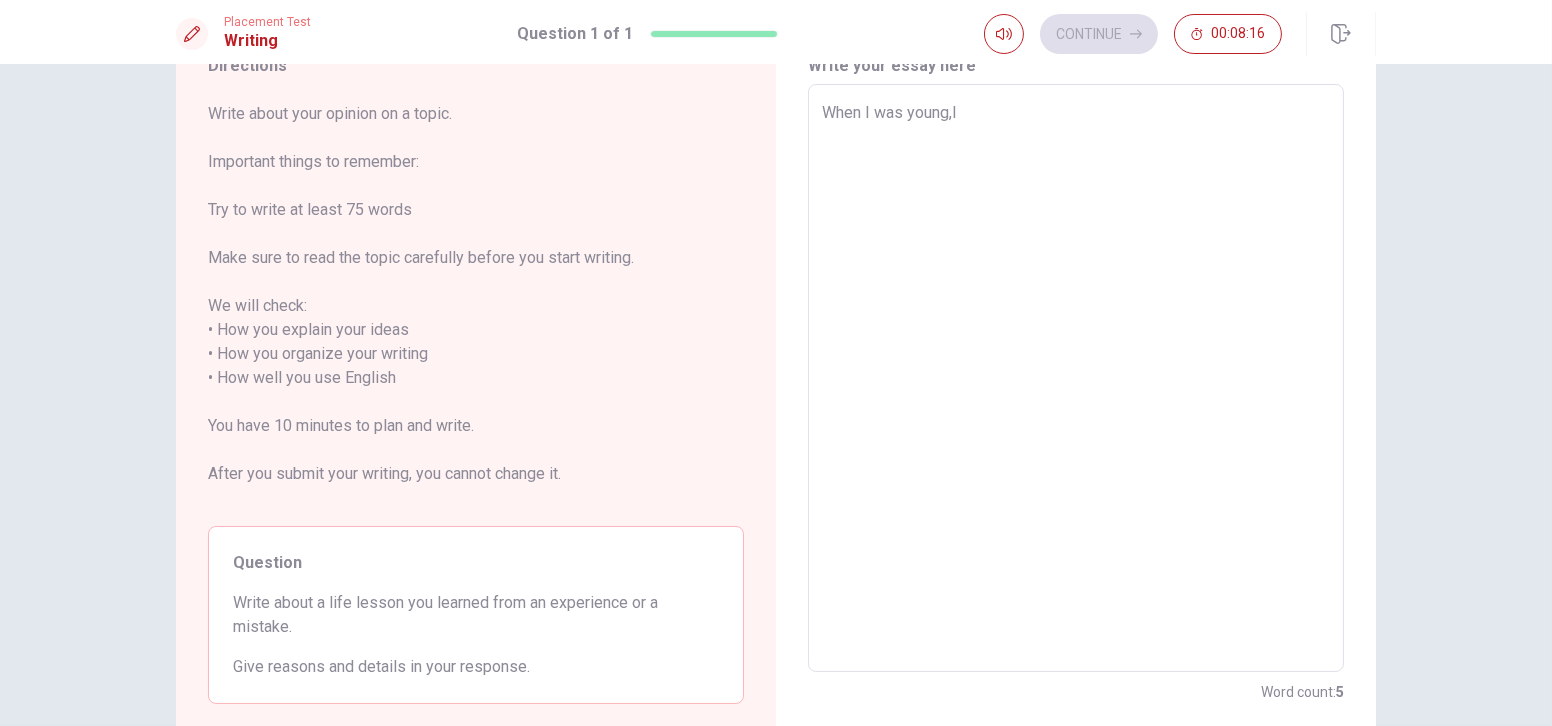 type on "When I was young,I" 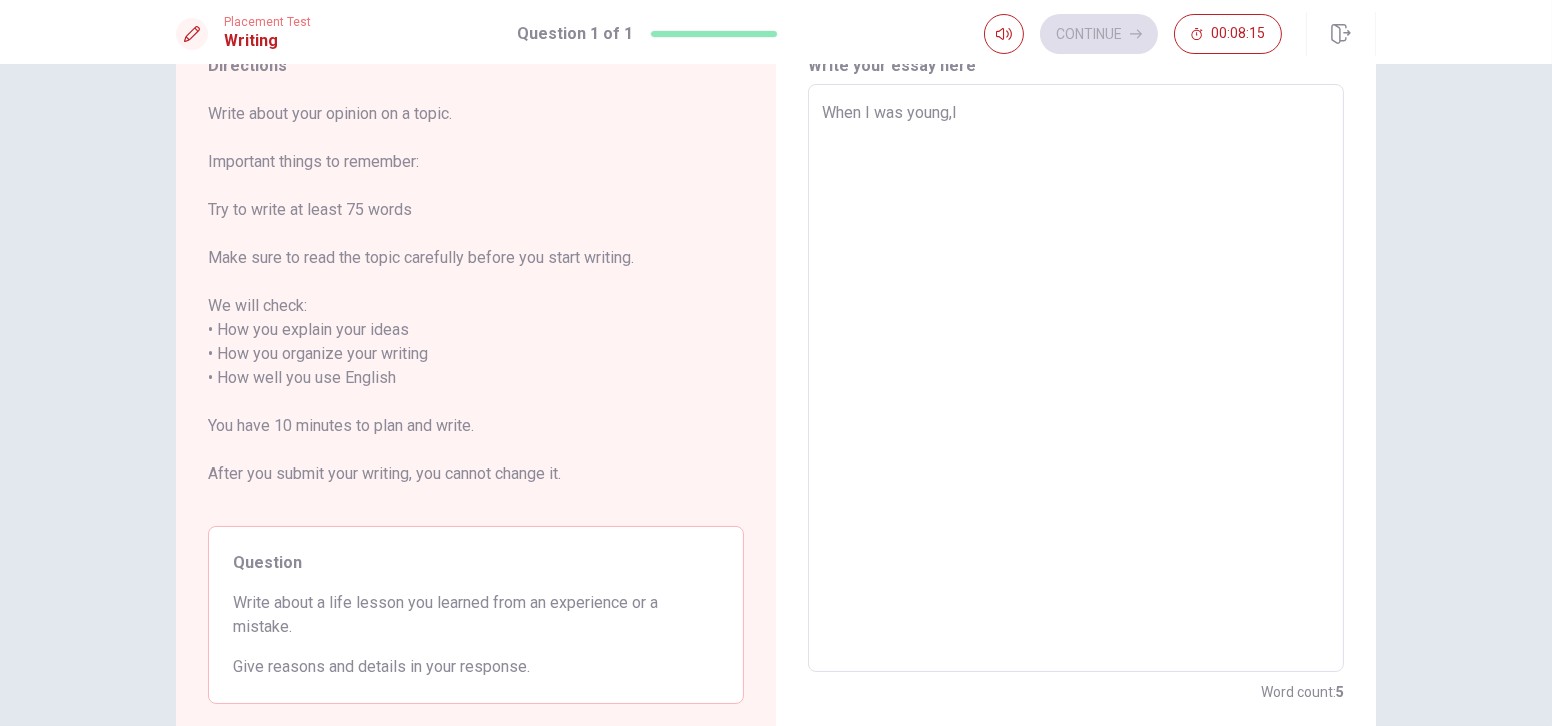 type on "x" 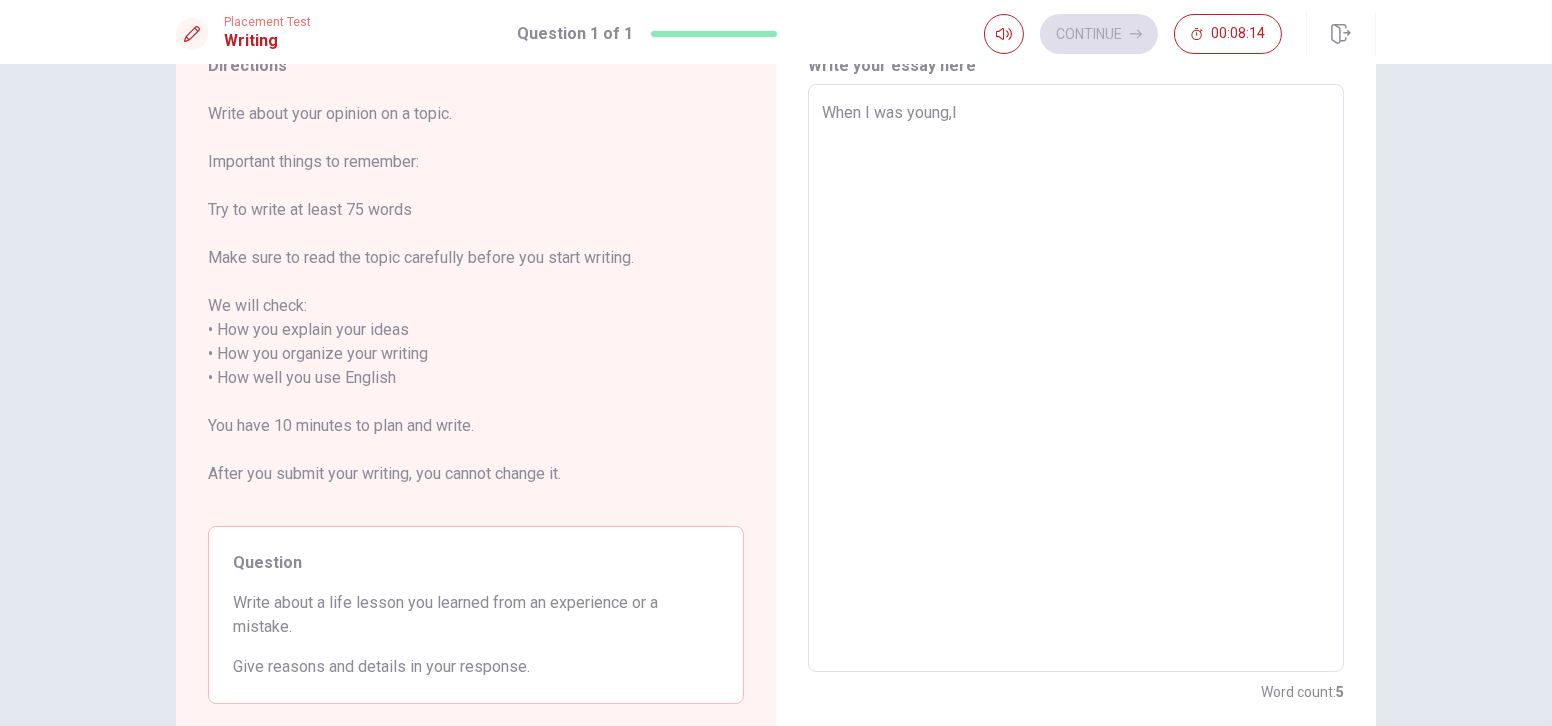 type on "When I was young,I c" 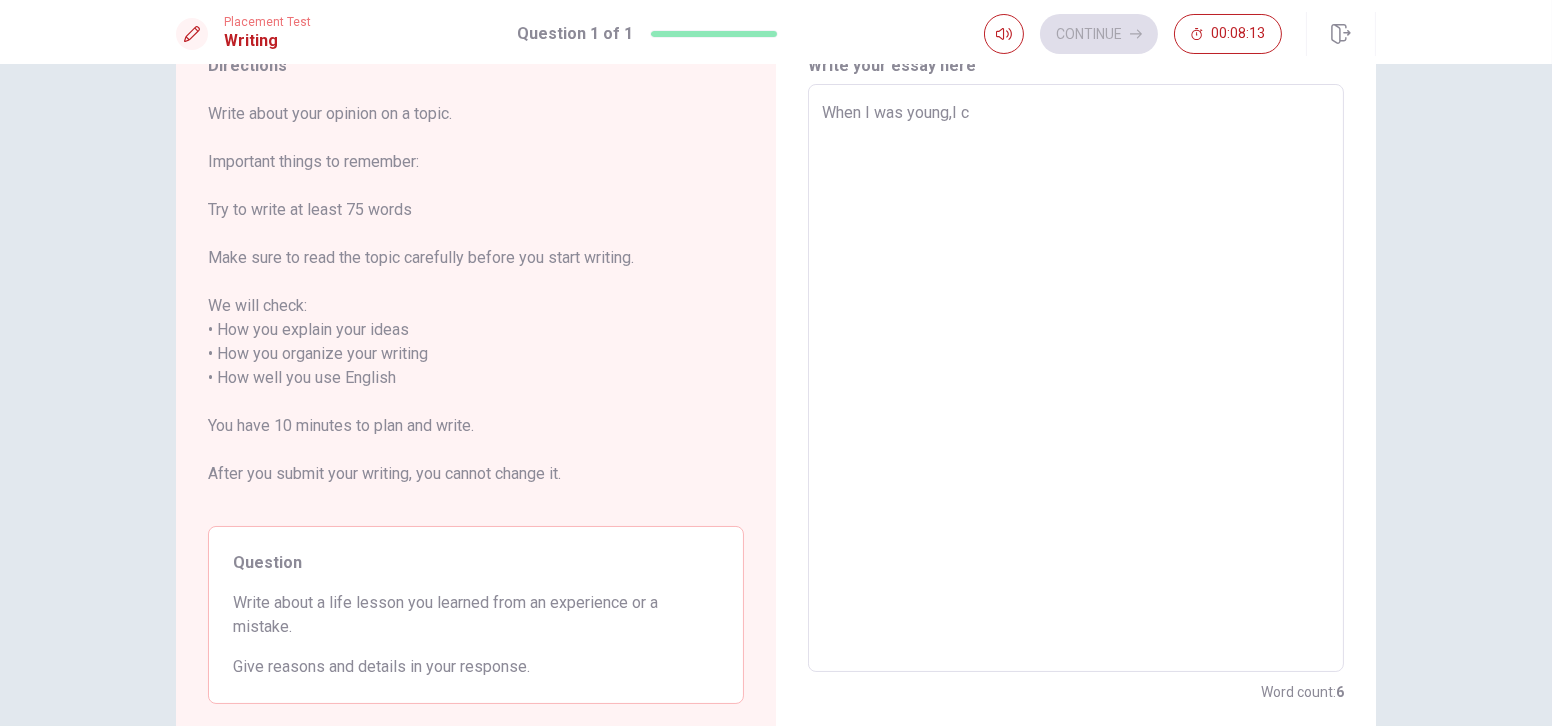 type on "x" 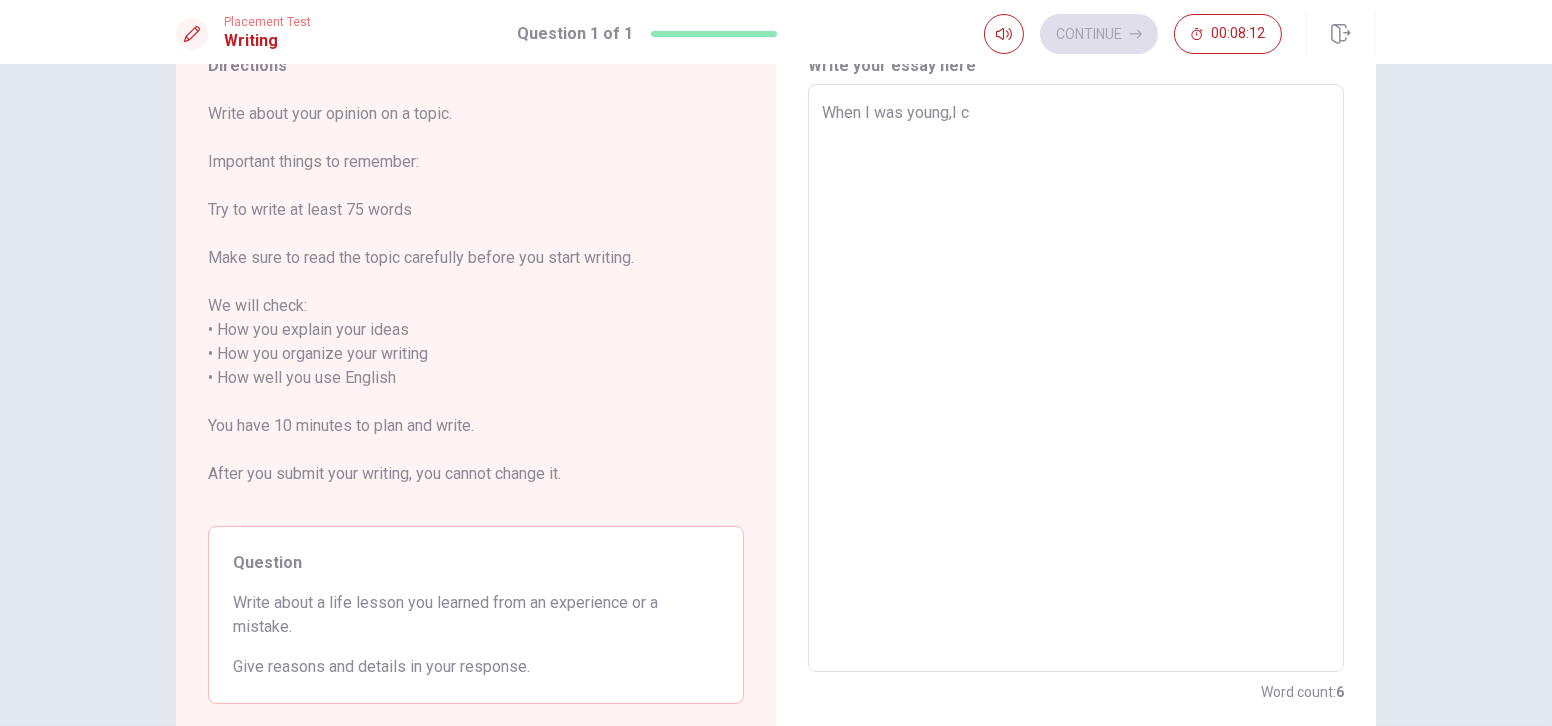 type on "When I was young,I cu" 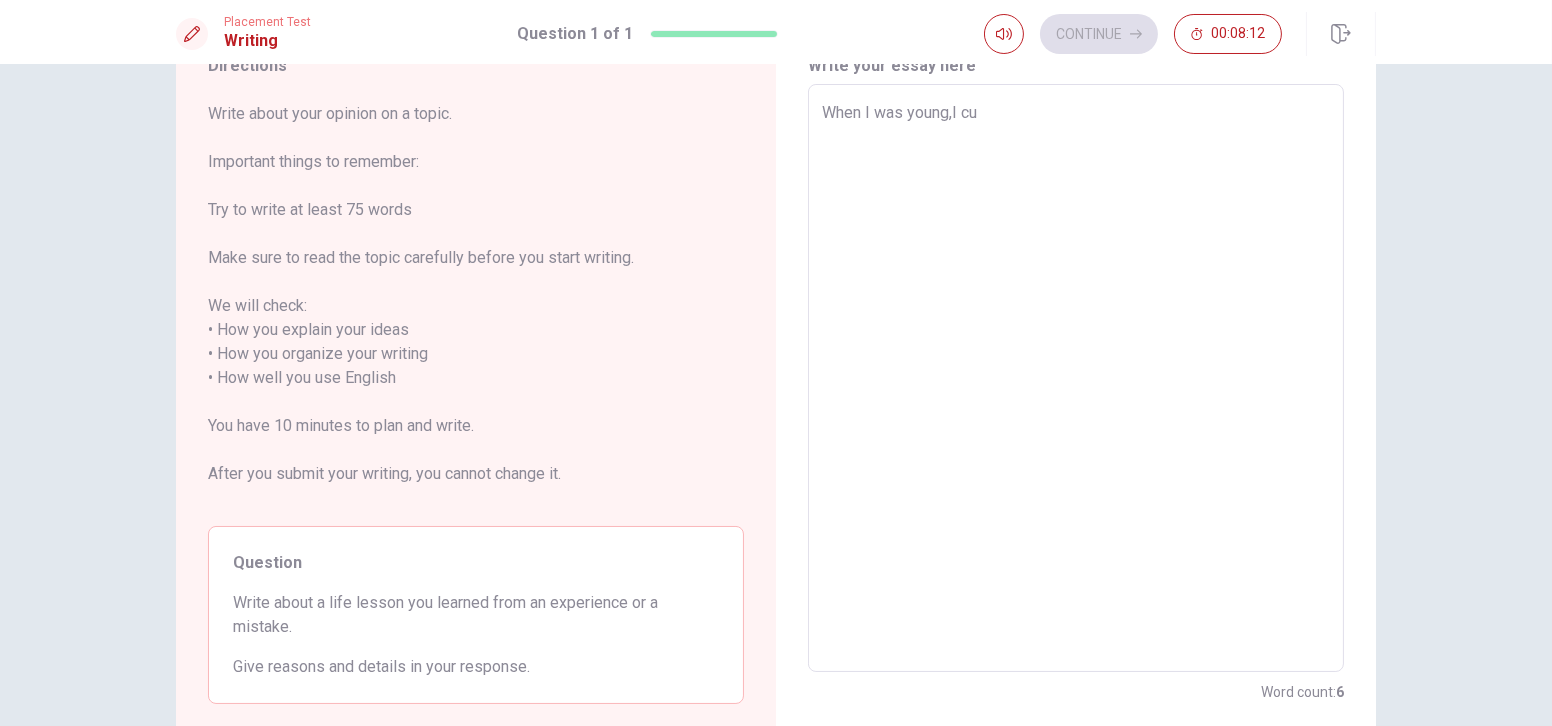 type on "x" 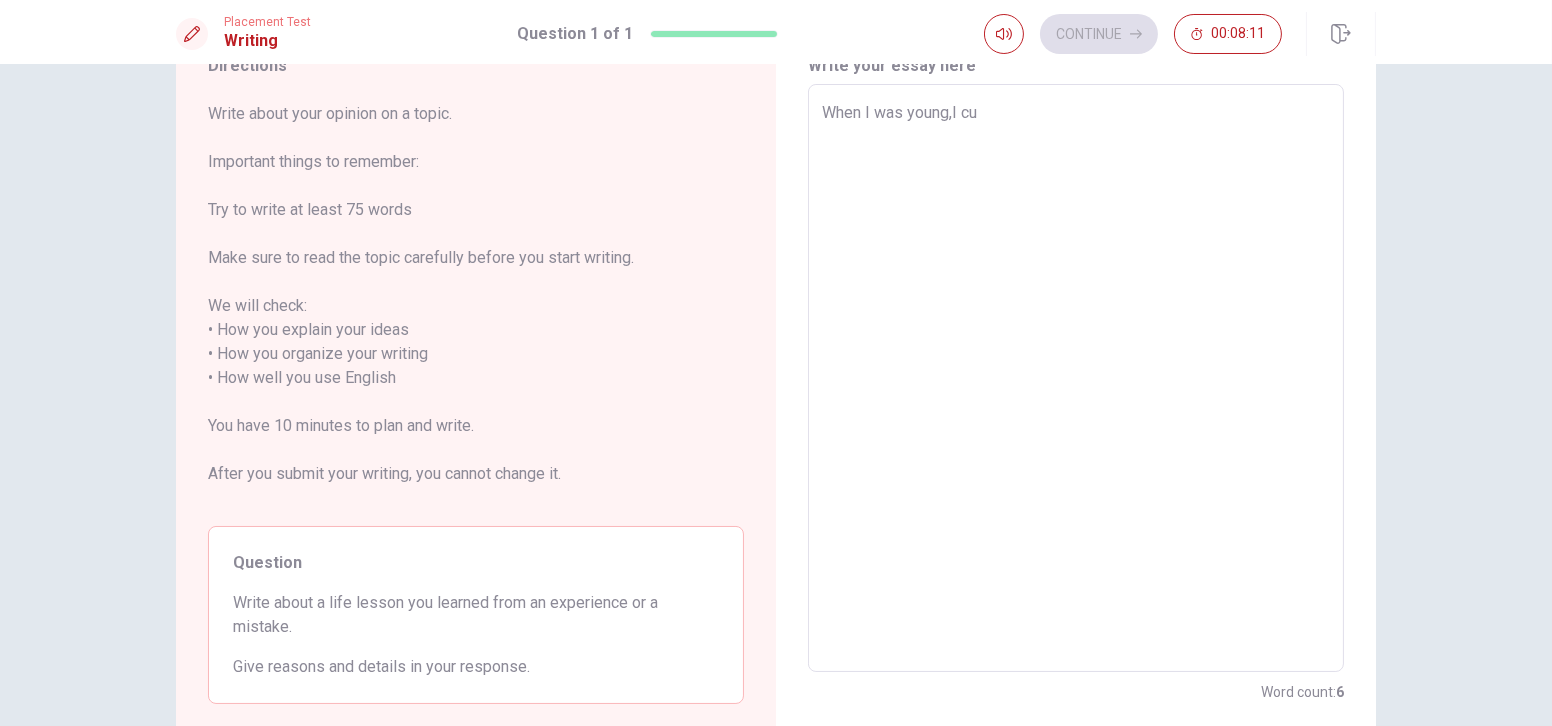 type on "When I was young,I cur" 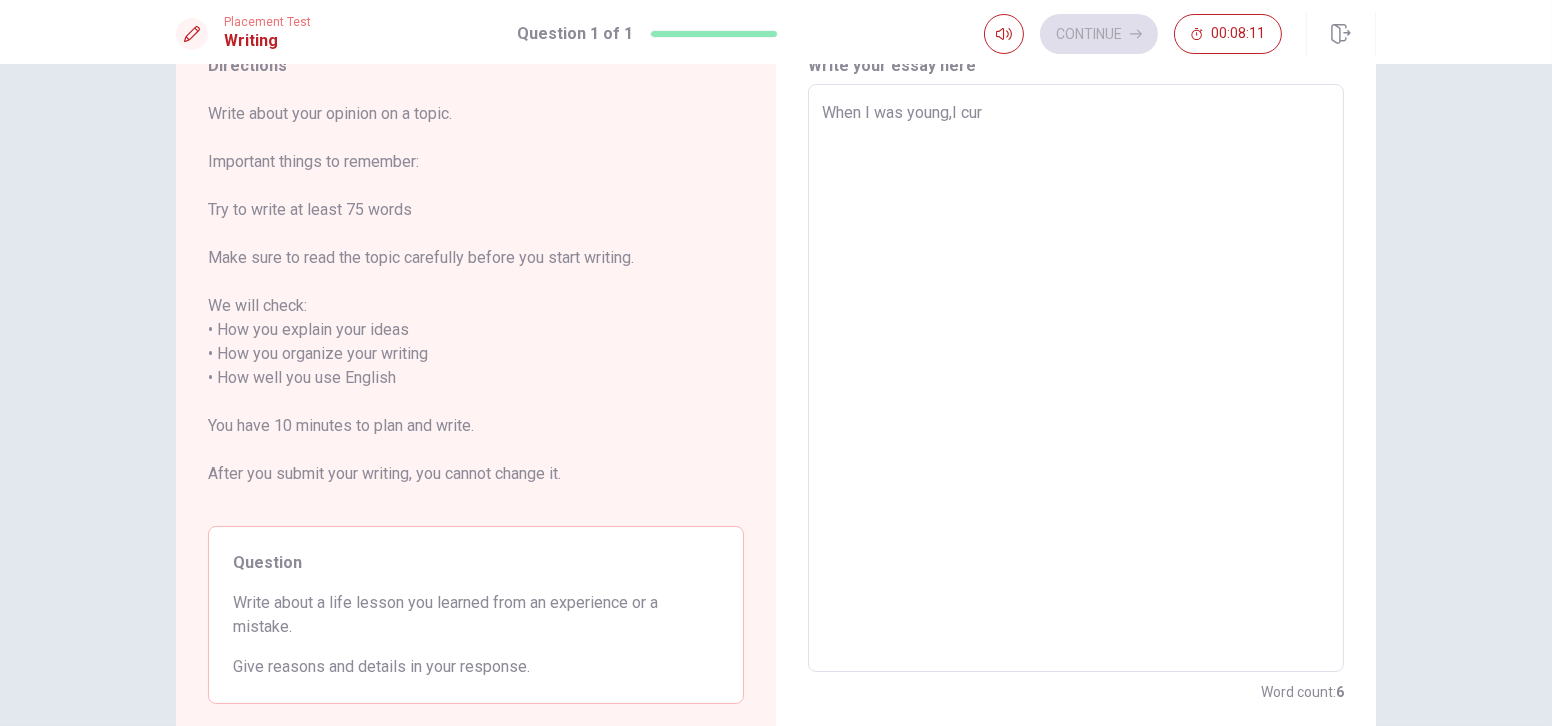 type on "x" 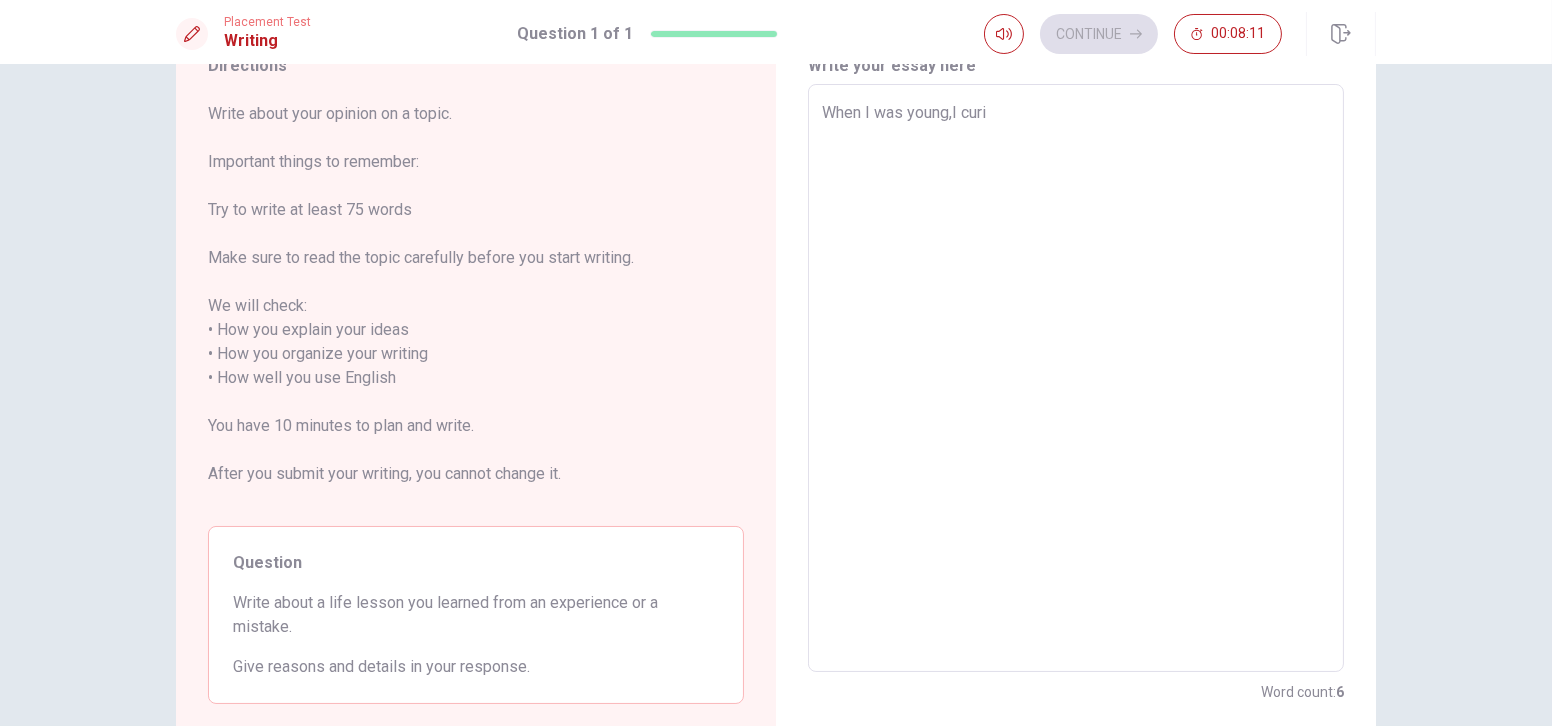 type on "x" 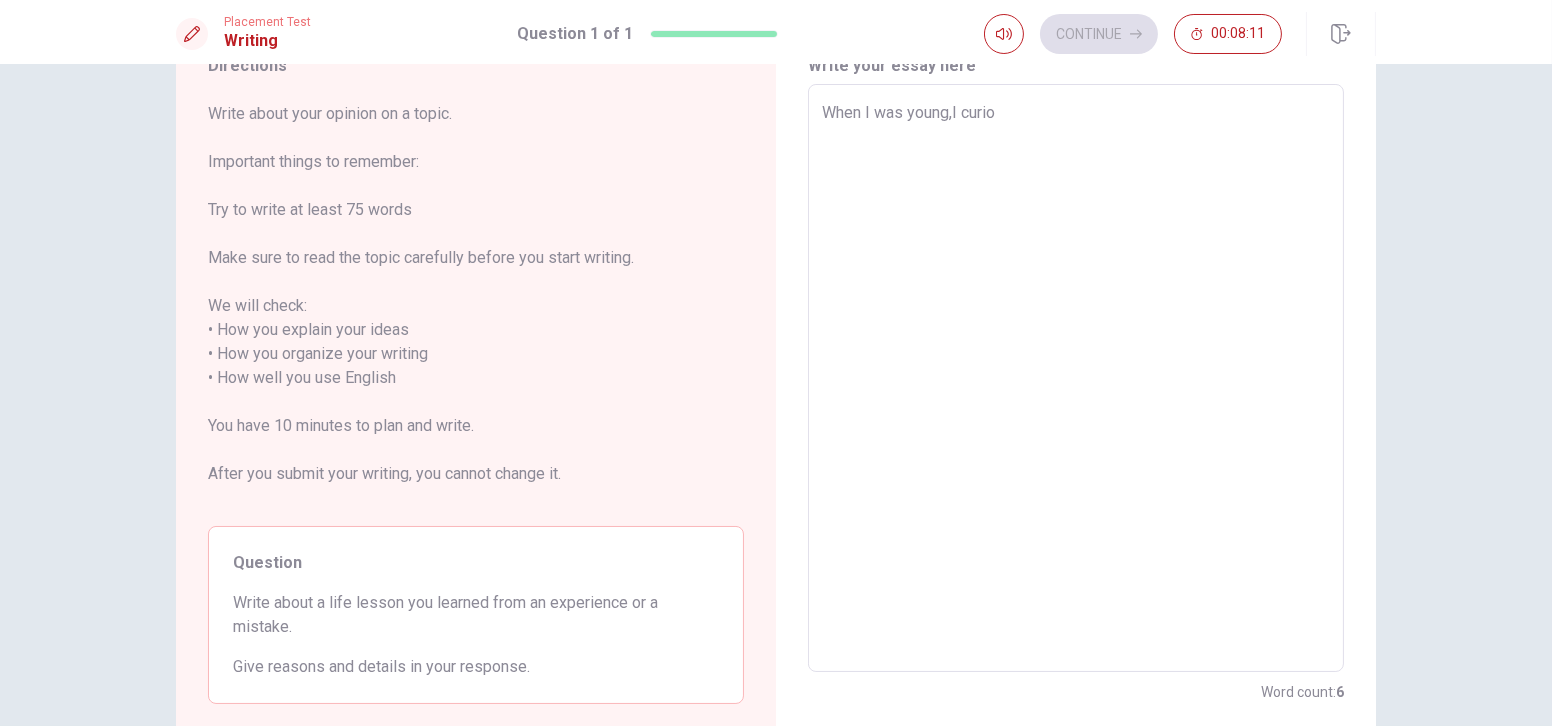 type on "x" 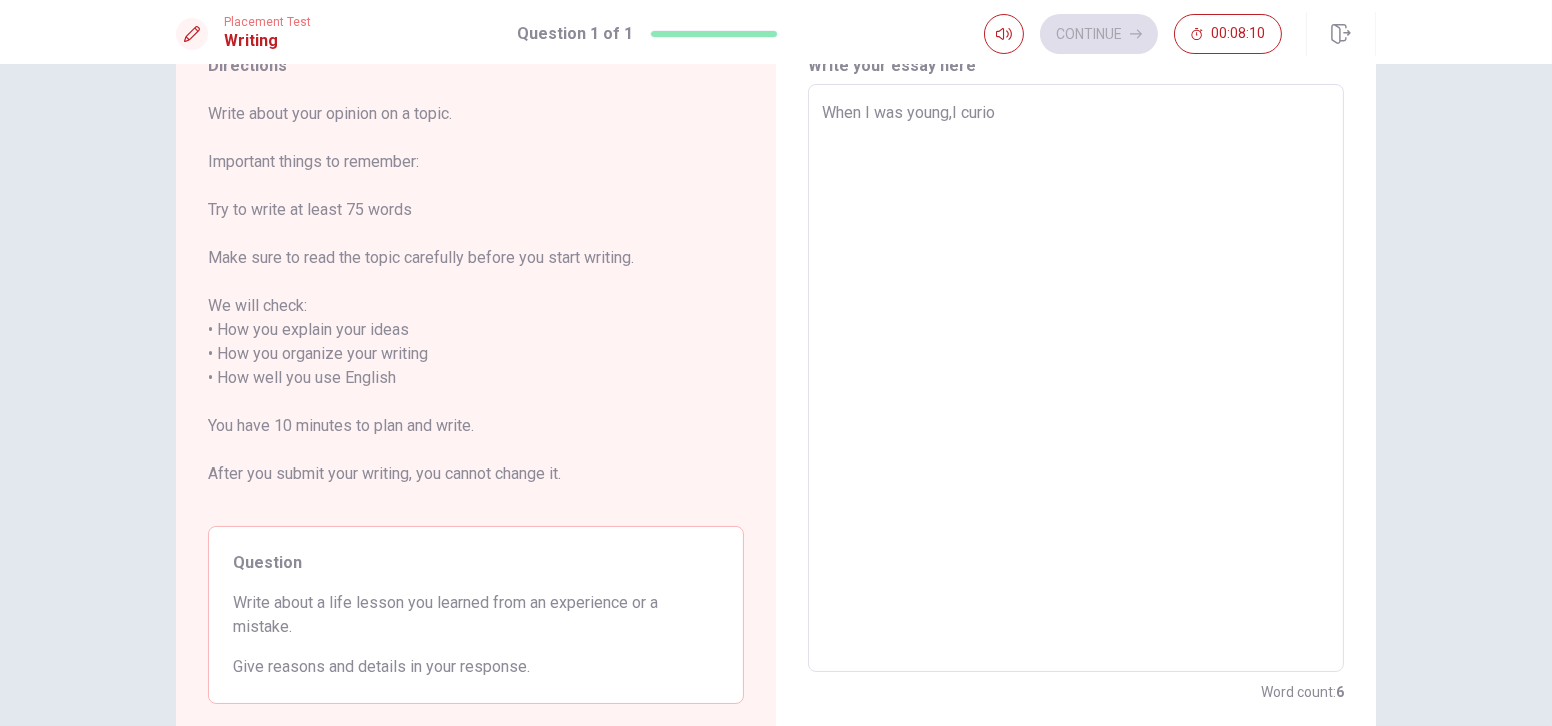 type on "When I was young,I curiou" 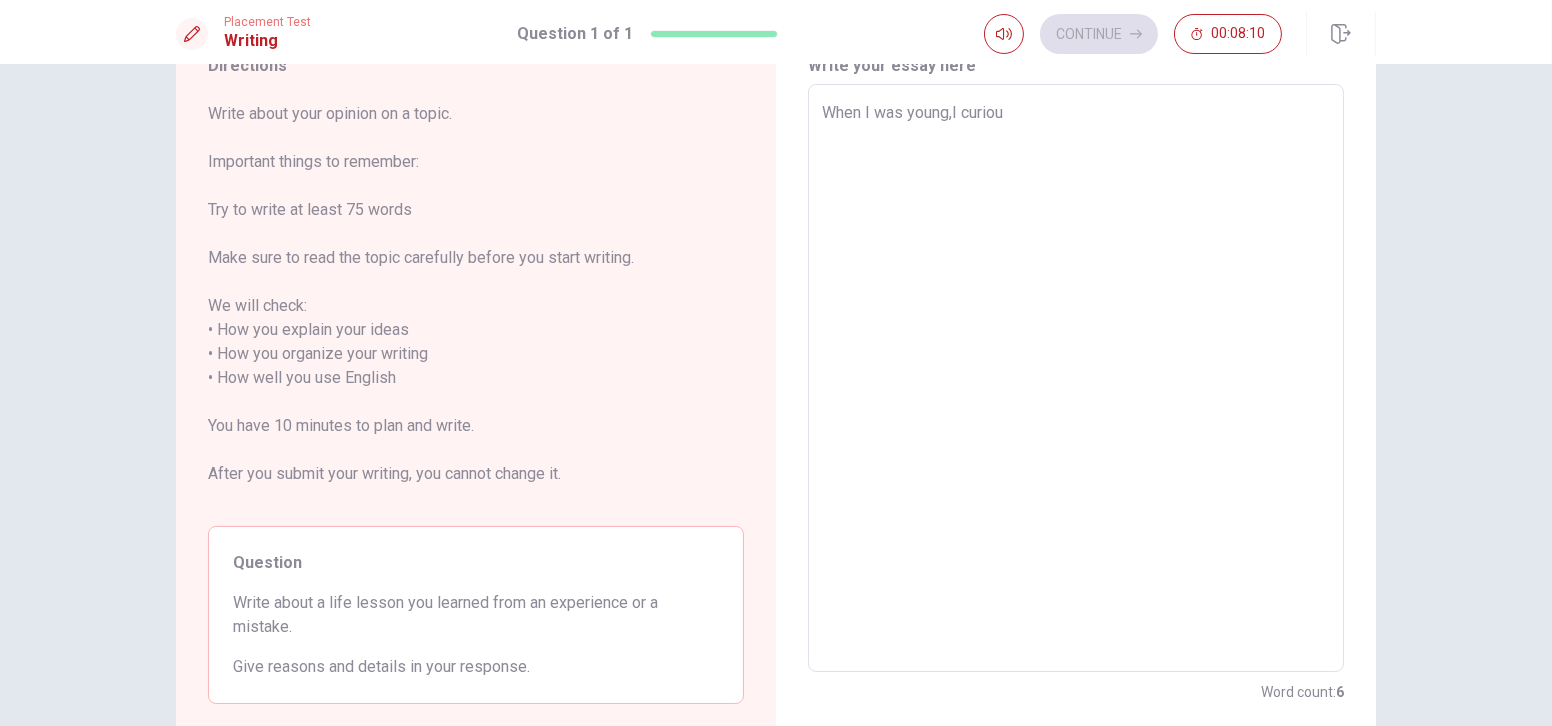 type on "x" 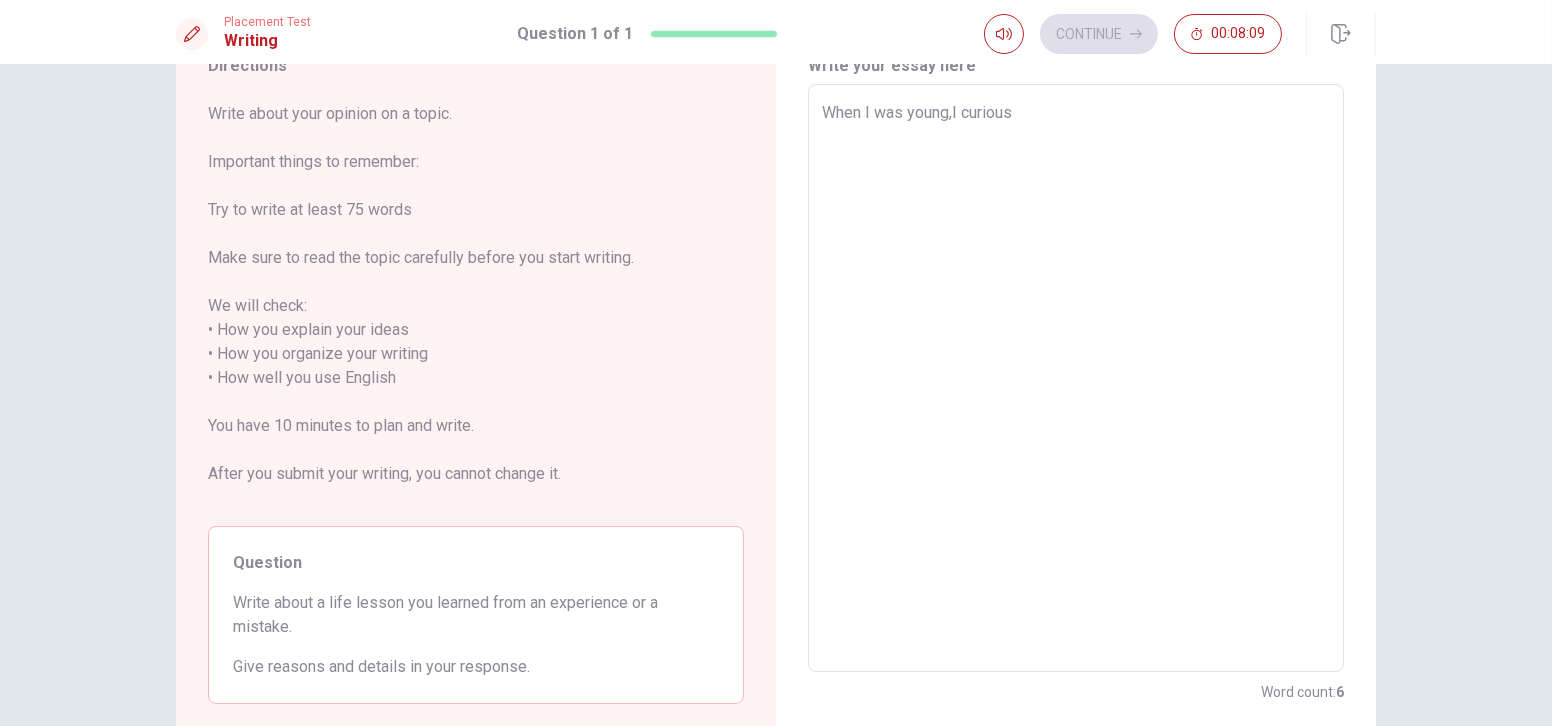 type on "x" 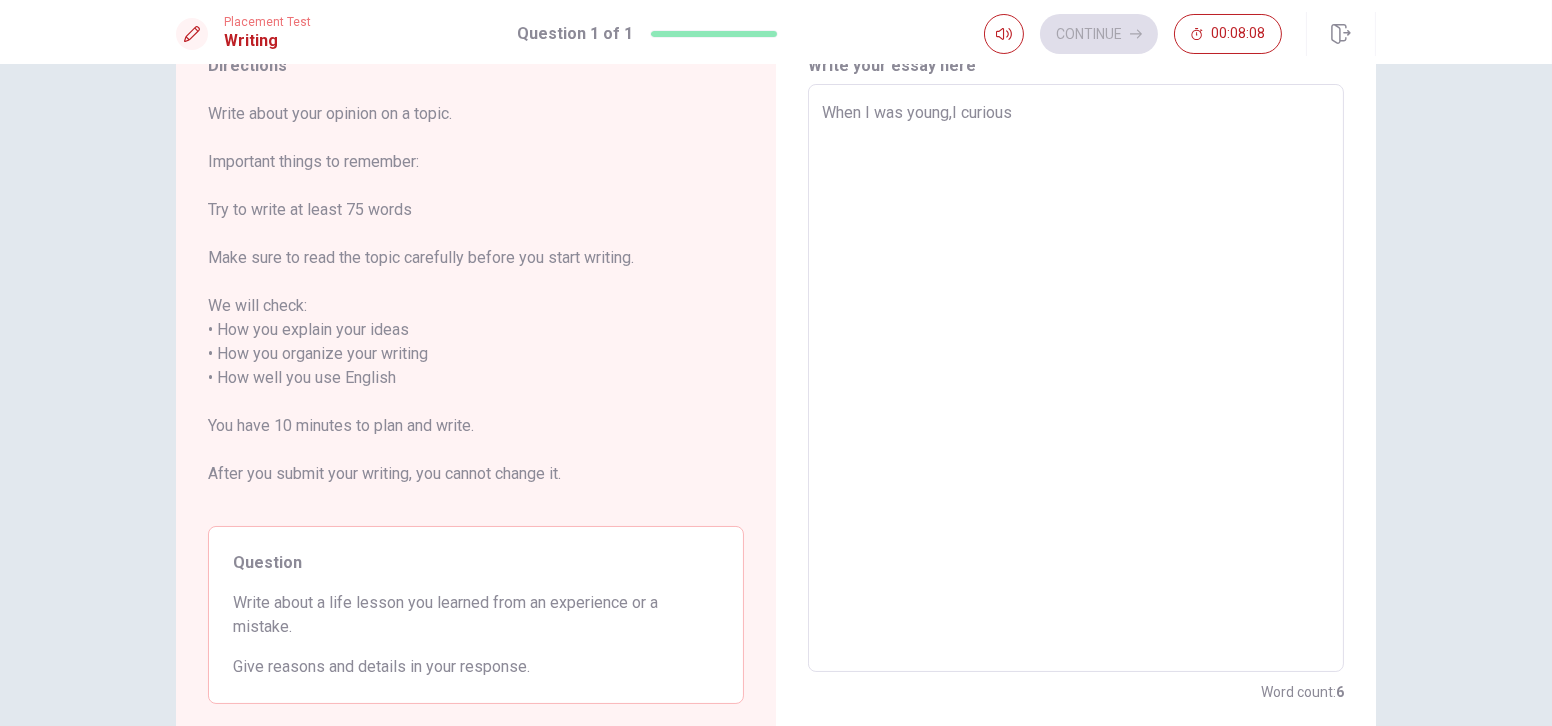 type on "When I was young,I curious" 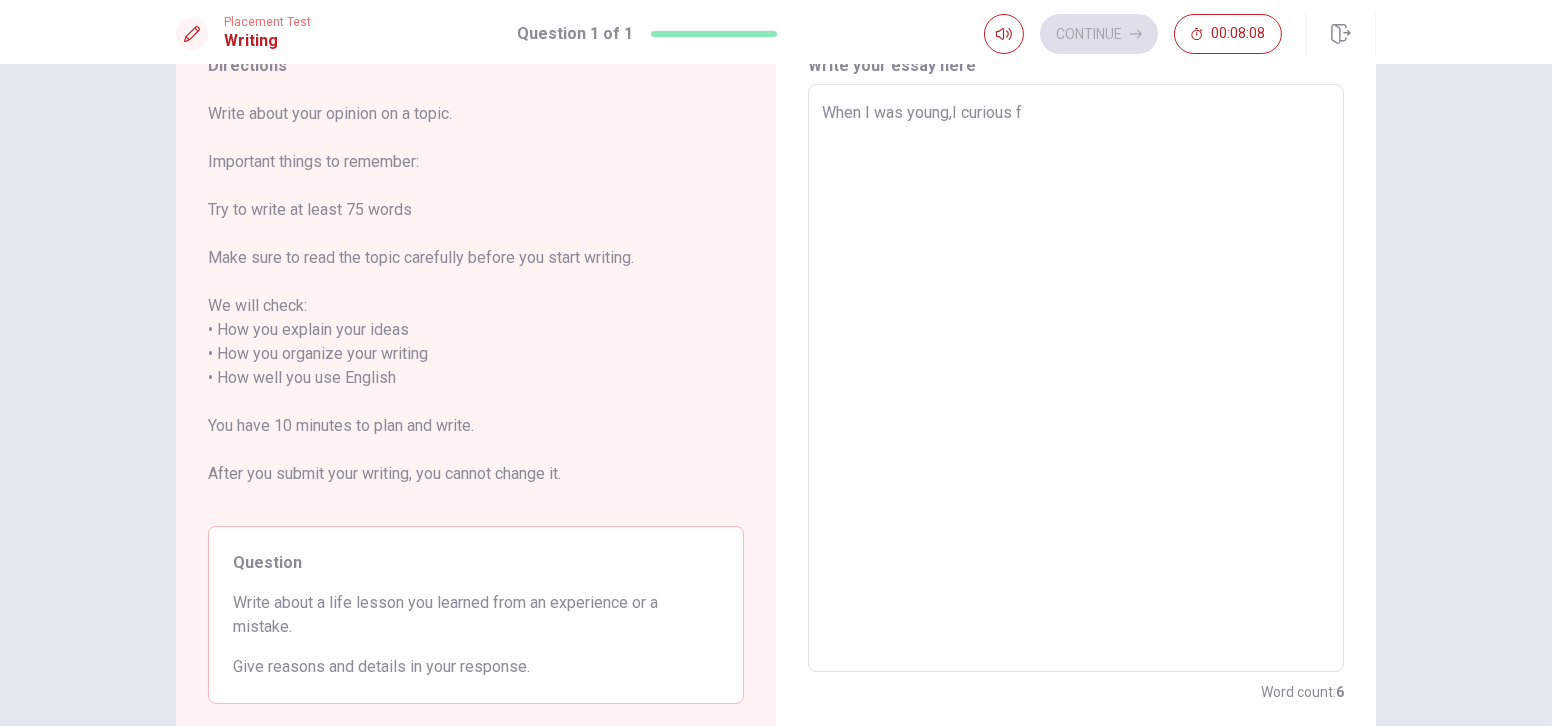 type on "x" 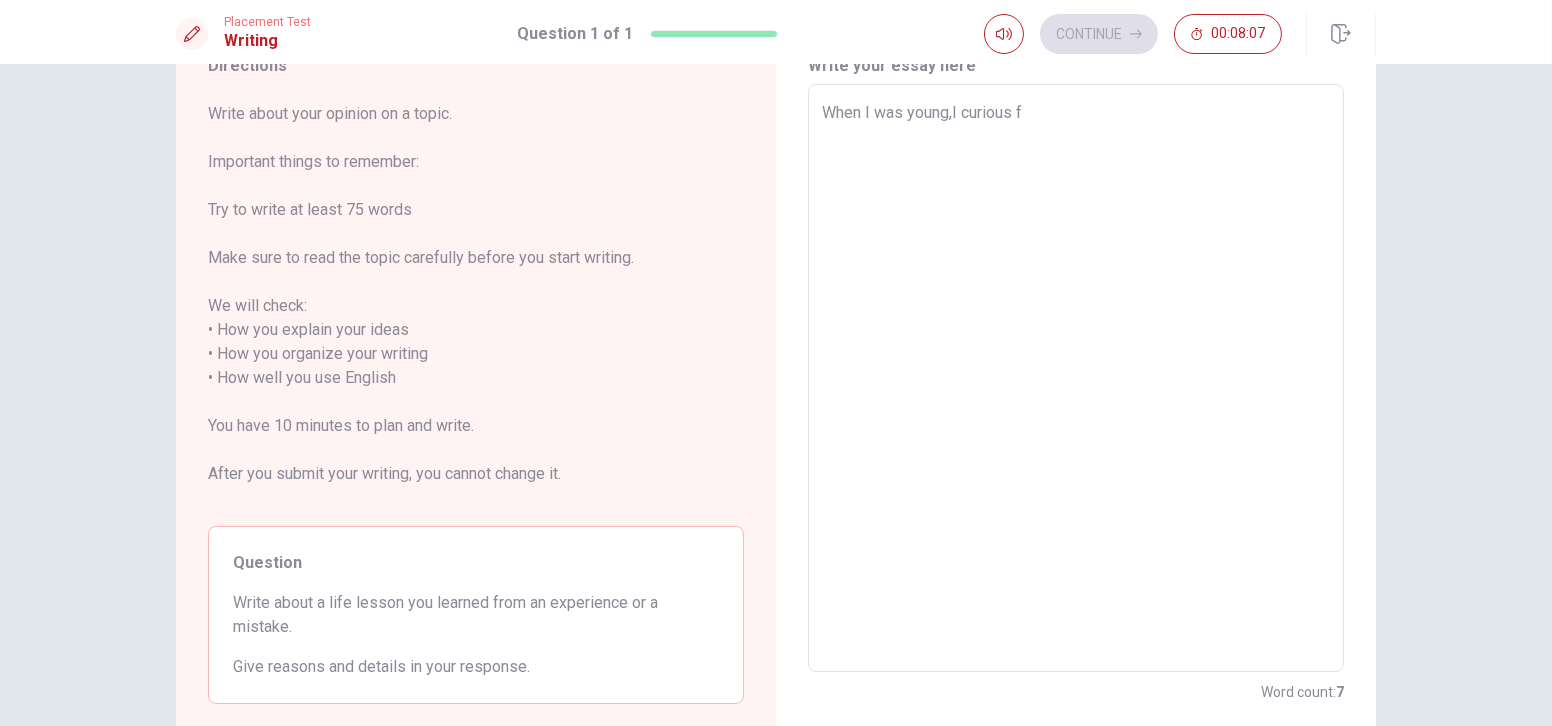 type on "When I was young,I curious fo" 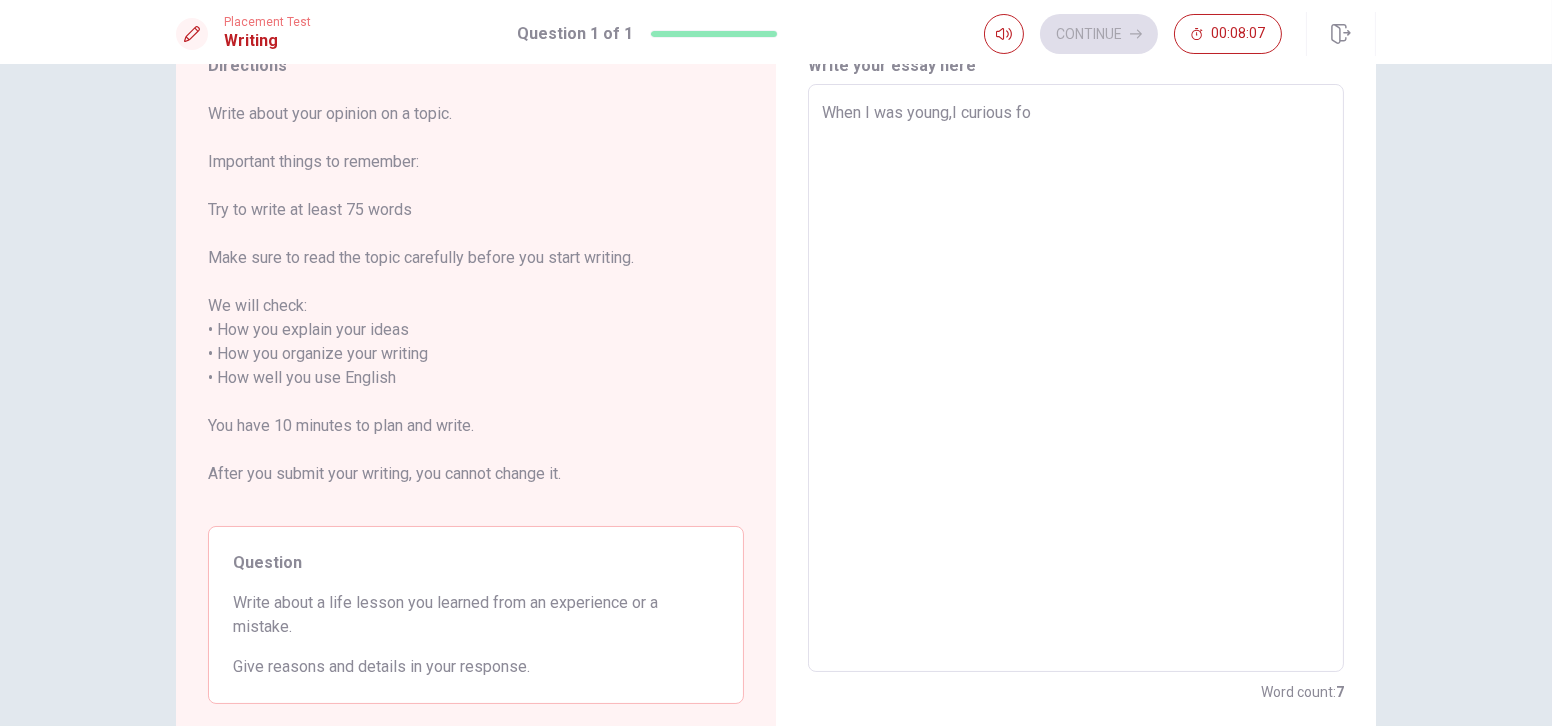 type on "x" 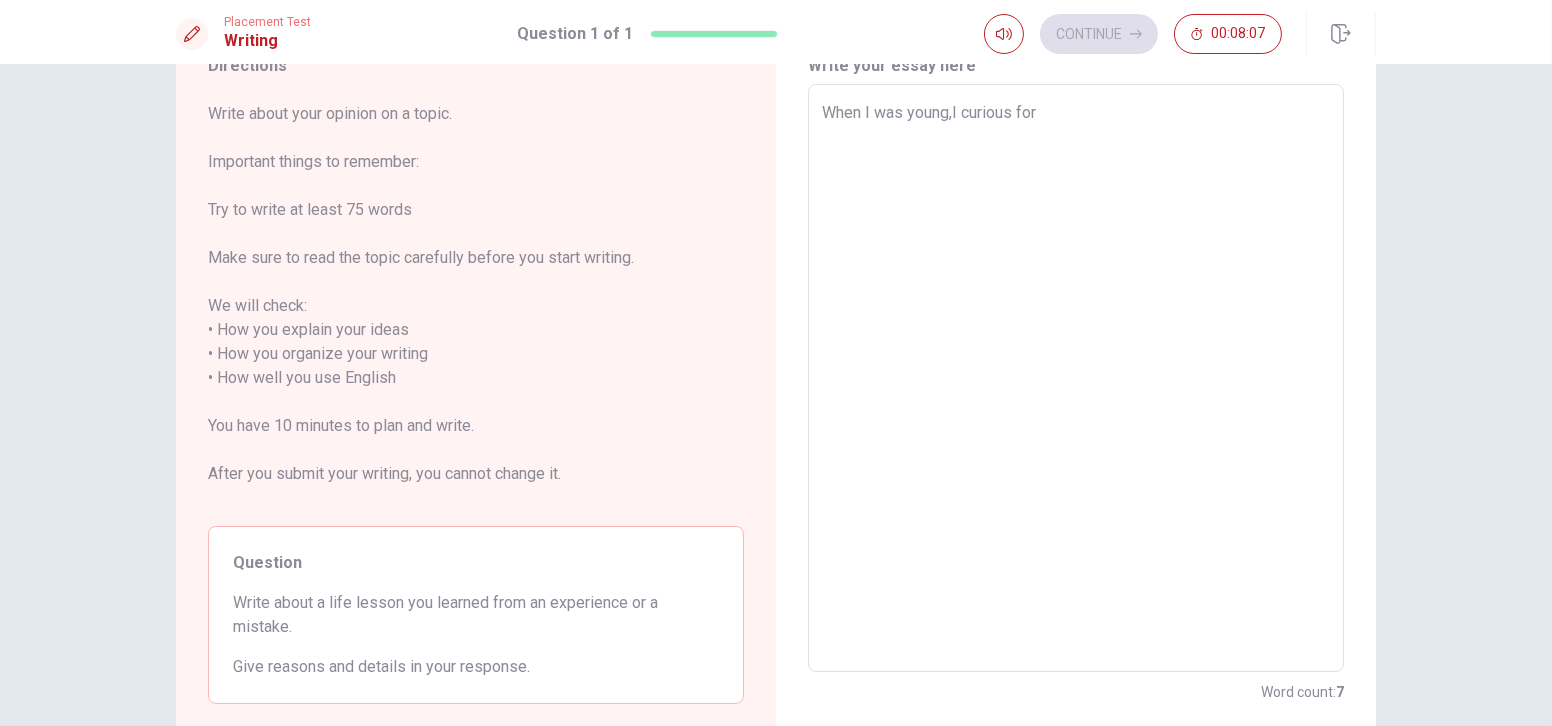 type on "x" 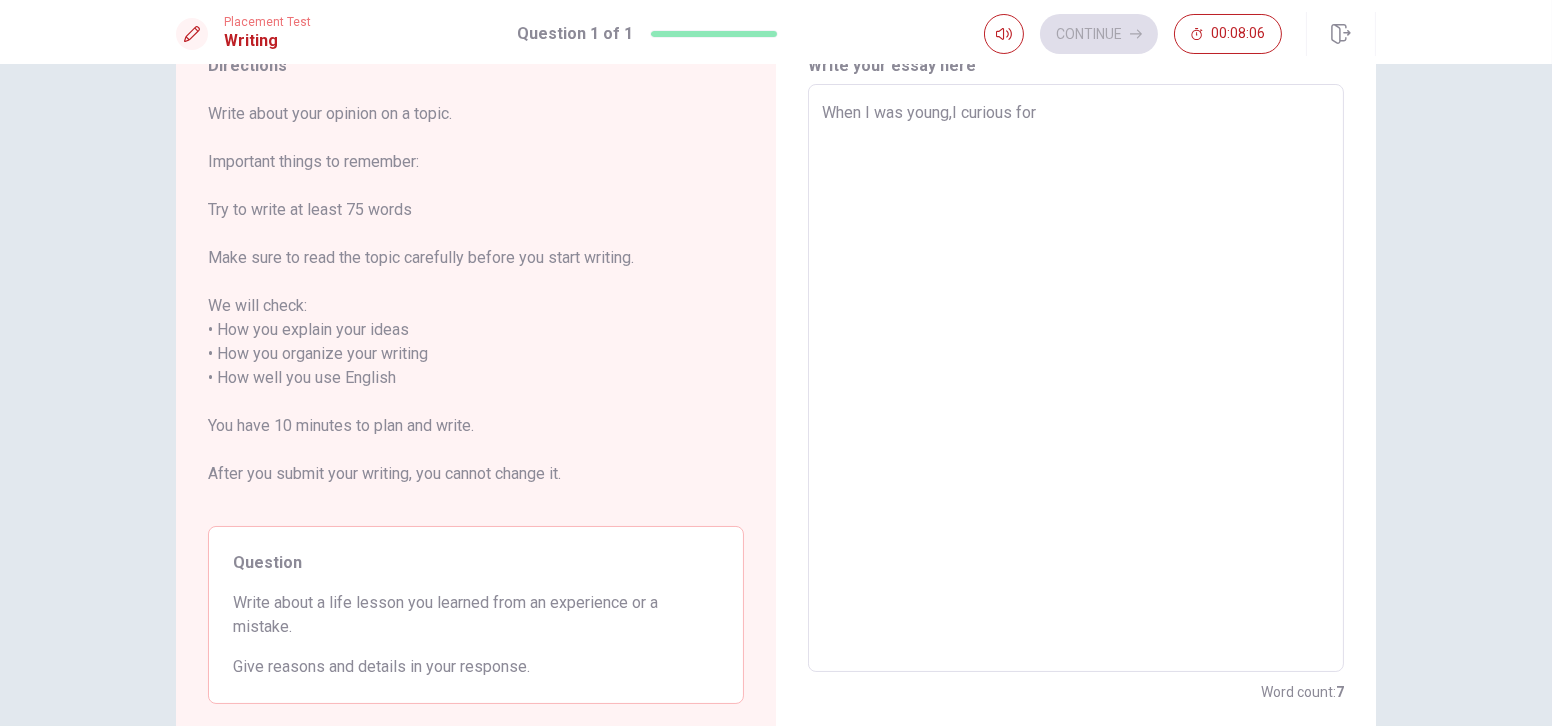 type on "When I was young,I curious for" 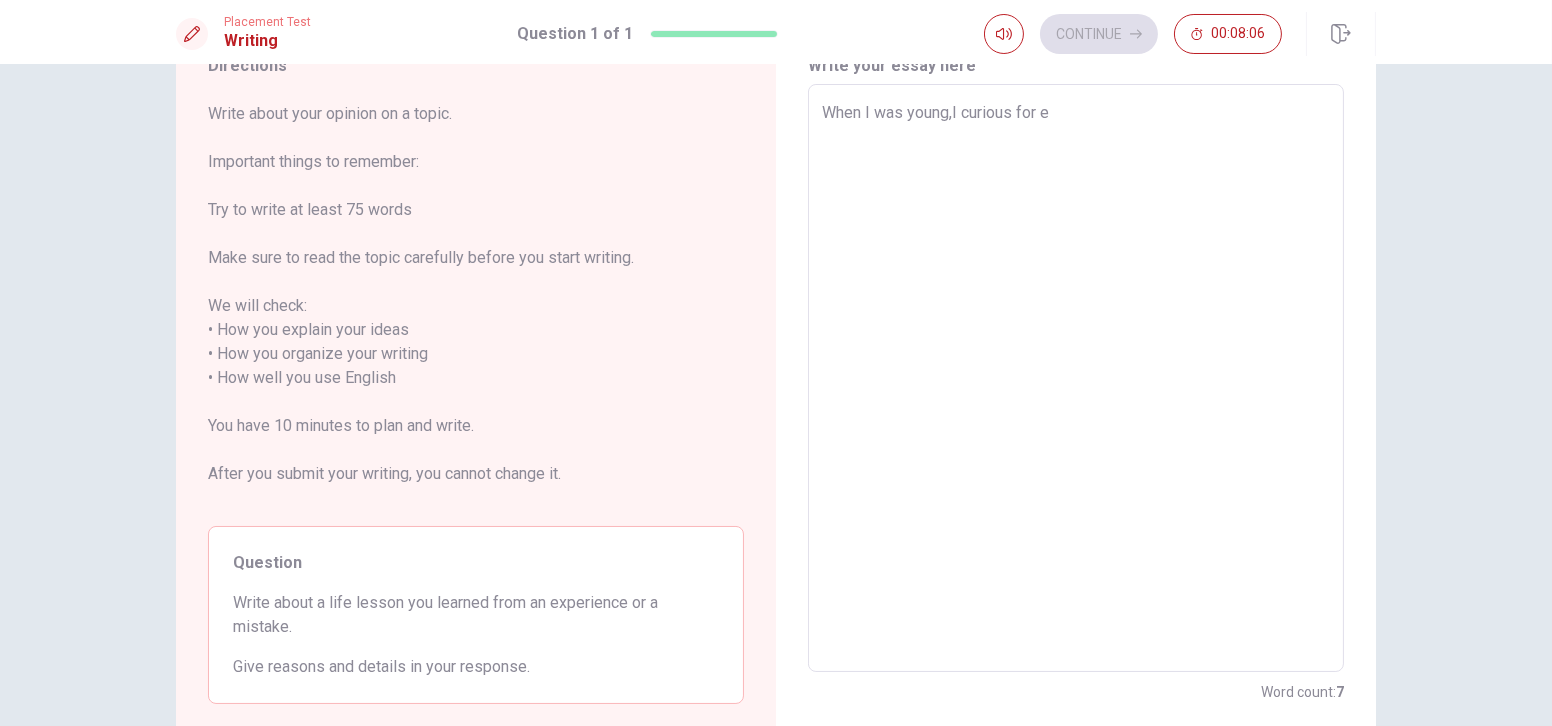 type on "x" 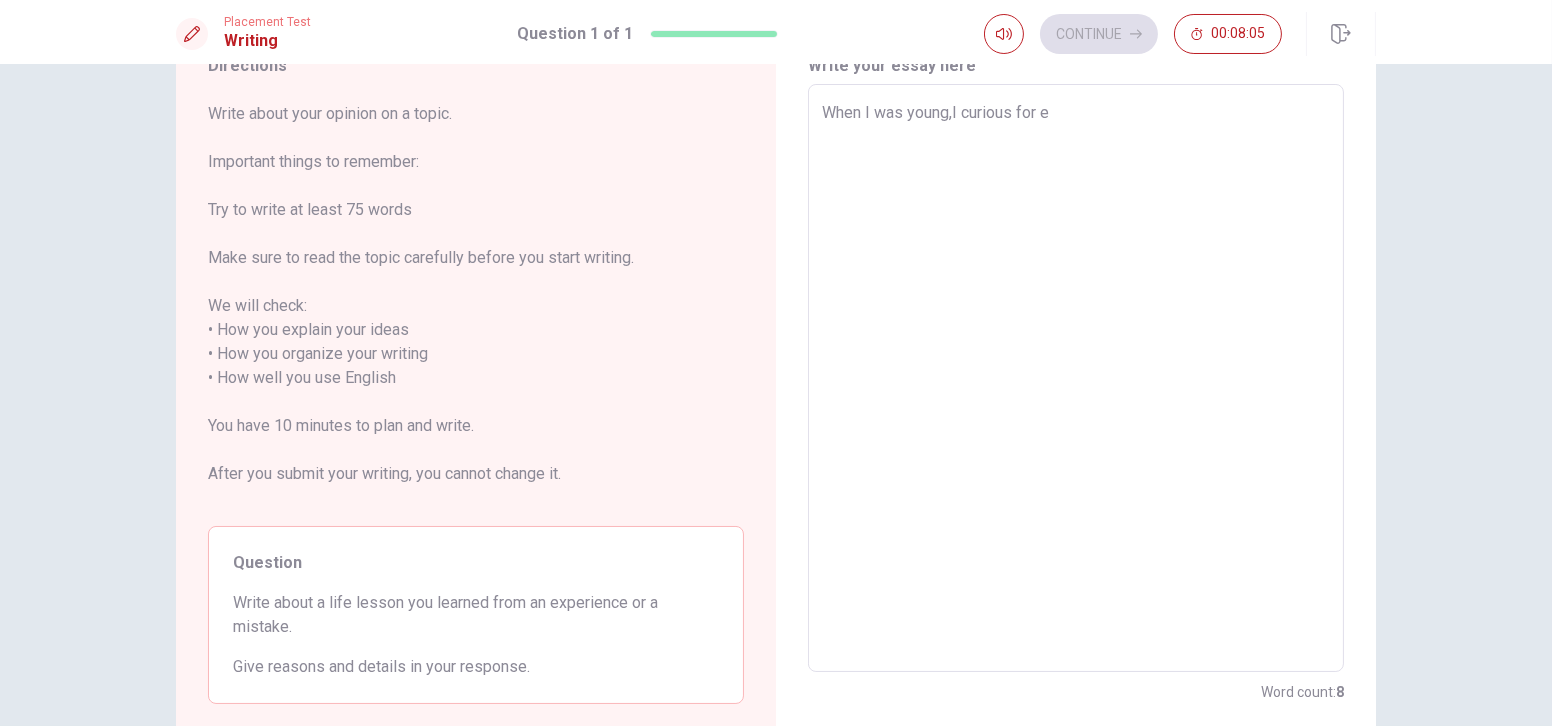type on "When I was young,I curious for ev" 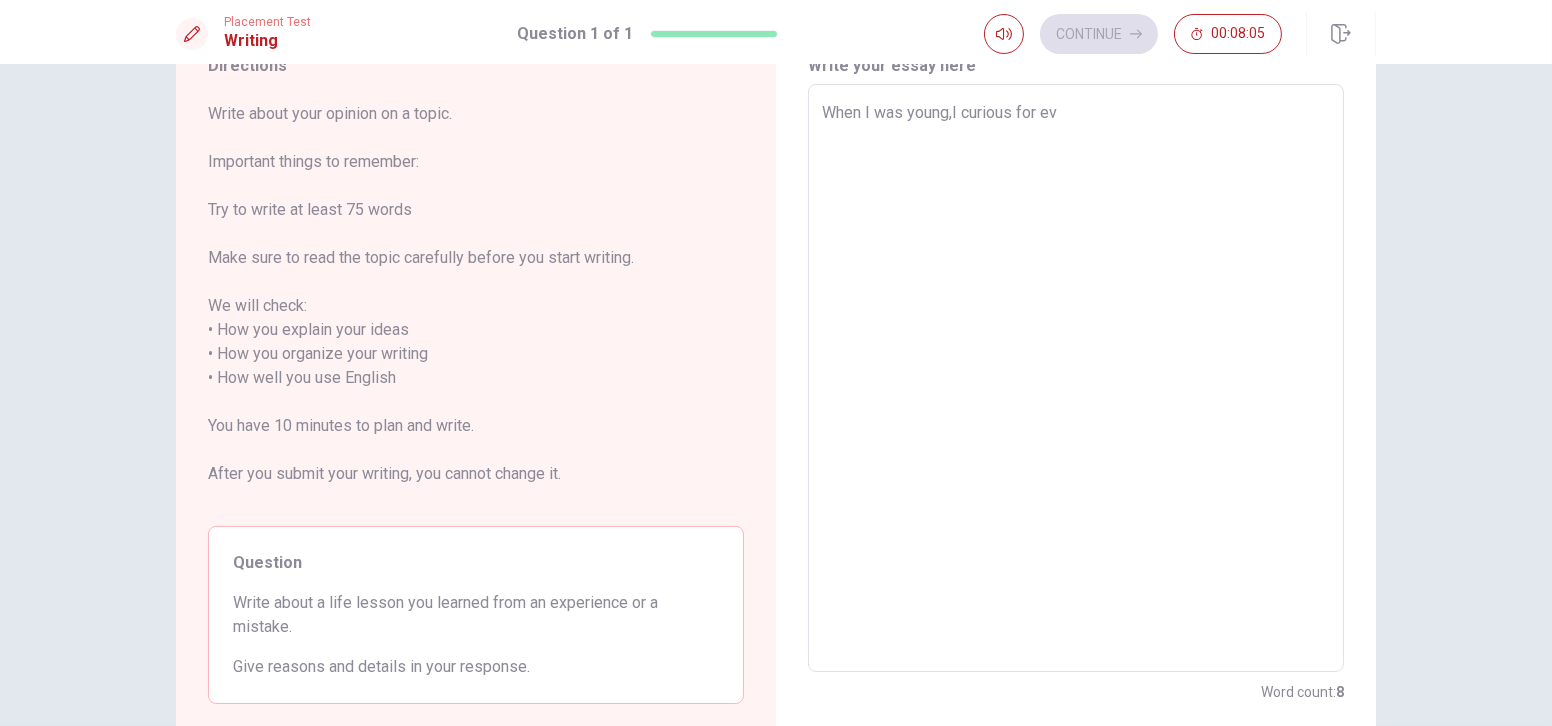 type on "x" 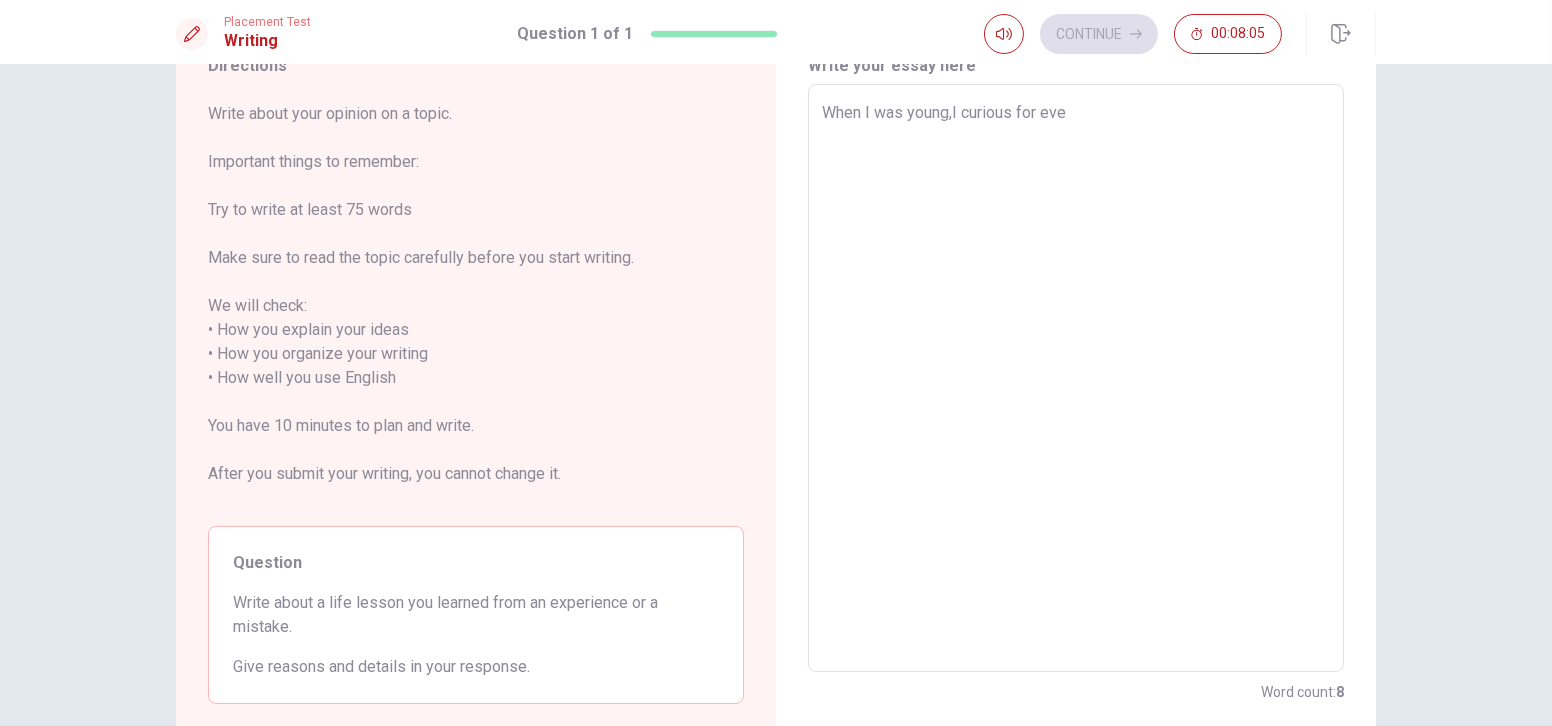 type on "x" 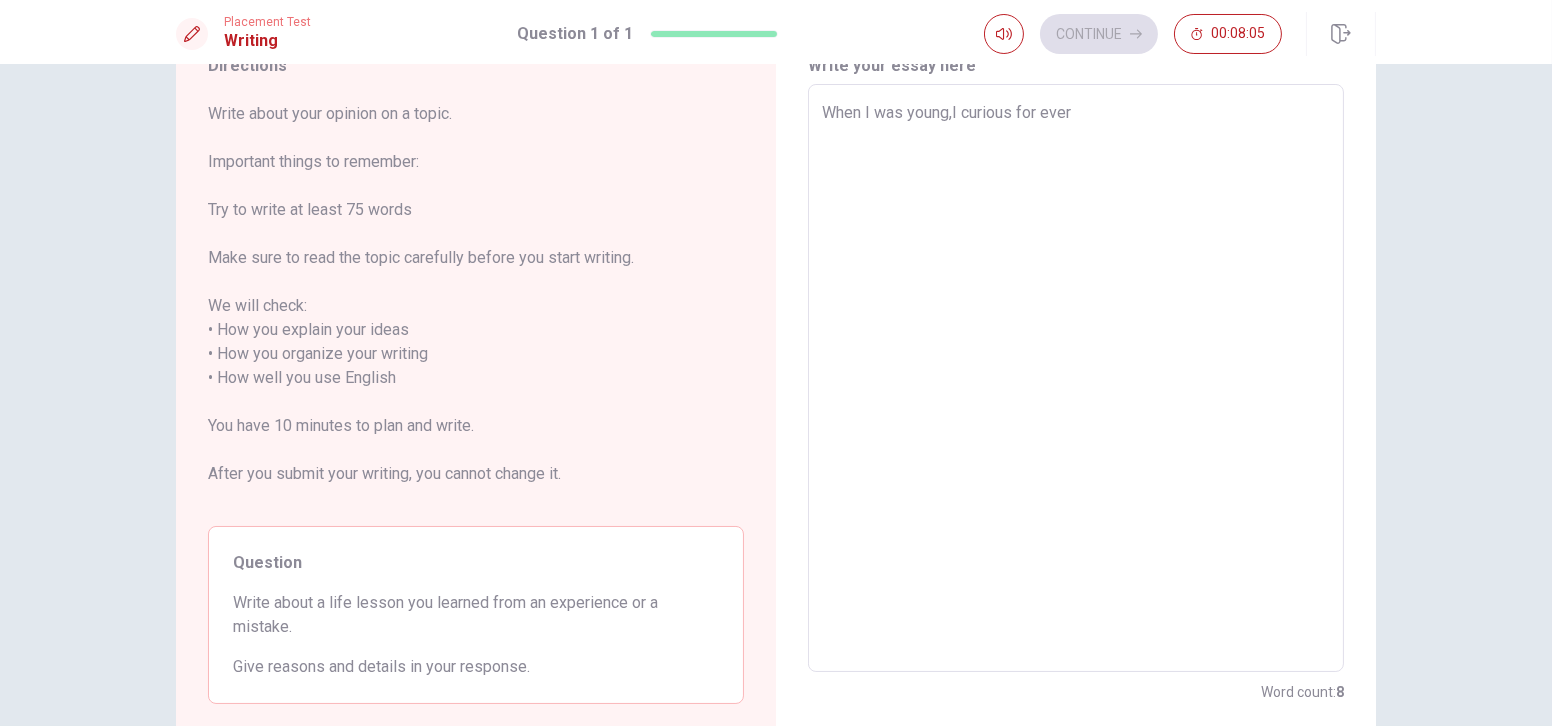 type on "x" 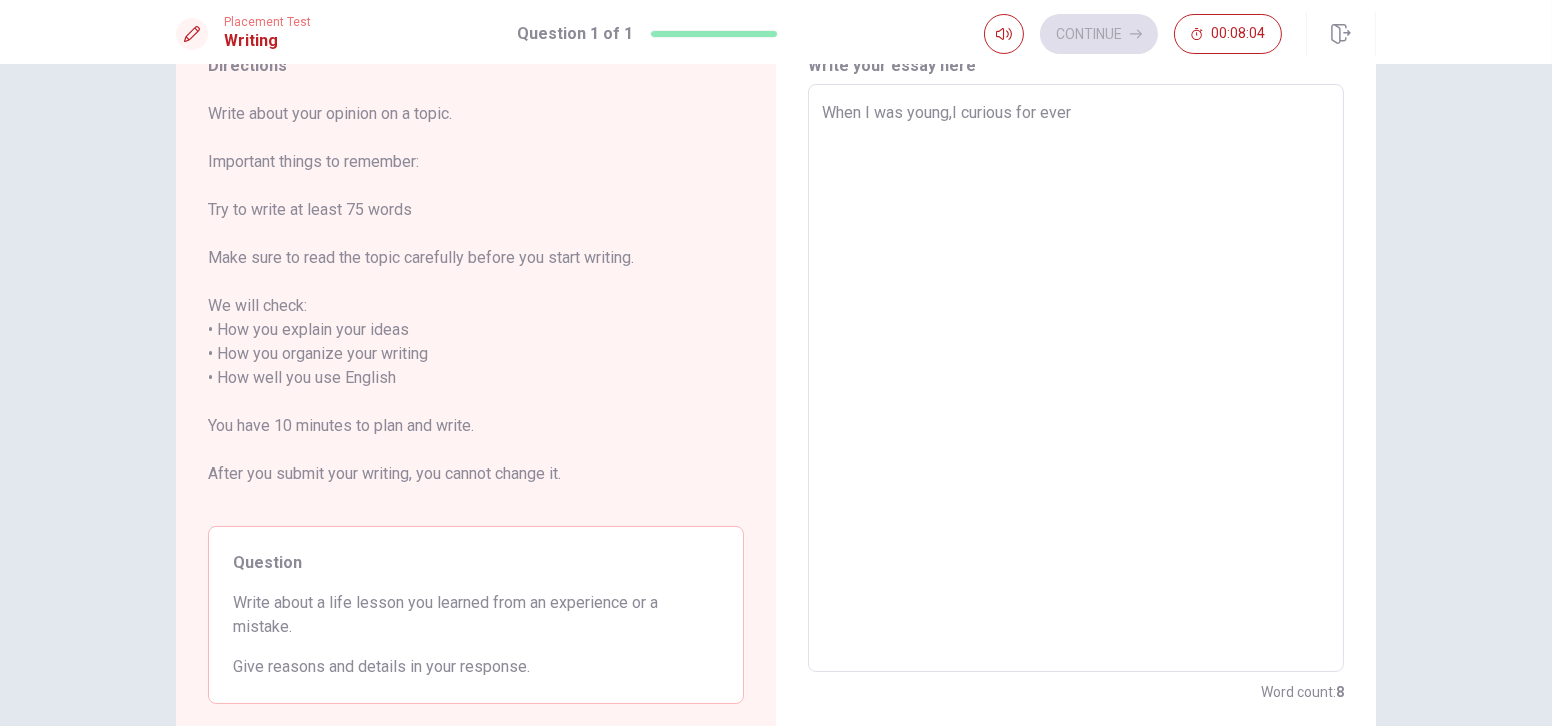 type on "When I was young,I curious for every" 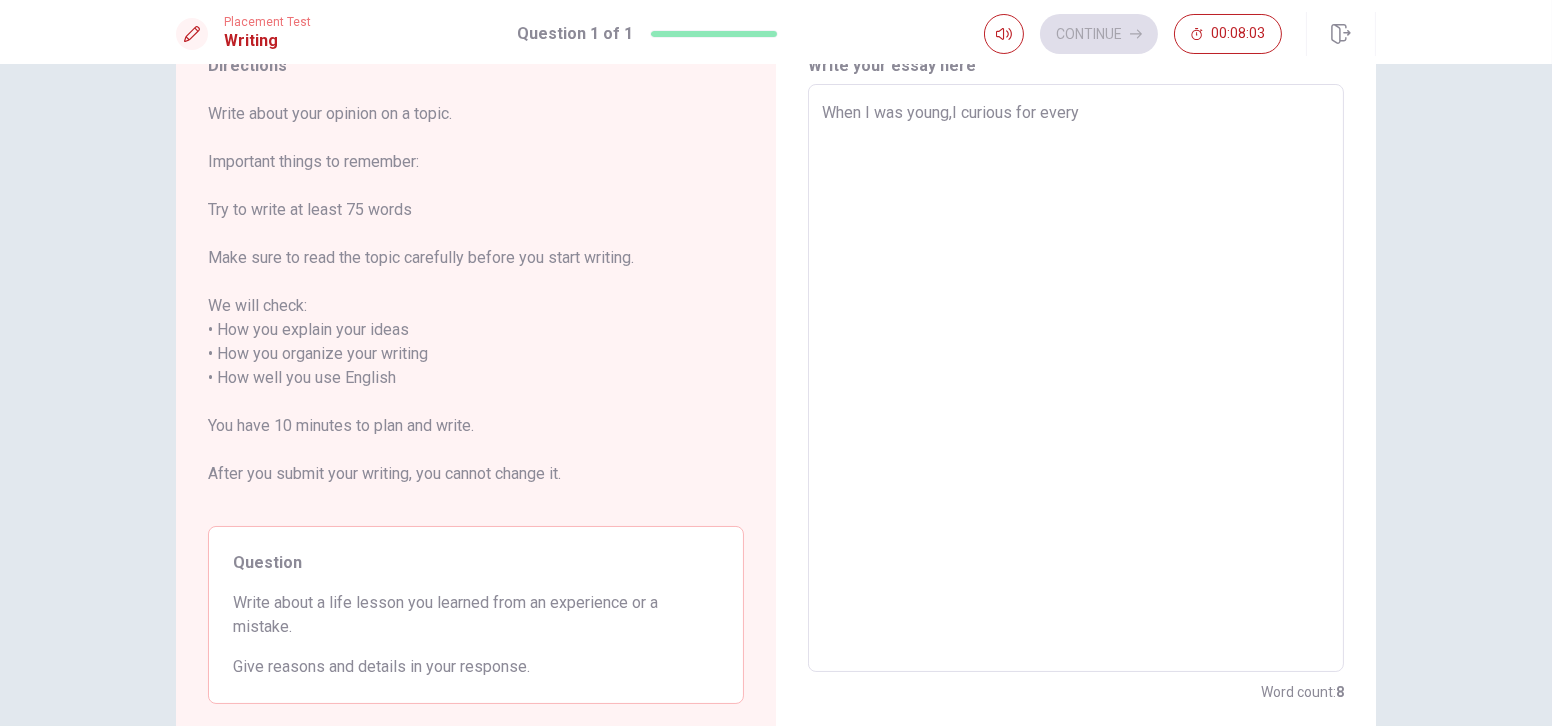 type on "x" 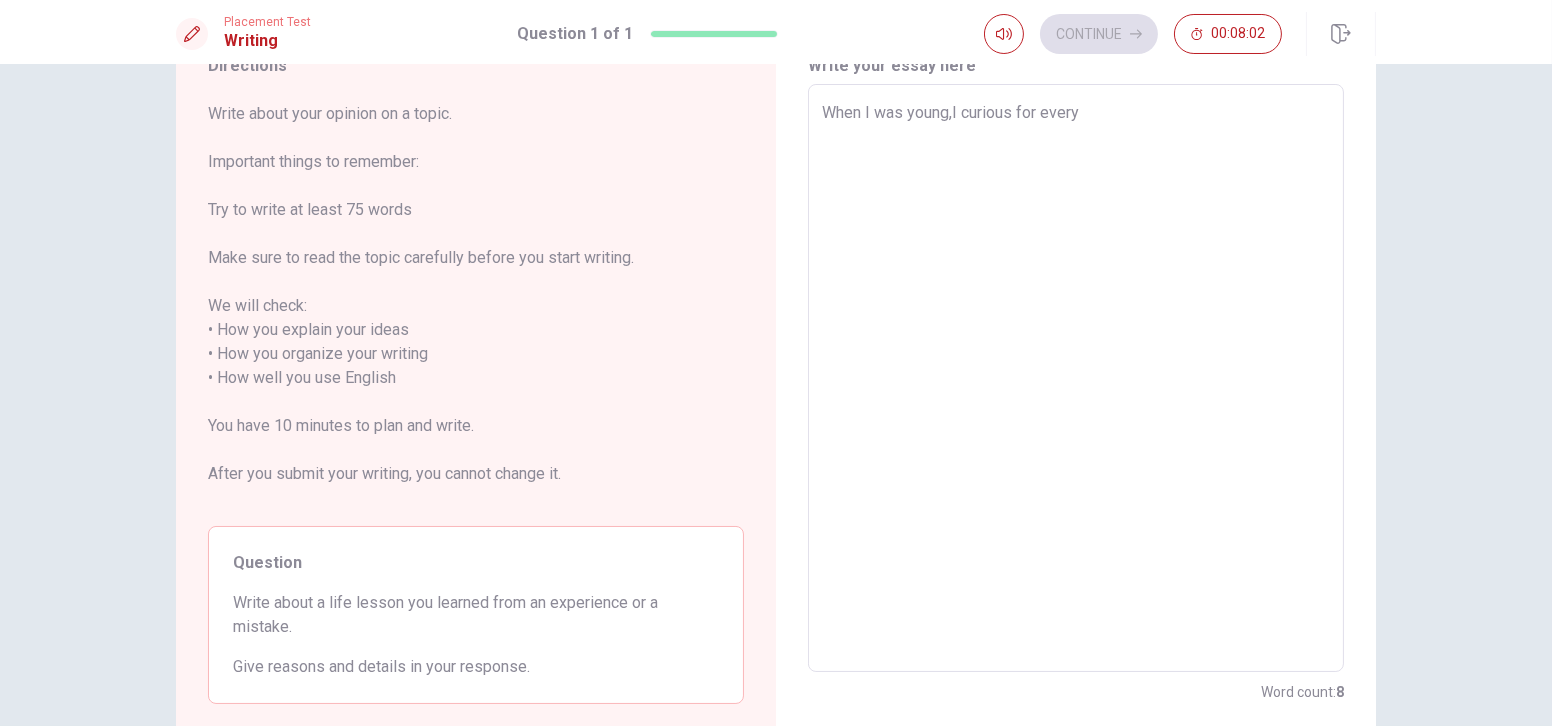 type on "When I was young,I curious for everyt" 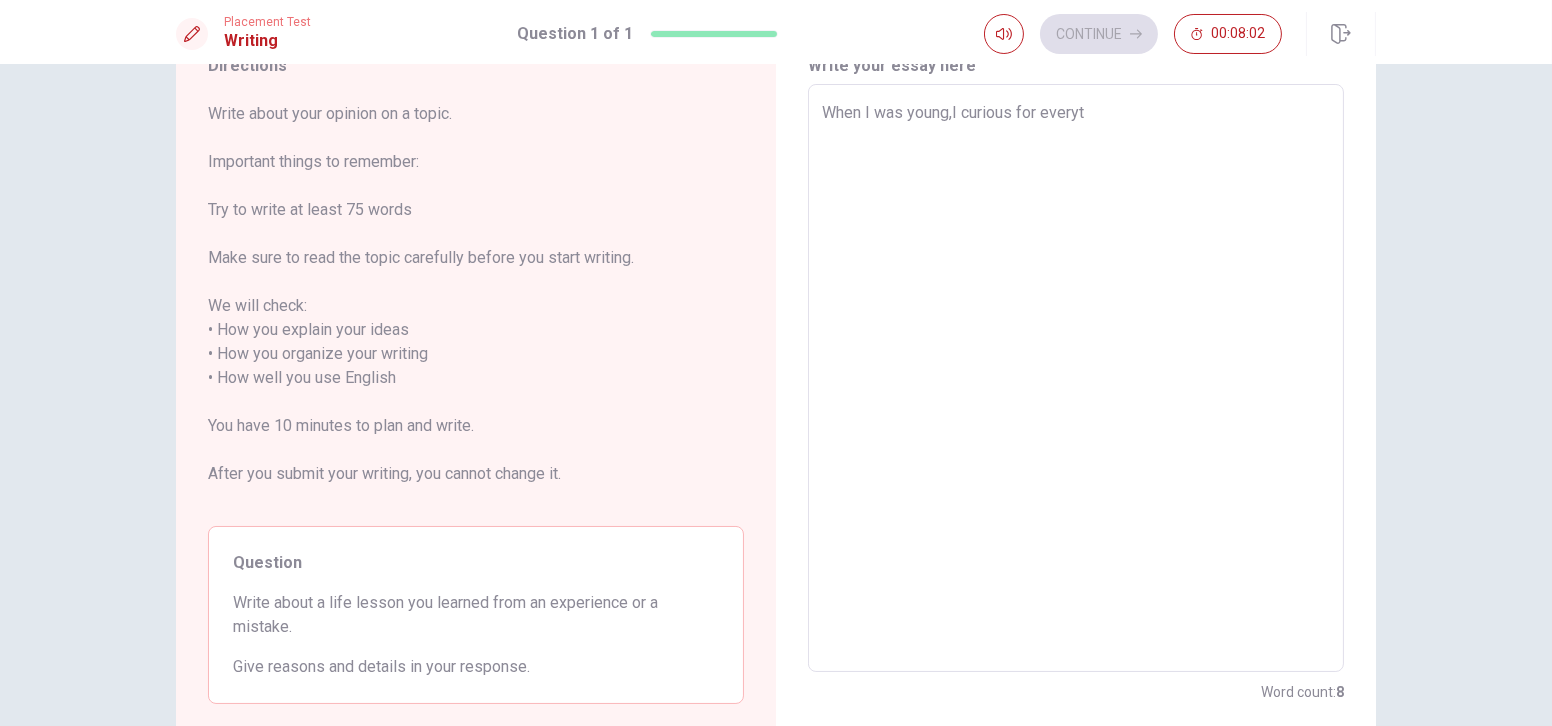 type on "x" 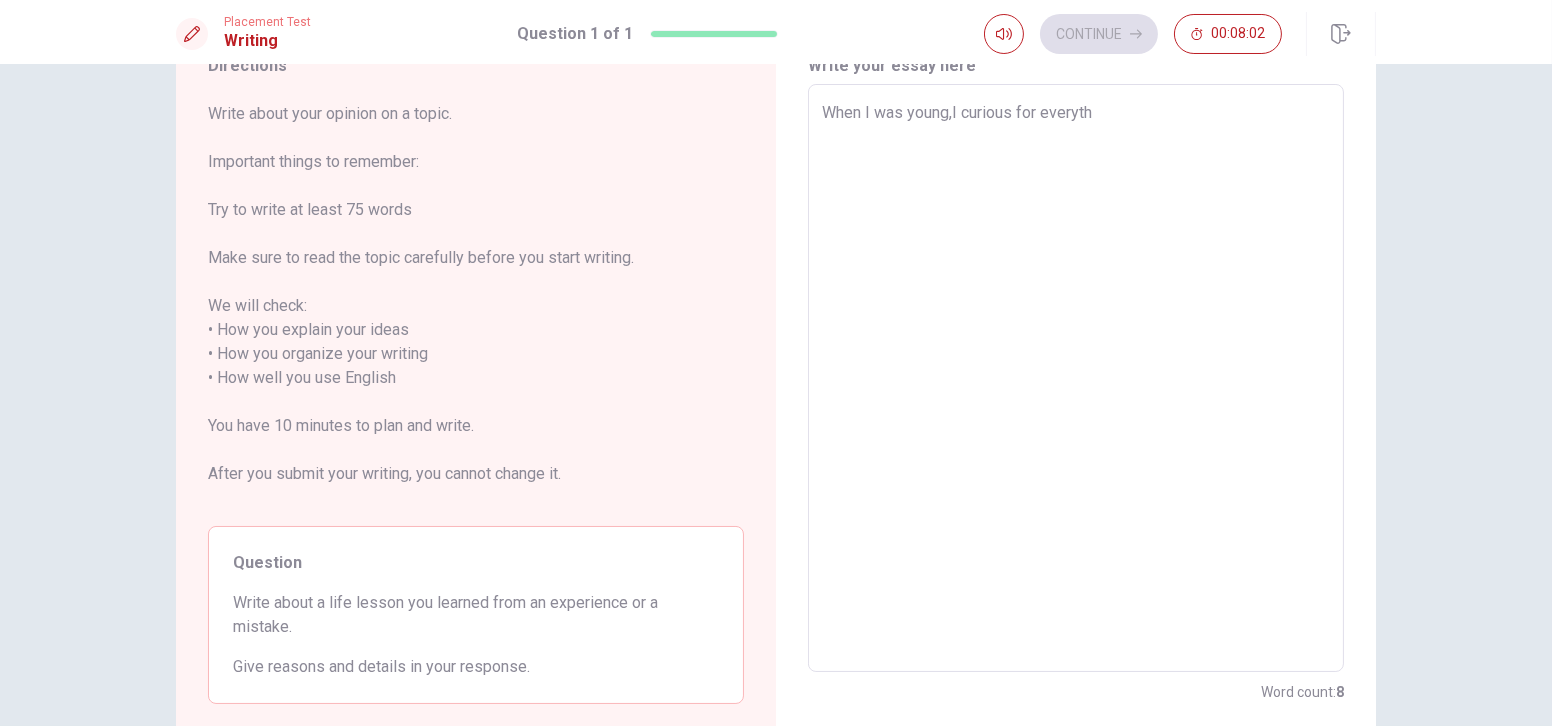 type on "x" 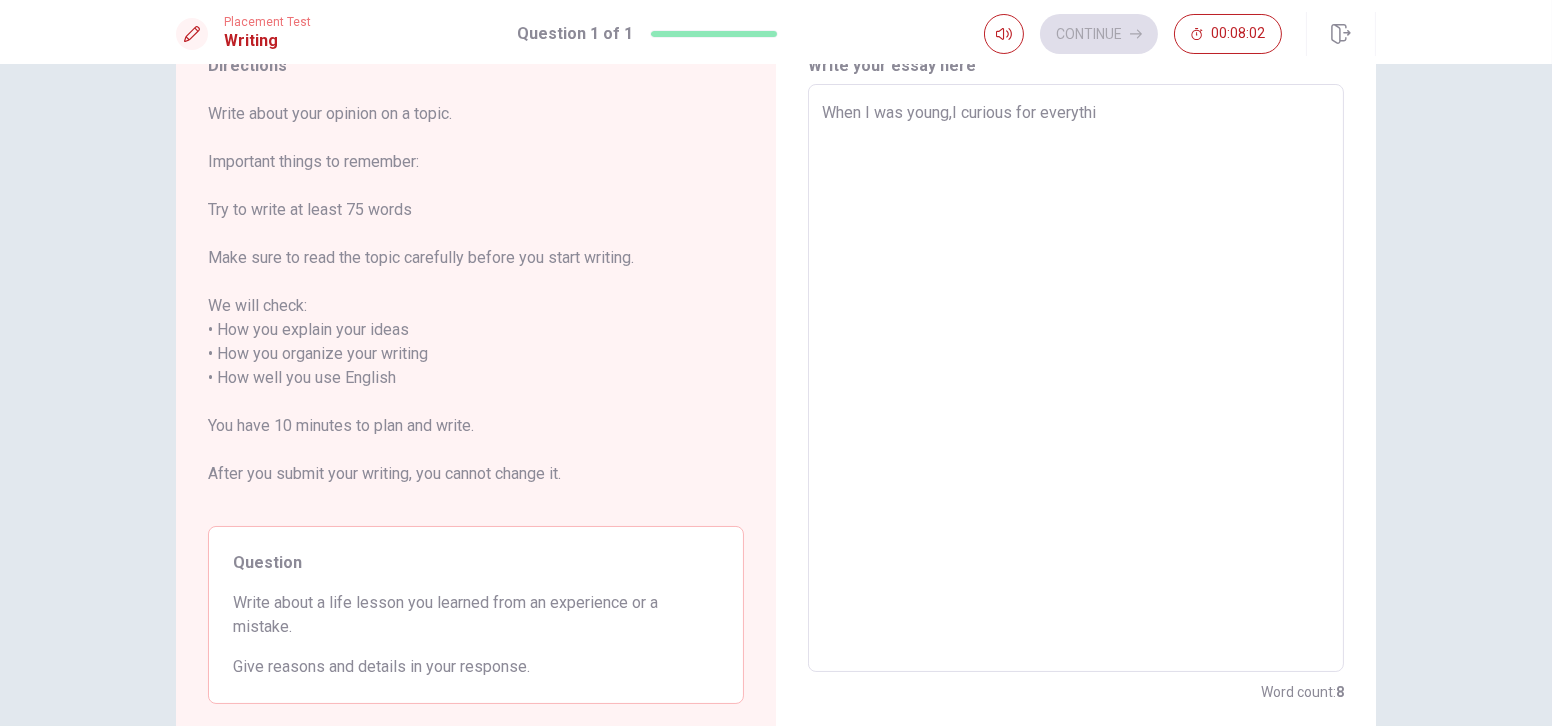 type on "x" 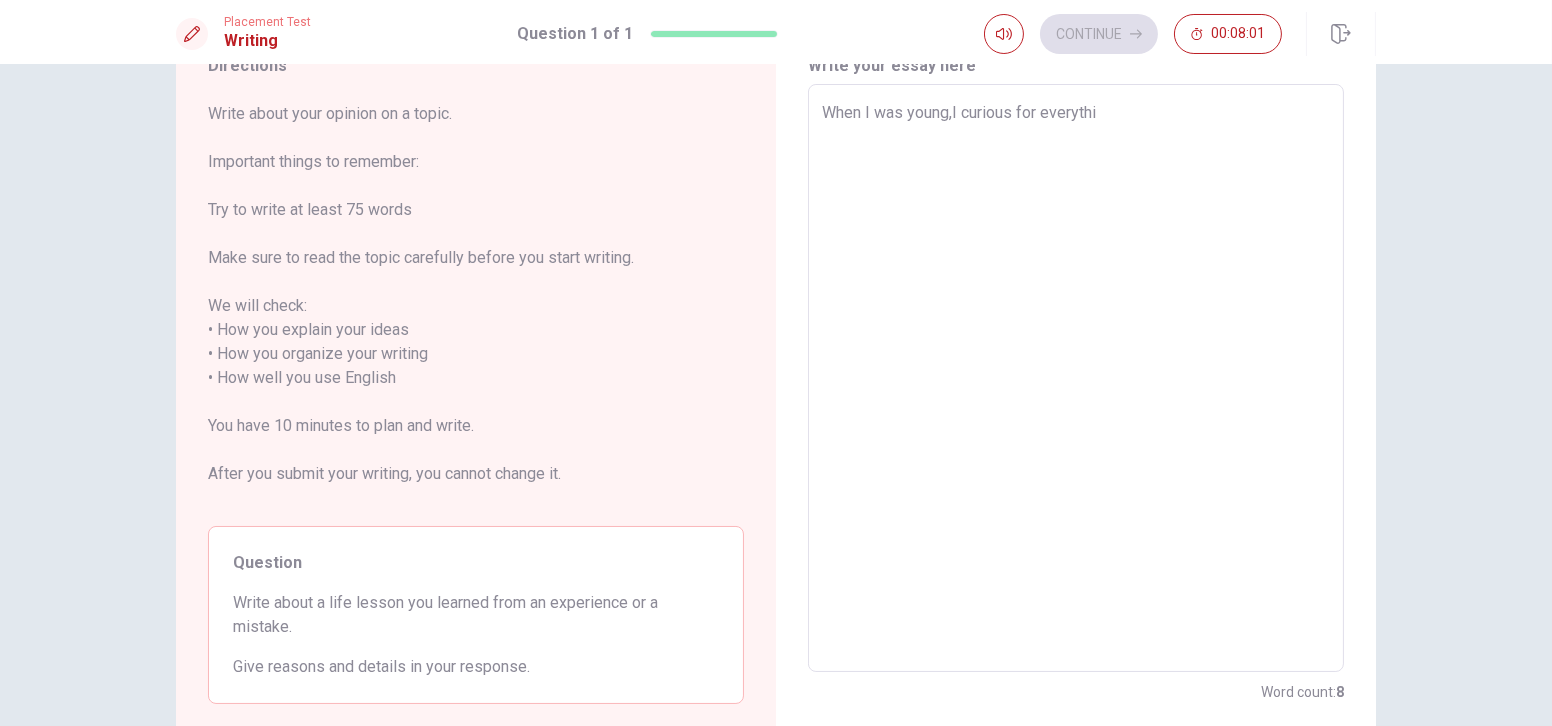 type on "When I was young,I curious for everythin" 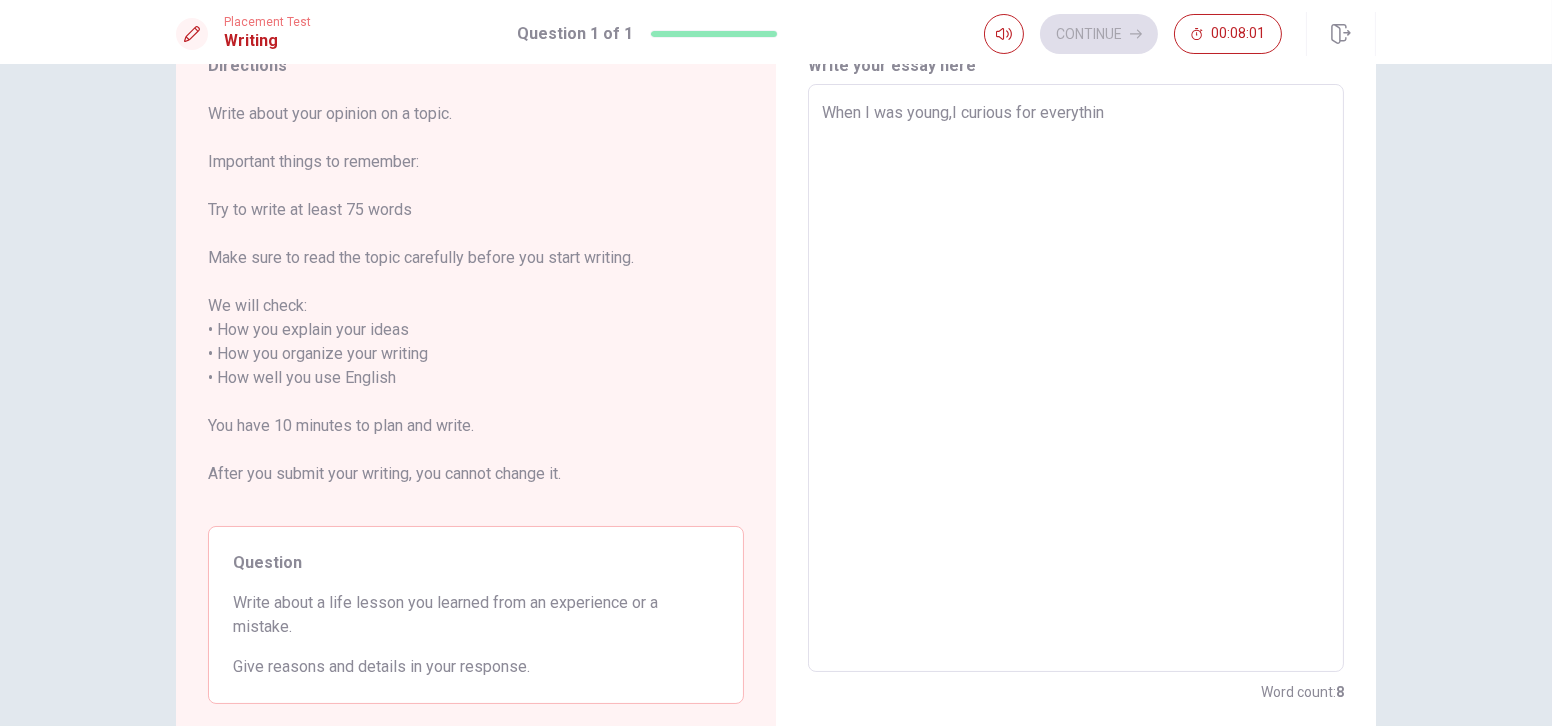 type on "x" 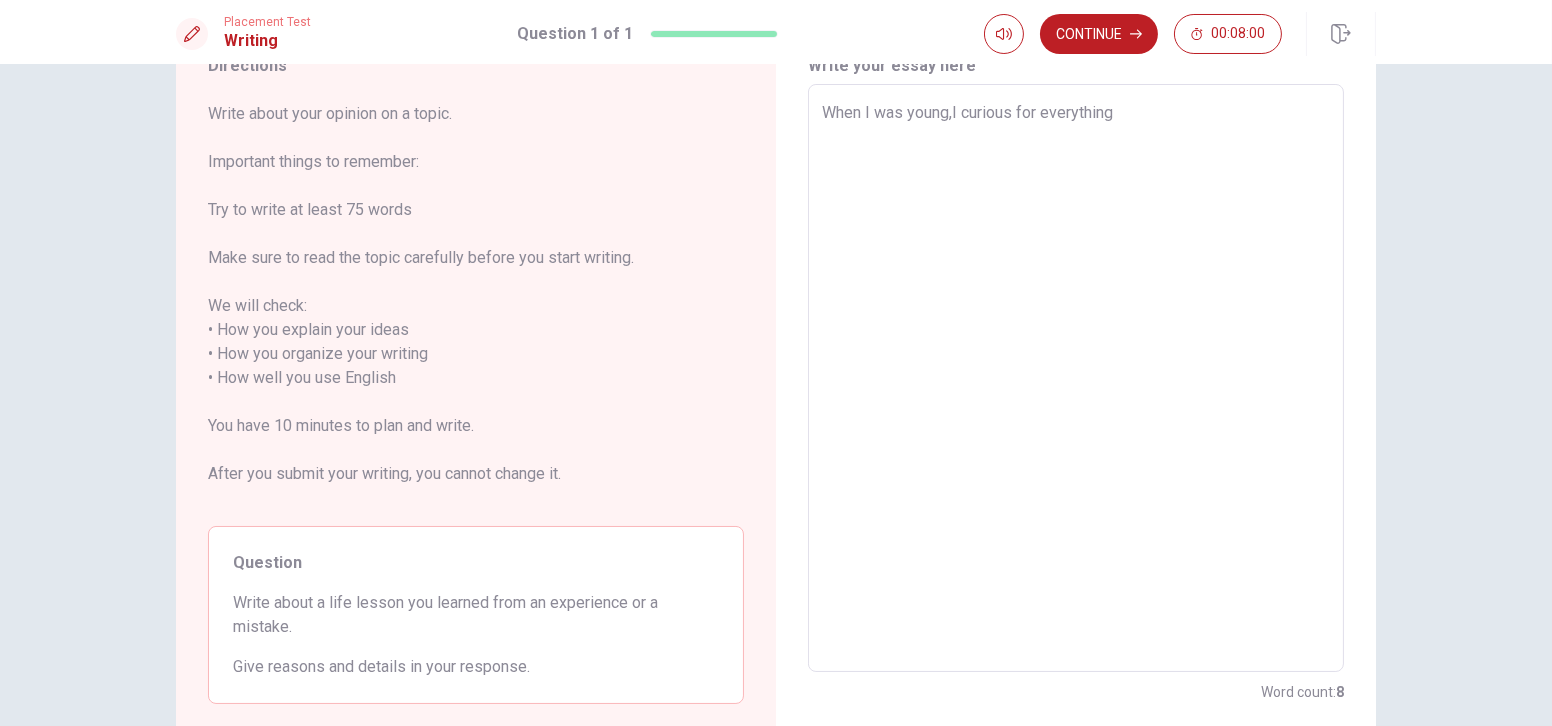 type on "x" 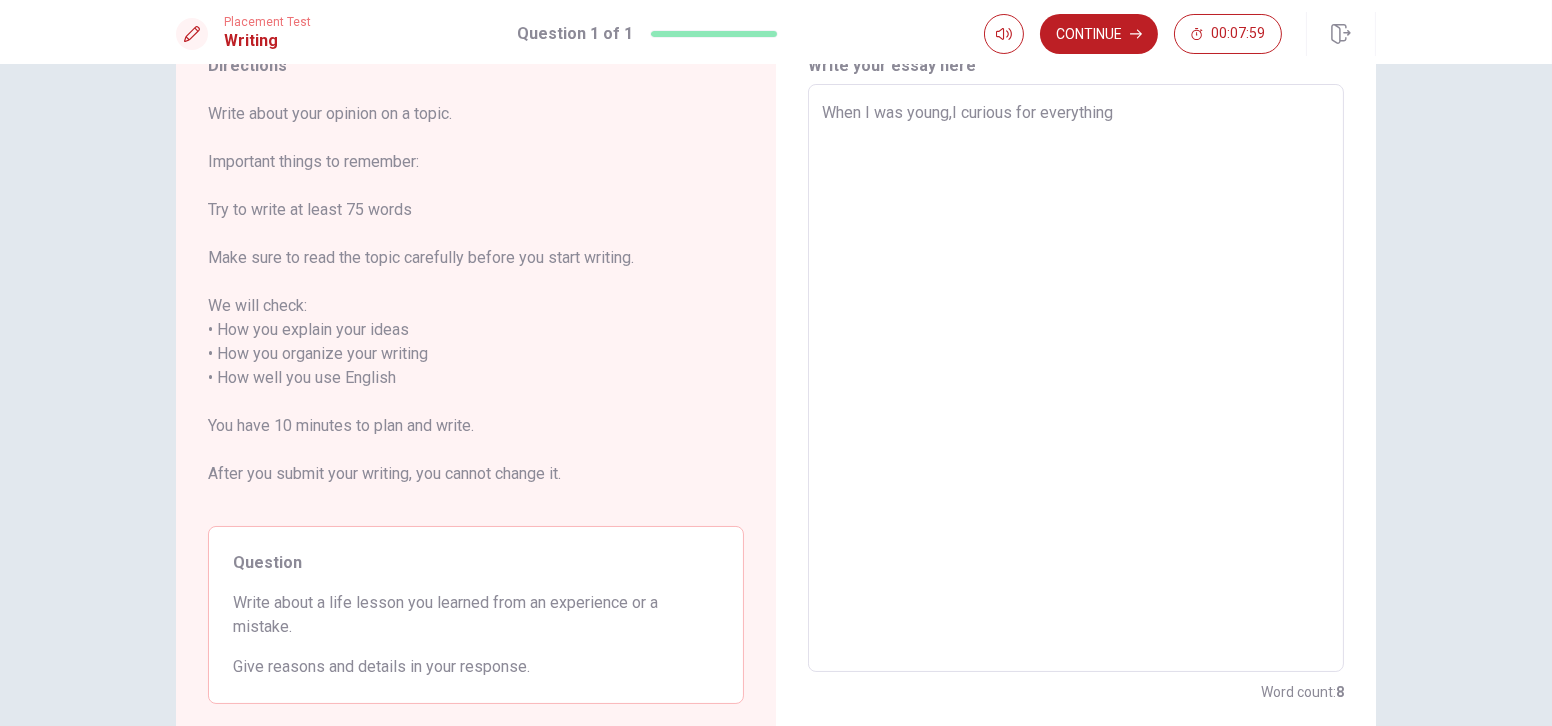 type on "When I was young,I curious for everything." 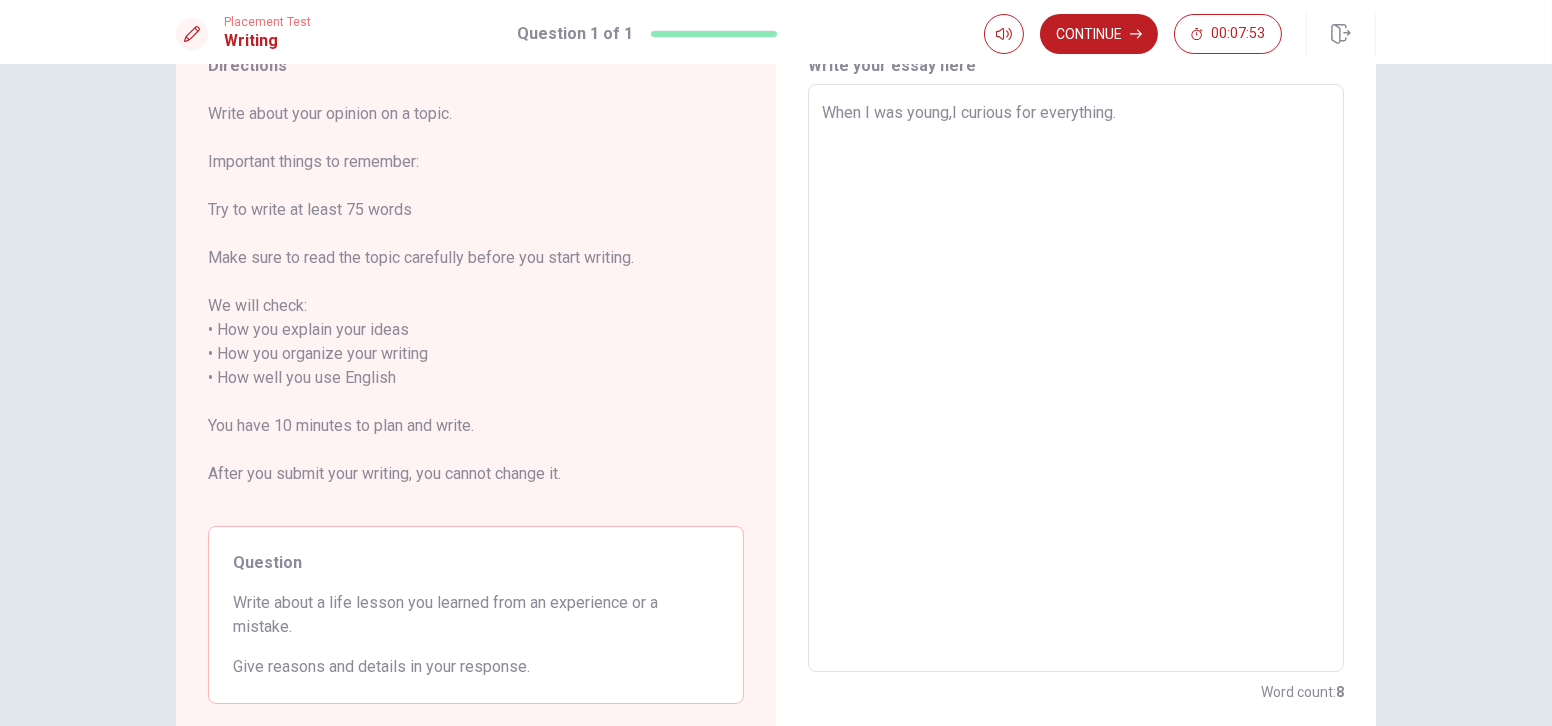 type on "x" 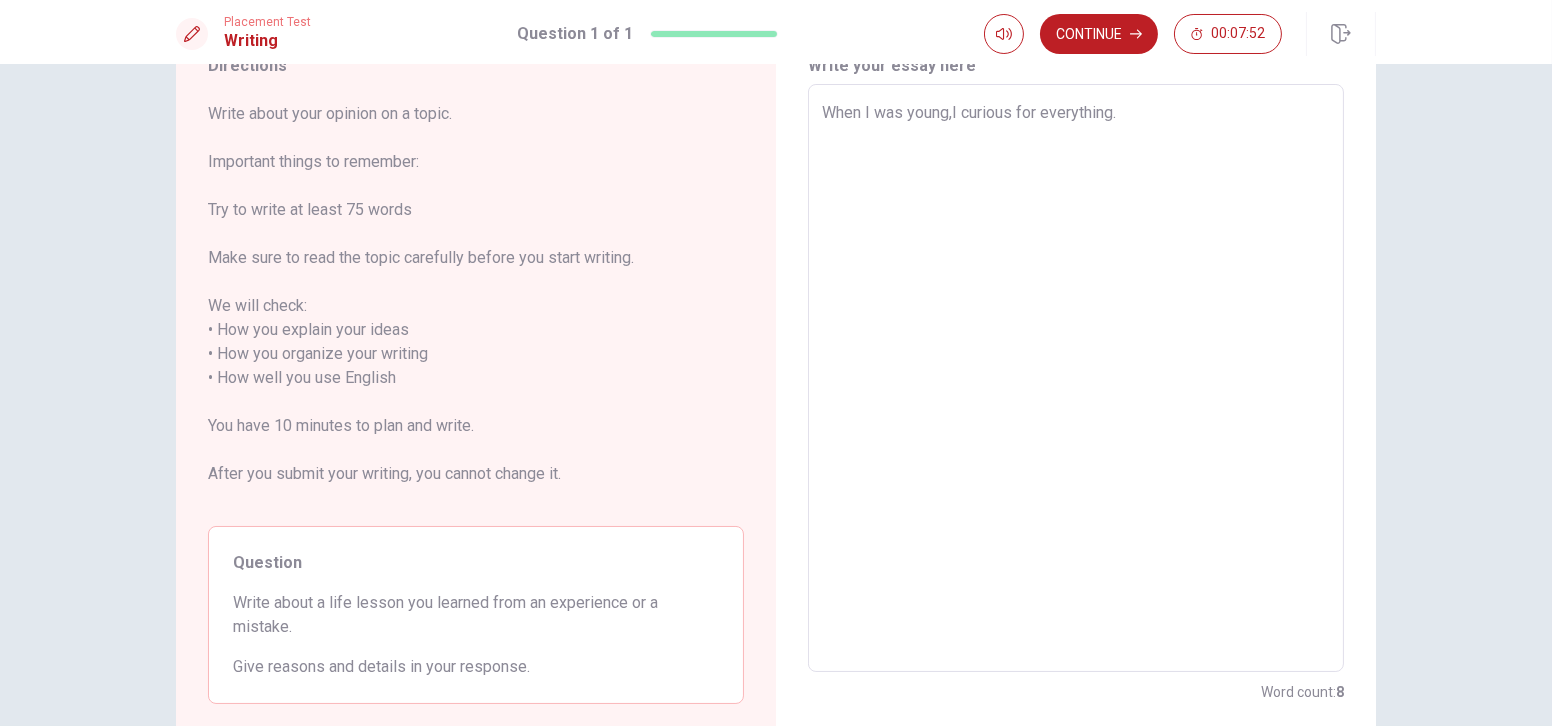 type on "When I was young,I curious for everything.B" 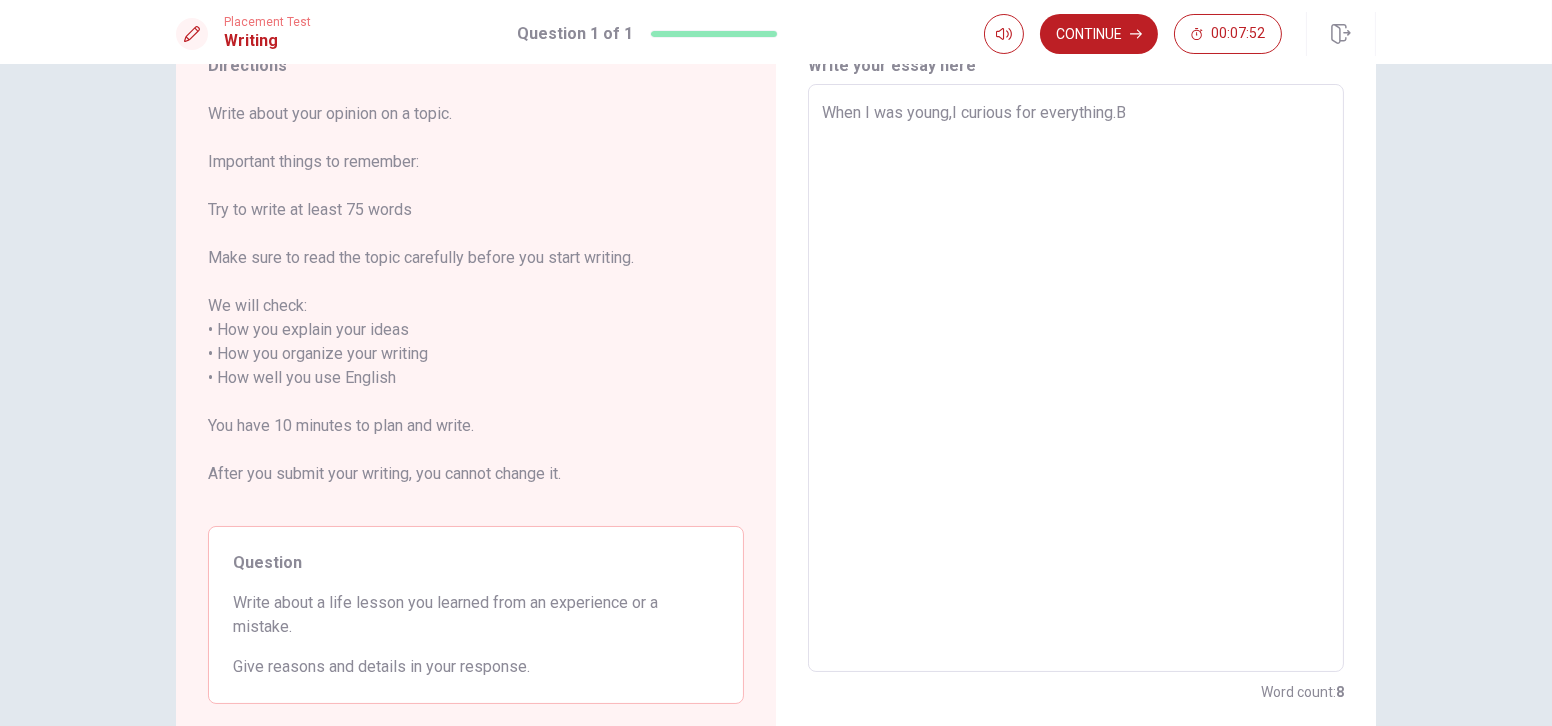type on "x" 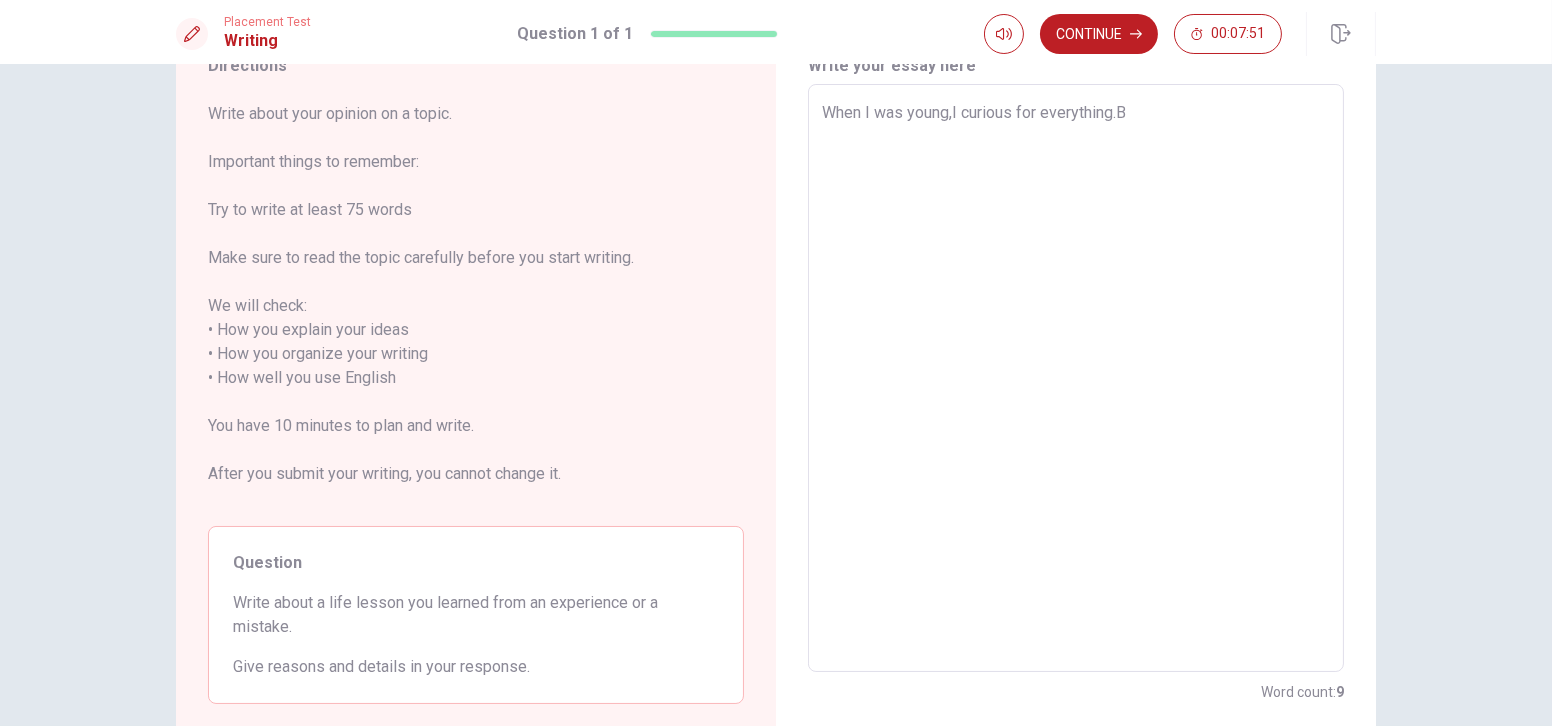type on "When I was young,I curious for everything.Bu" 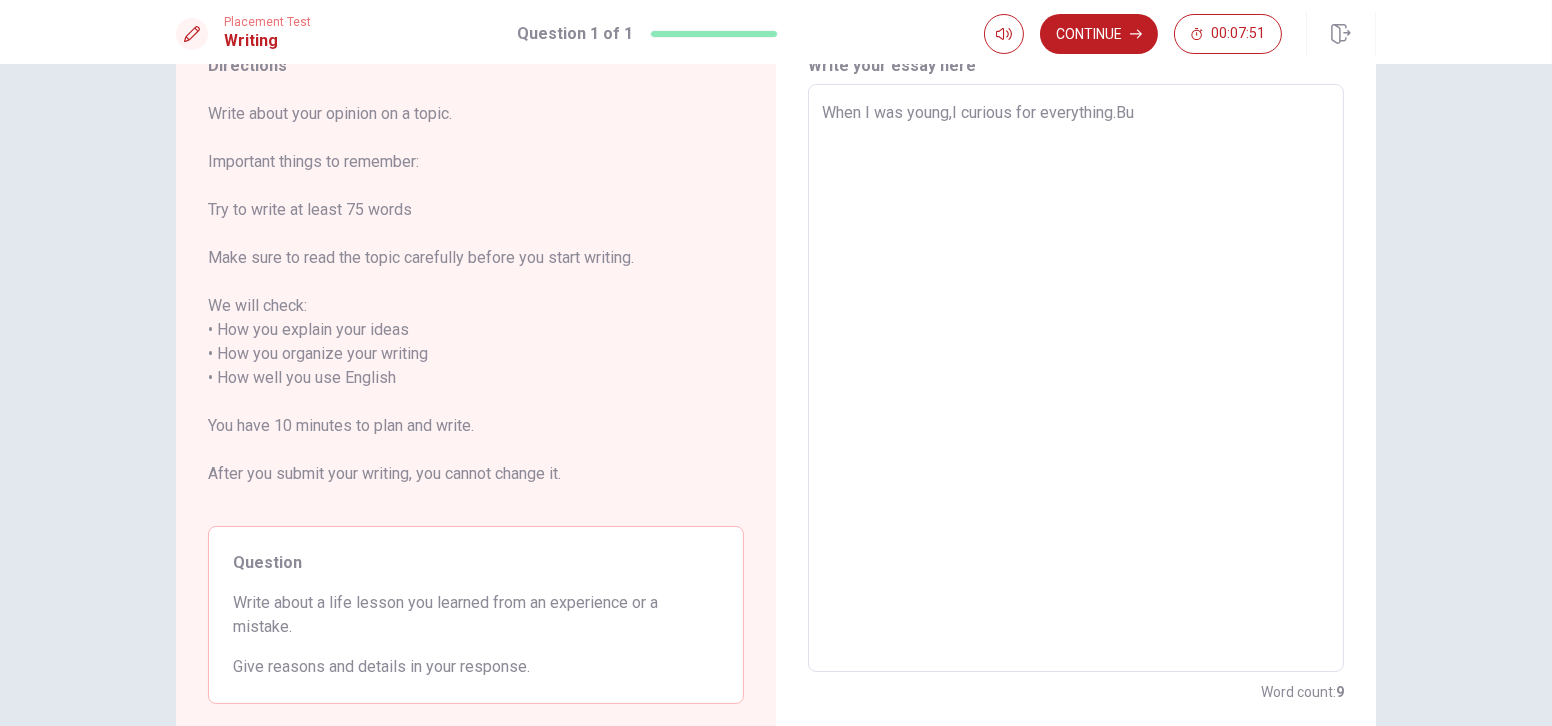 type on "When I was young,I curious for [DOMAIN_NAME]" 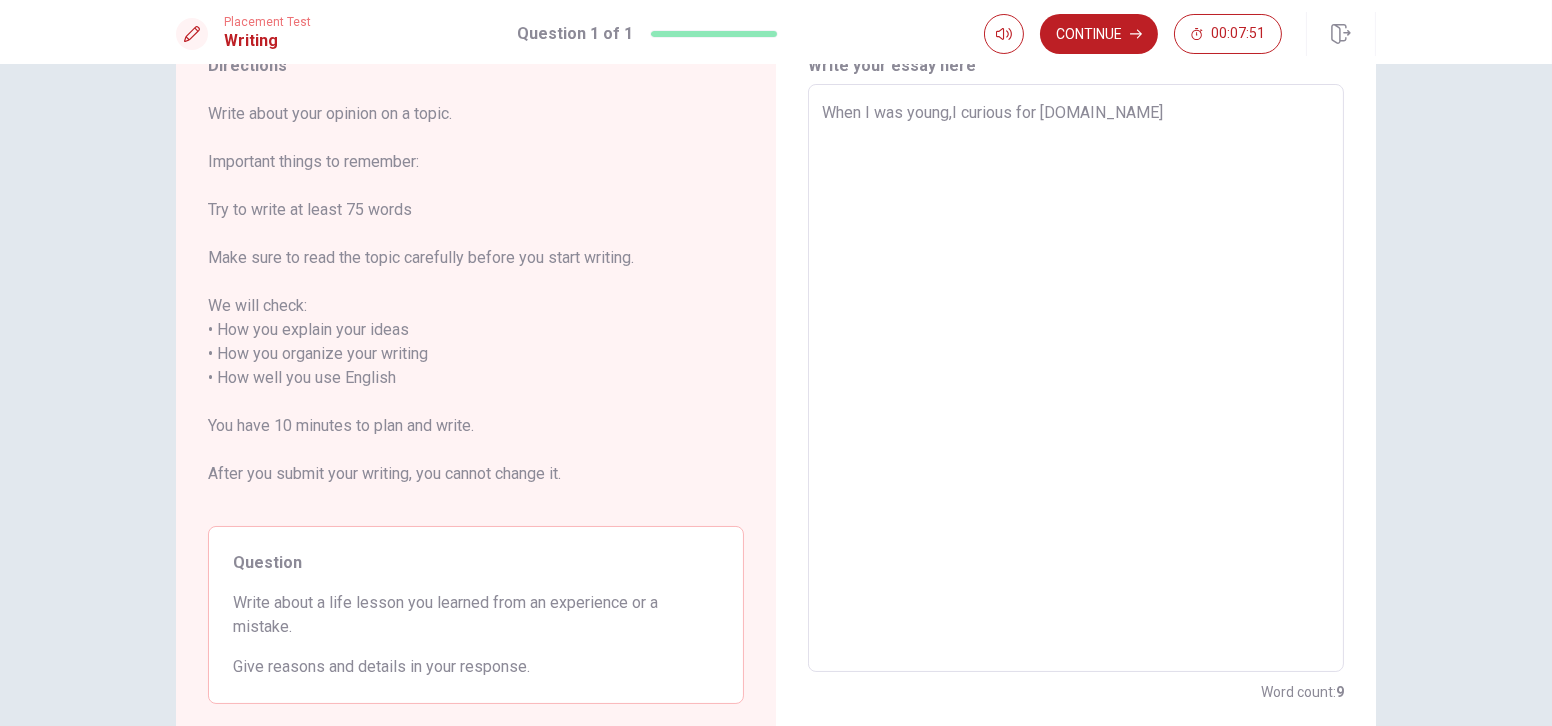 type on "x" 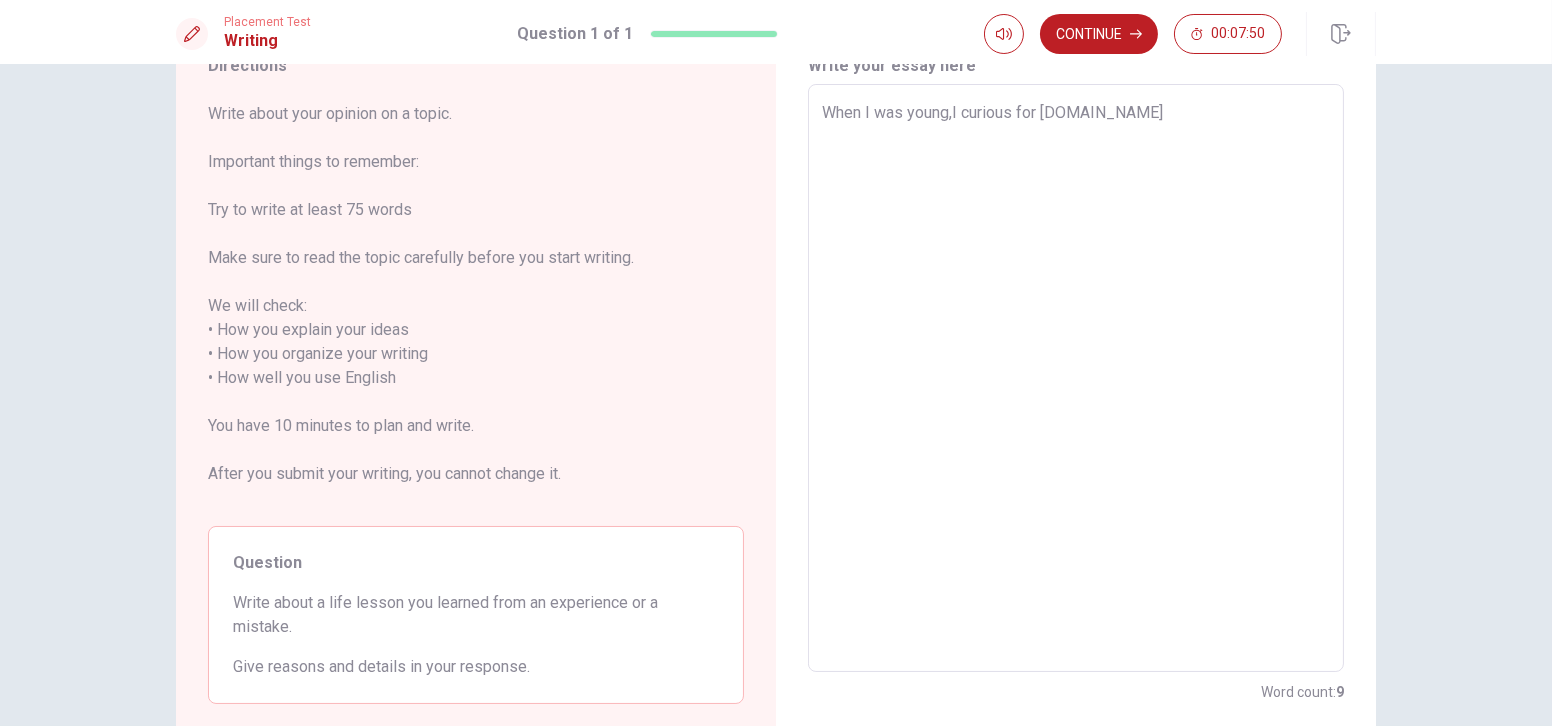 type on "When I was young,I curious for everything.Bu" 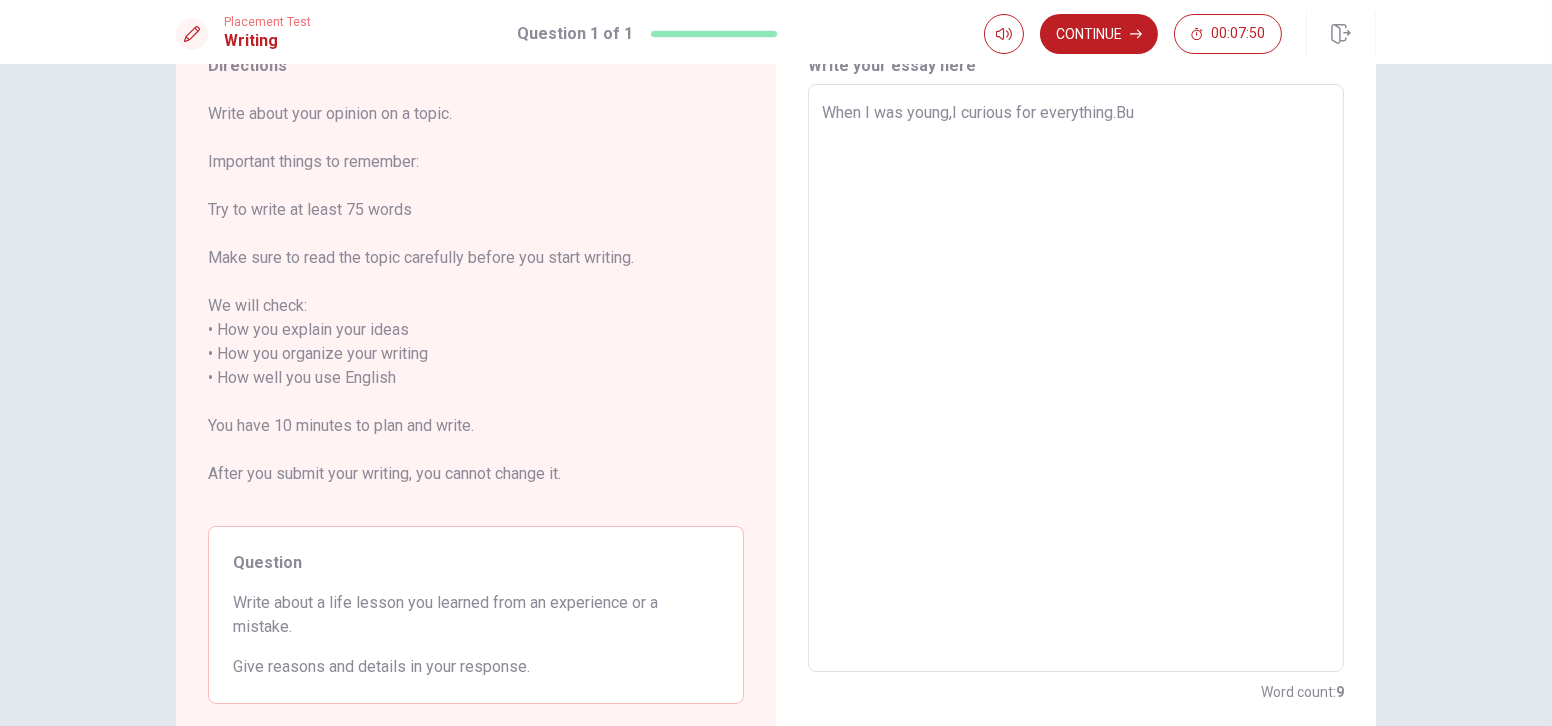 type on "x" 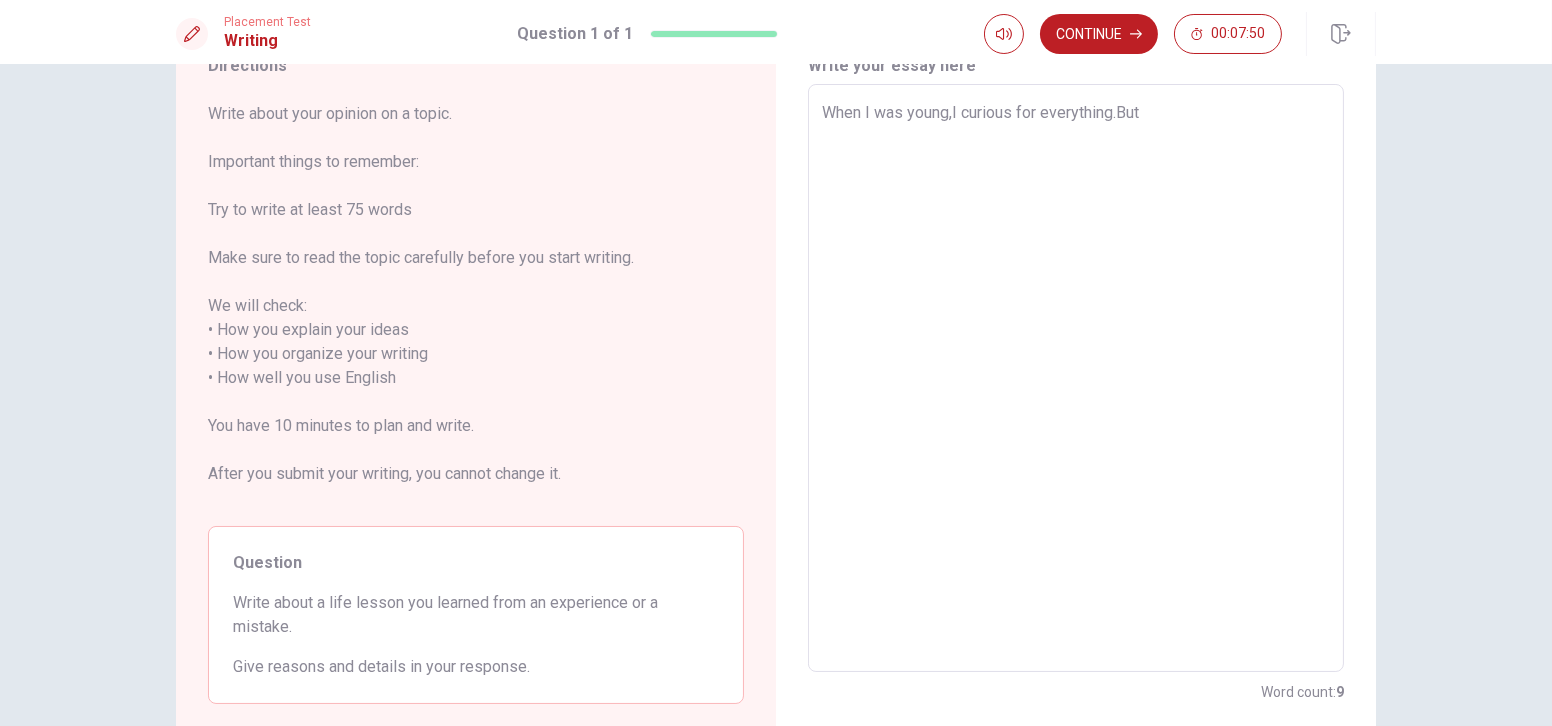 type on "x" 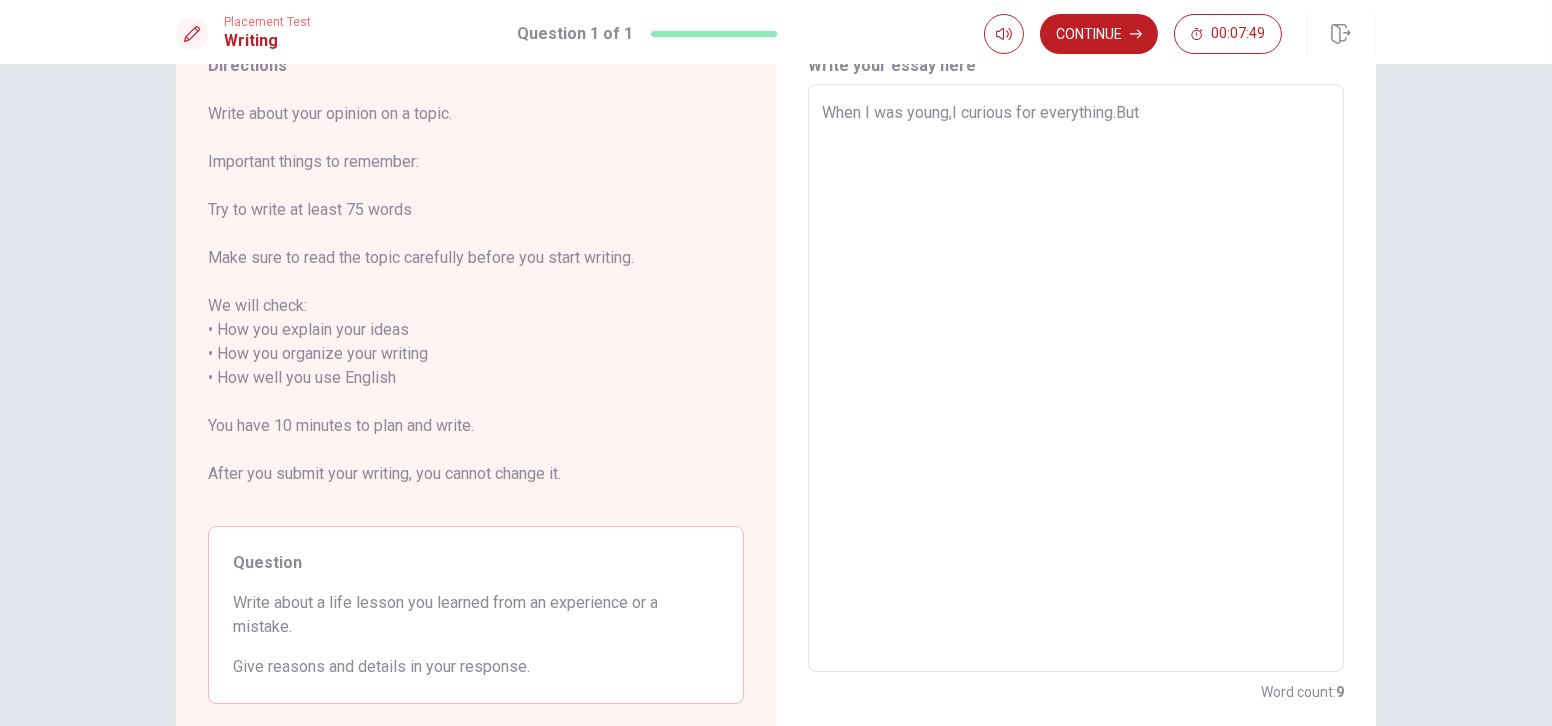 type on "When I was young,I curious for everything.But I" 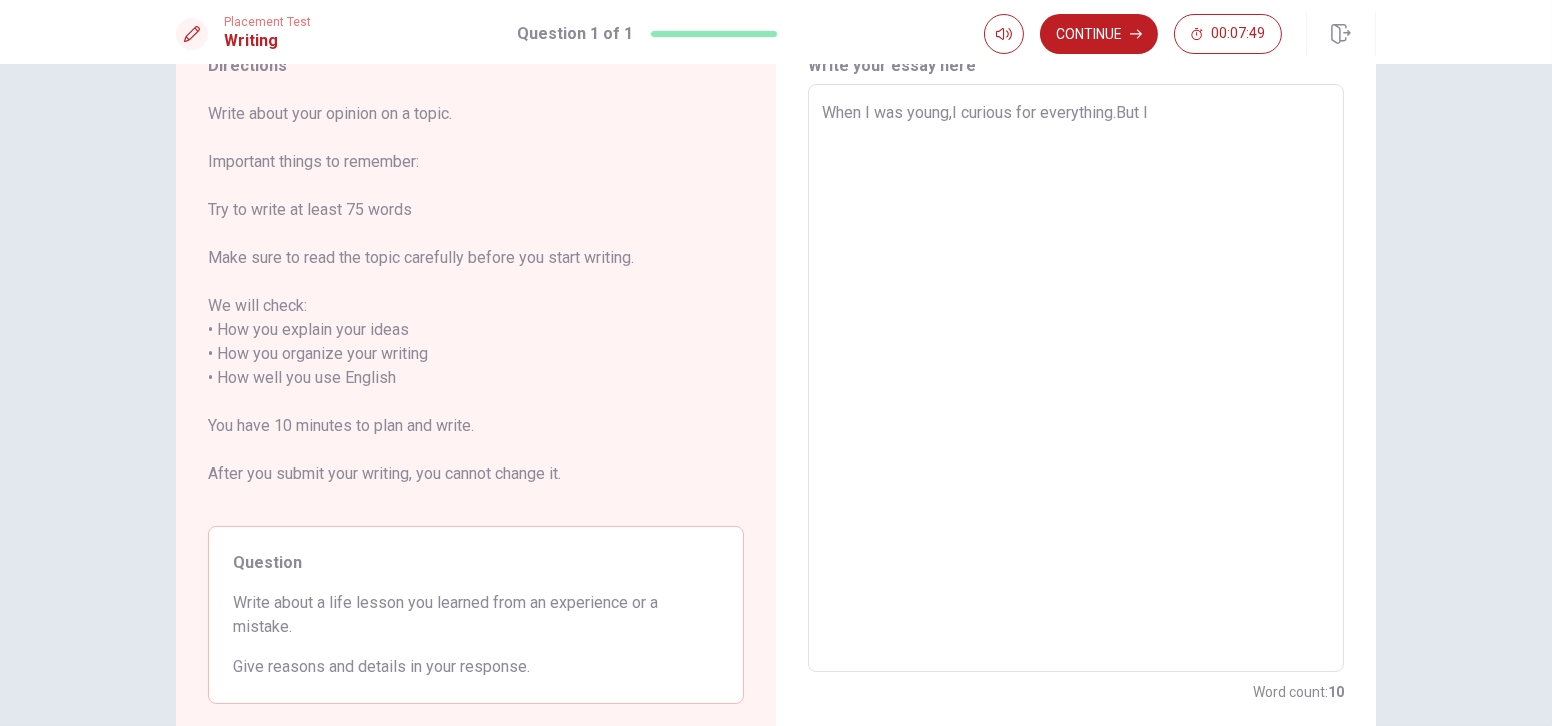 type on "x" 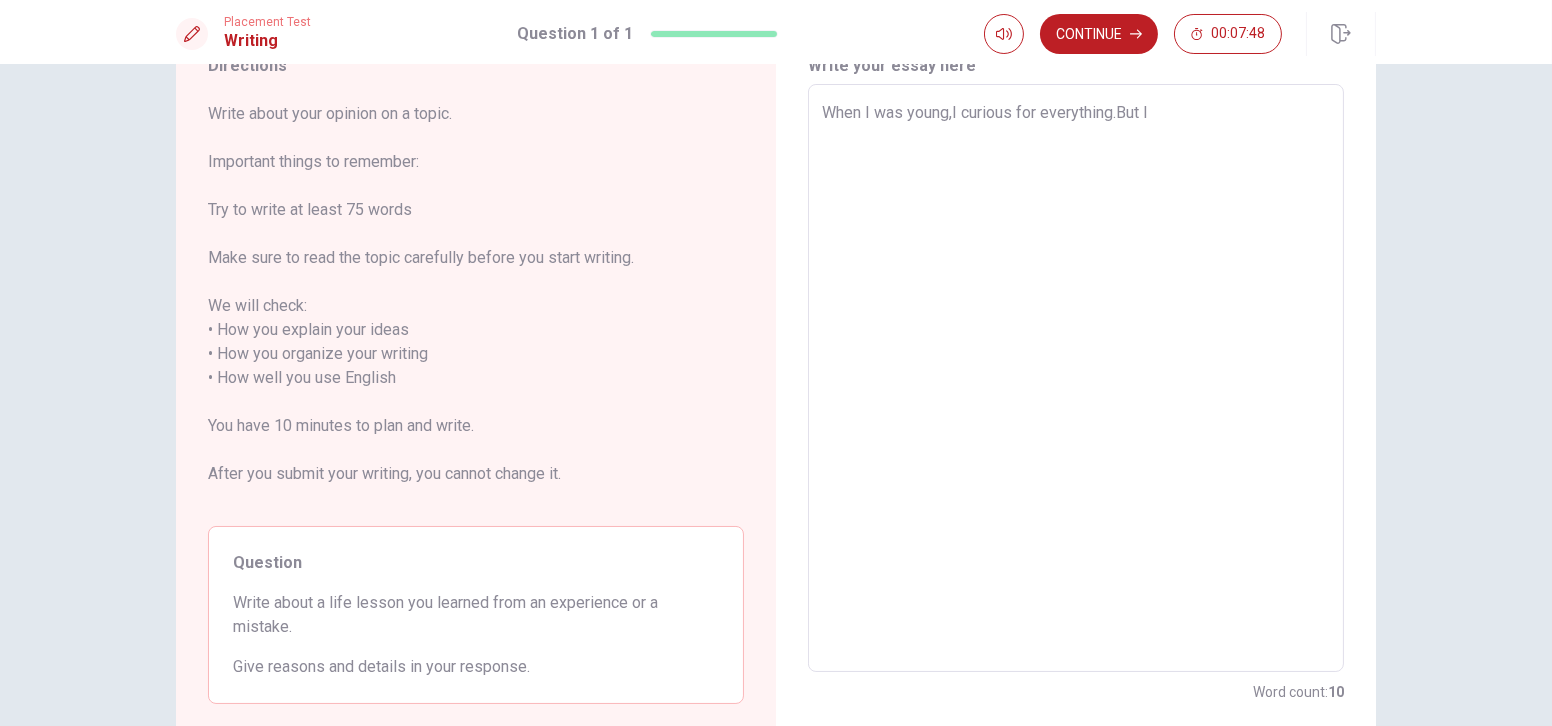type on "When I was young,I curious for everything.But I" 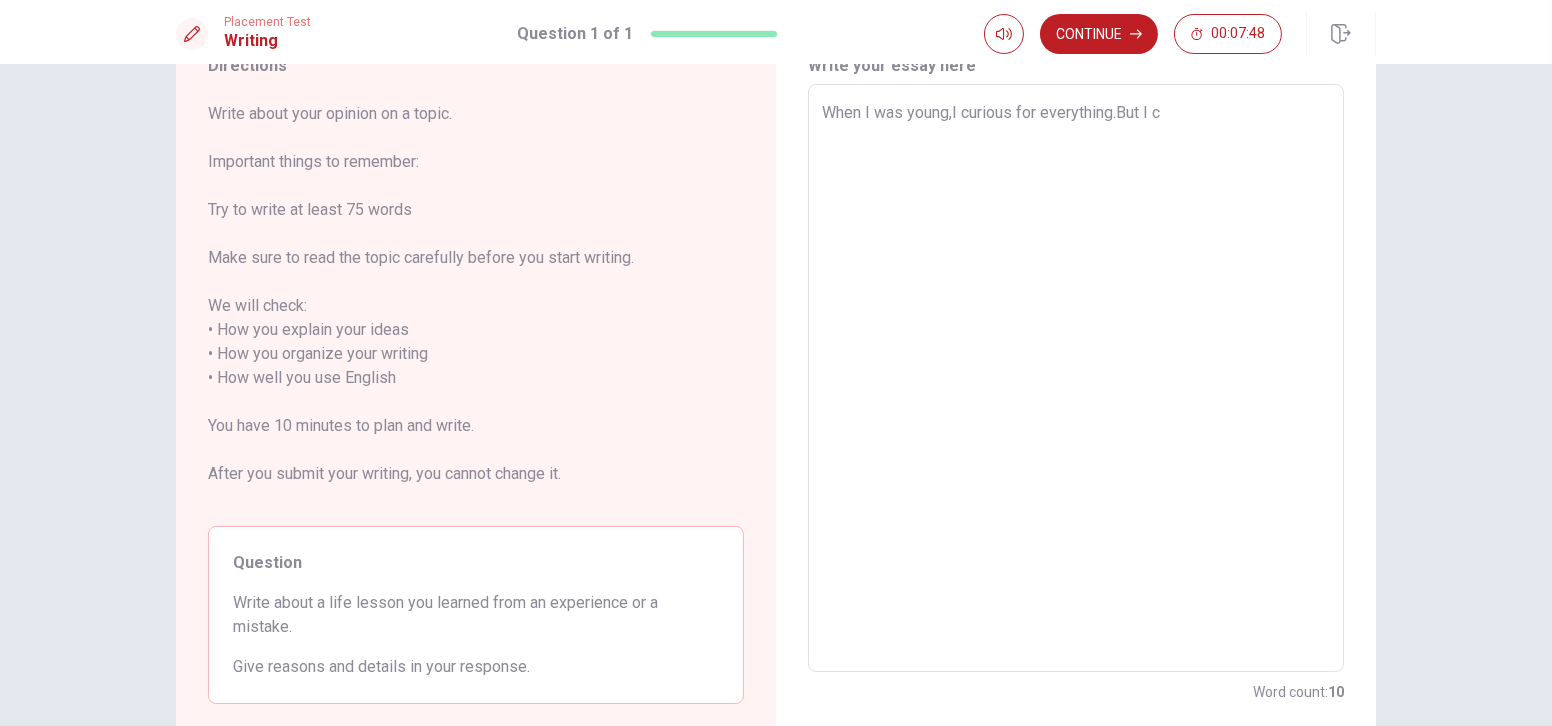type on "x" 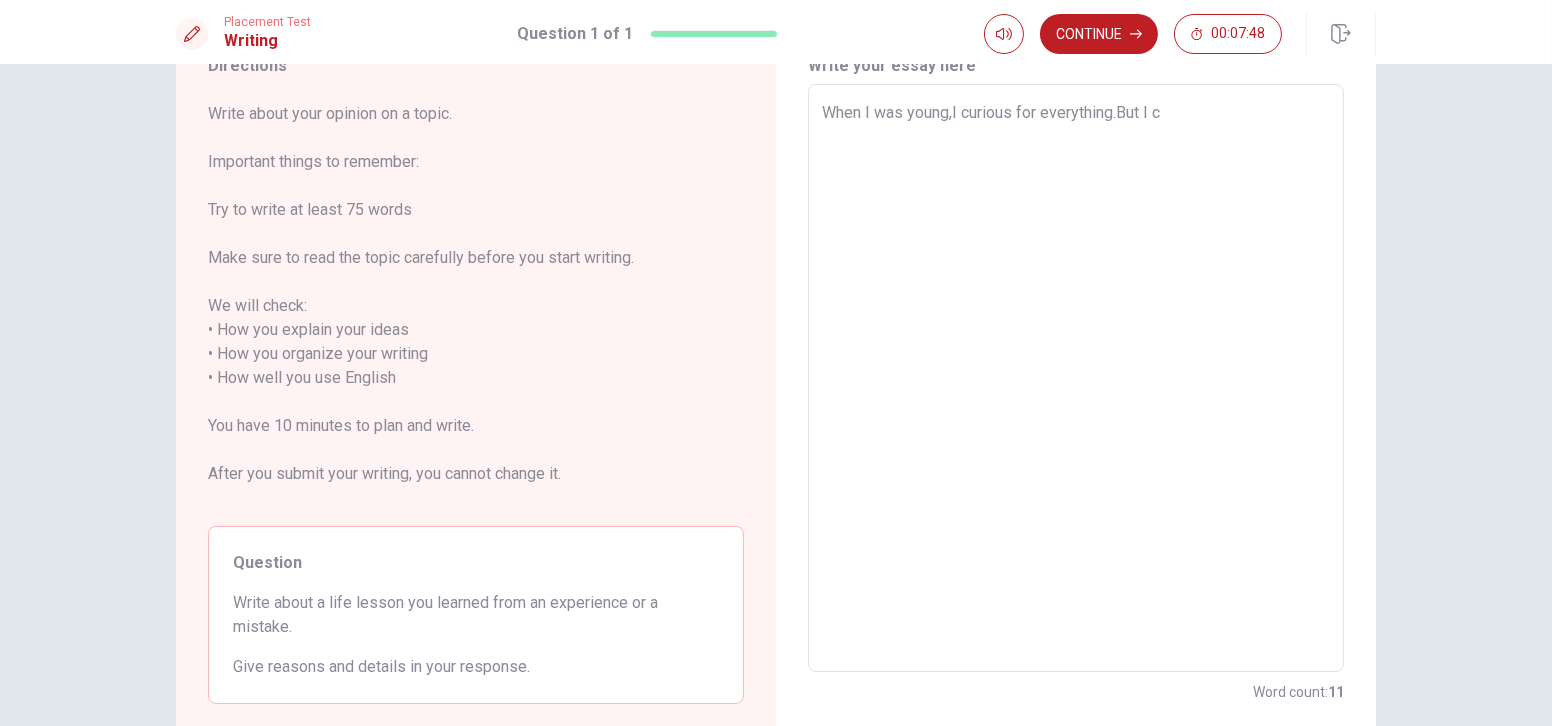 type on "When I was young,I curious for everything.But I ca" 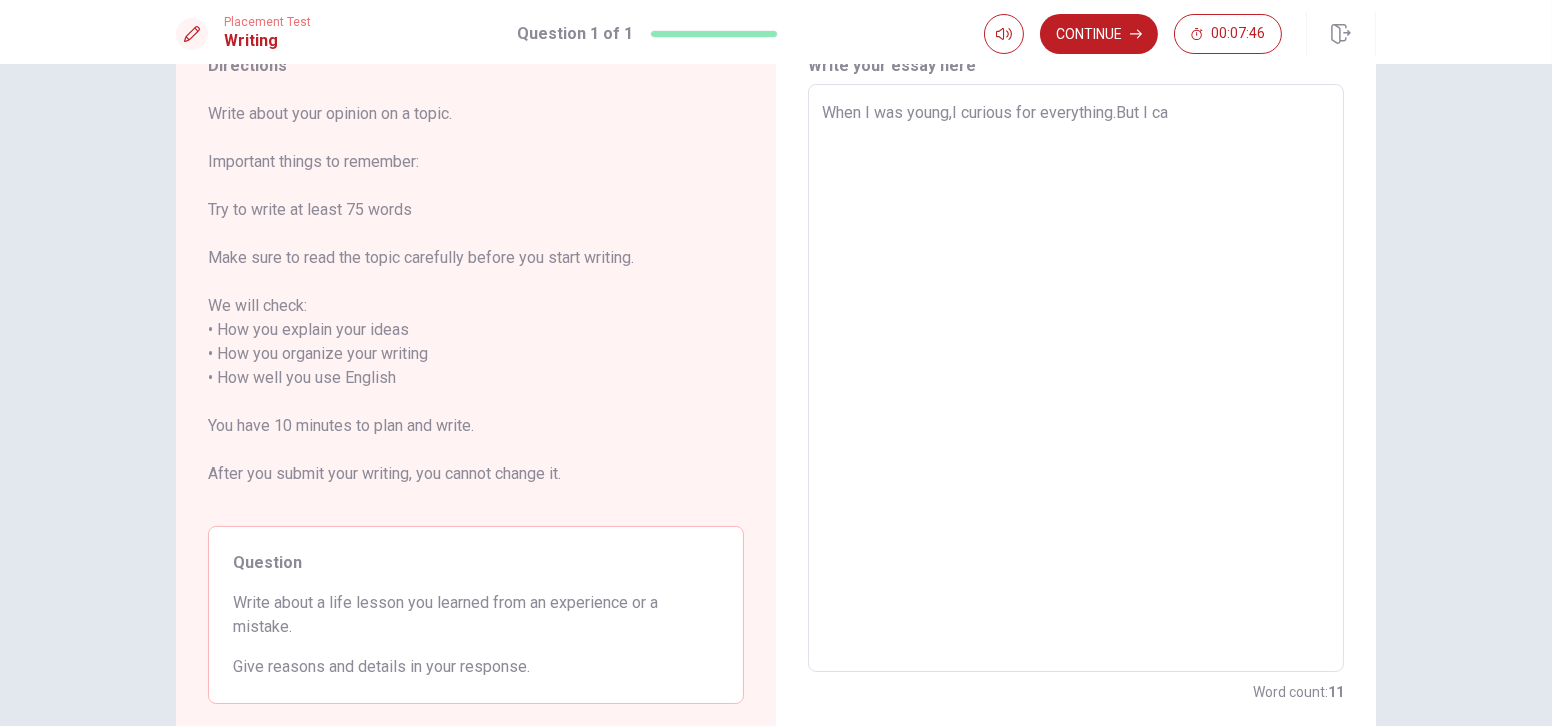 type on "x" 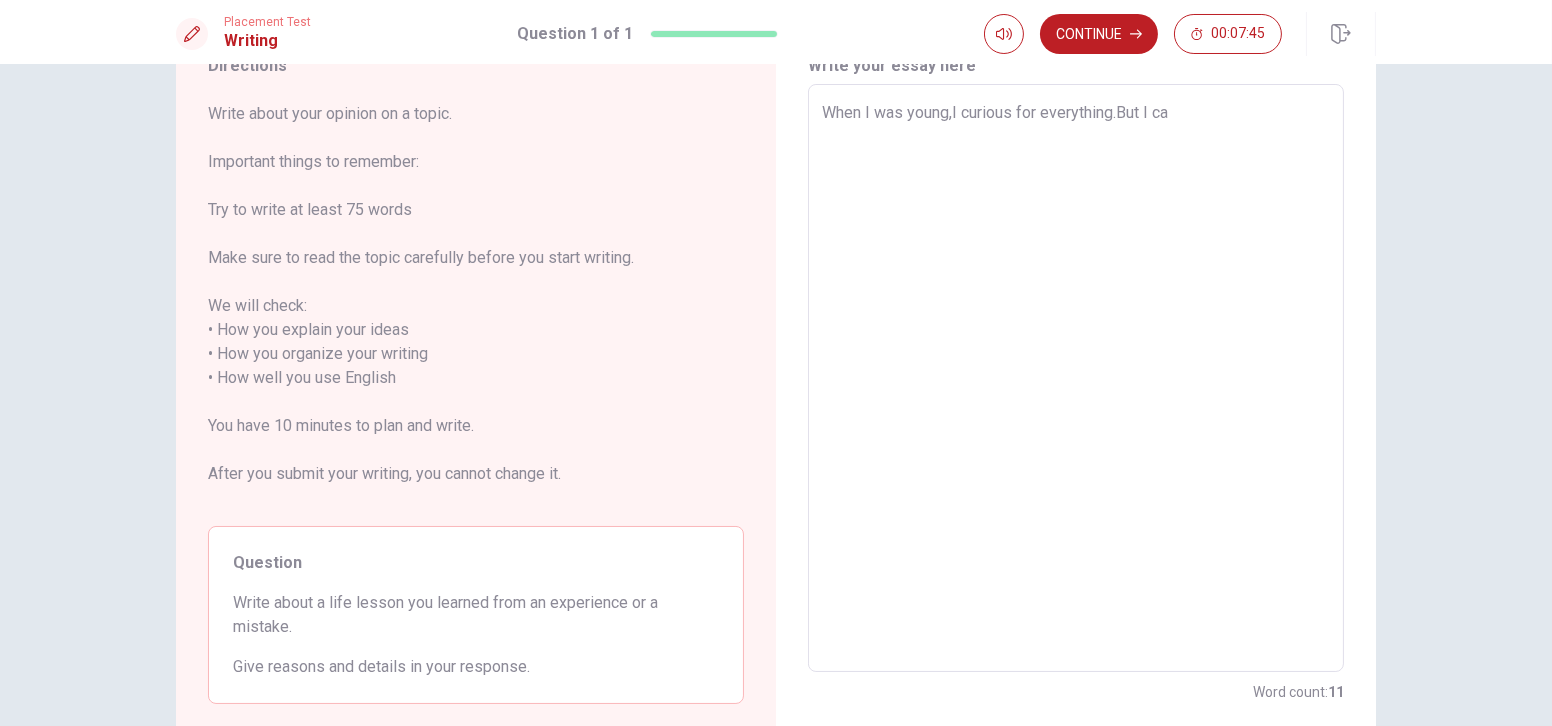 type on "When I was young,I curious for everything.But I can" 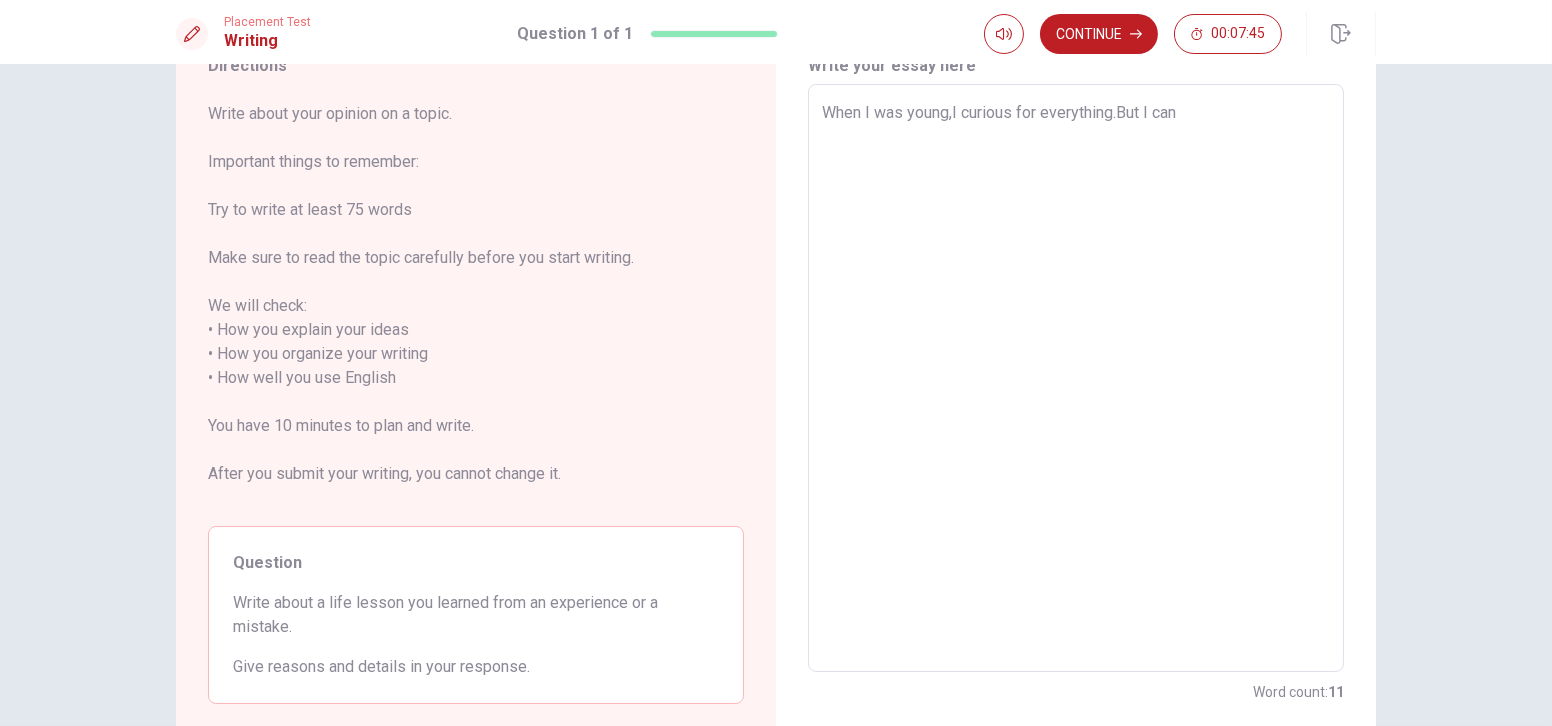 type on "x" 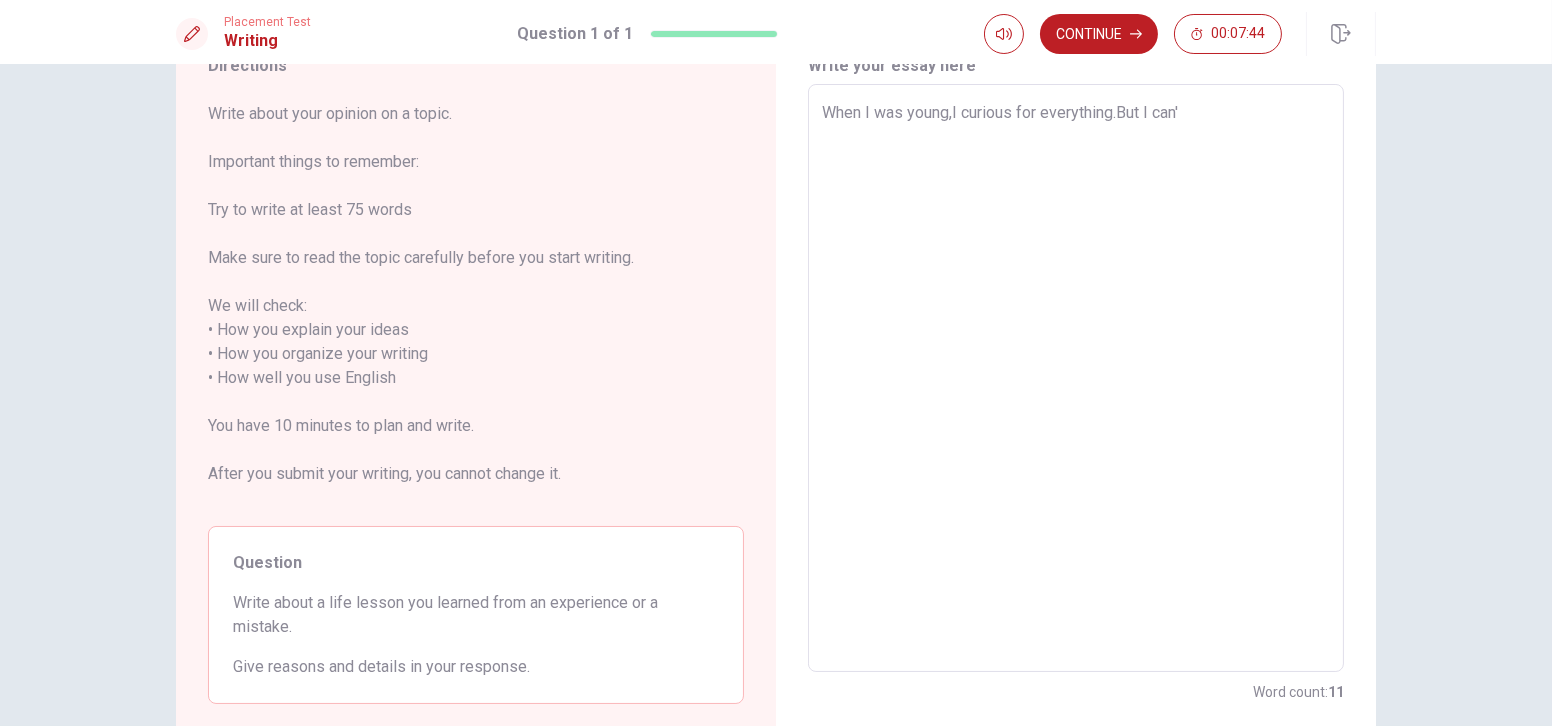 type on "x" 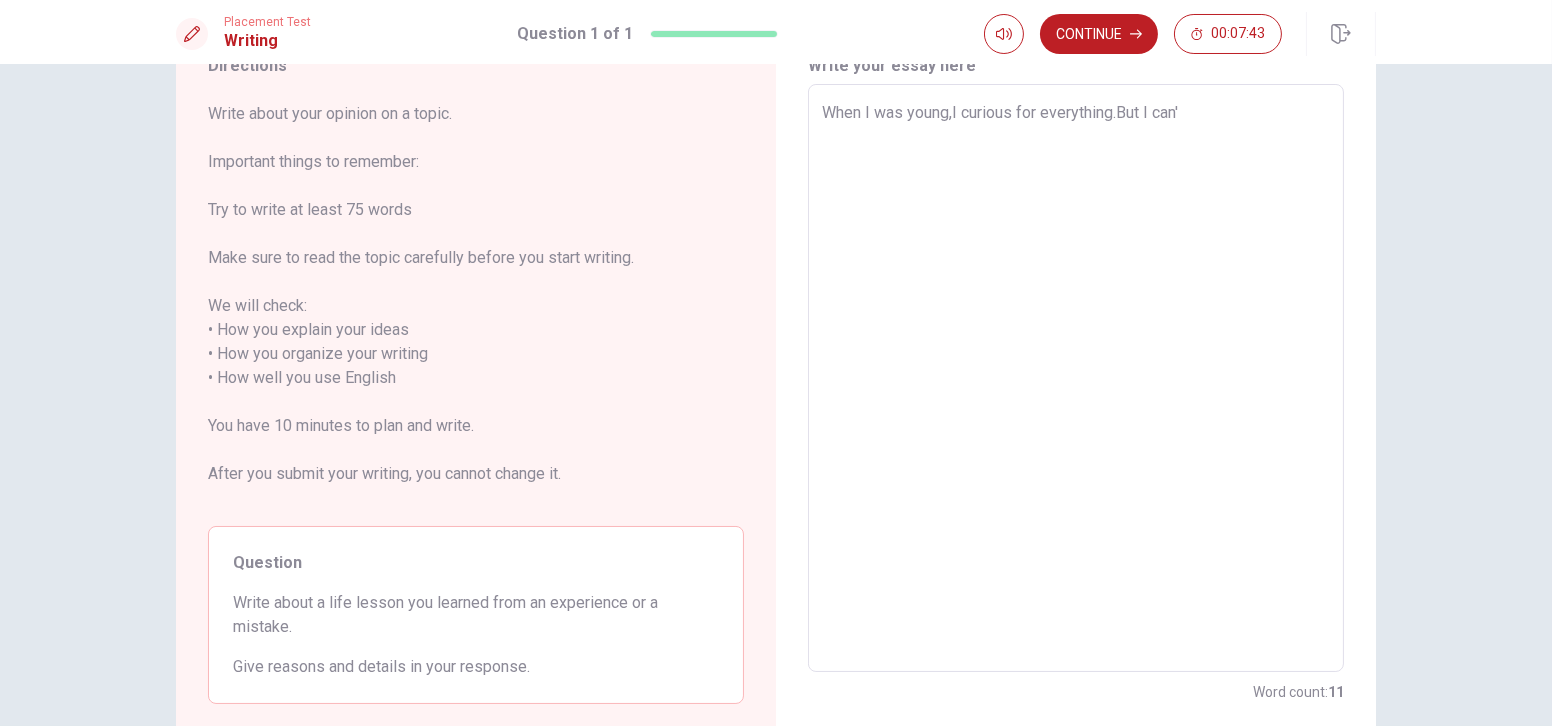 type on "When I was young,I curious for everything.But I can't" 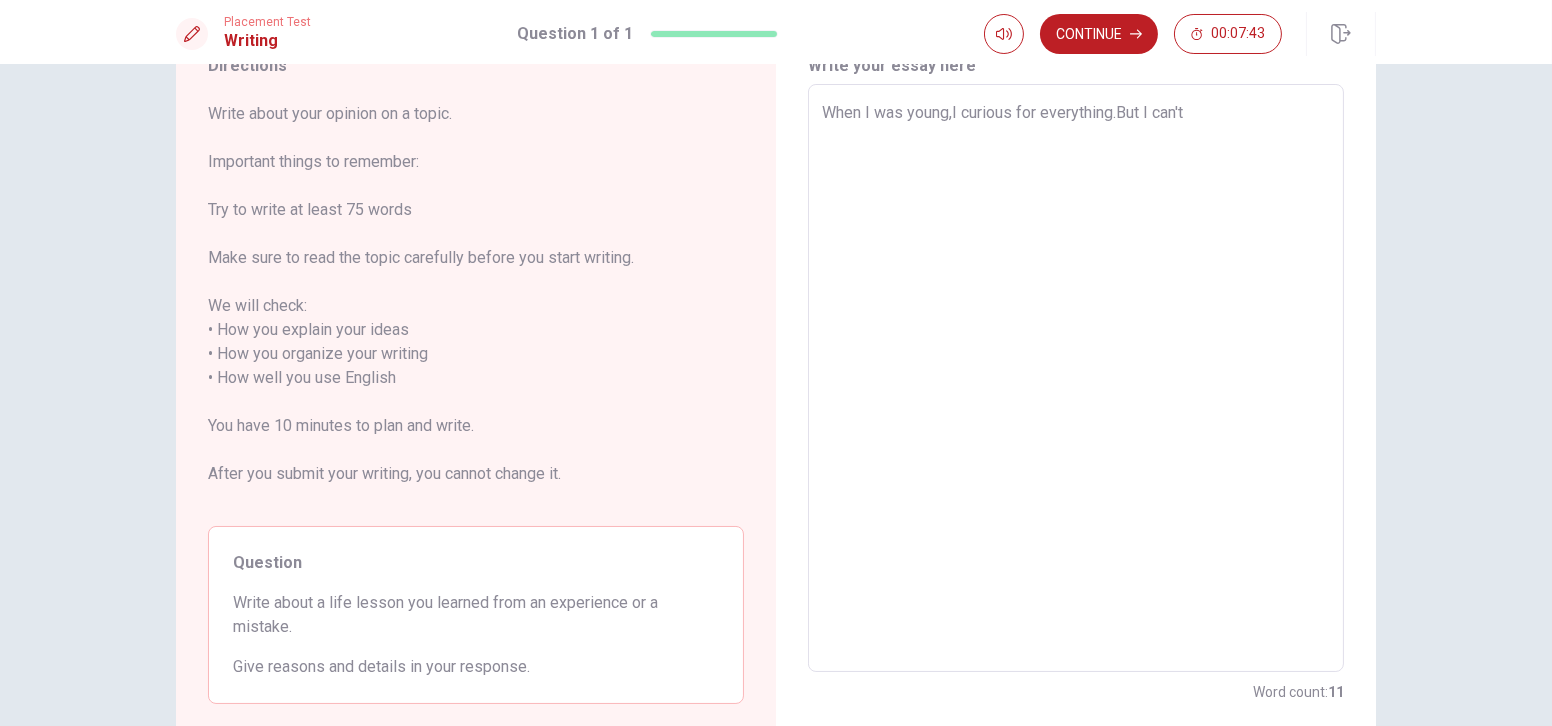 type on "x" 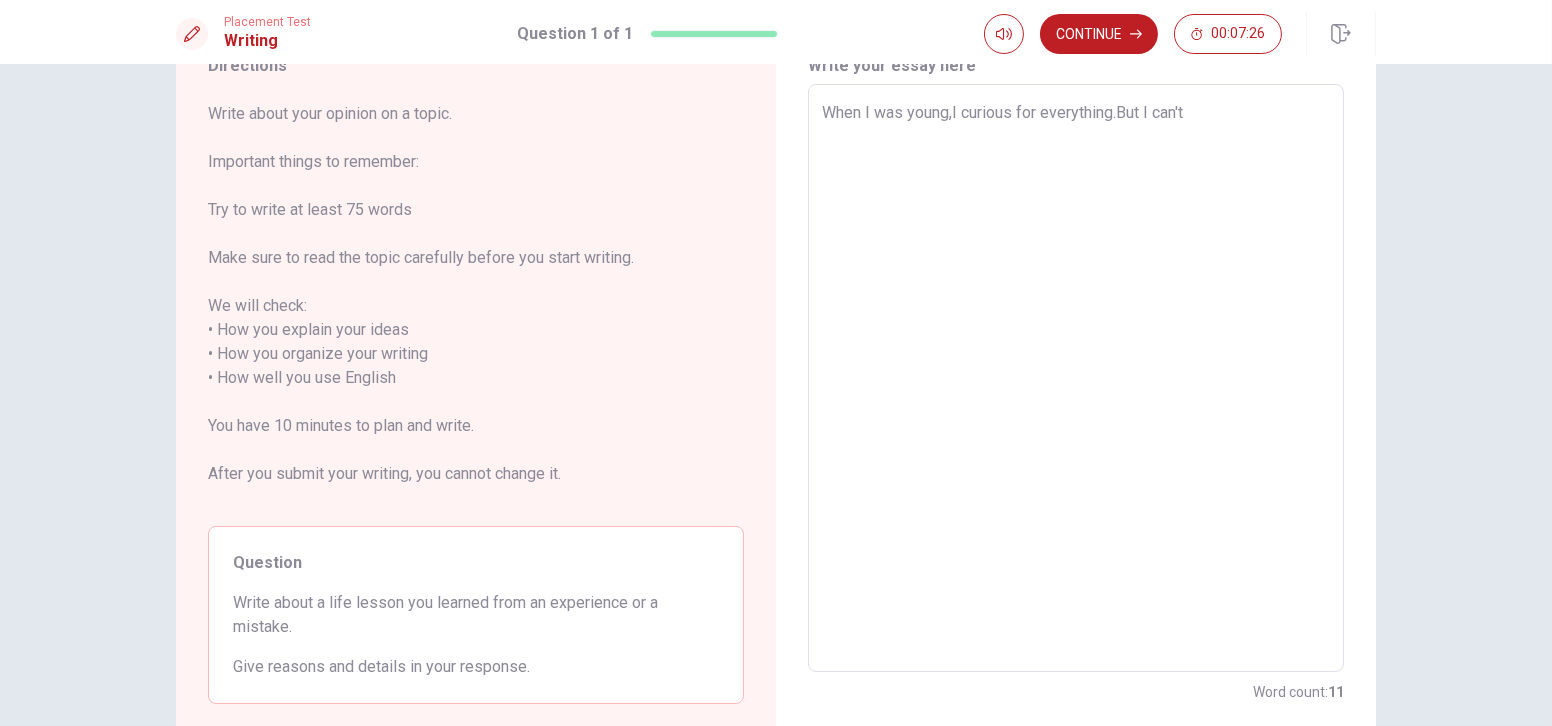 type on "x" 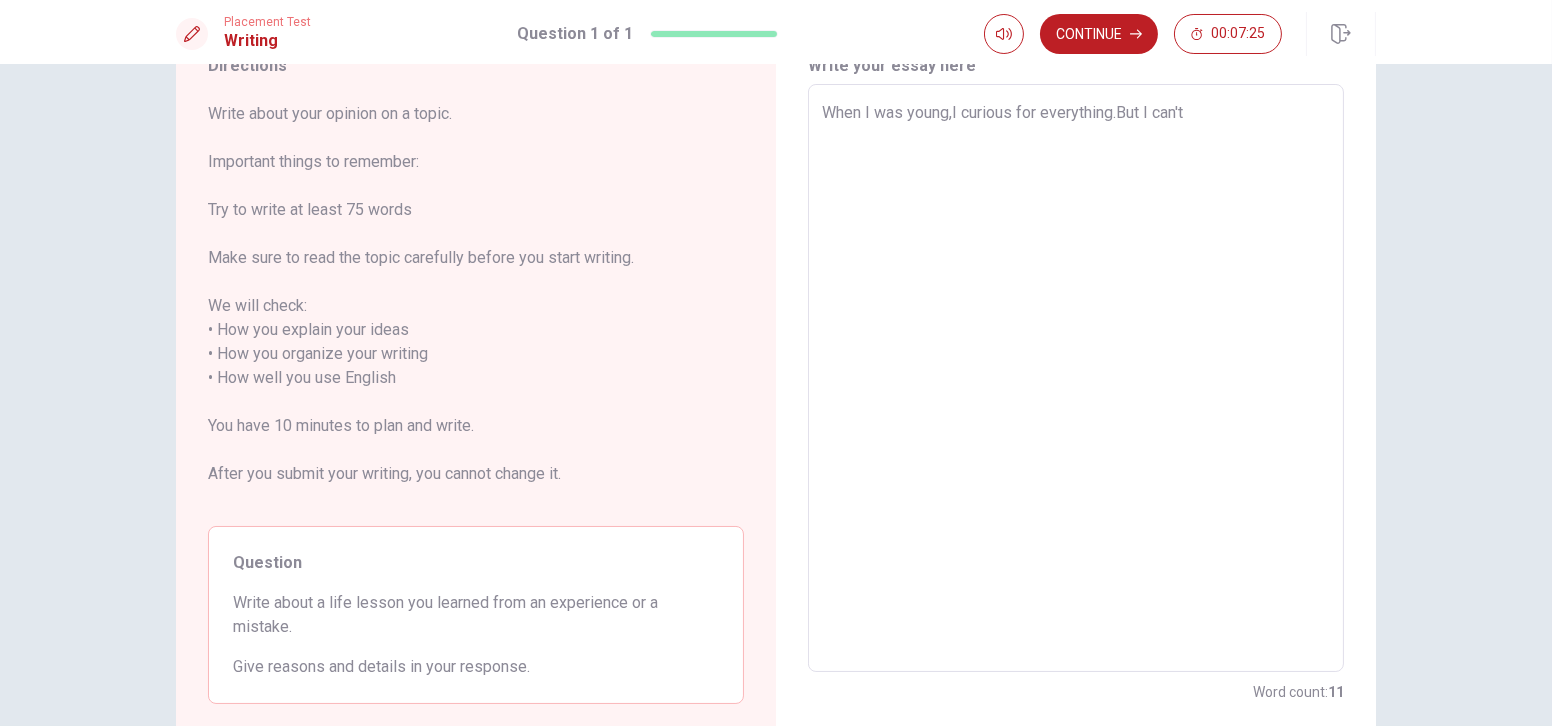 type on "When I was young,I curious for everything.But I can't o" 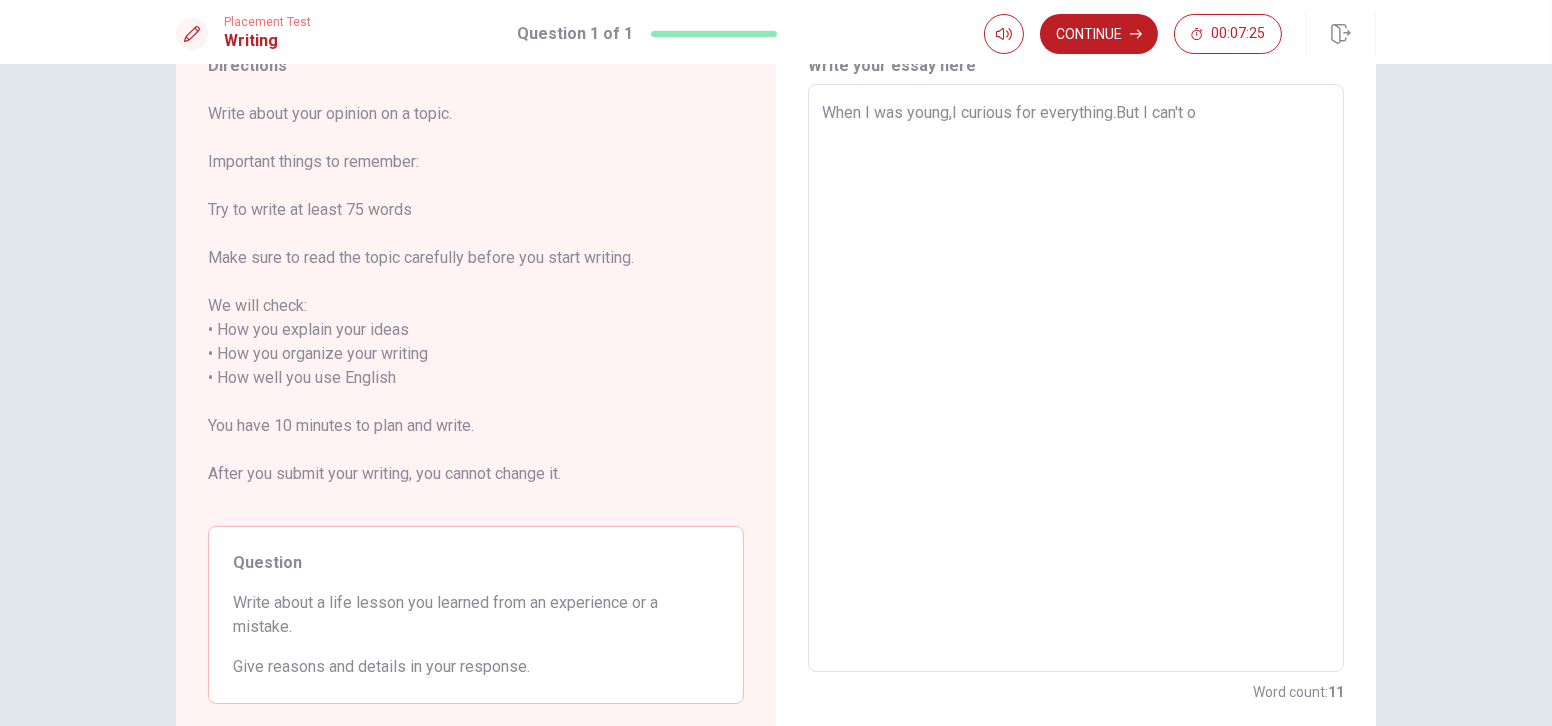 type on "x" 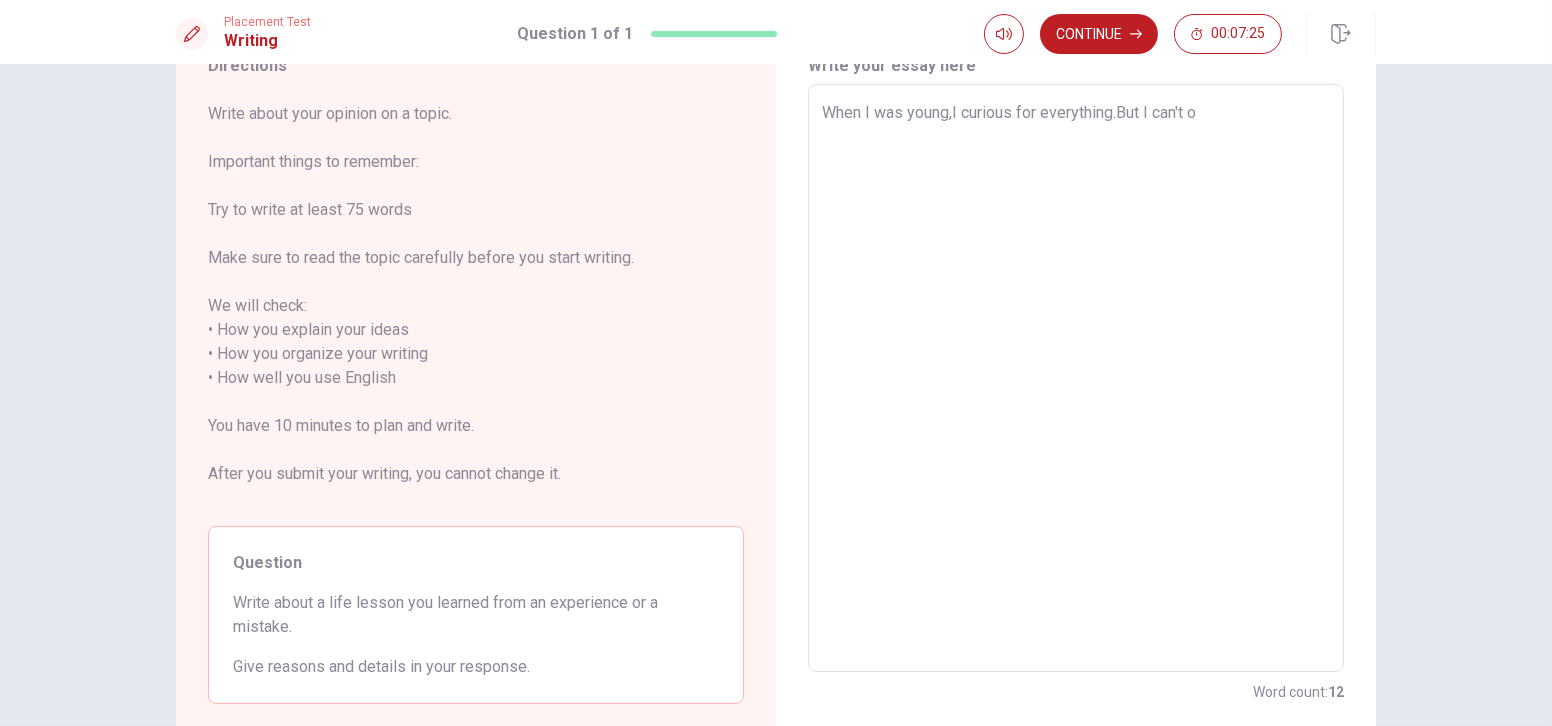 type on "When I was young,I curious for everything.But I can't of" 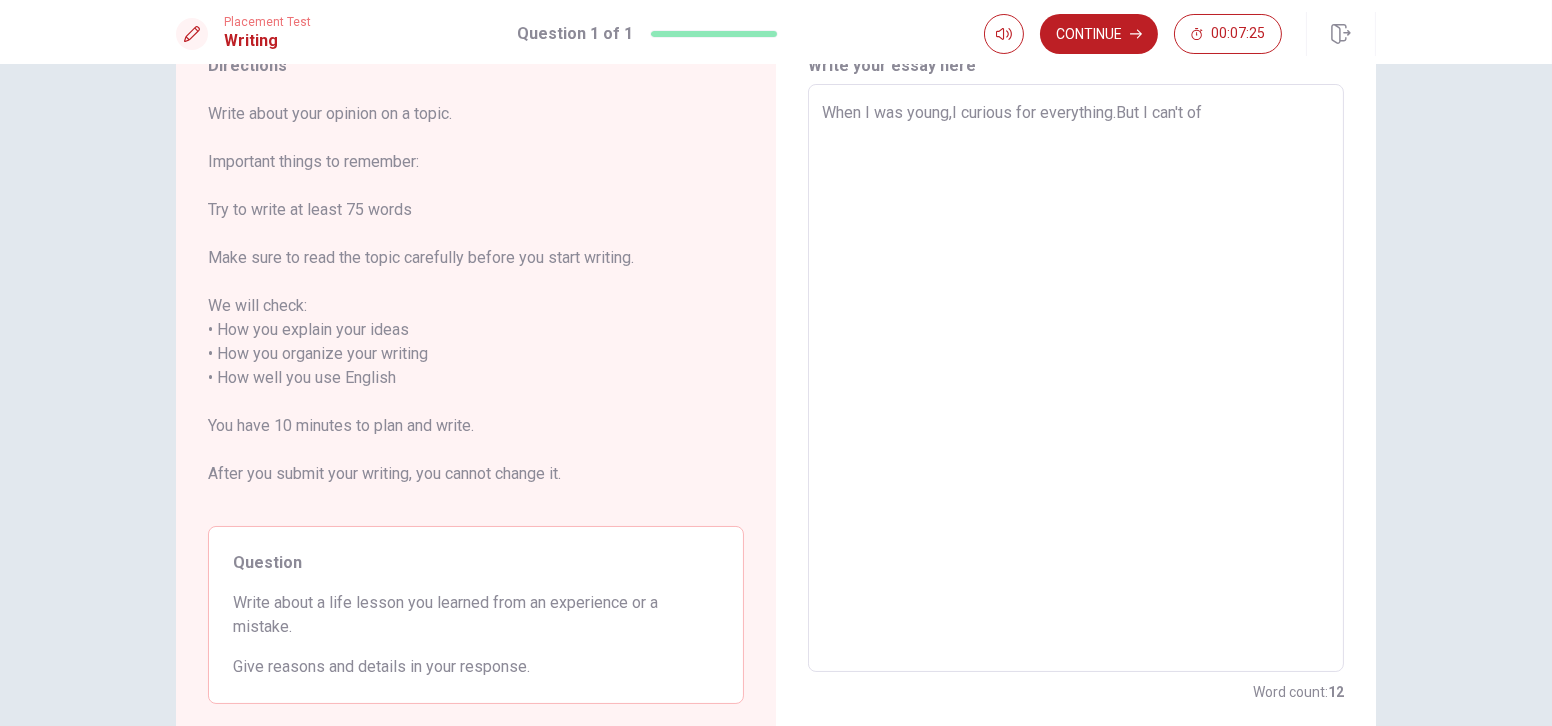 type on "x" 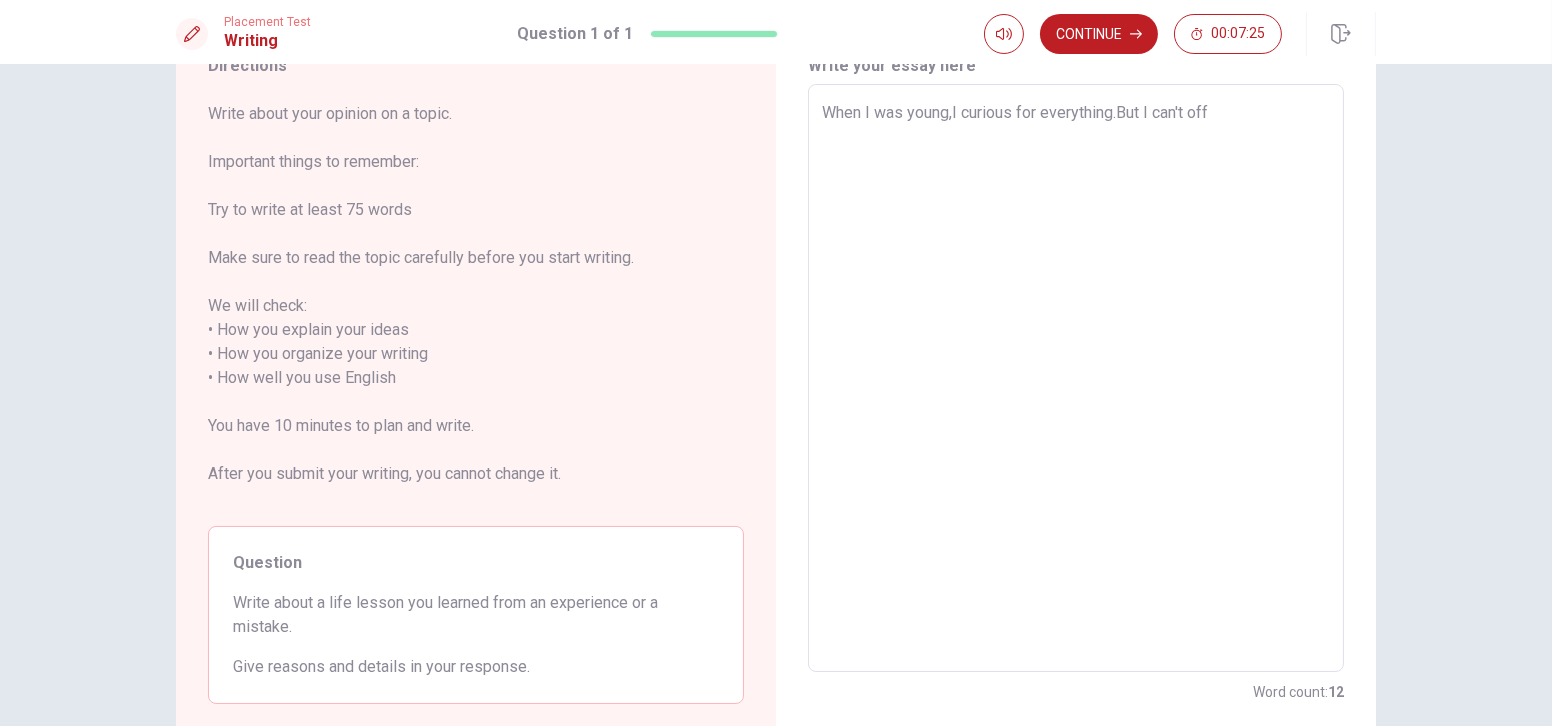 type on "x" 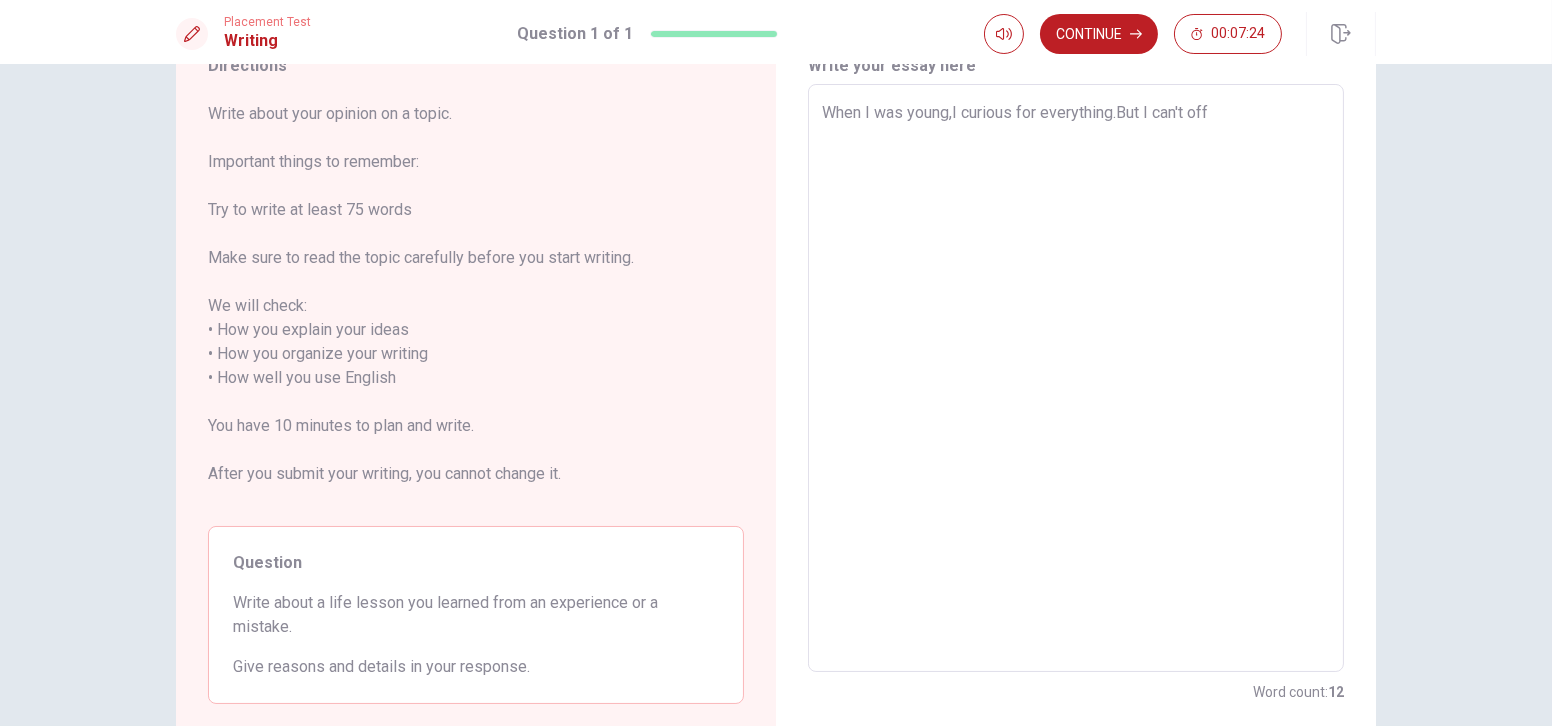 type on "When I was young,I curious for everything.But I can't offe" 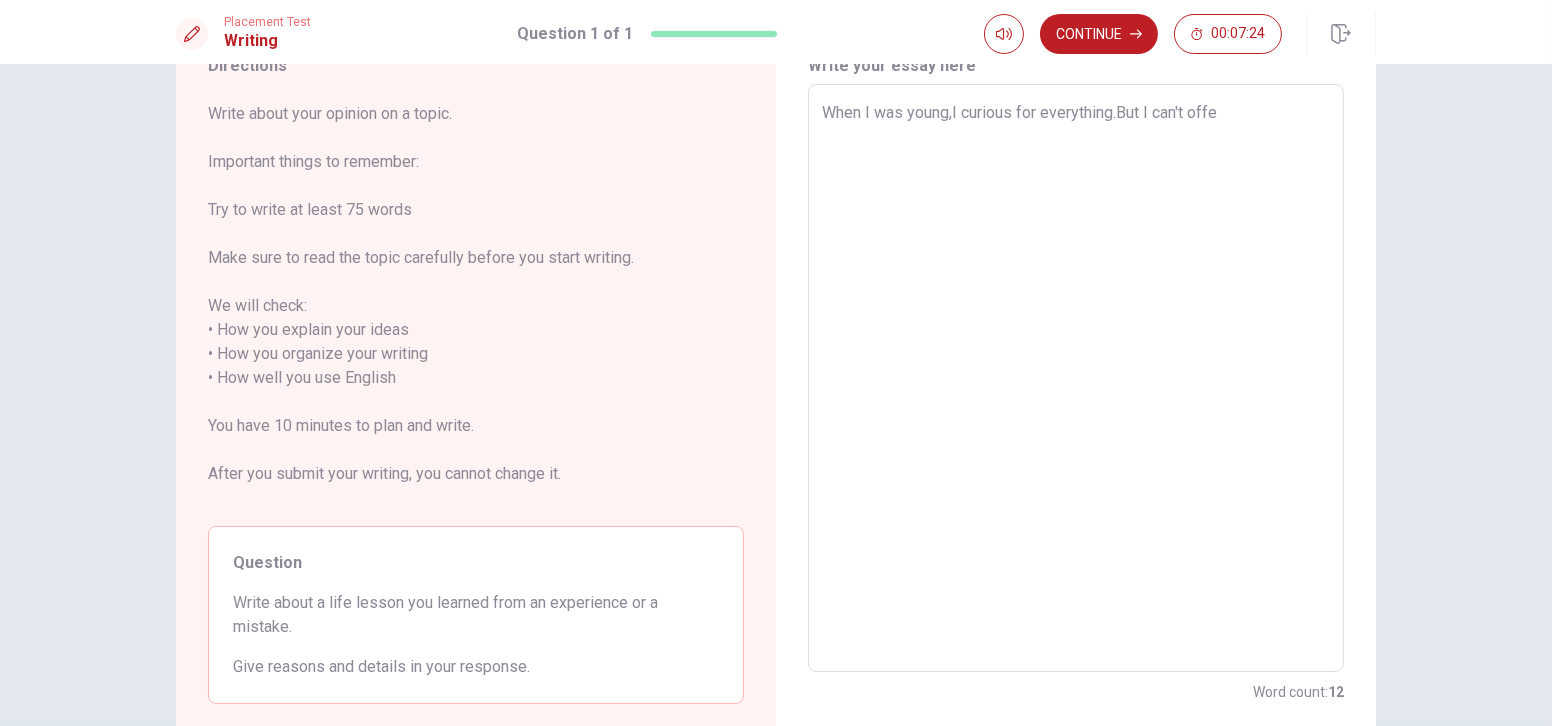 type on "x" 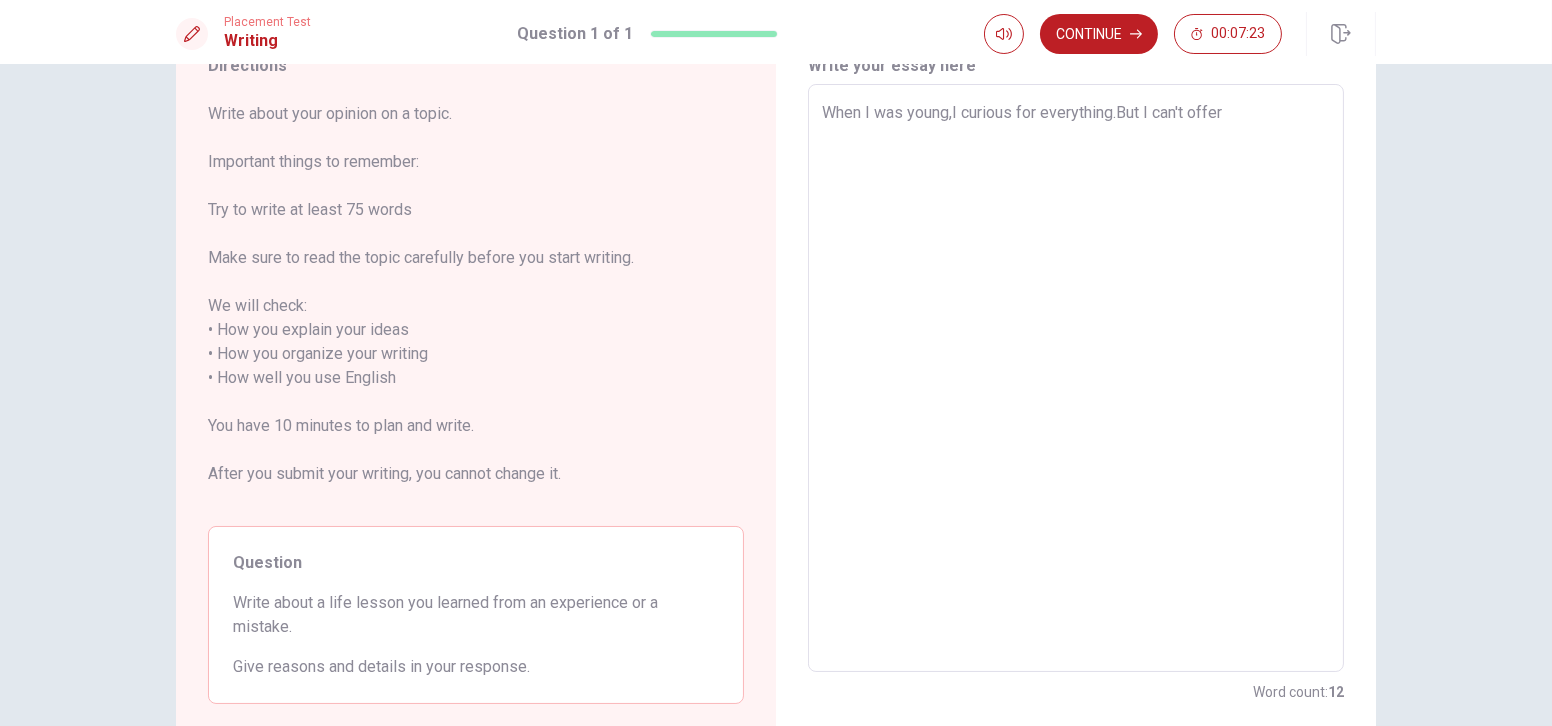 type on "x" 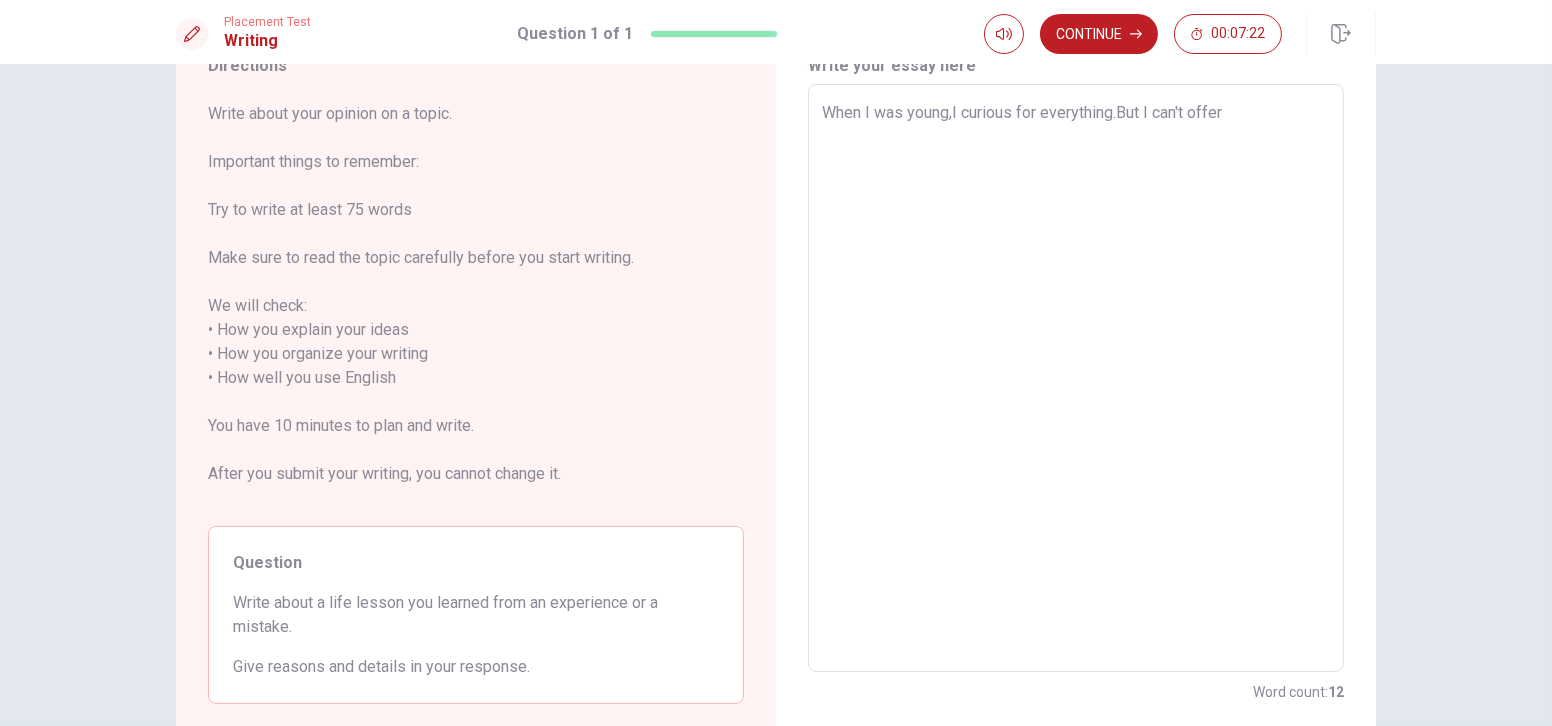 type on "When I was young,I curious for everything.But I can't offer" 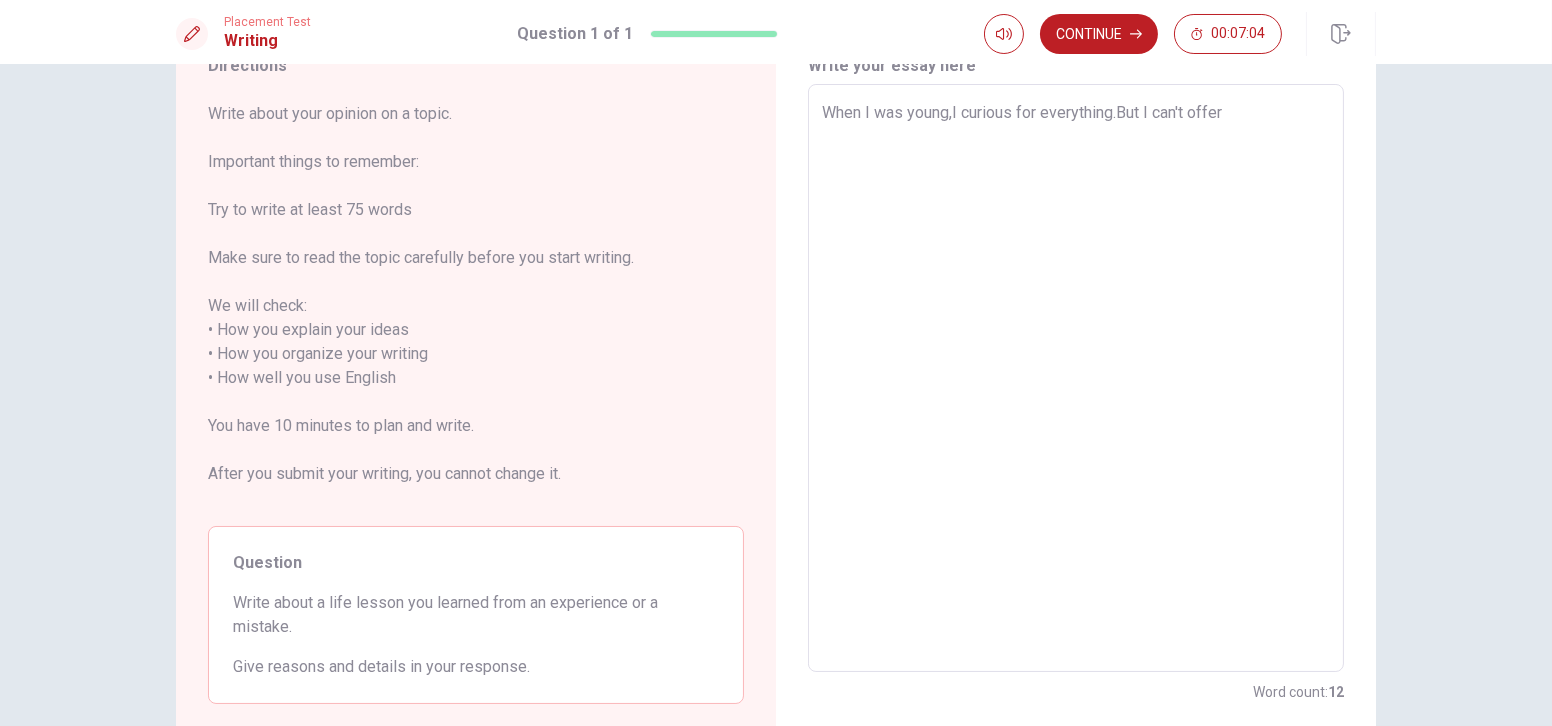 type on "x" 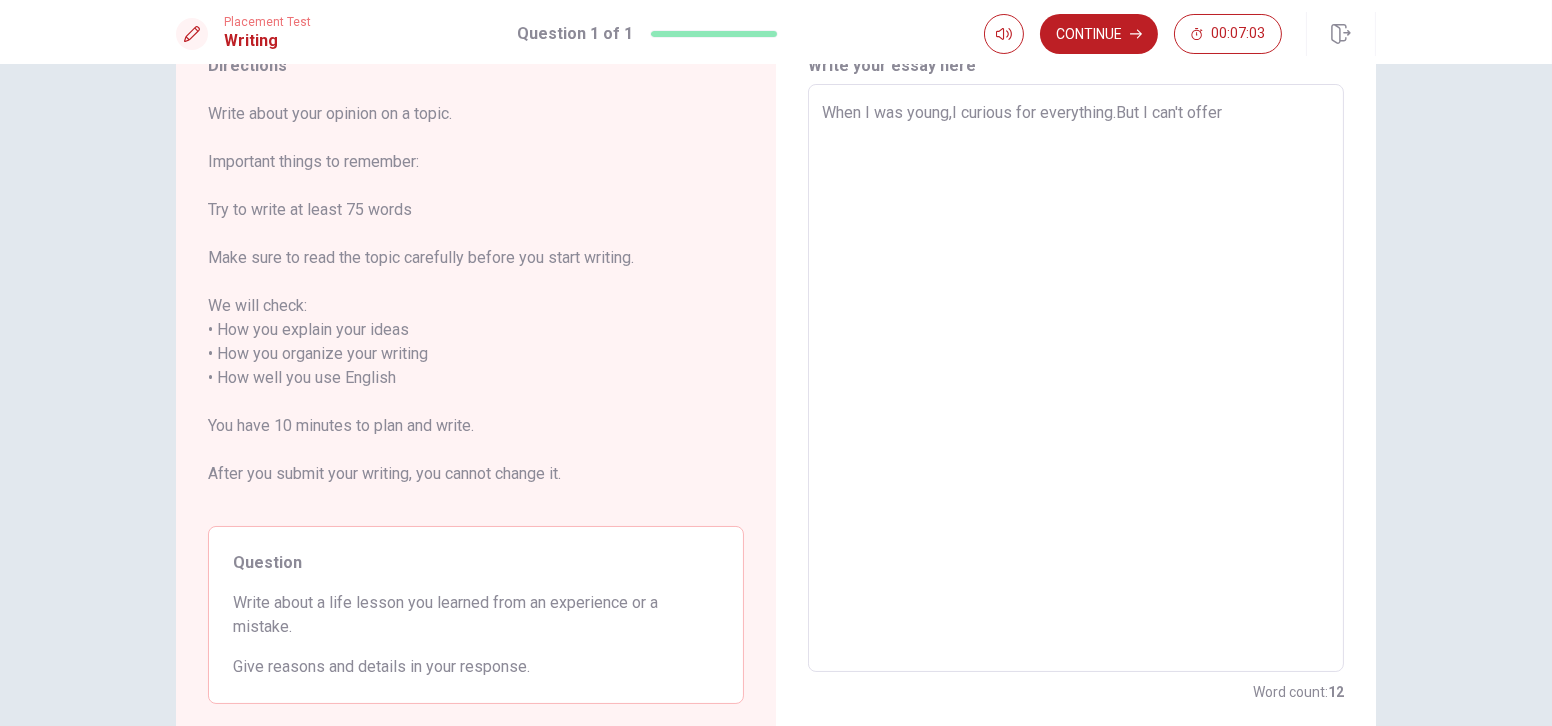 type on "When I was young,I curious for everything.But I can't offer t" 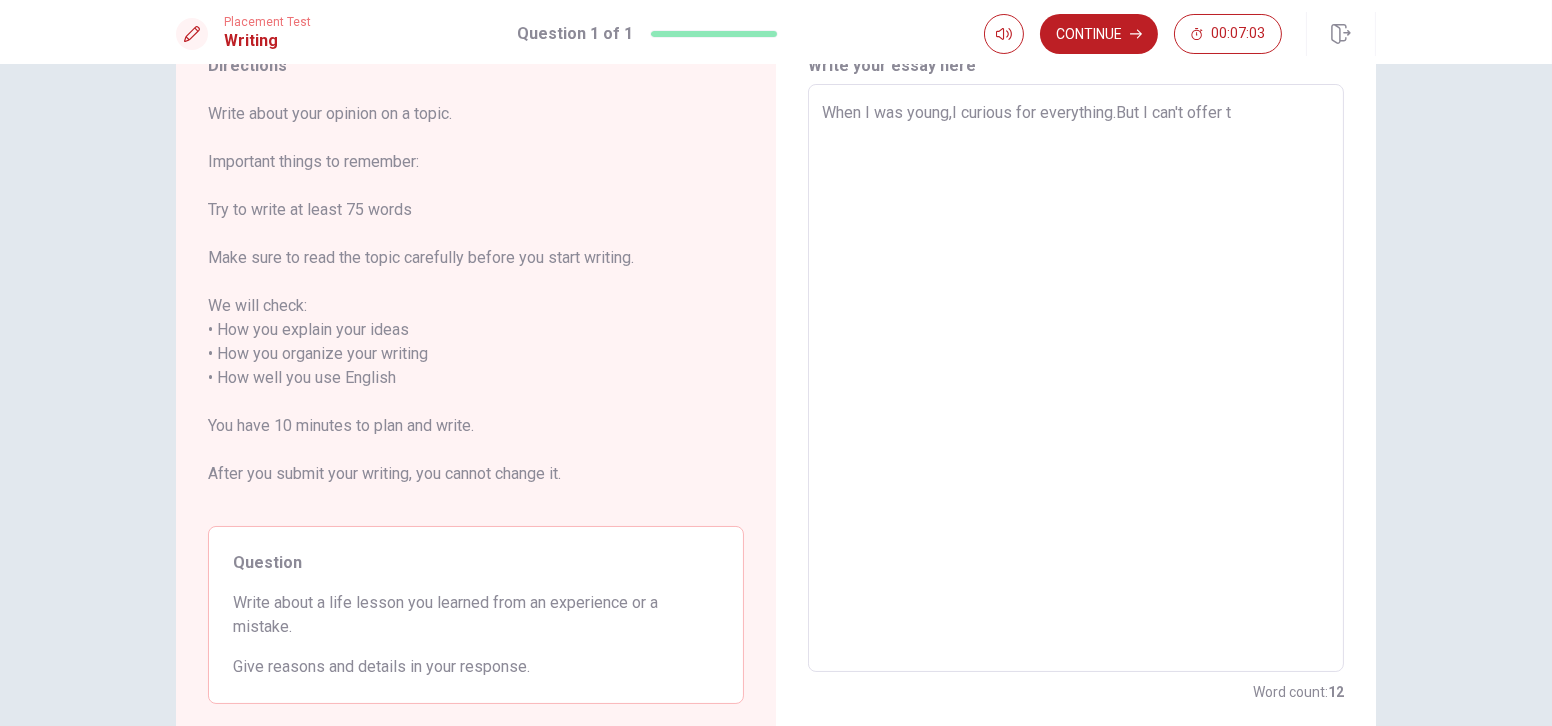 type on "x" 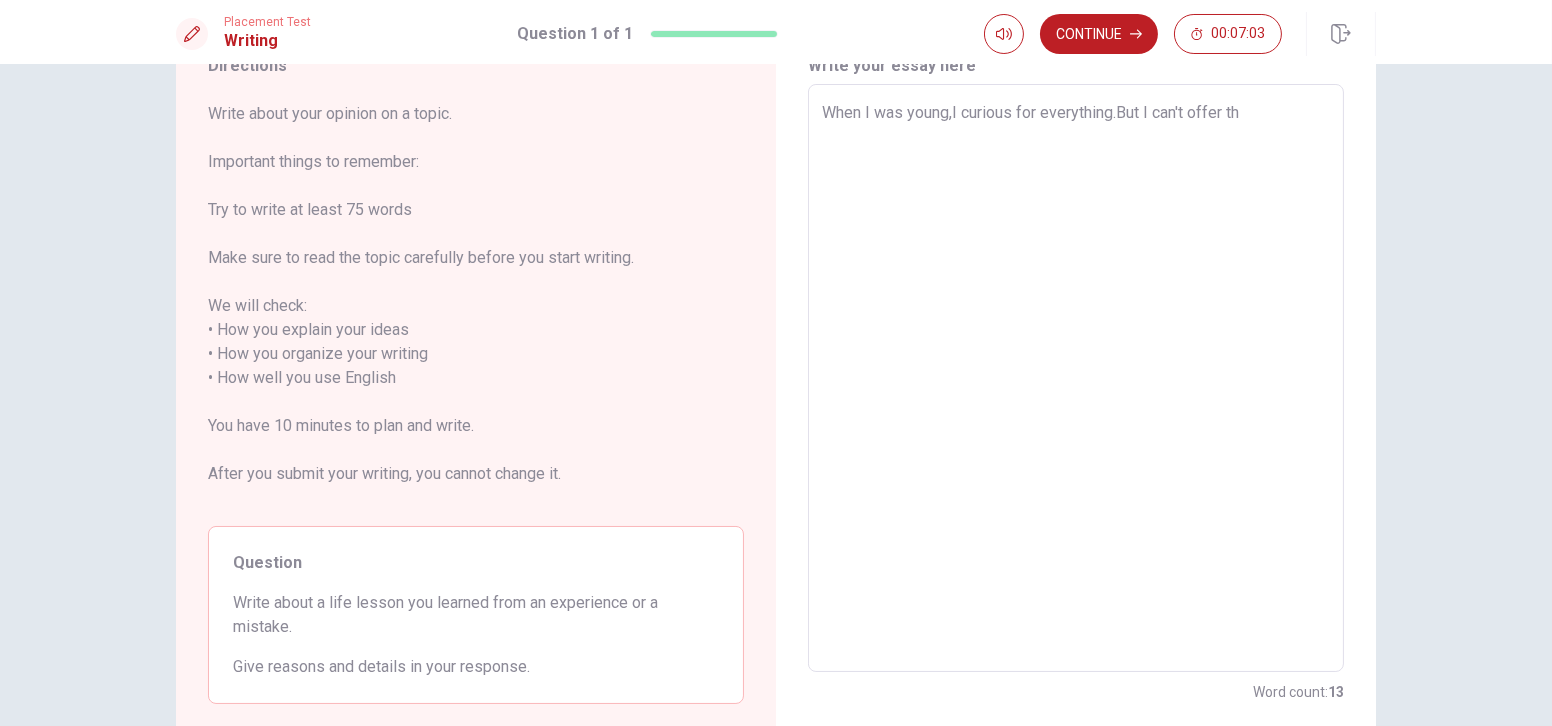 type on "x" 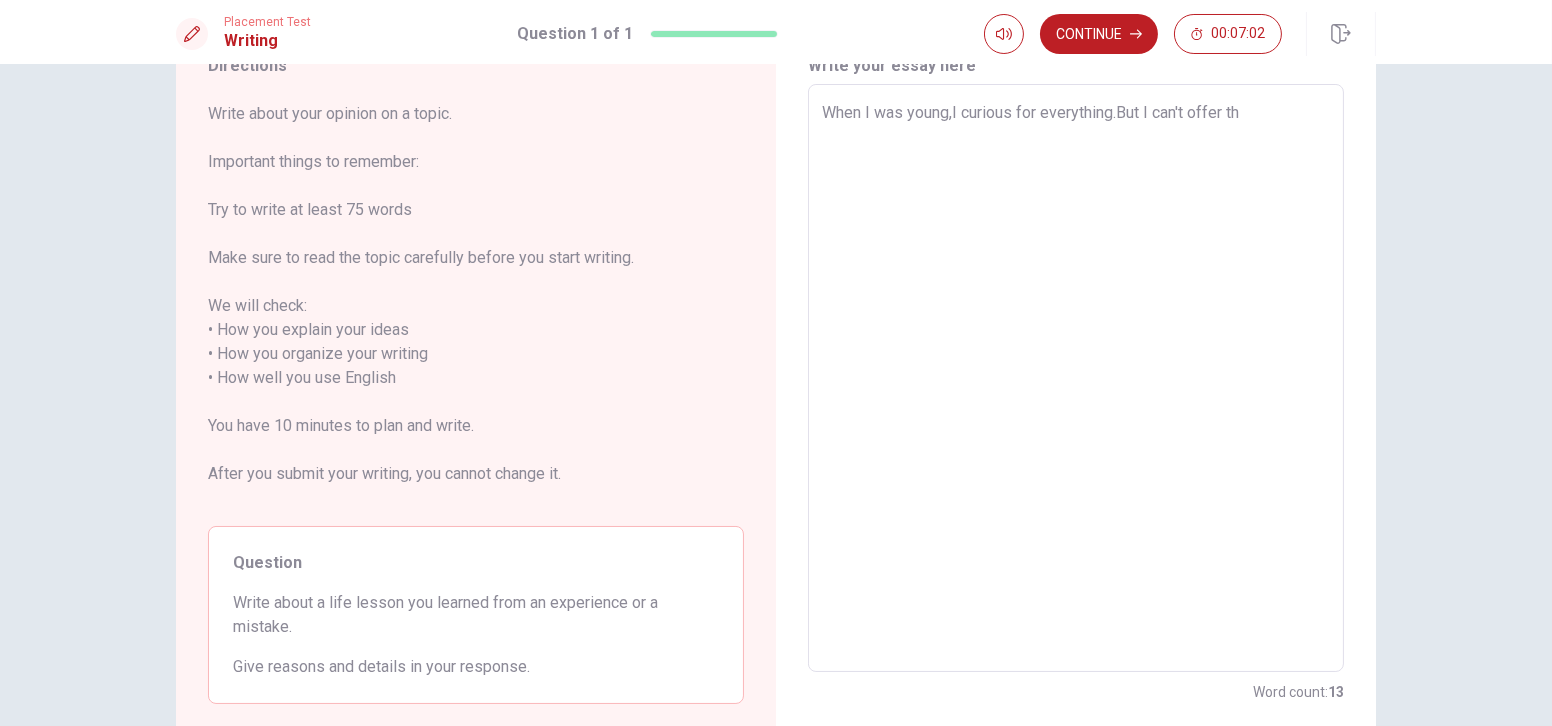 type on "When I was young,I curious for everything.But I can't offer the" 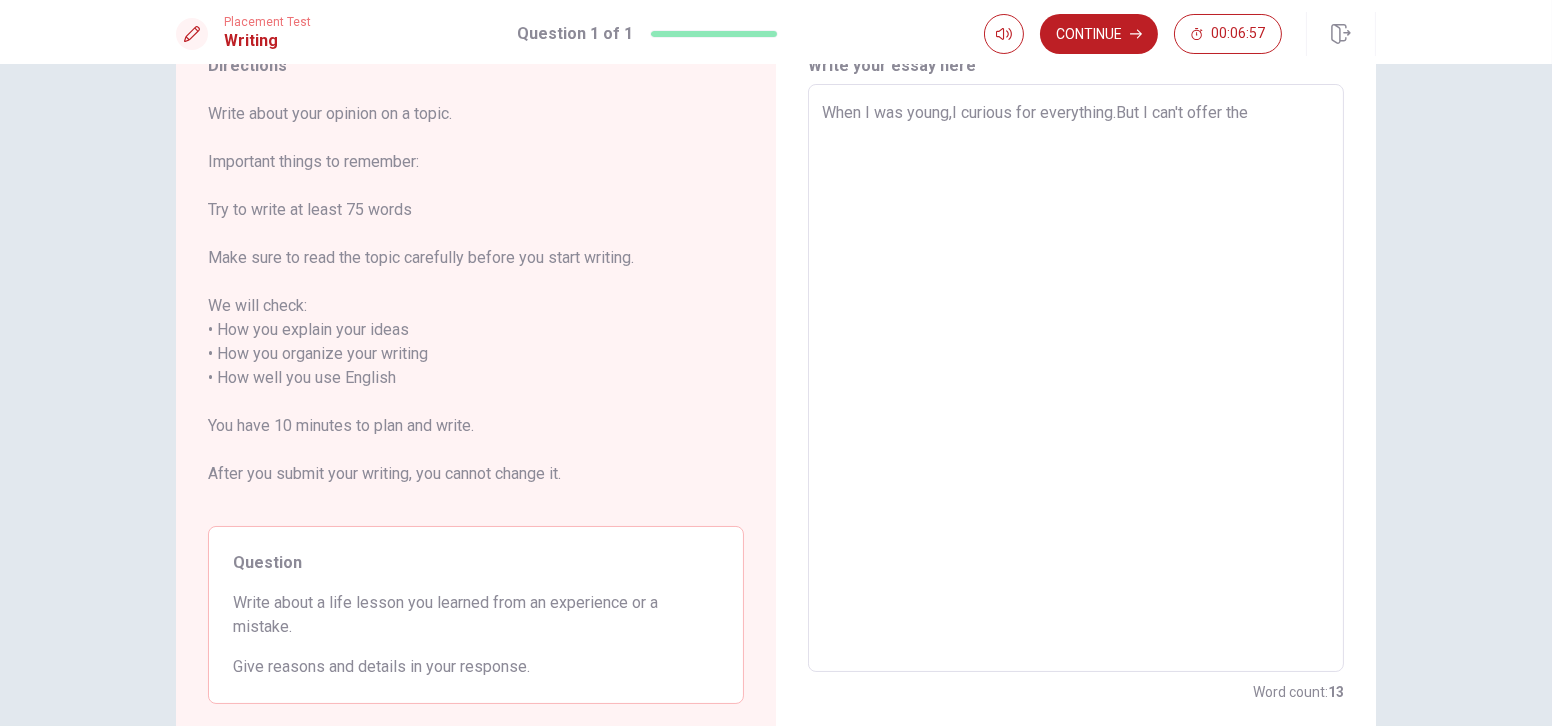 type on "x" 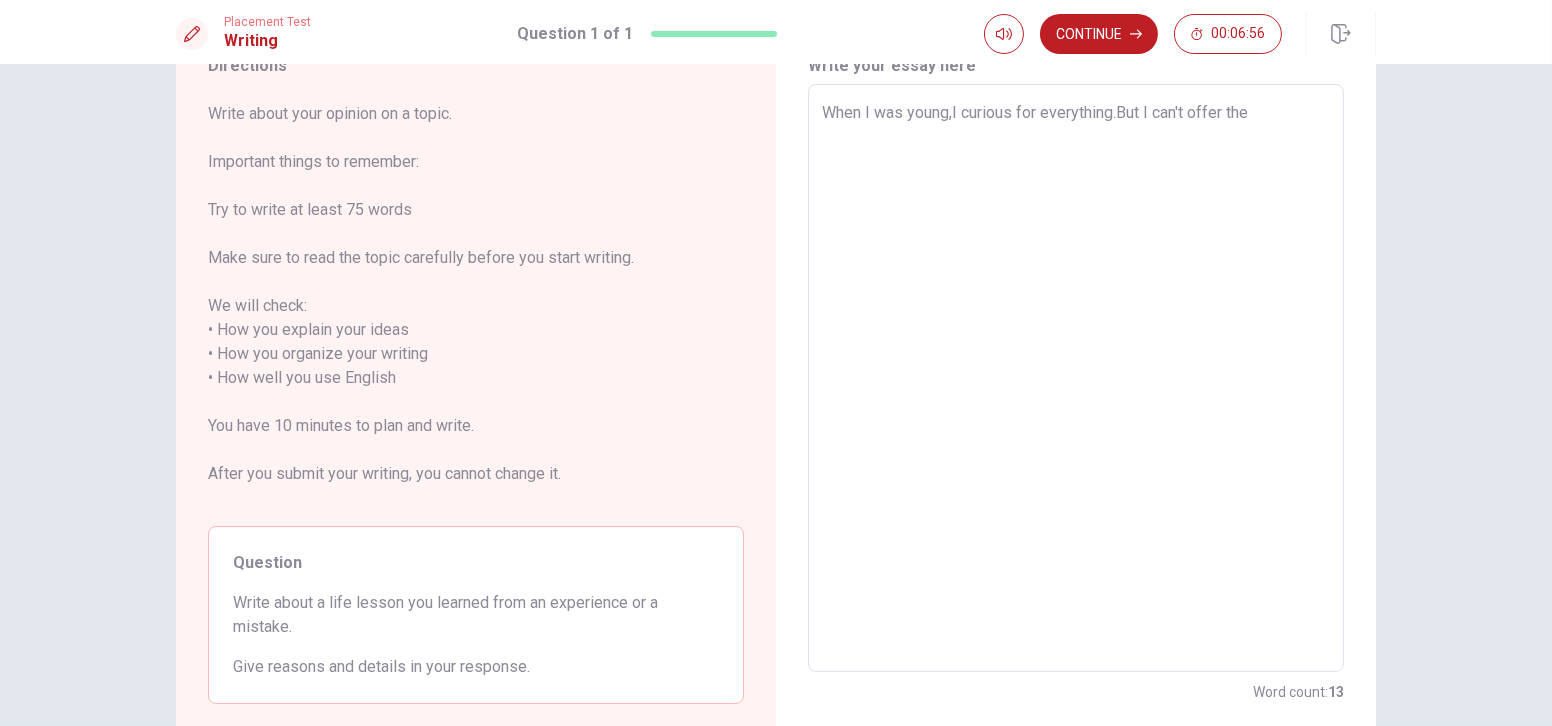 type on "When I was young,I curious for everything .But I can't offer the" 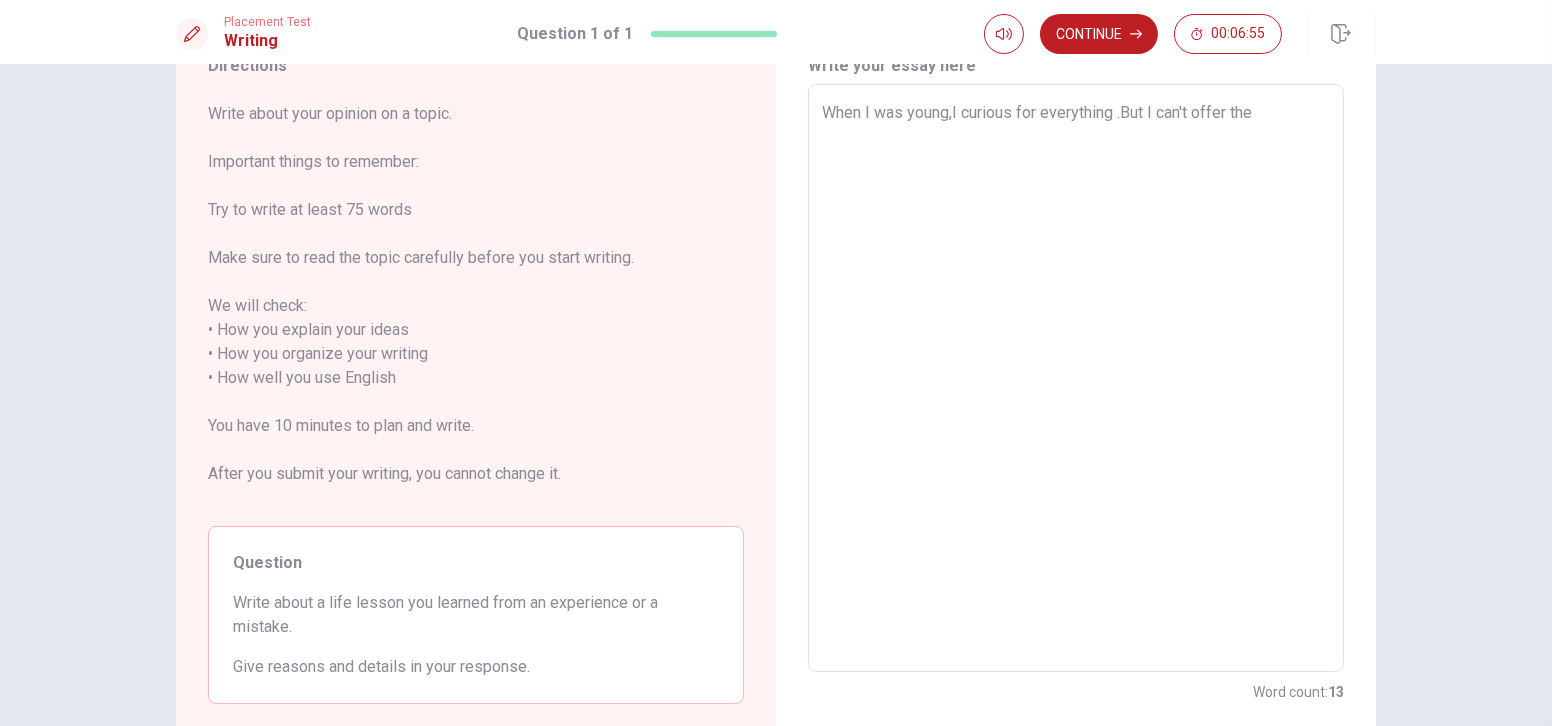 type on "x" 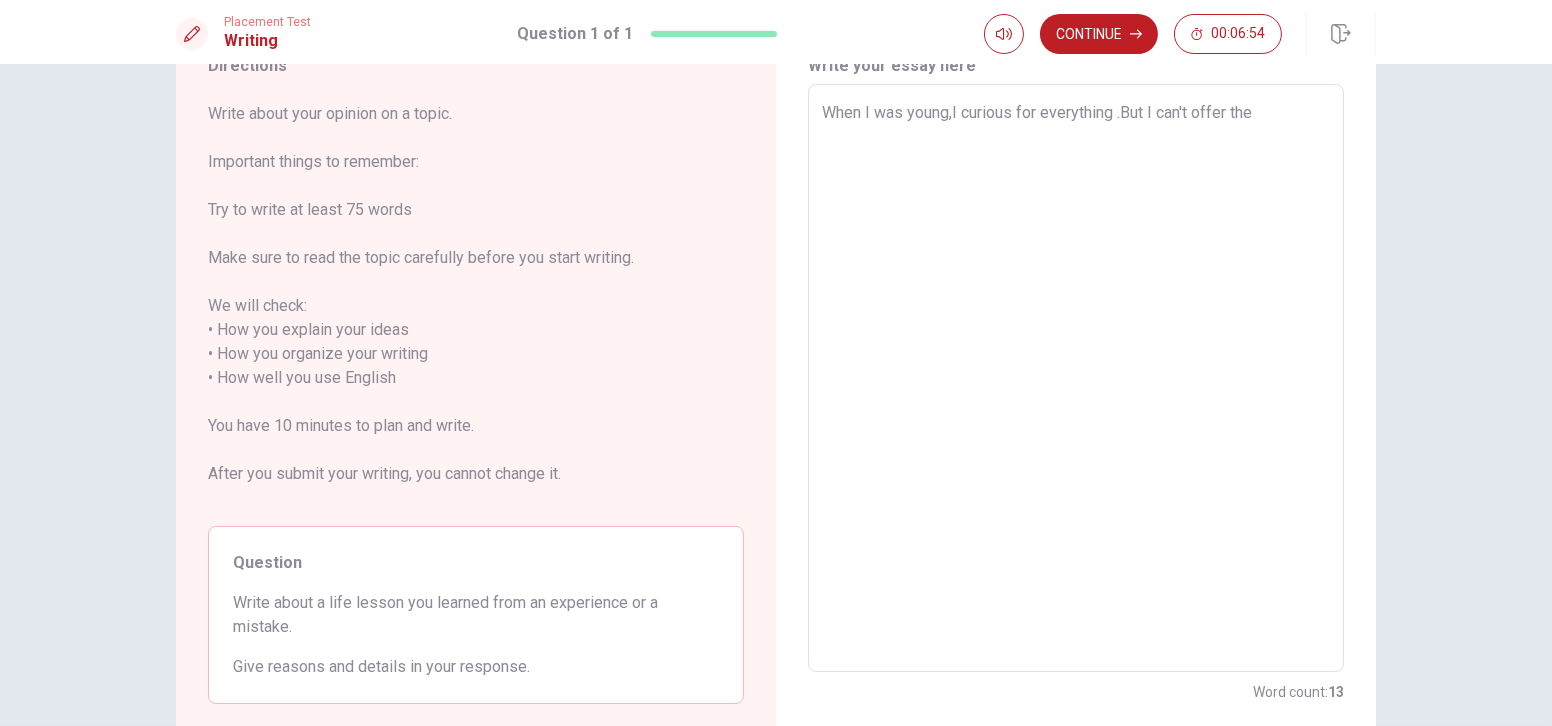 type on "When I was young,I curious for everything a.But I can't offer the" 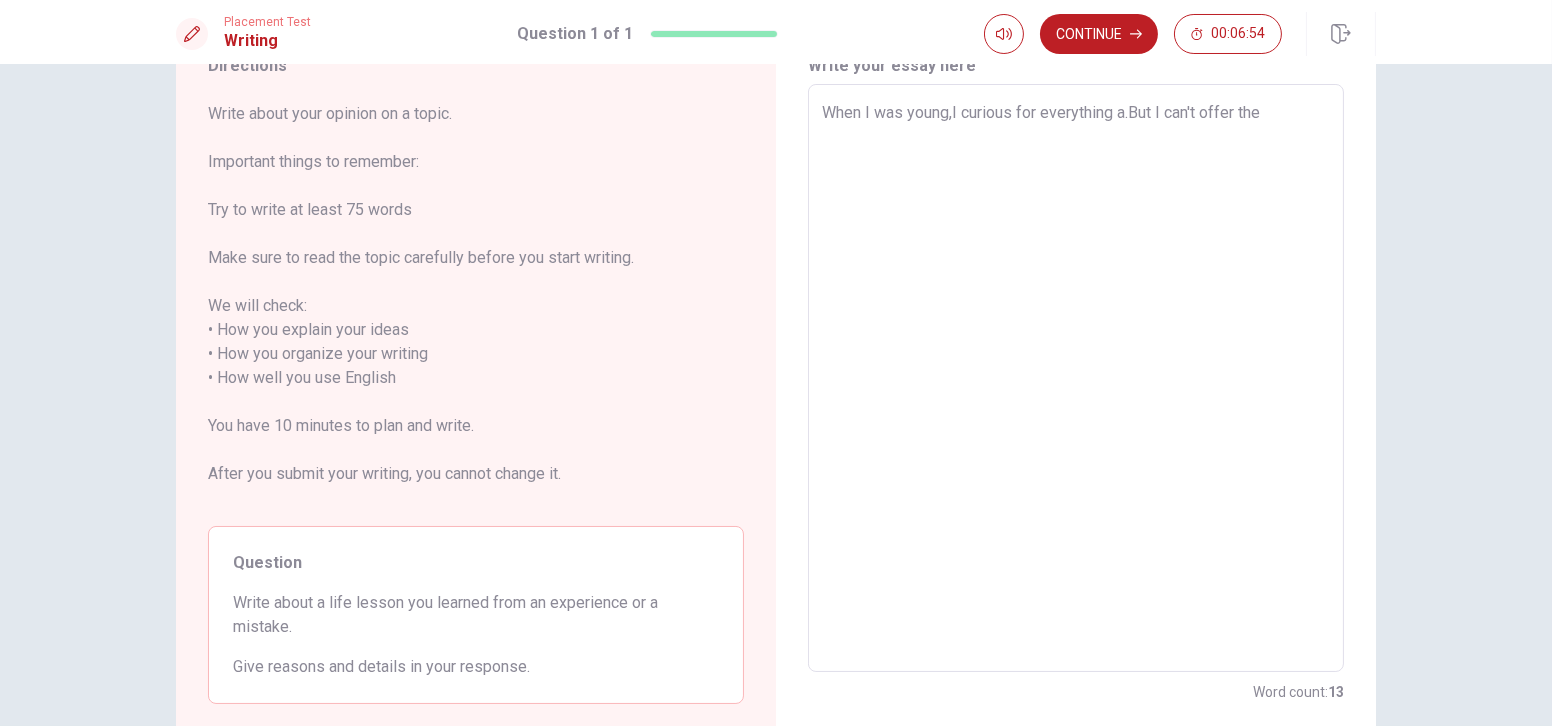 type on "x" 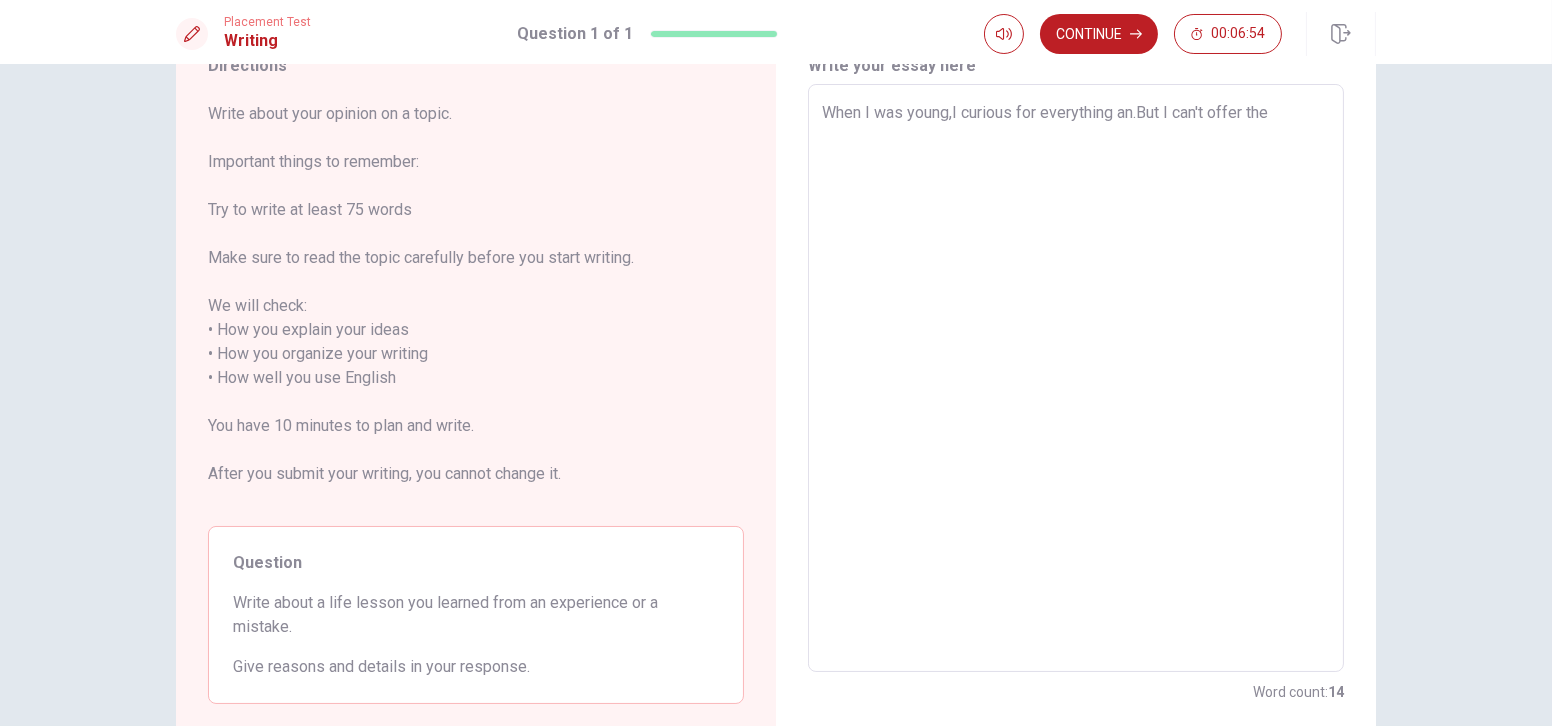 type on "x" 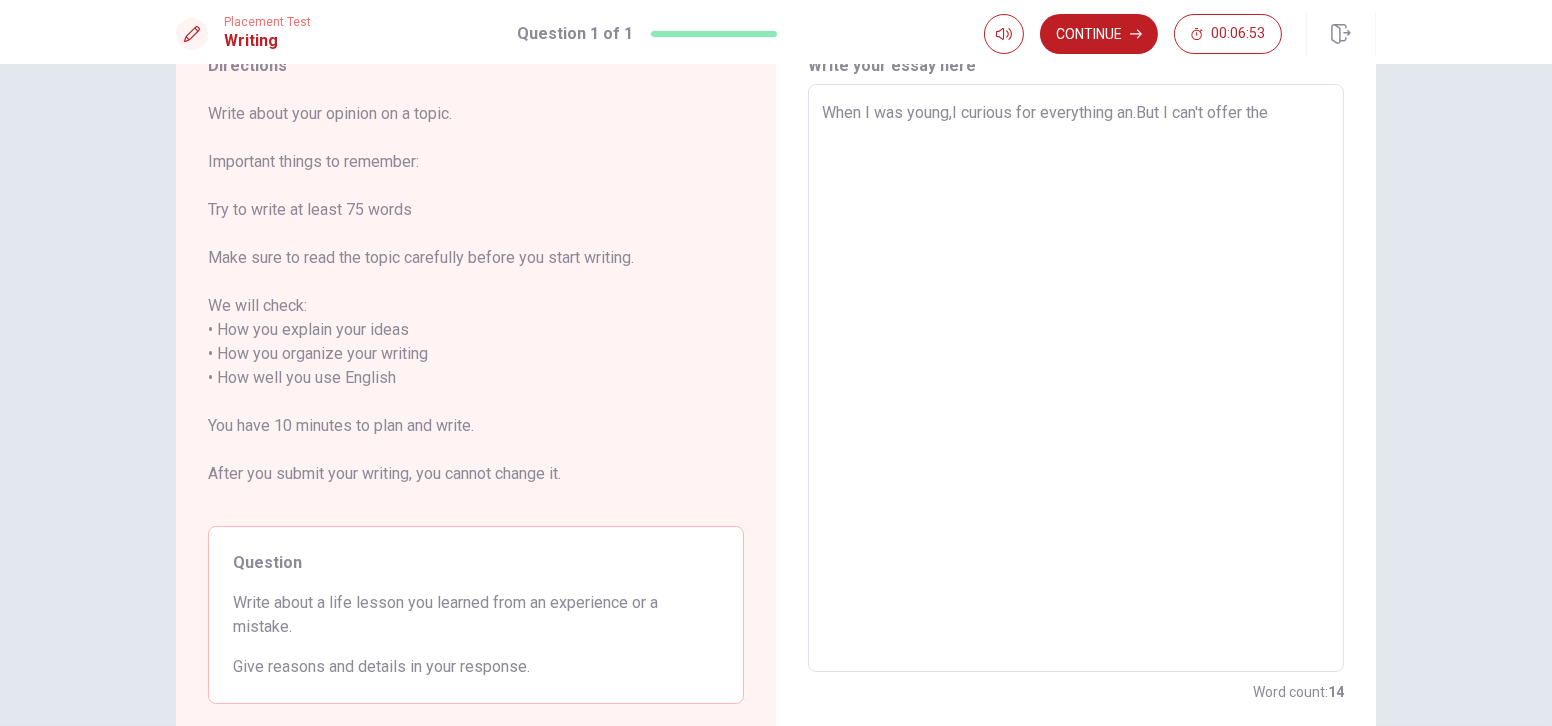 type on "When I was young,I curious for everything and.But I can't offer the" 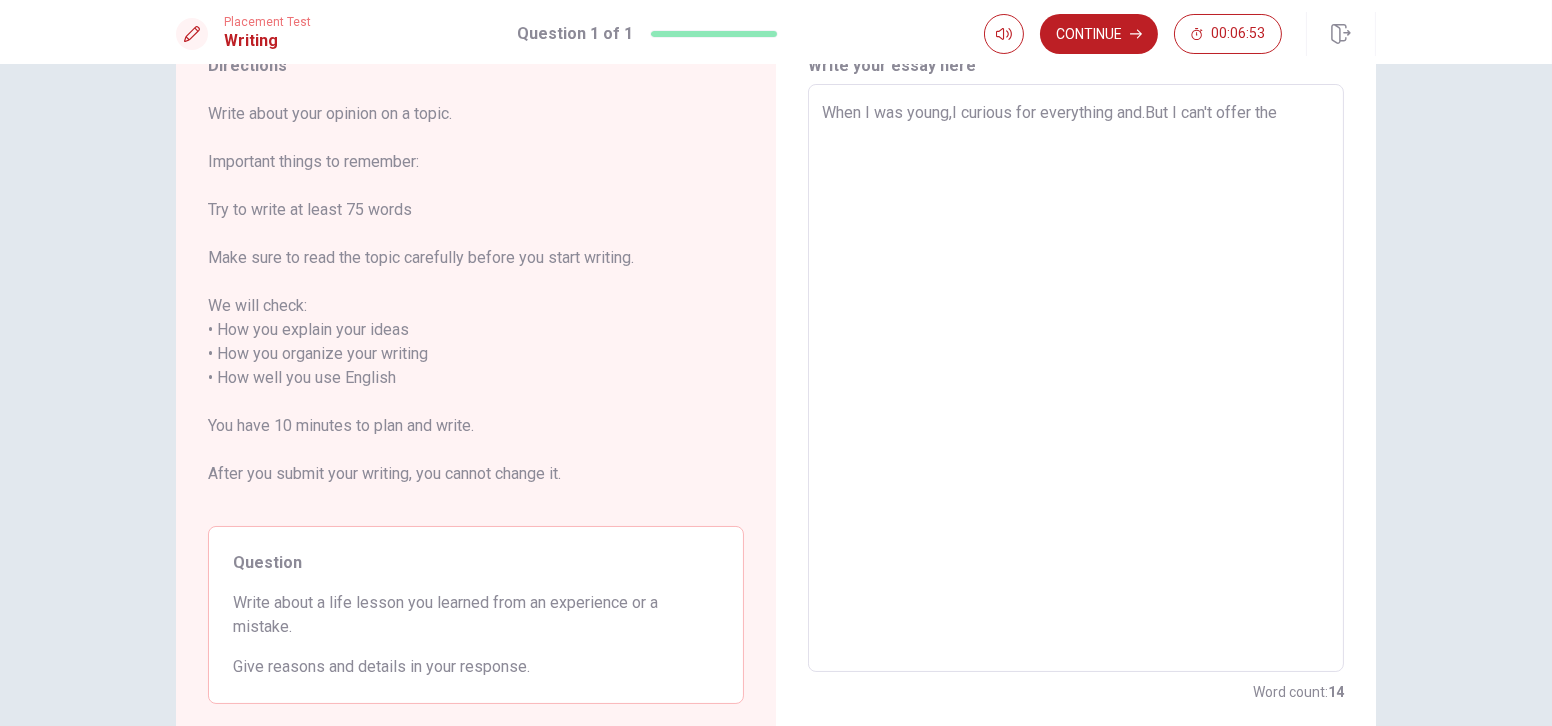 type on "x" 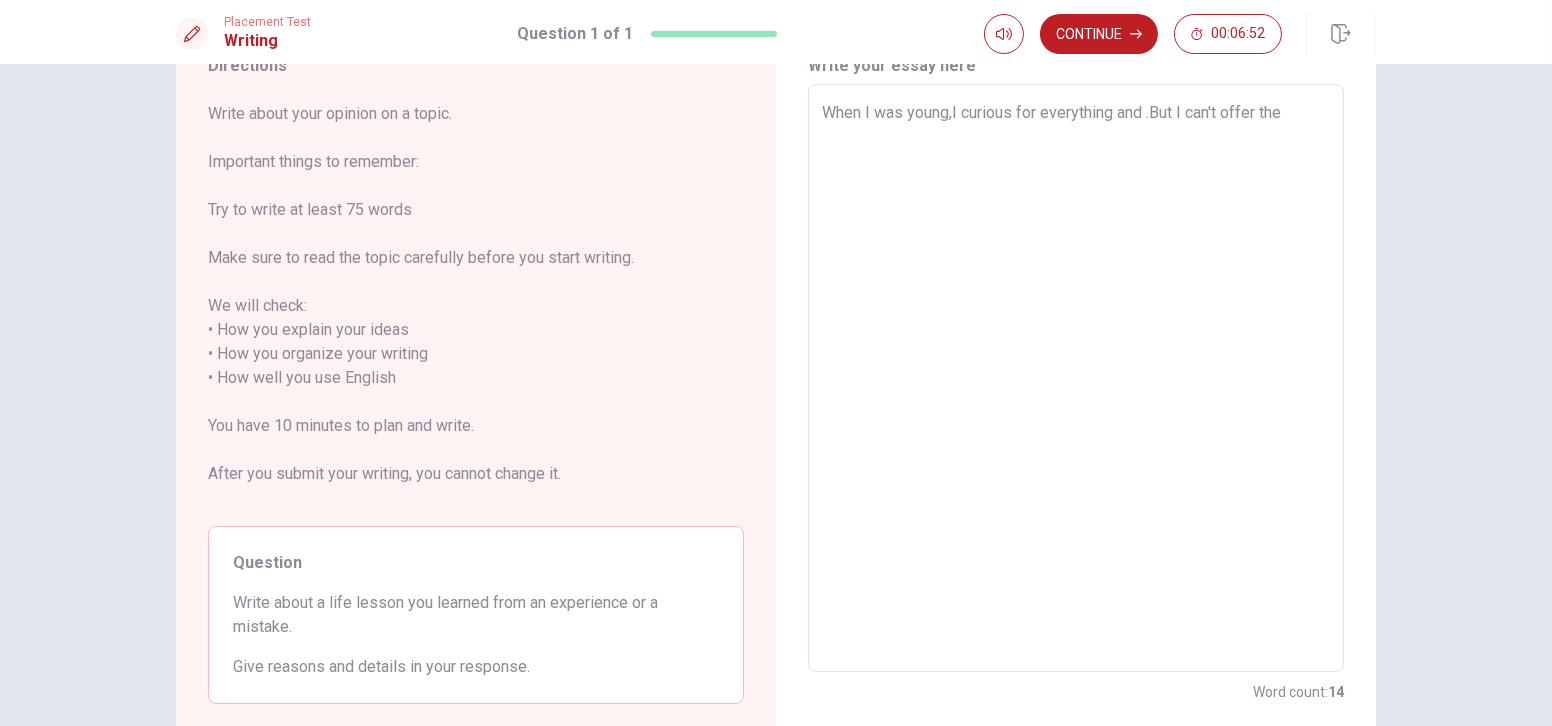type on "x" 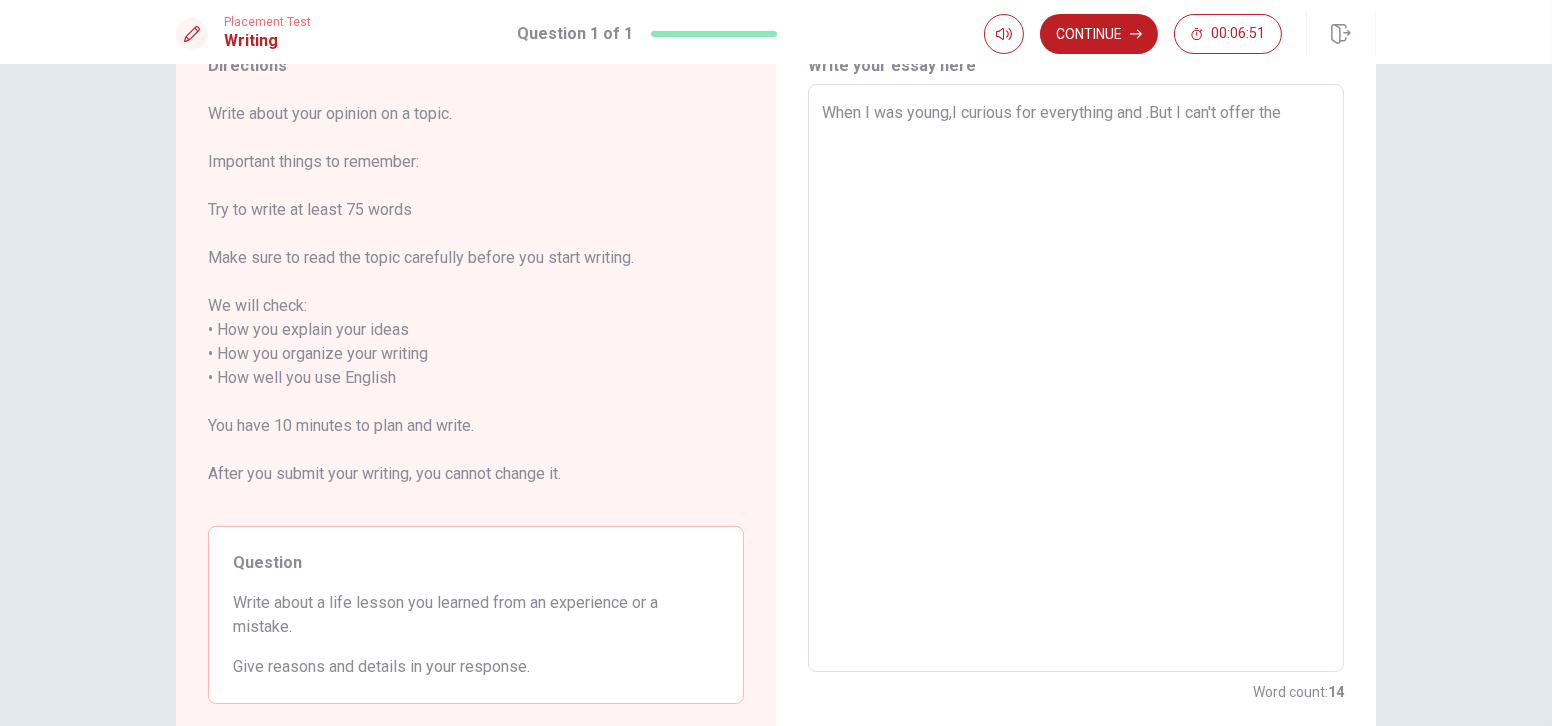 type on "When I was young,I curious for everything and m.But I can't offer the" 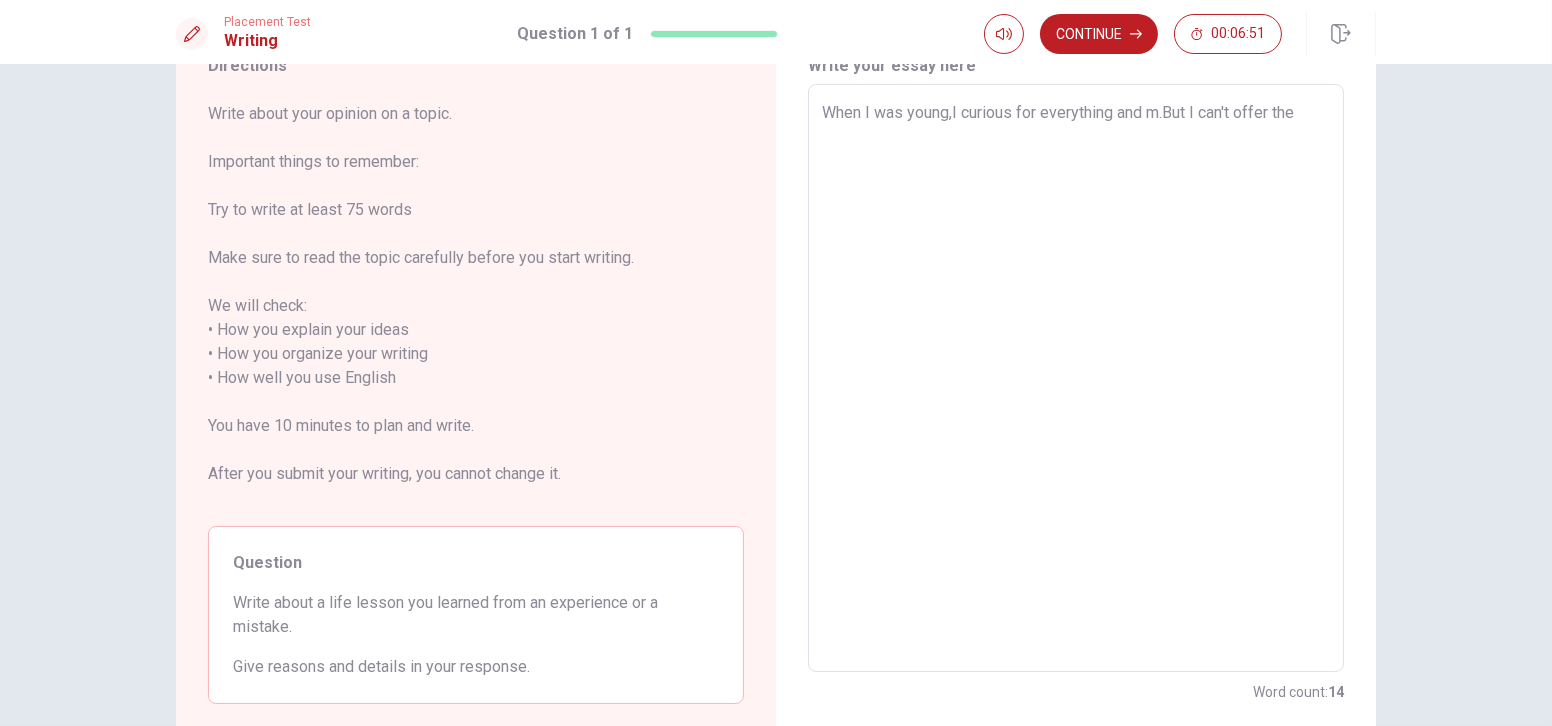 type on "x" 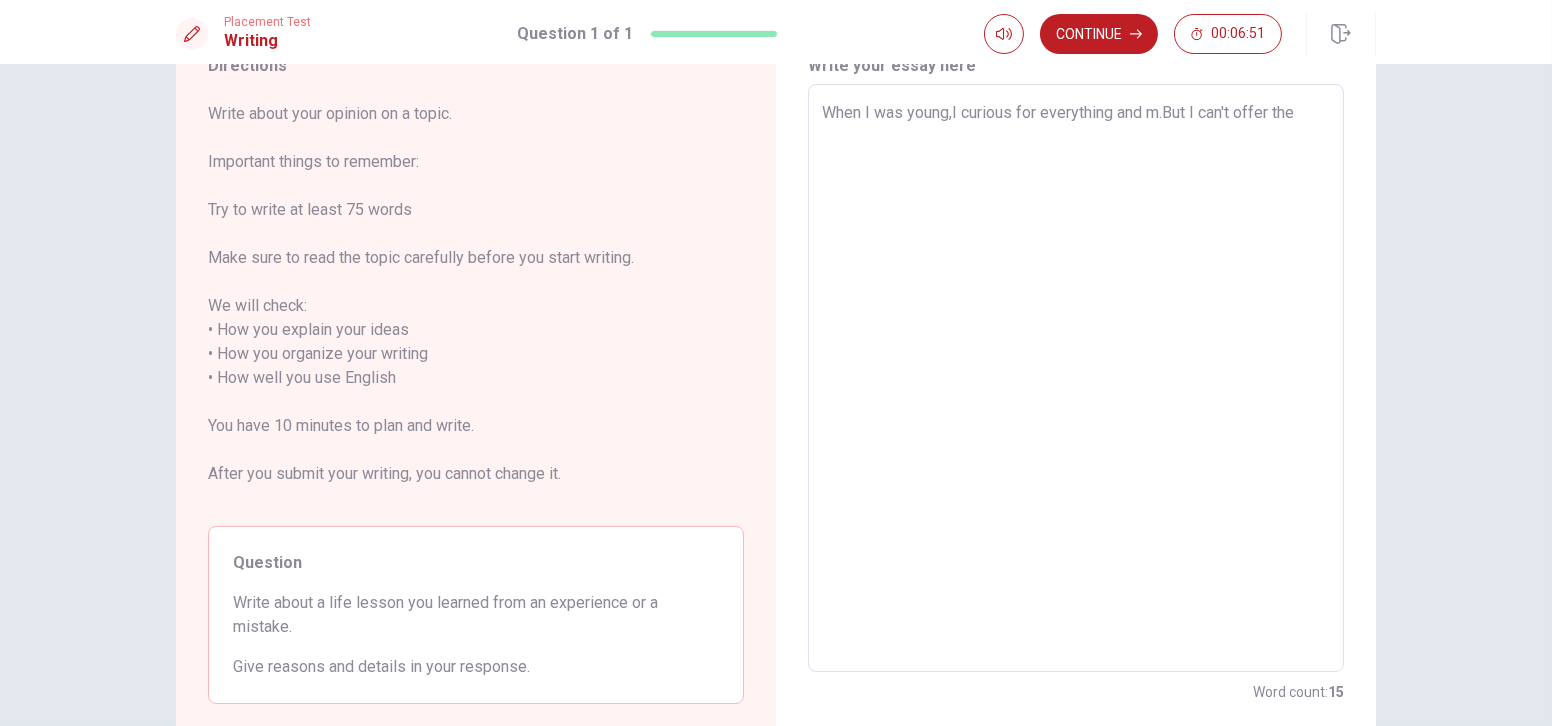 type on "When I was young,I curious for everything and mo.But I can't offer the" 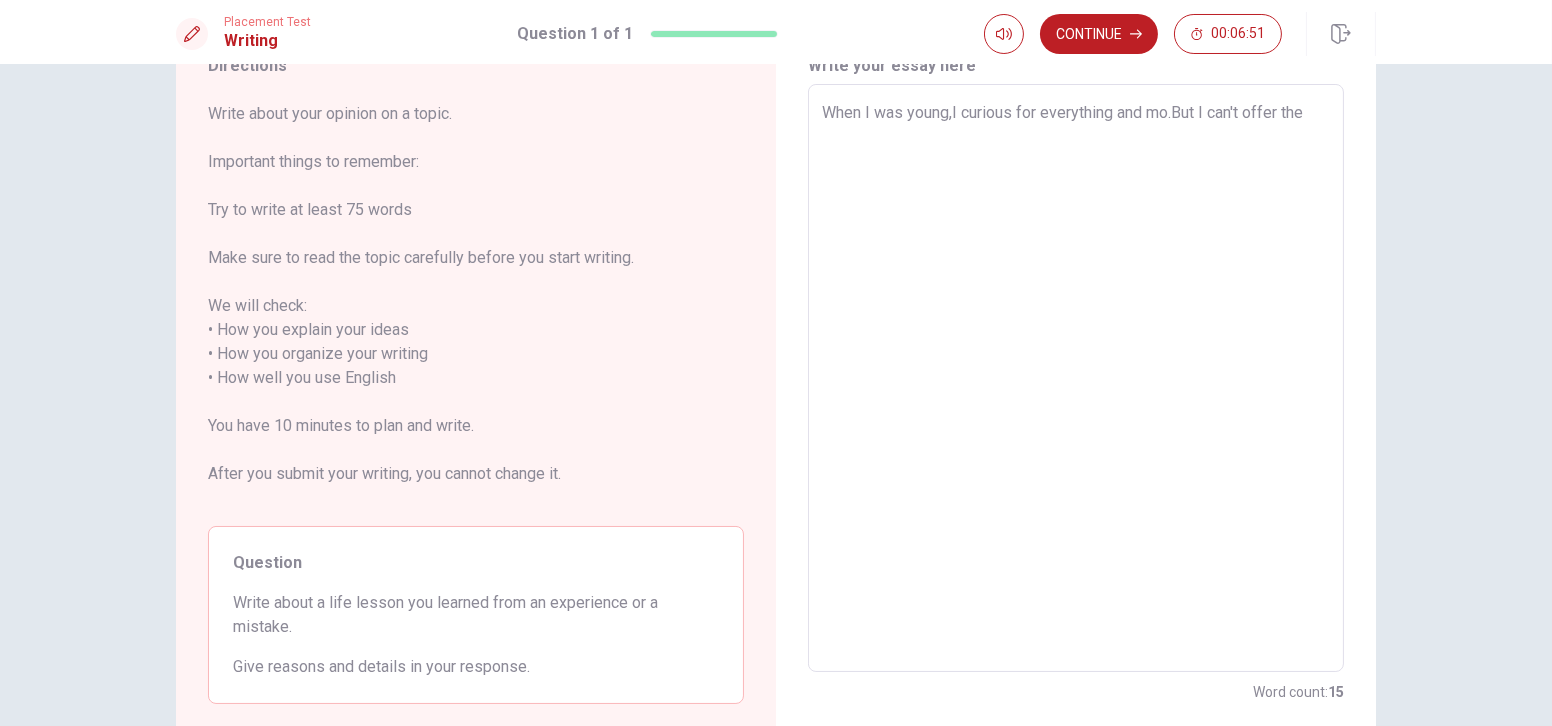 type on "x" 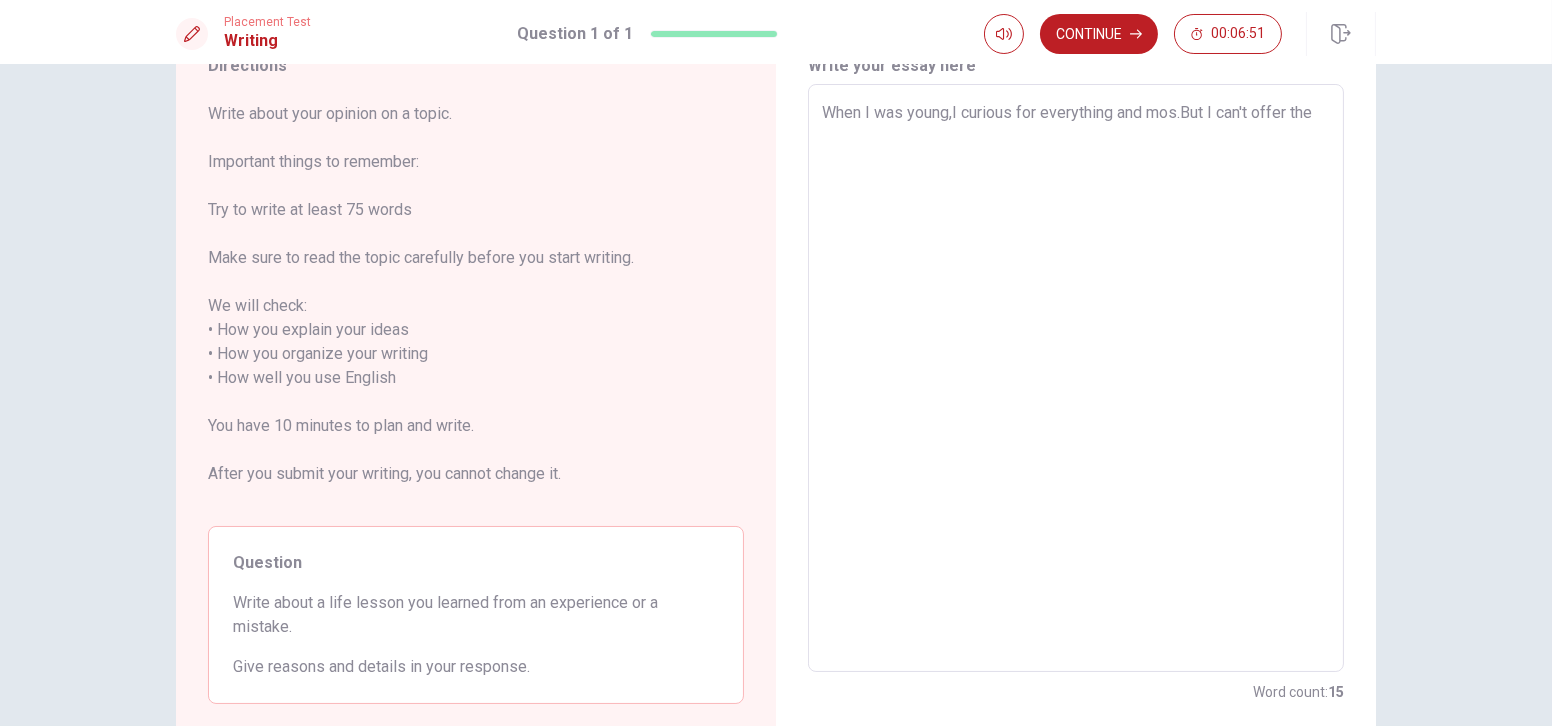 type on "x" 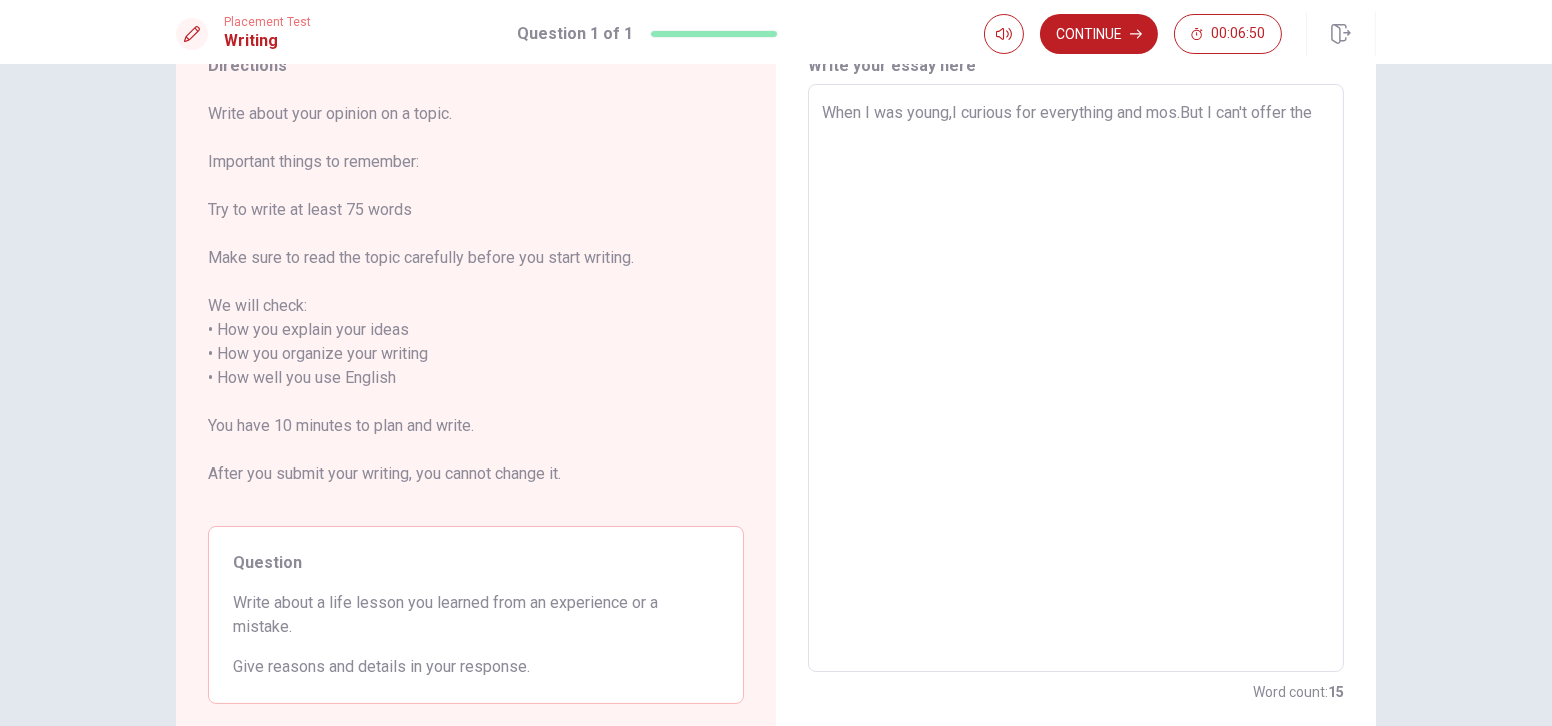 type on "When I was young,I curious for everything and most.But I can't offer the" 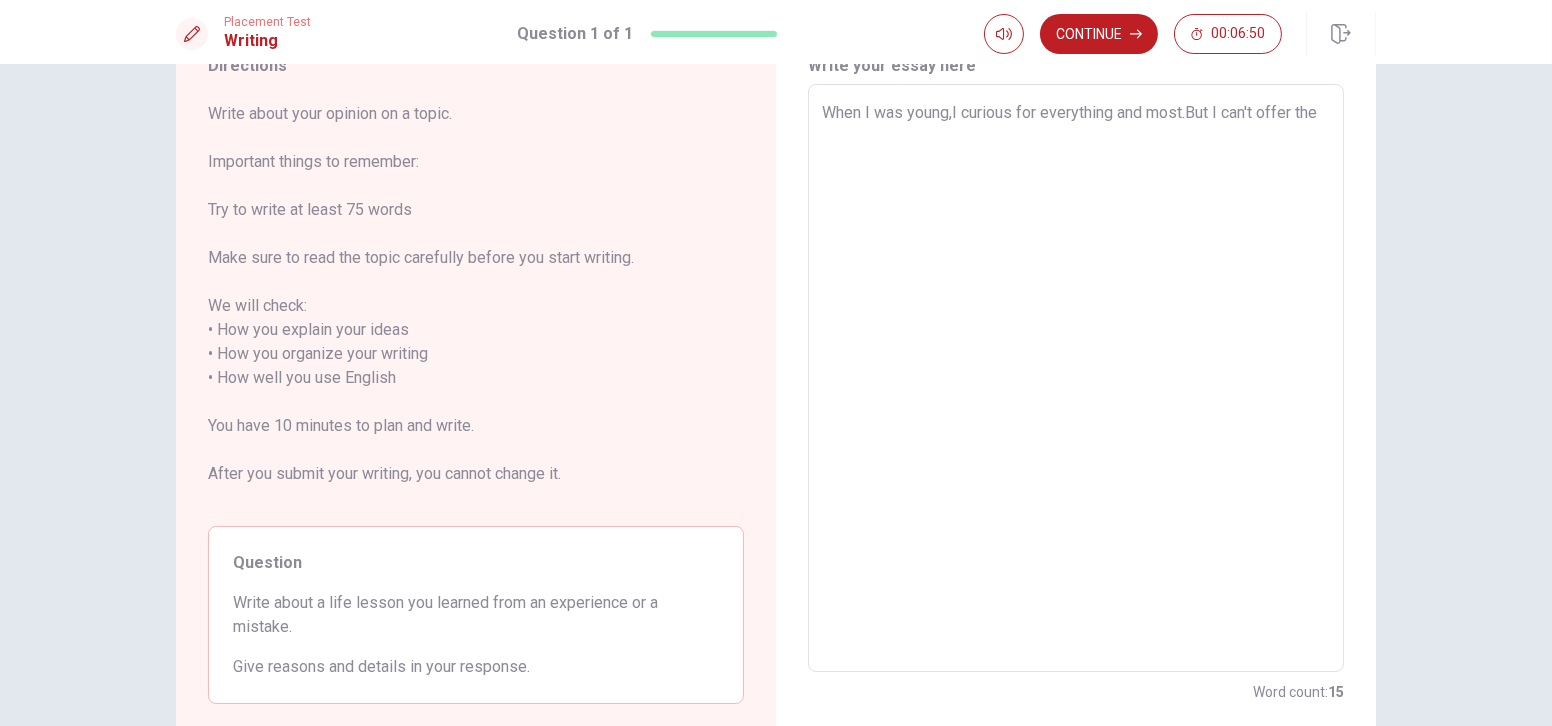 type on "x" 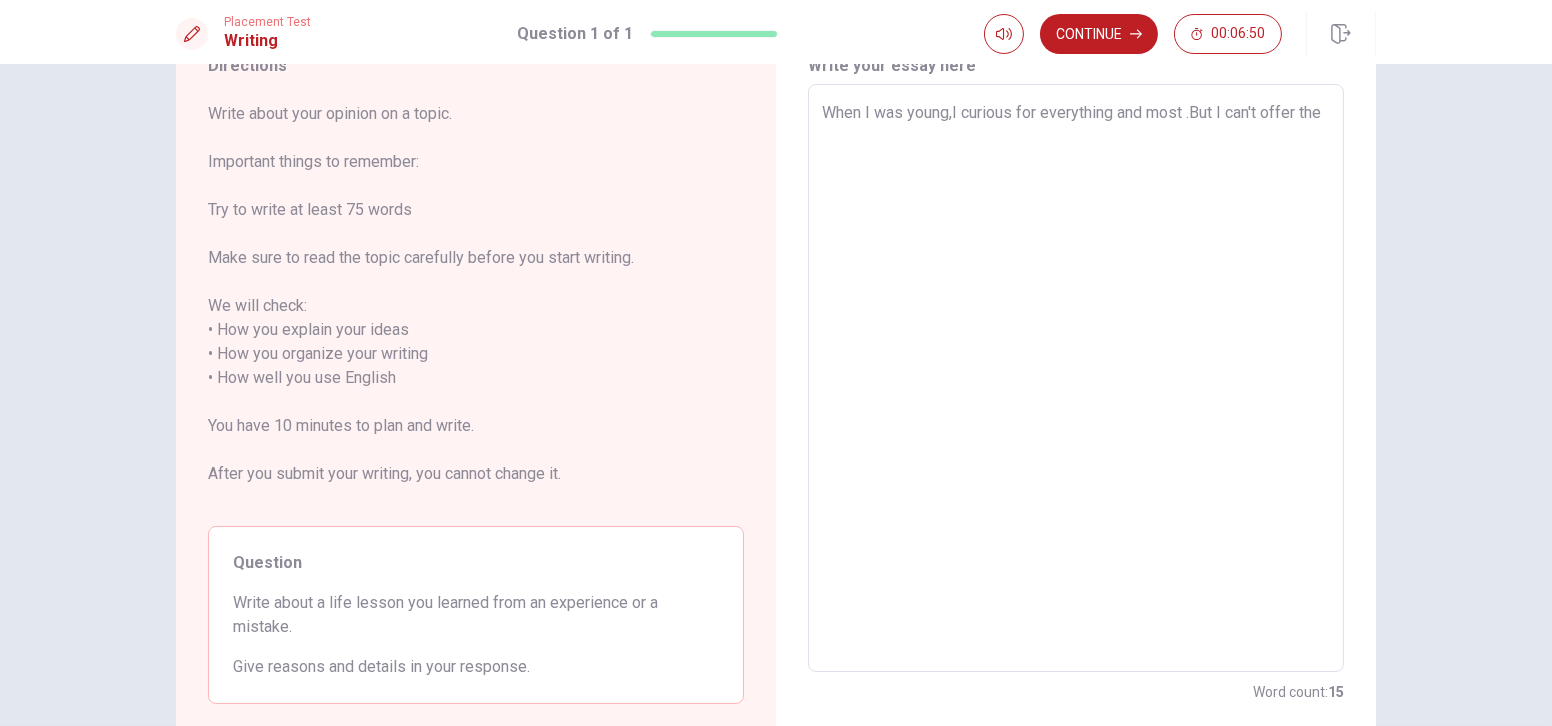 type on "x" 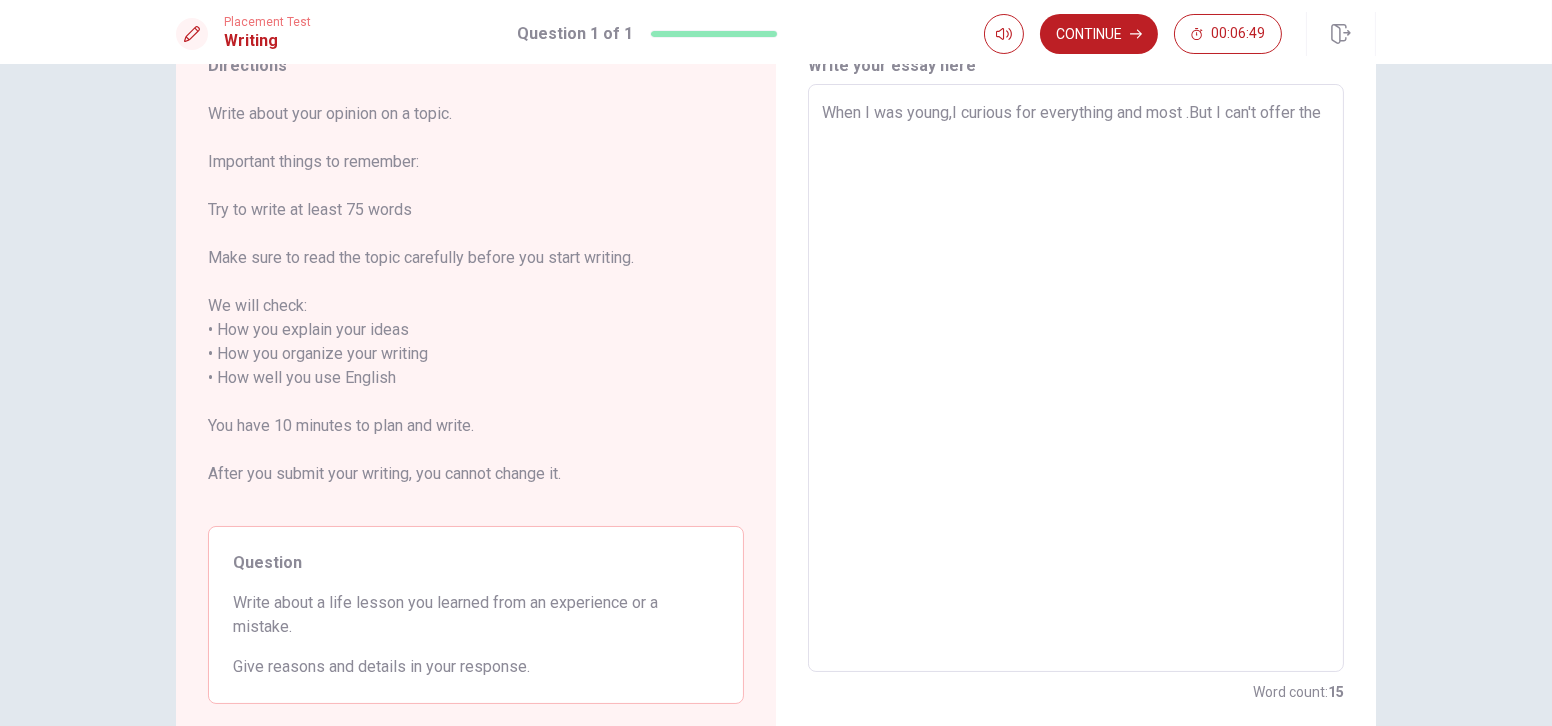 type on "When I was young,I curious for everything and most o.But I can't offer the" 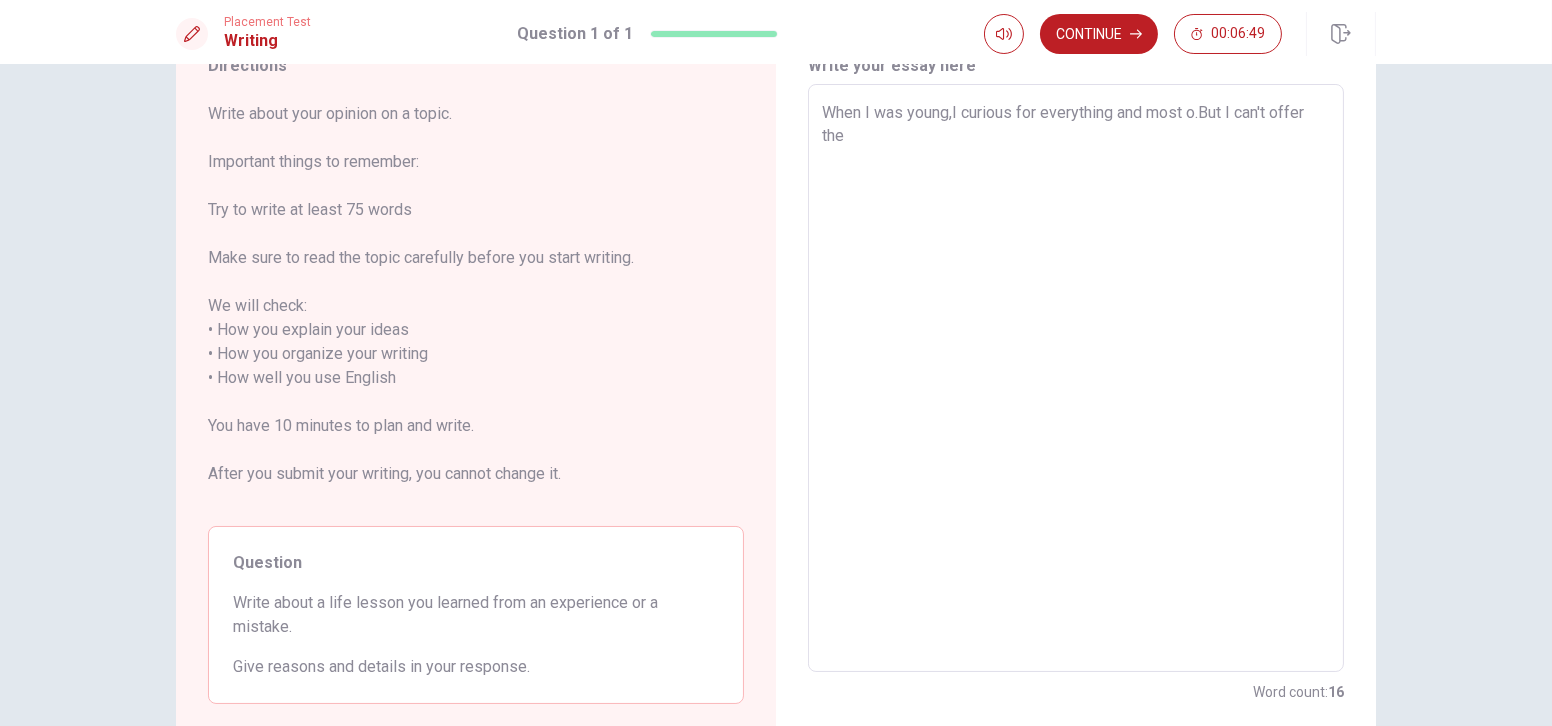 type on "x" 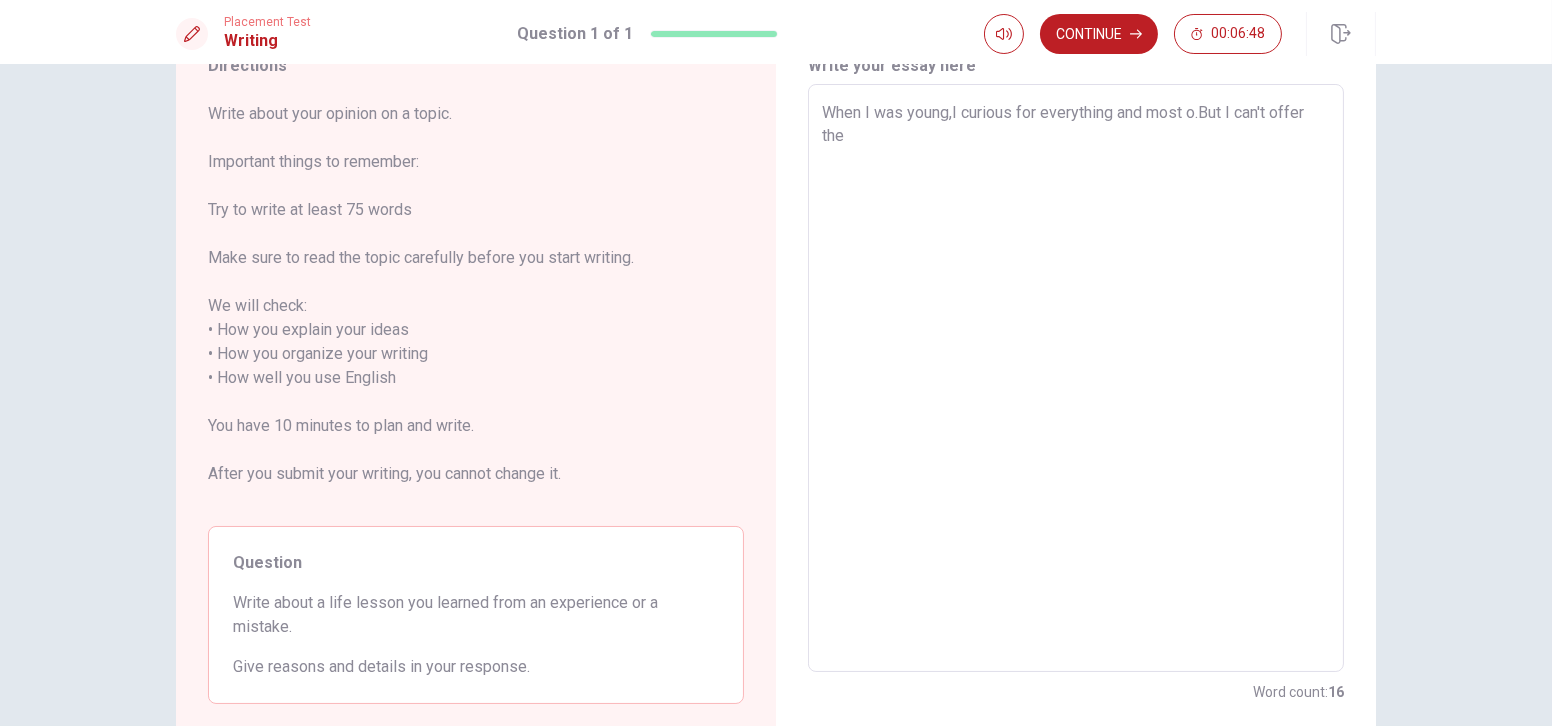type on "When I was young,I curious for everything and most of.But I can't offer the" 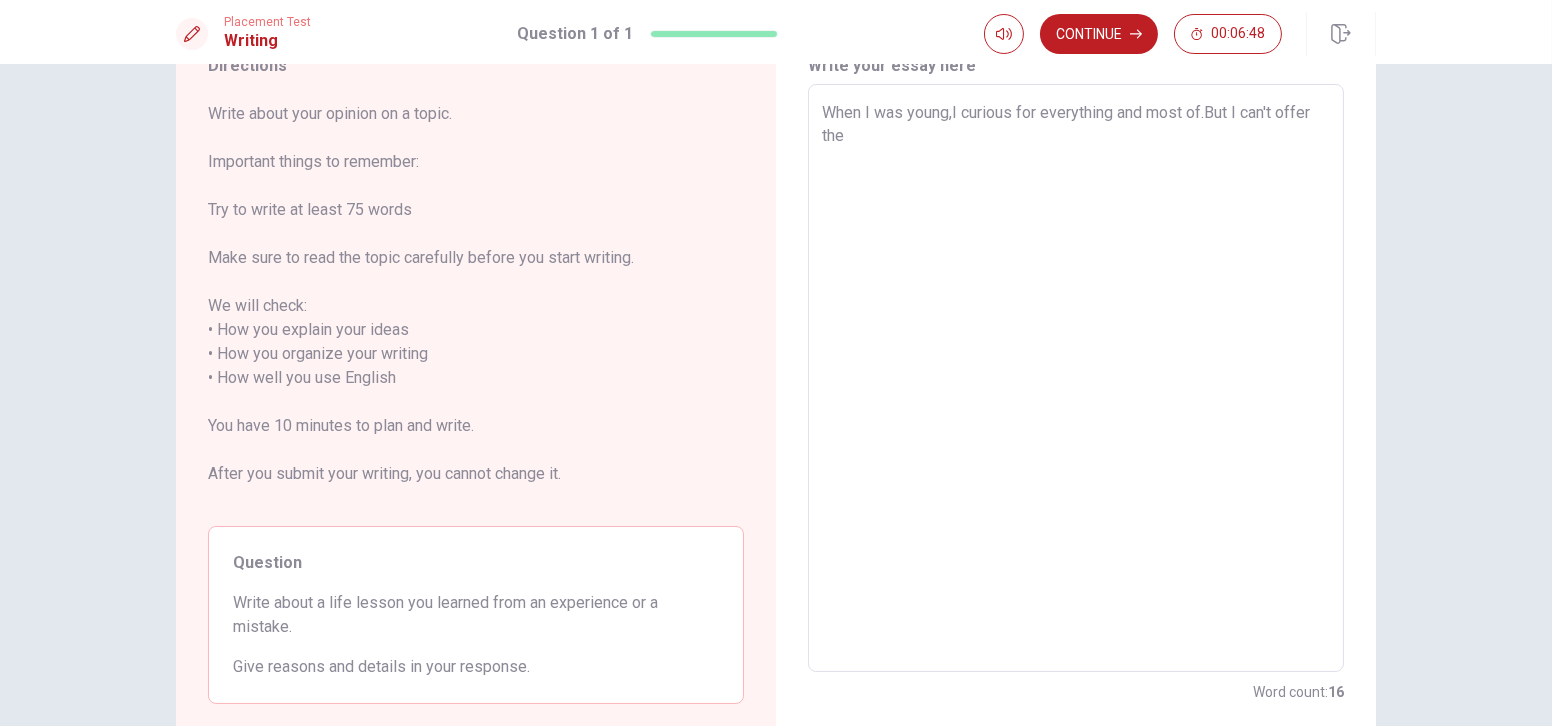 type on "x" 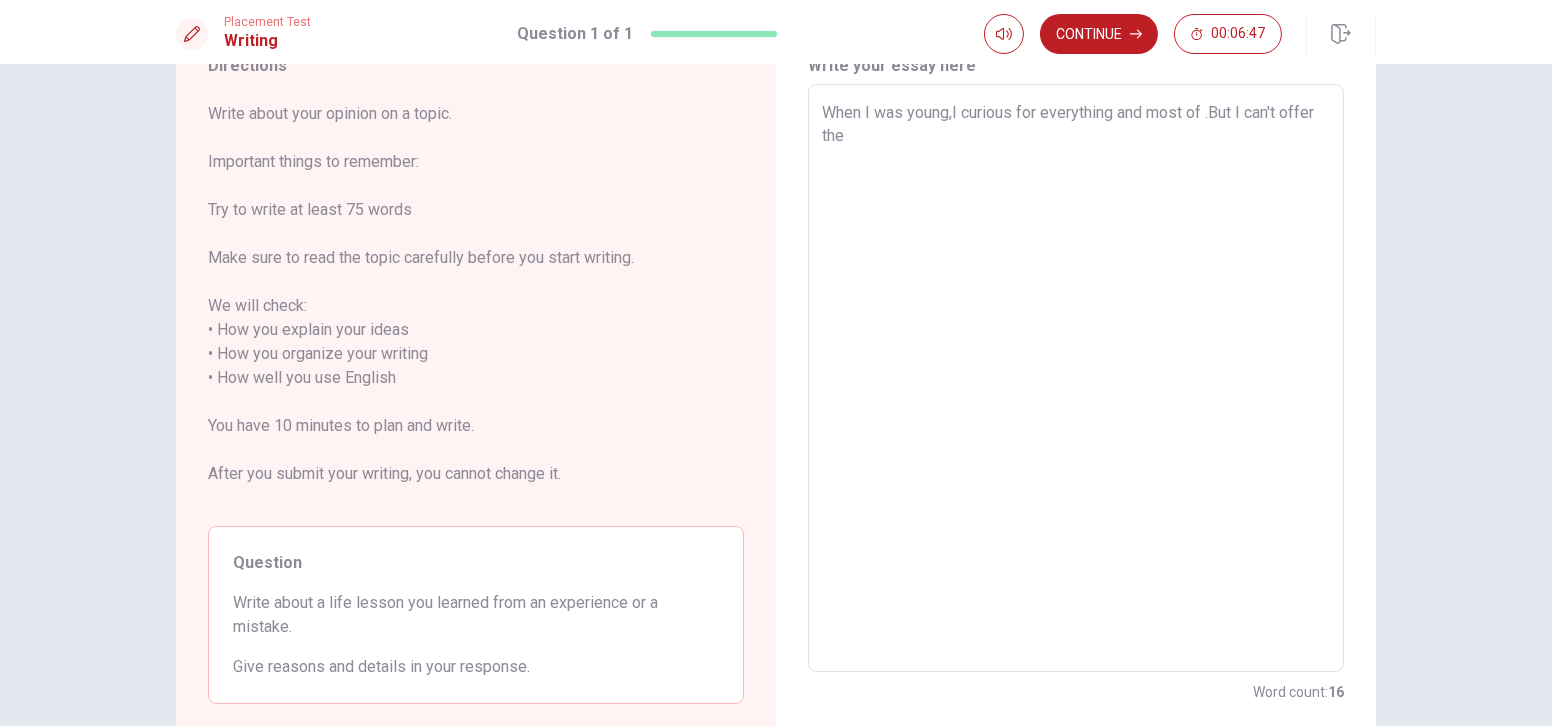 type on "x" 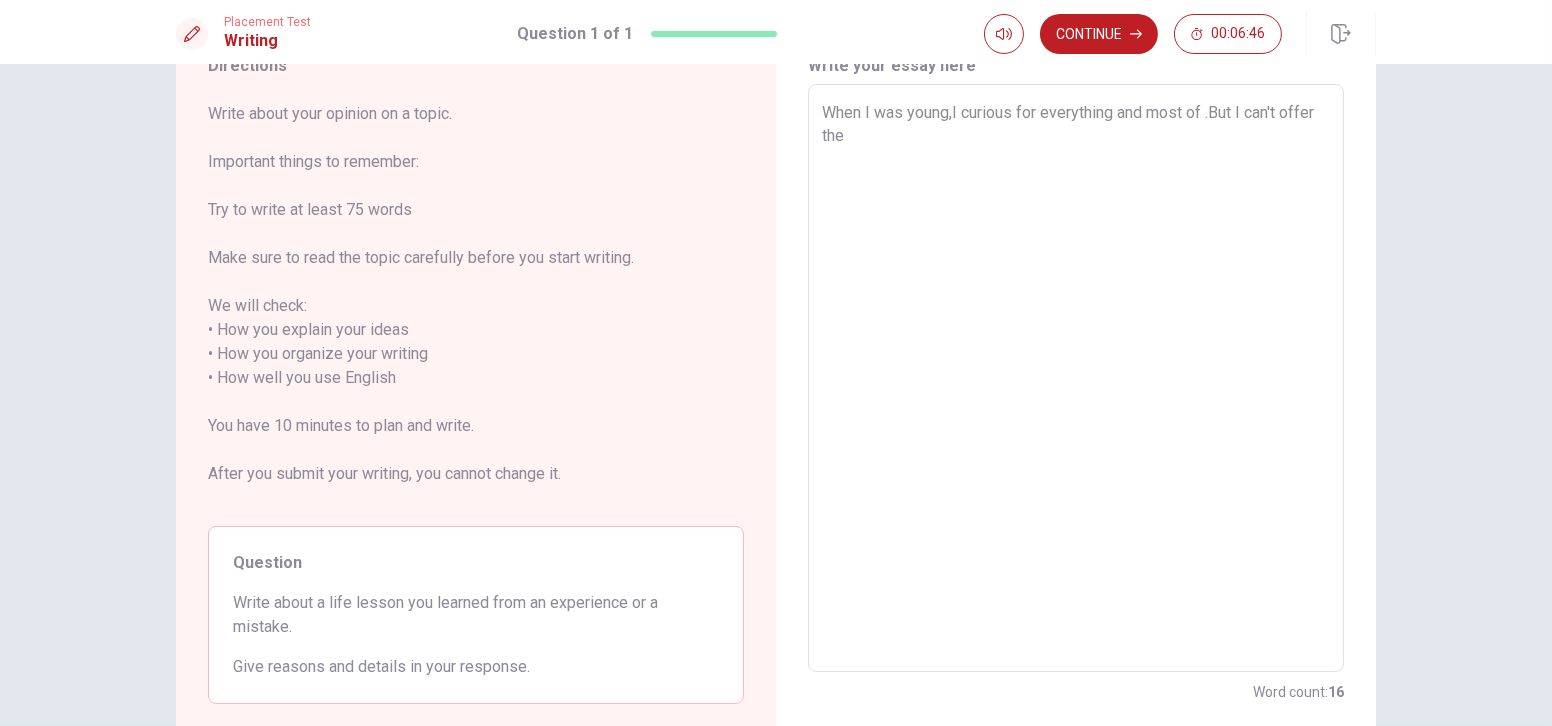 type on "When I was young,I curious for everything and most of i.But I can't offer the" 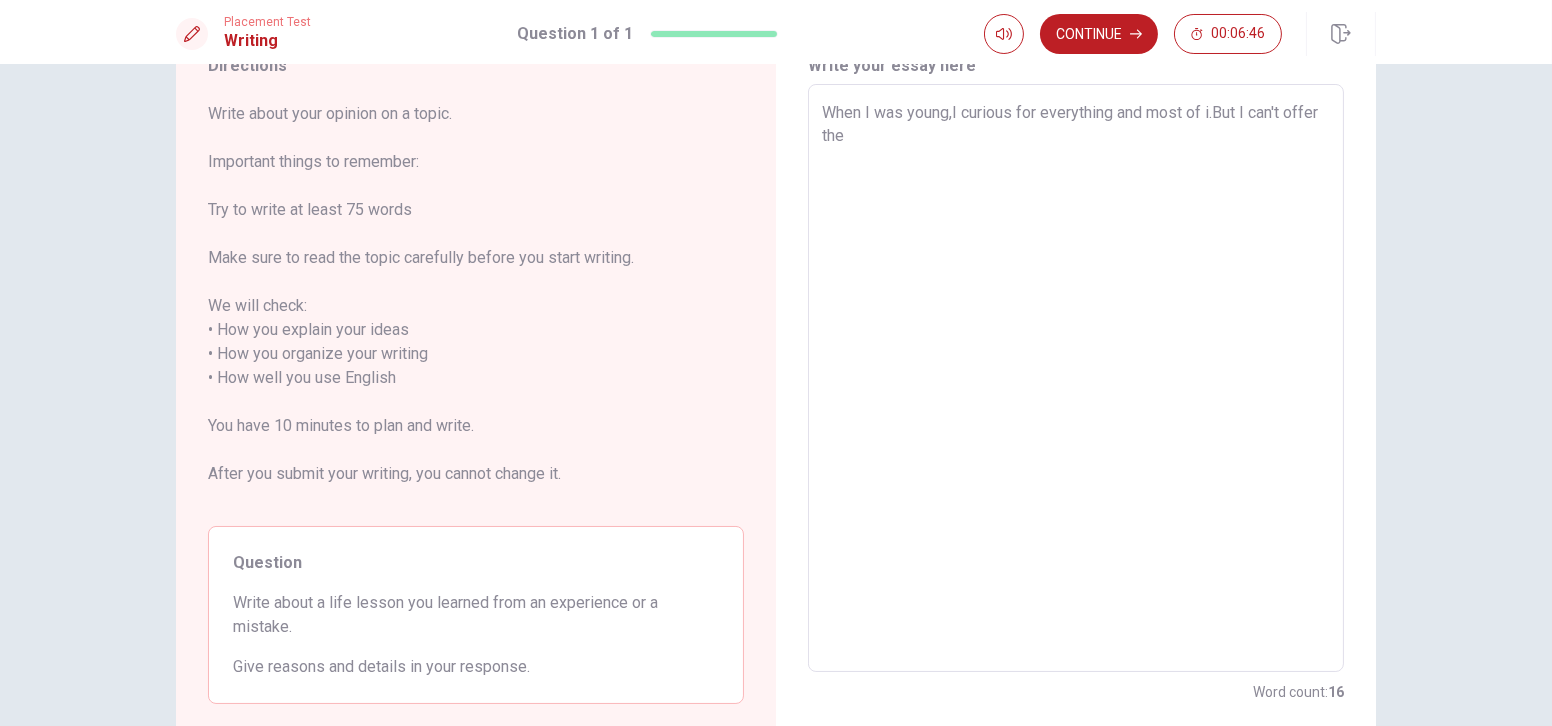 type on "x" 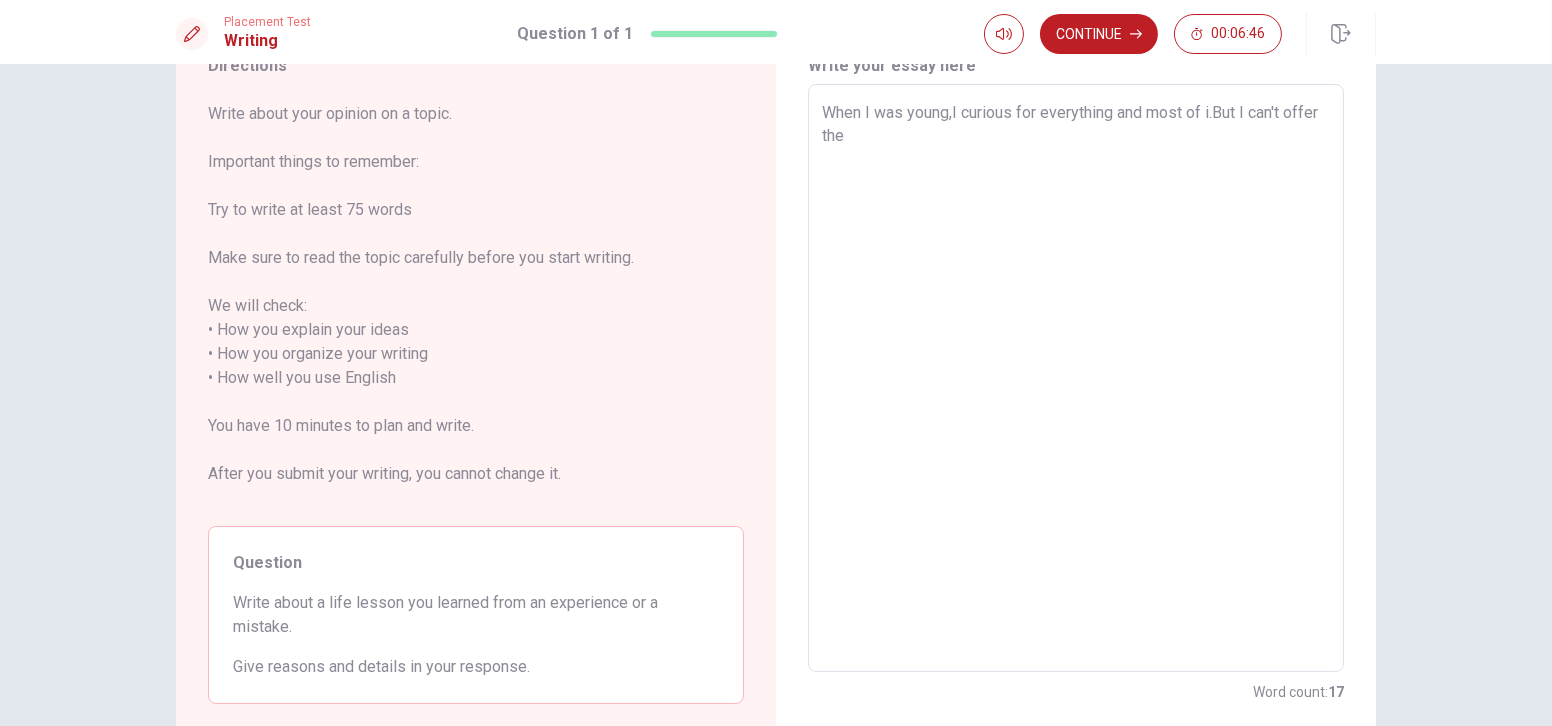type on "When I was young,I curious for everything and most of it.But I can't offer the" 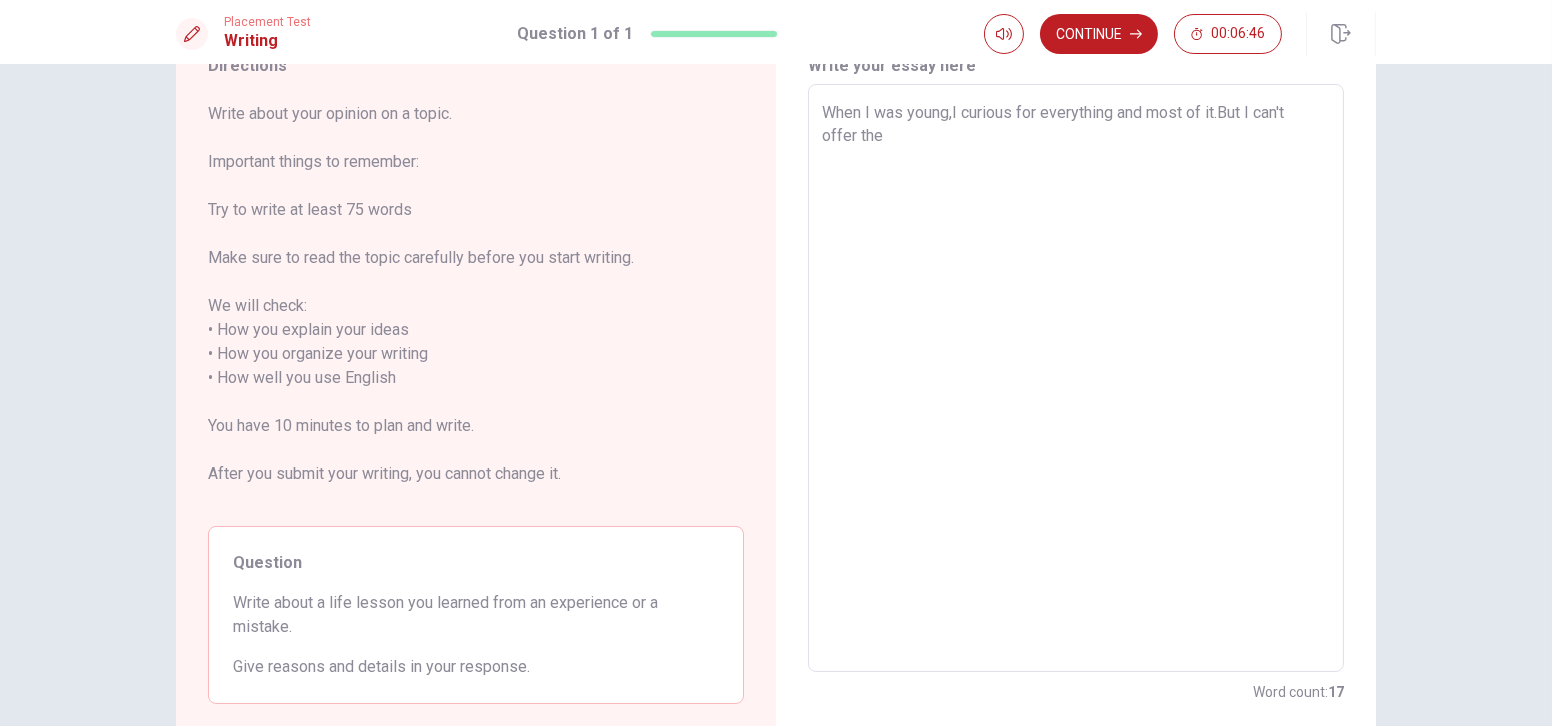 type on "x" 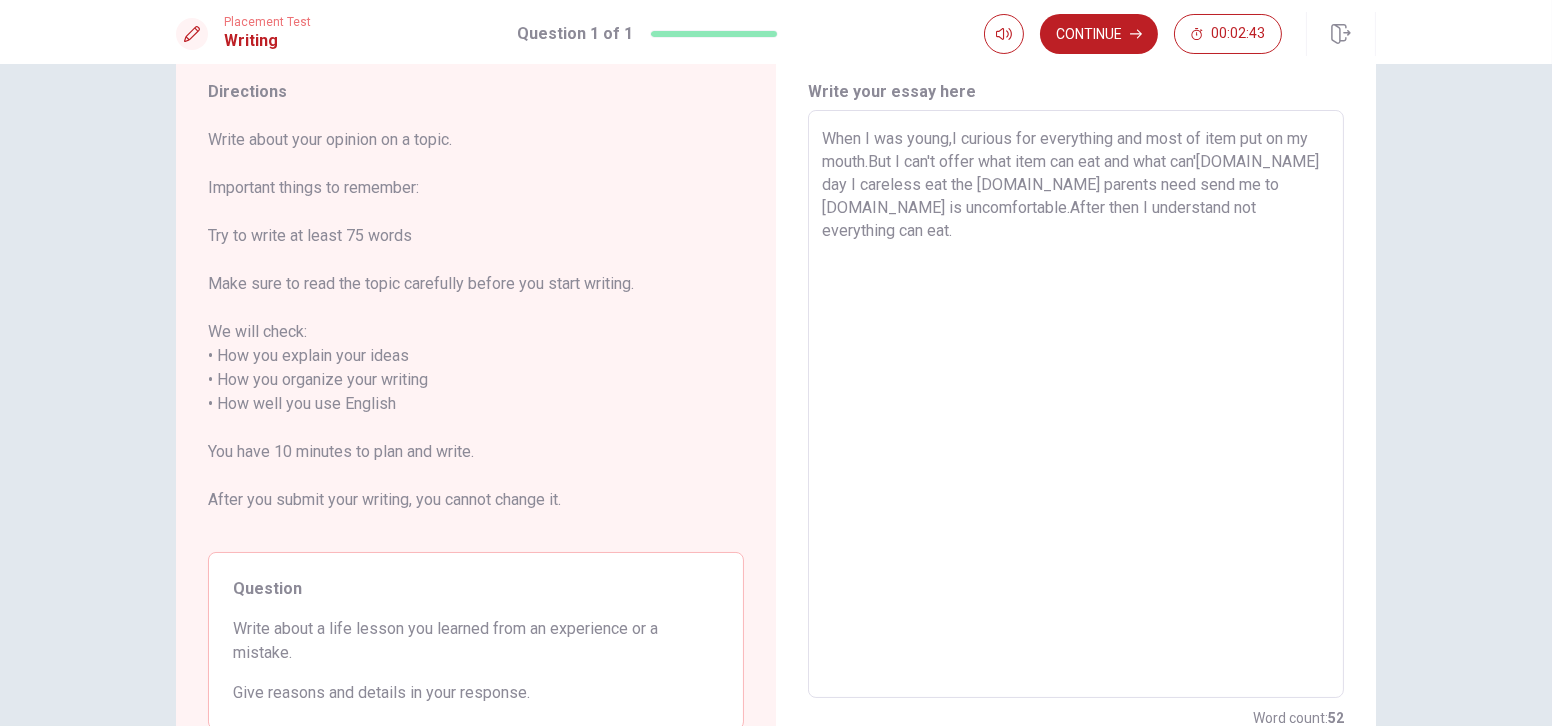scroll, scrollTop: 0, scrollLeft: 0, axis: both 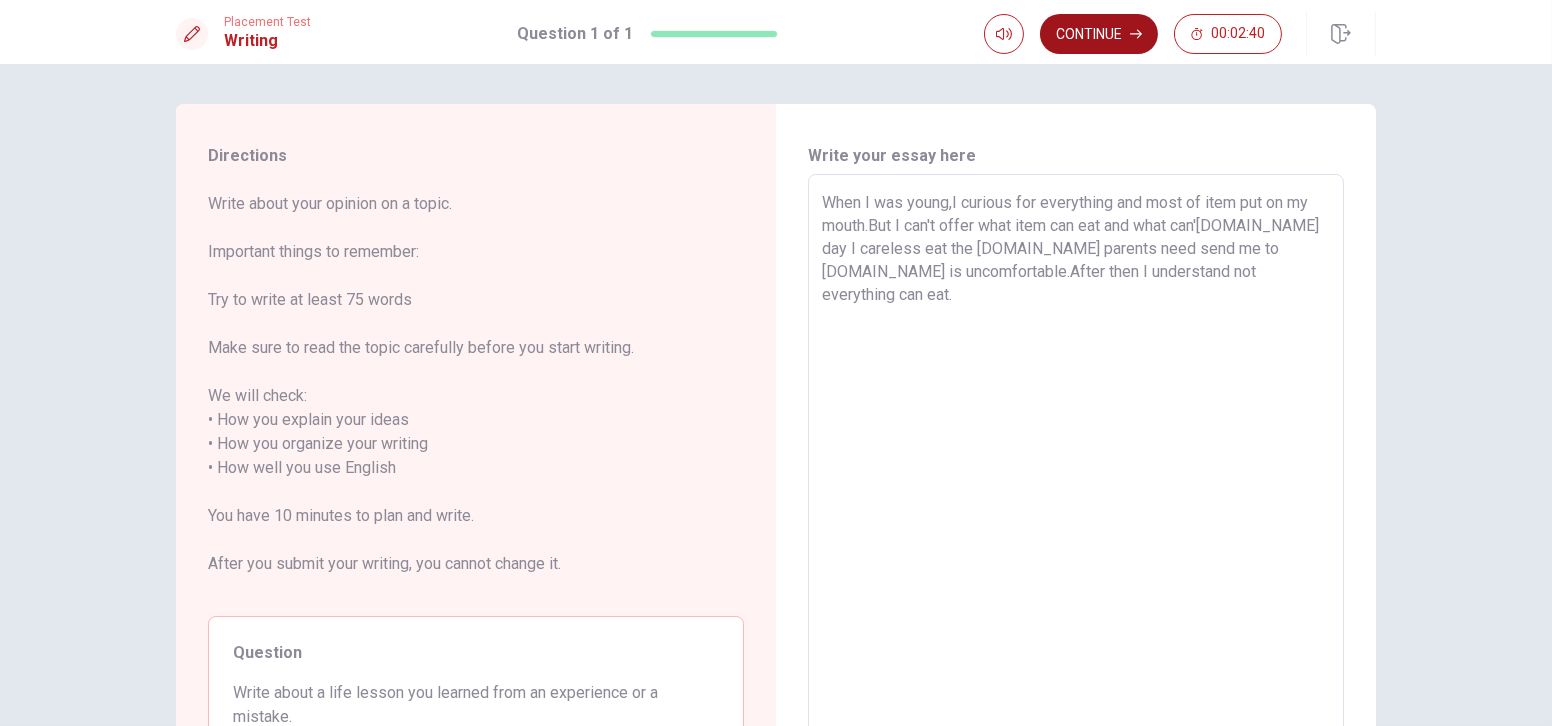 click on "Continue" at bounding box center [1099, 34] 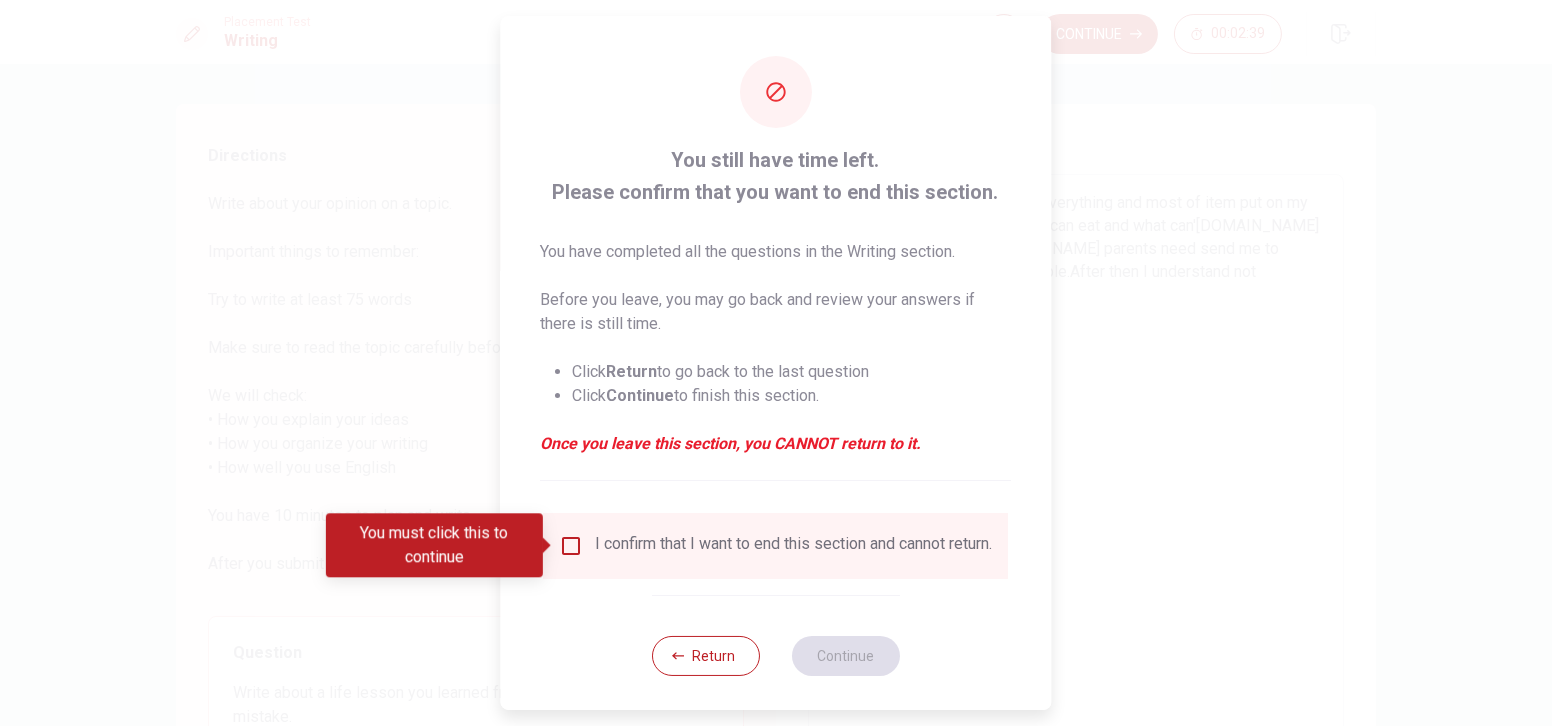 click on "I confirm that I want to end this section and cannot return." at bounding box center [794, 546] 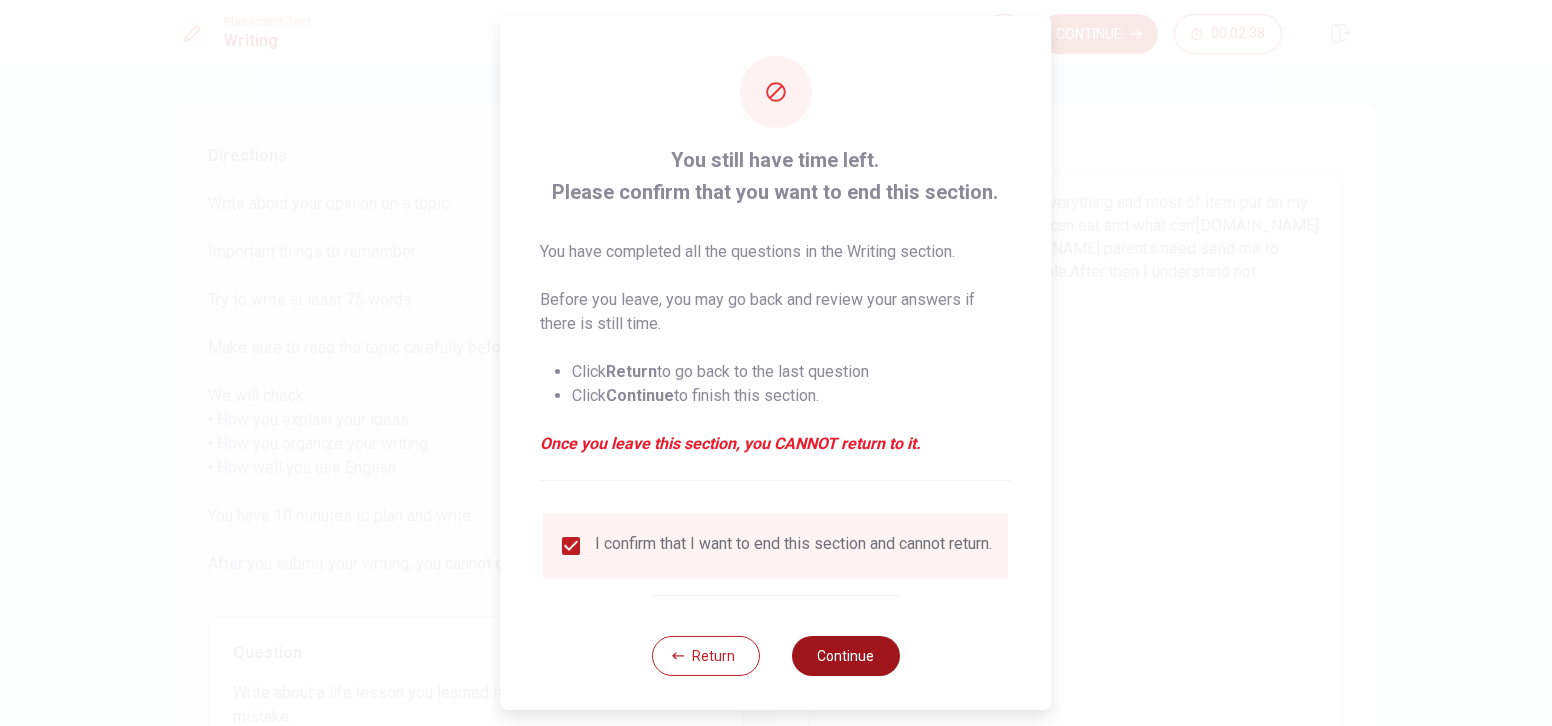 drag, startPoint x: 829, startPoint y: 668, endPoint x: 764, endPoint y: 688, distance: 68.007355 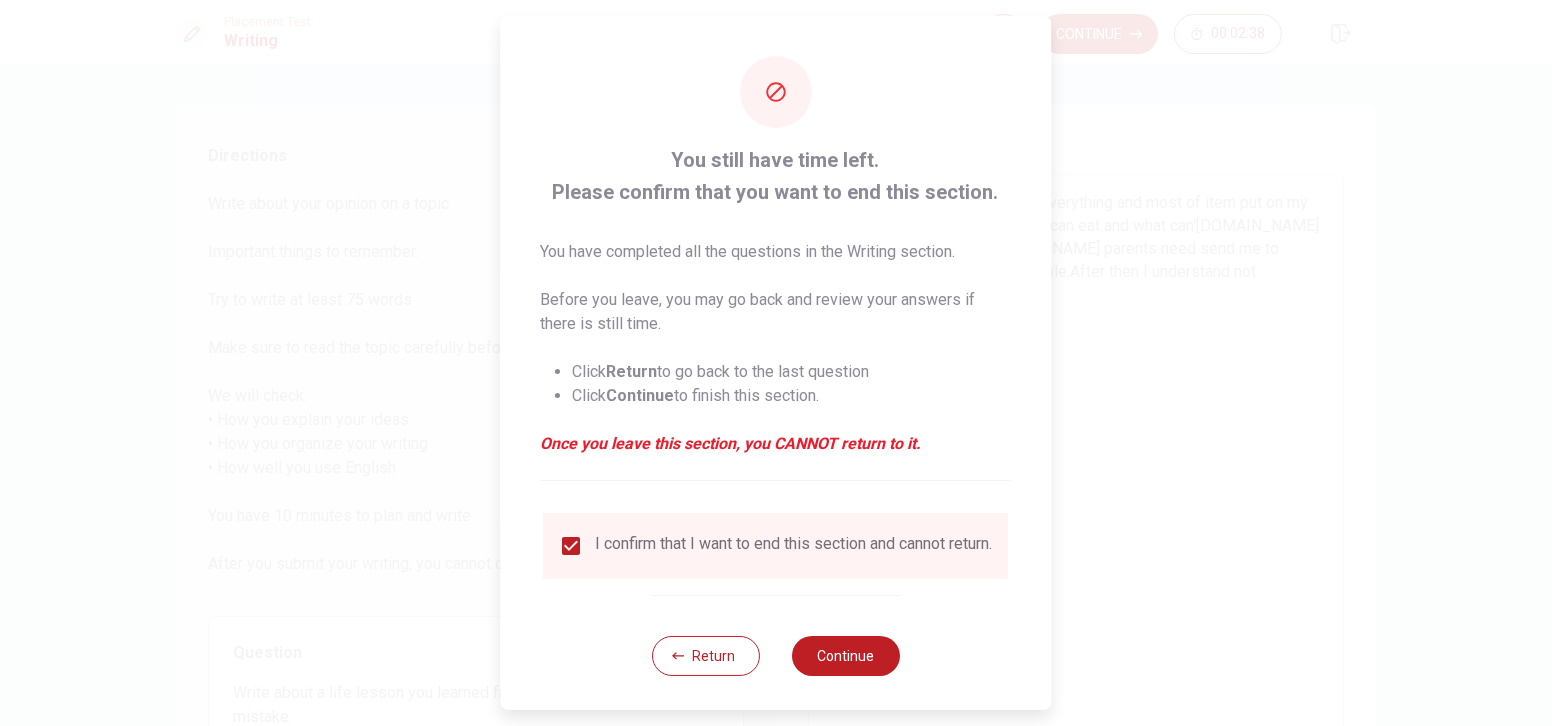 click on "Continue" at bounding box center [846, 656] 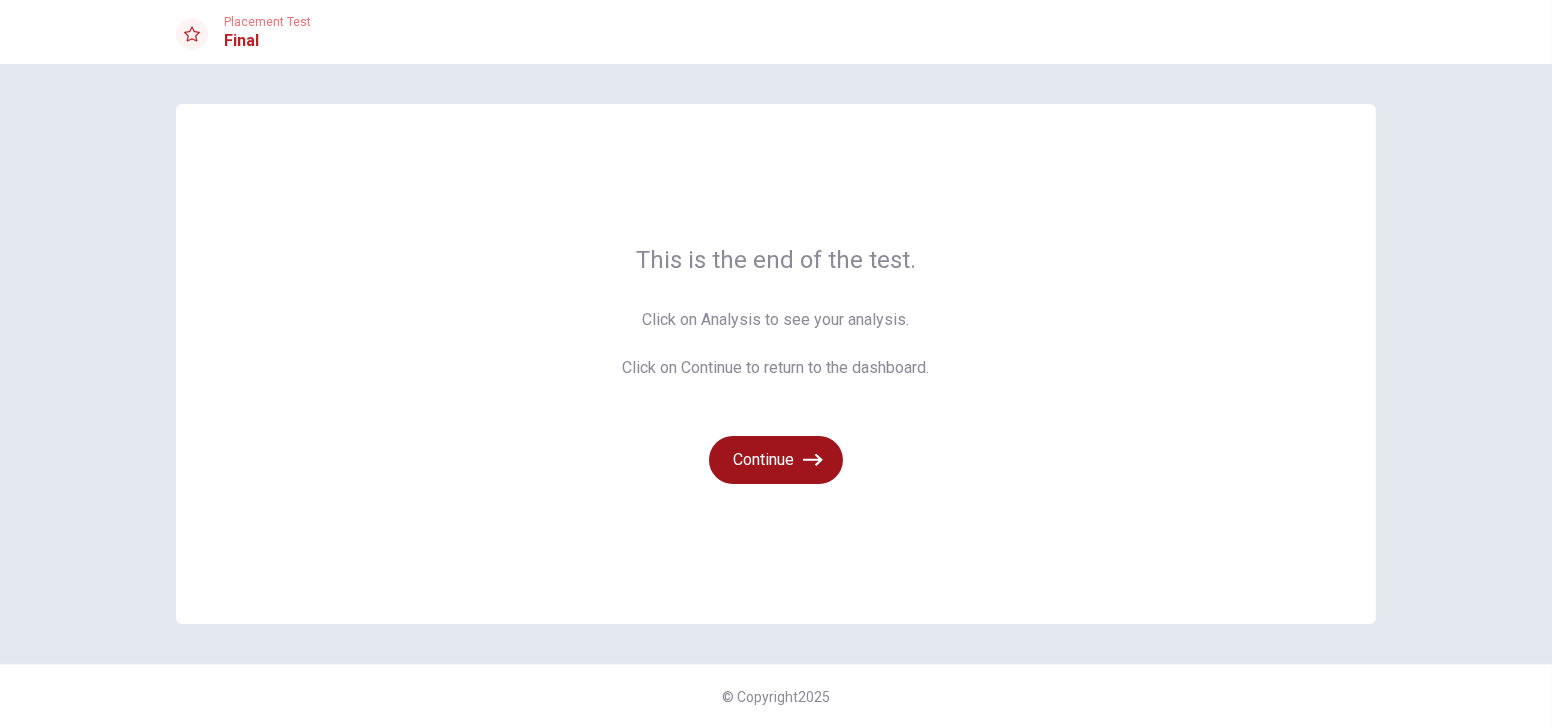click on "Continue" at bounding box center [776, 460] 